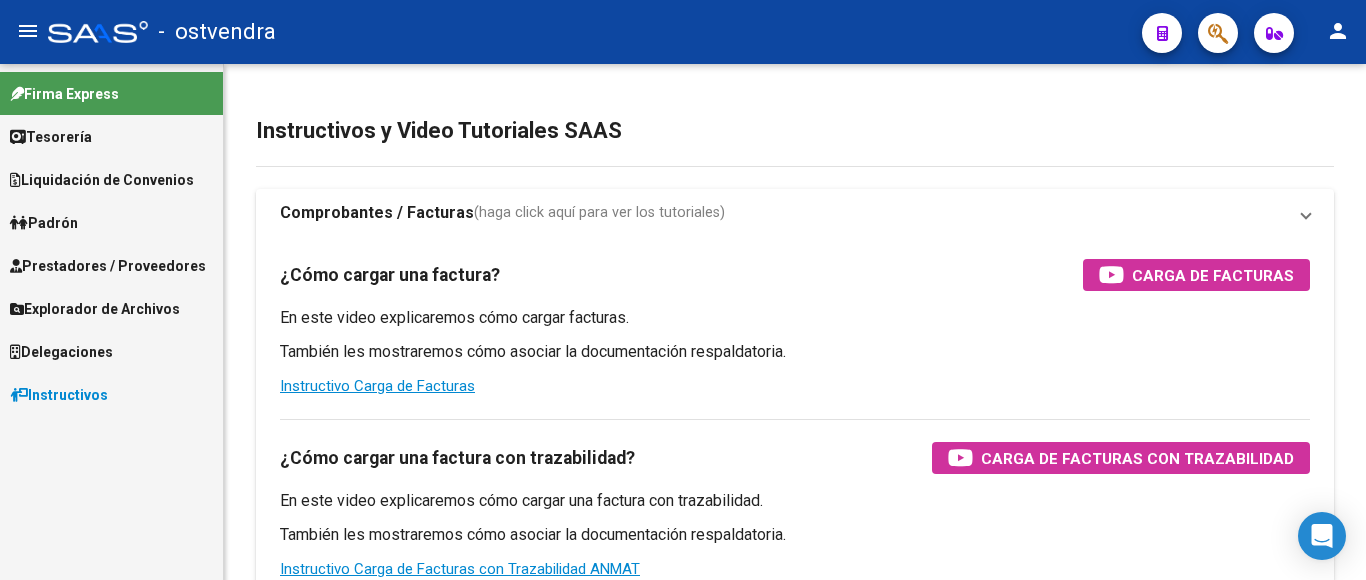 scroll, scrollTop: 0, scrollLeft: 0, axis: both 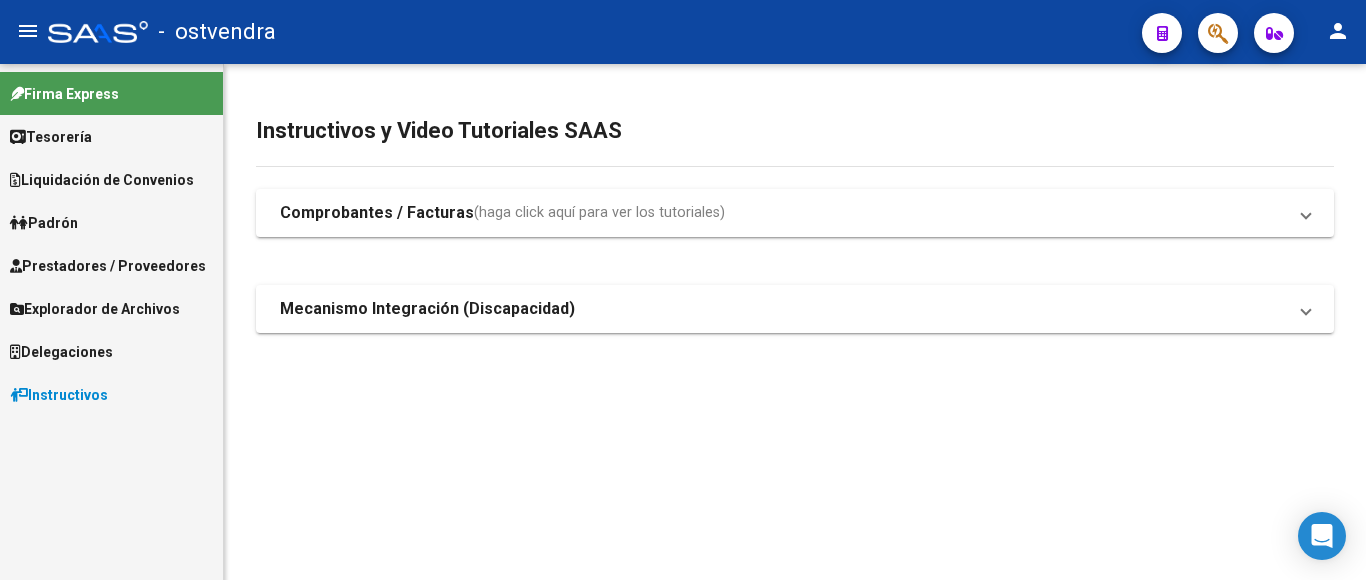 click on "Prestadores / Proveedores" at bounding box center (108, 266) 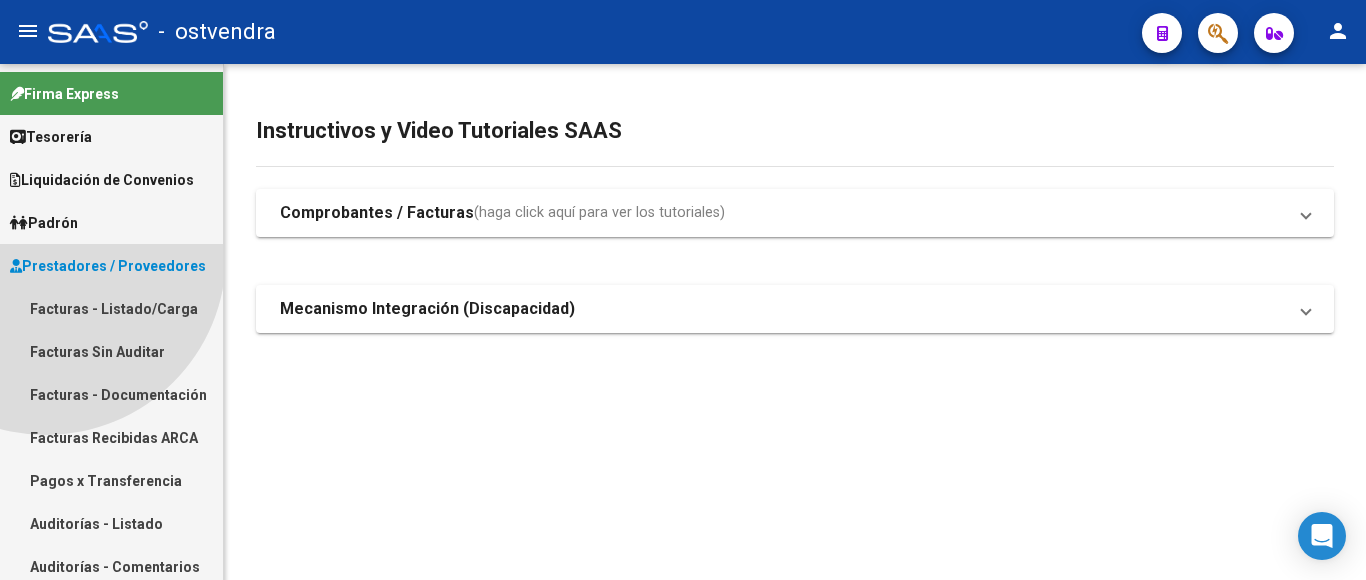 click on "Prestadores / Proveedores" at bounding box center [108, 266] 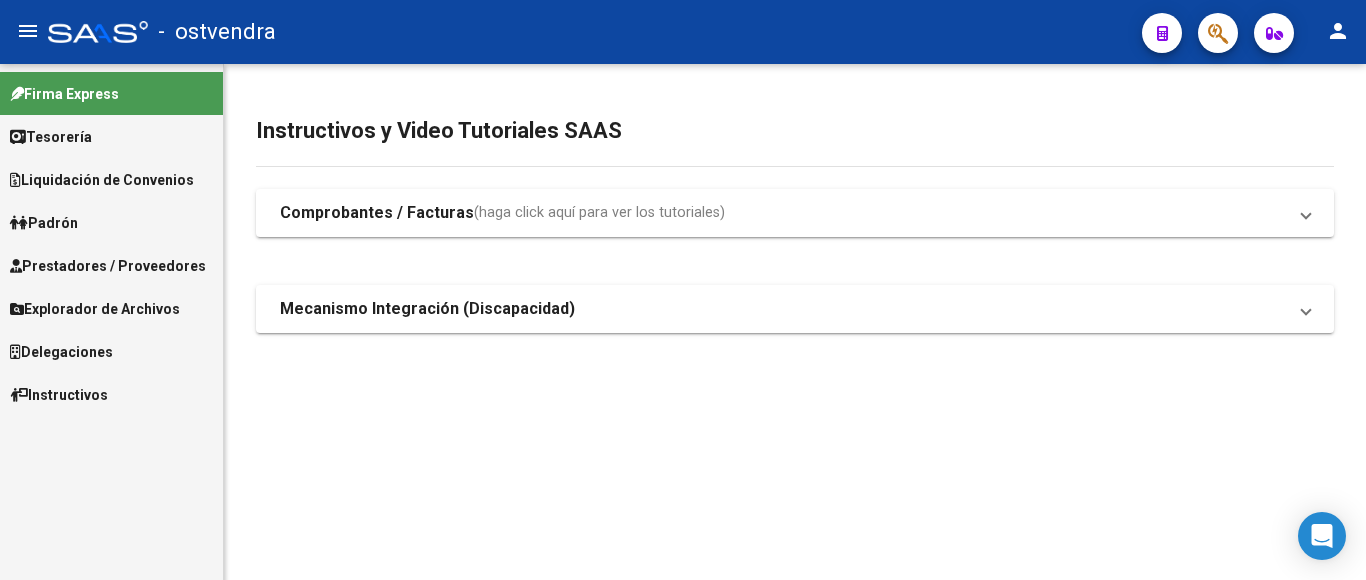 click on "Prestadores / Proveedores" at bounding box center (108, 266) 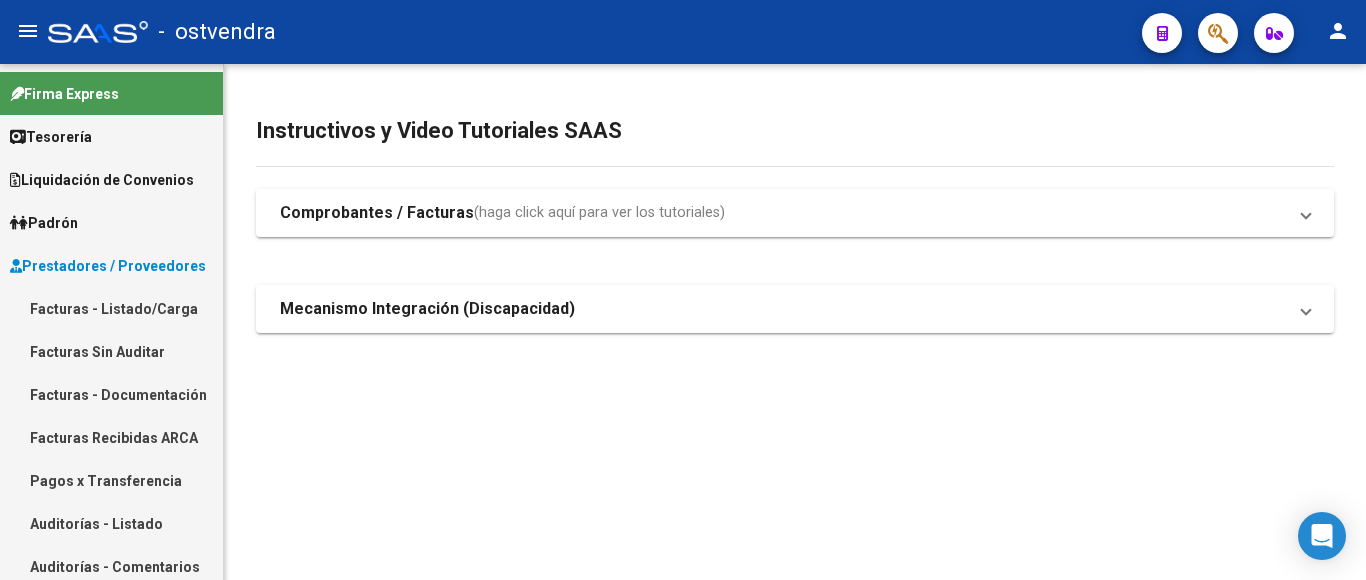 click on "Facturas - Listado/Carga" at bounding box center [111, 308] 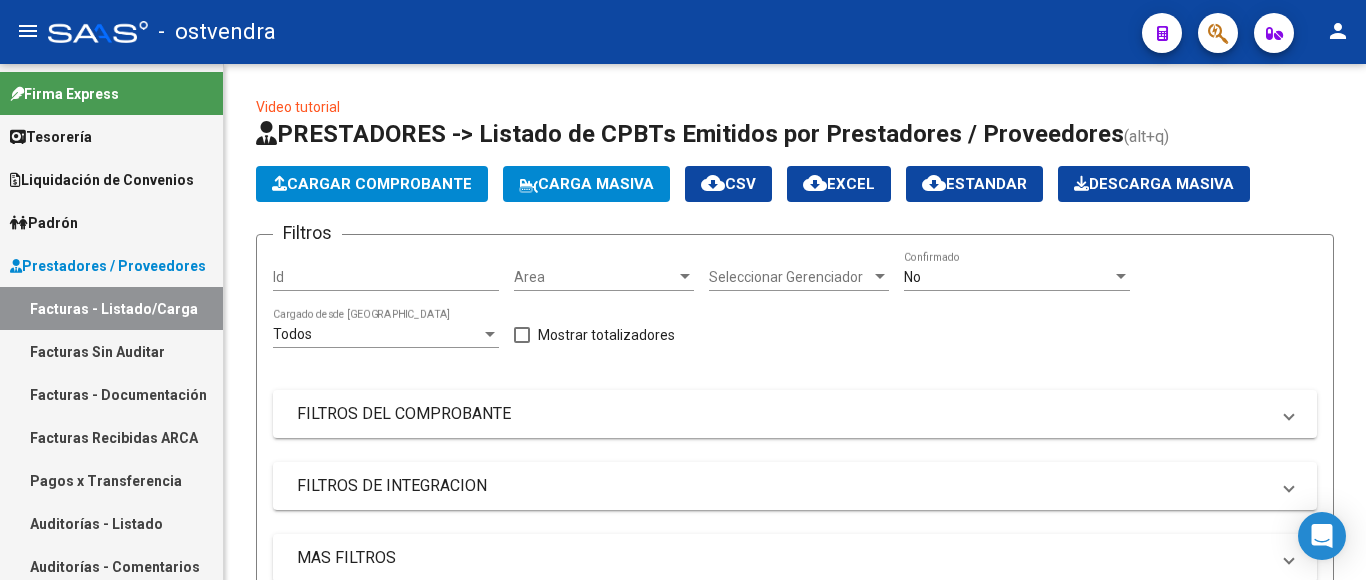 click on "No" at bounding box center [1008, 277] 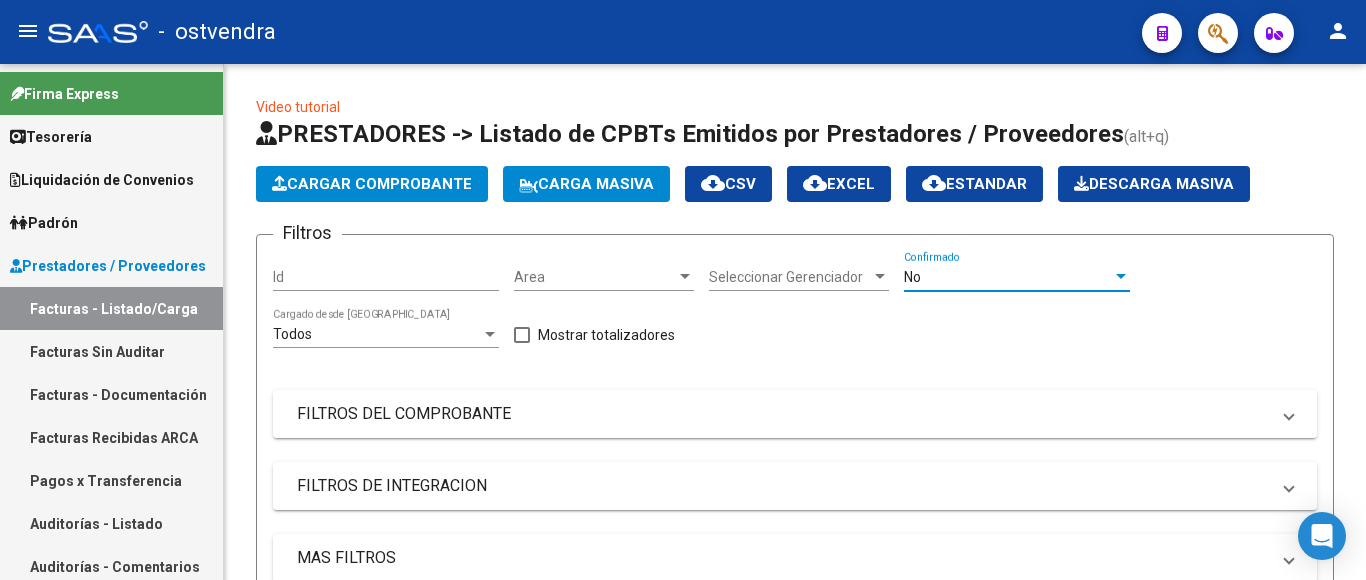 click on "No" at bounding box center (1008, 277) 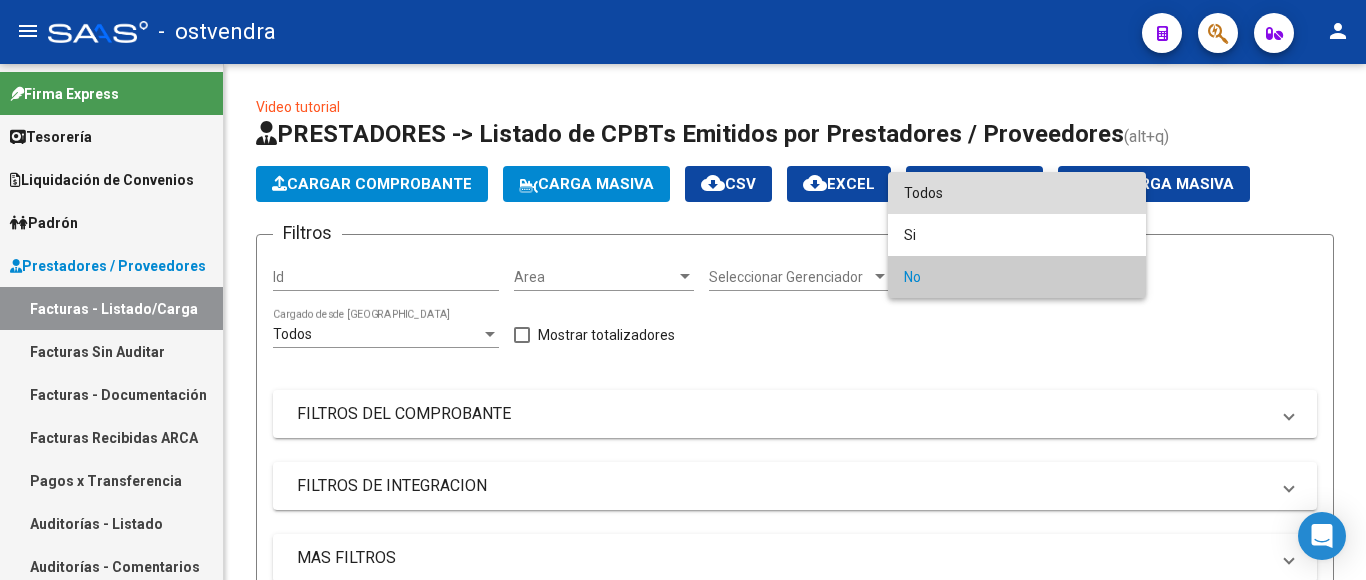 click on "Todos" at bounding box center [1017, 193] 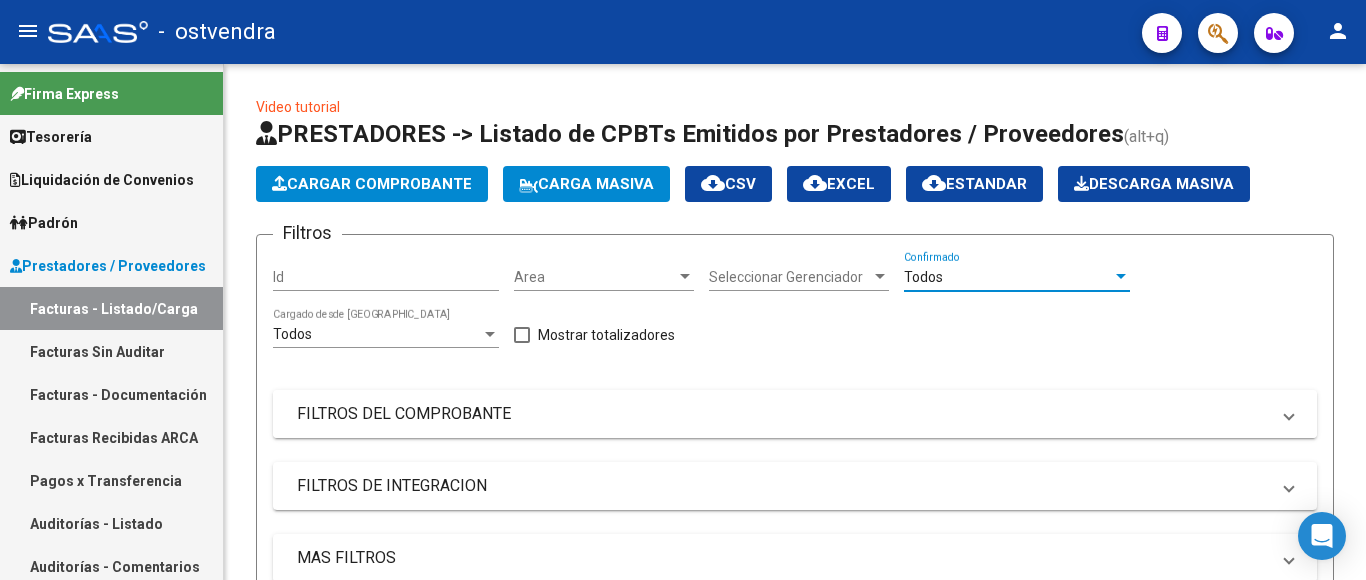 click on "FILTROS DEL COMPROBANTE" at bounding box center [783, 414] 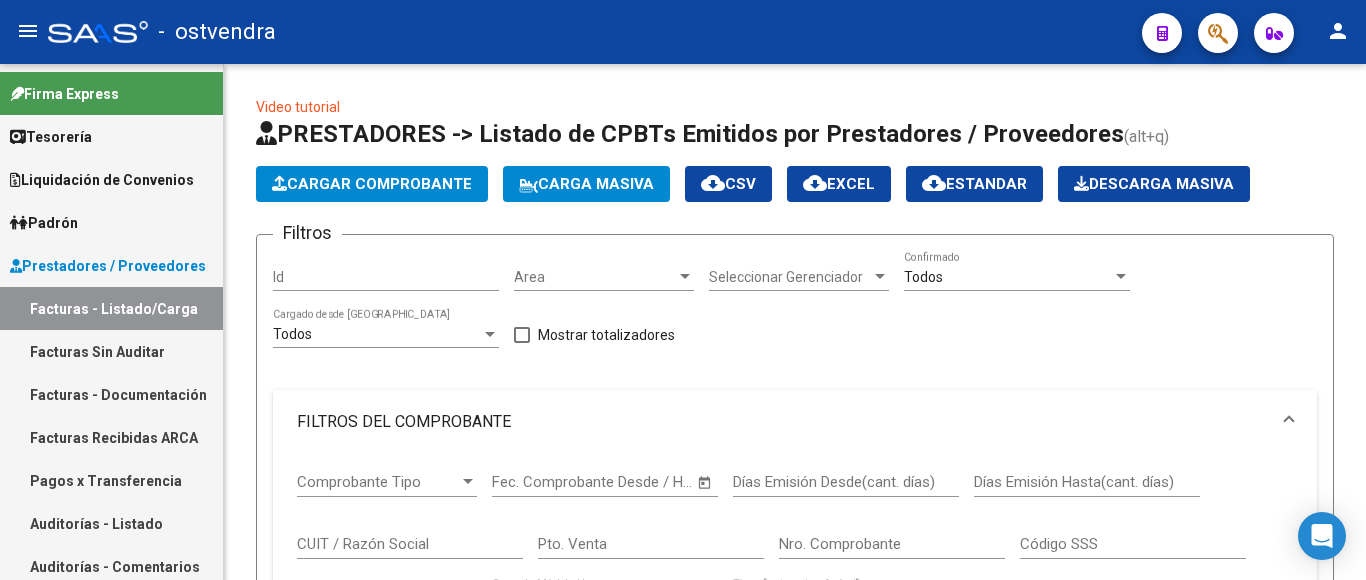 click on "Nro. Comprobante" at bounding box center (892, 544) 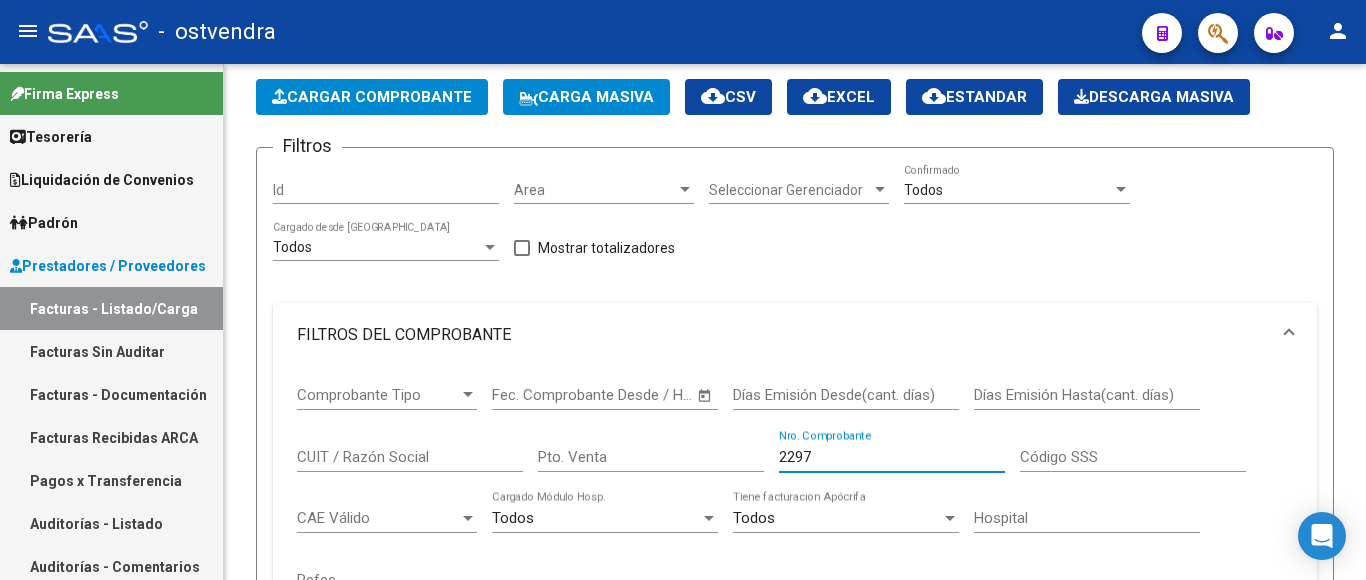 scroll, scrollTop: 487, scrollLeft: 0, axis: vertical 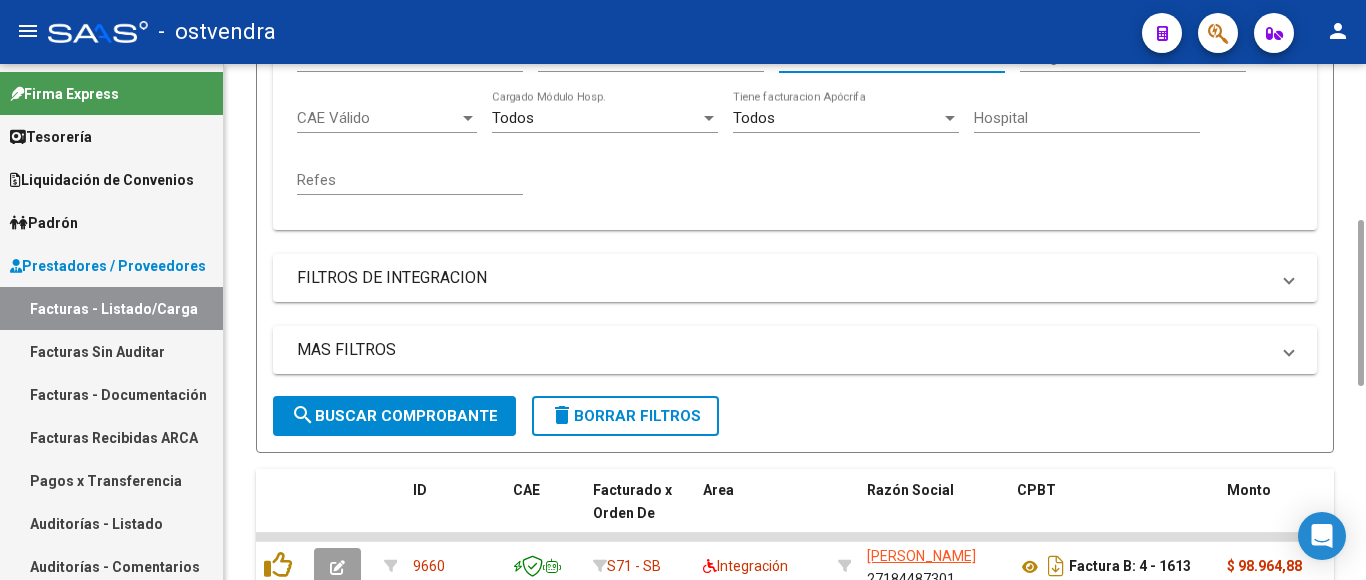 type on "2297" 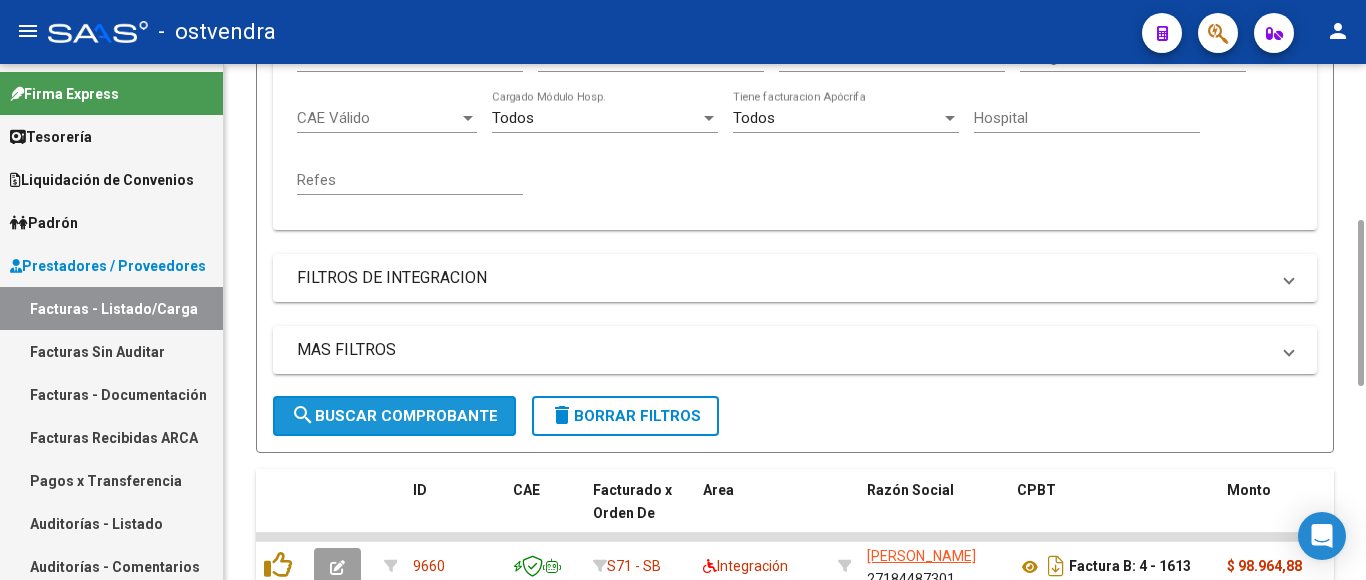 click on "search  Buscar Comprobante" 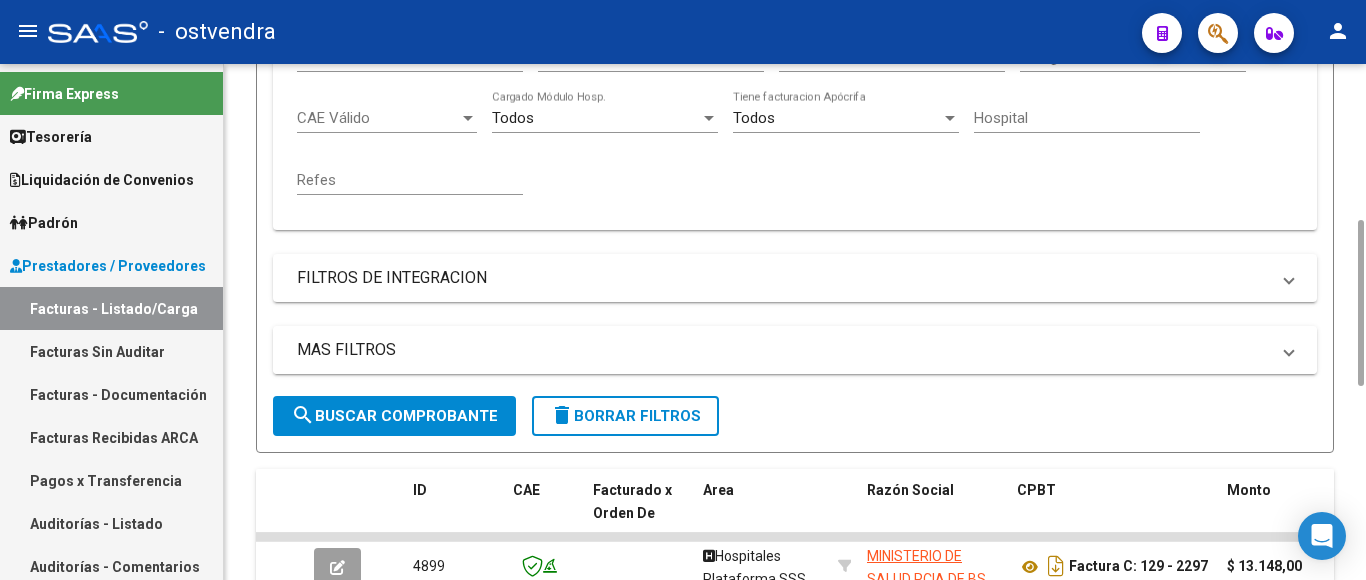 scroll, scrollTop: 737, scrollLeft: 0, axis: vertical 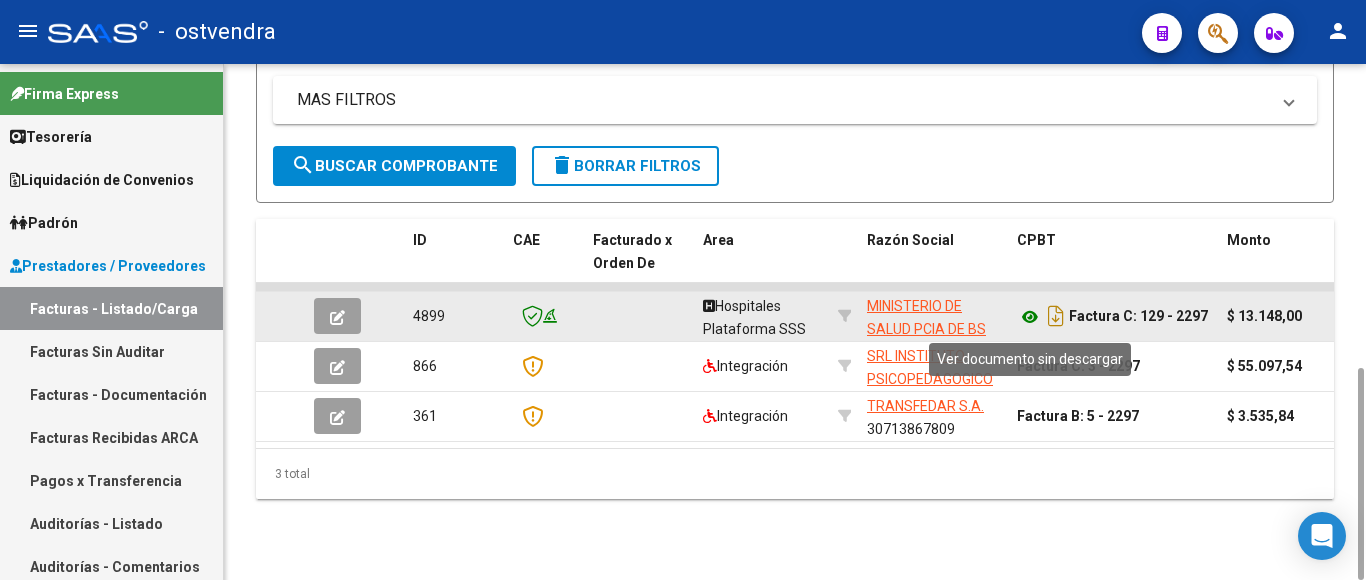 click 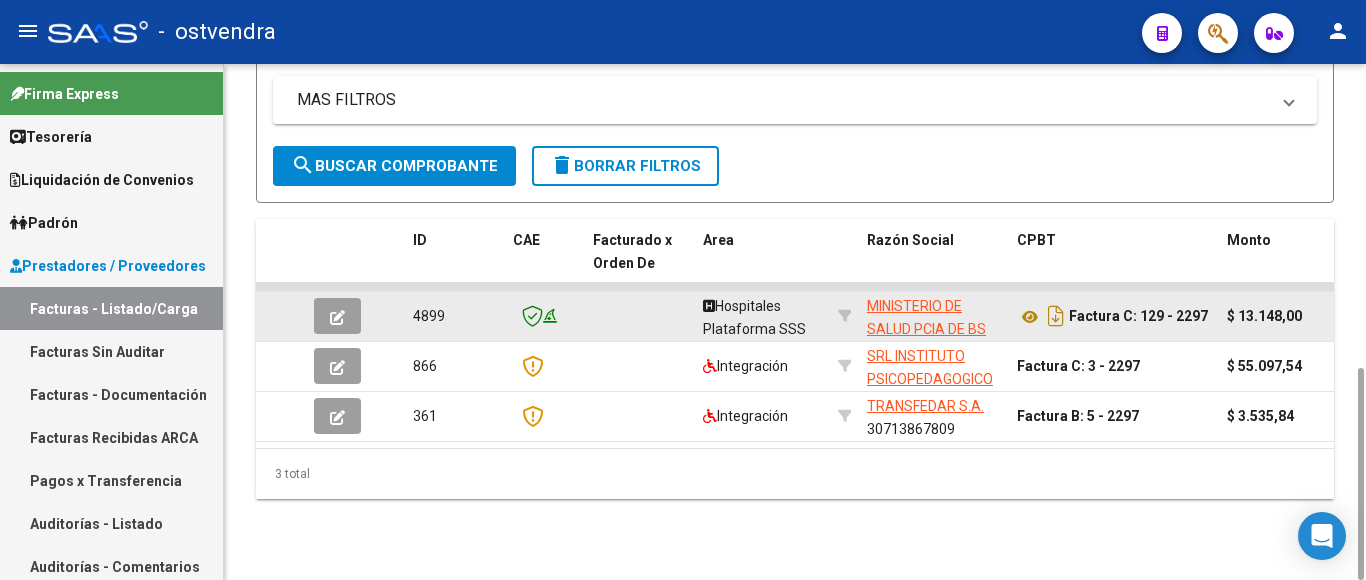 click 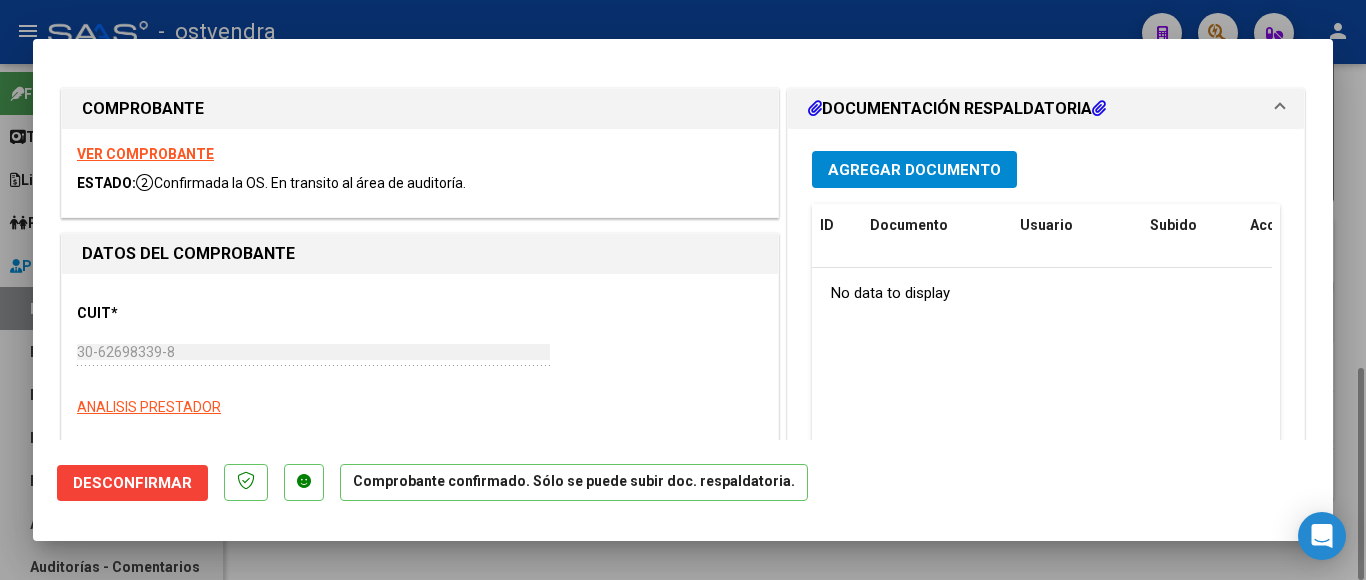 type on "[DATE]" 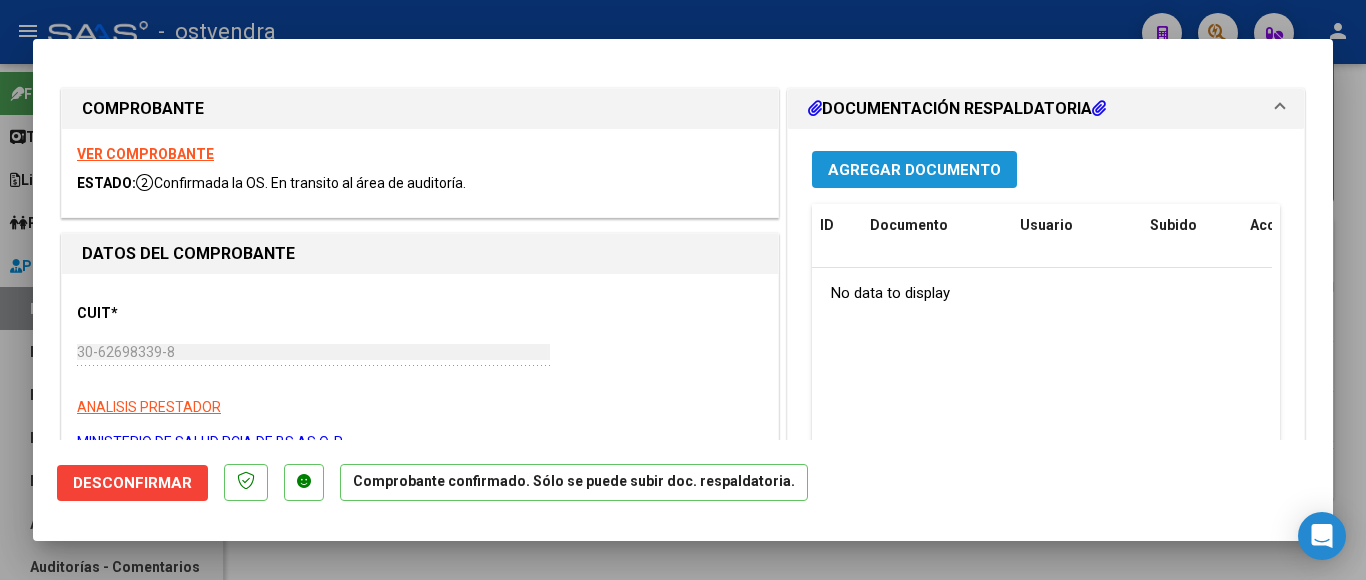 click on "Agregar Documento" at bounding box center (914, 170) 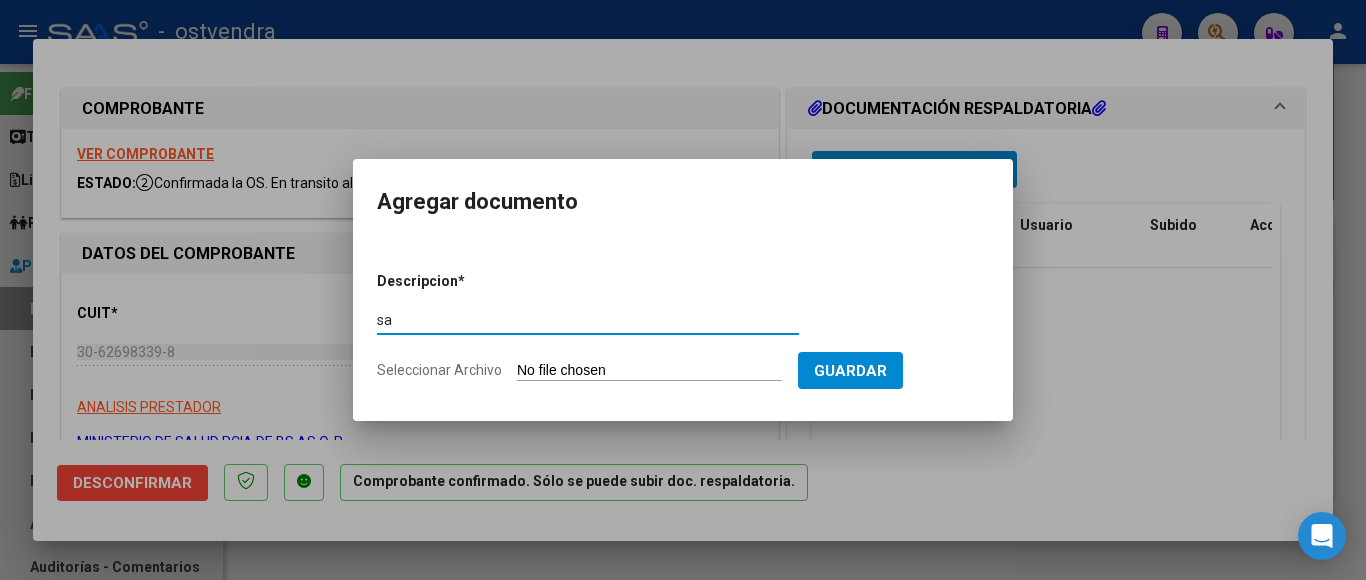 type on "s" 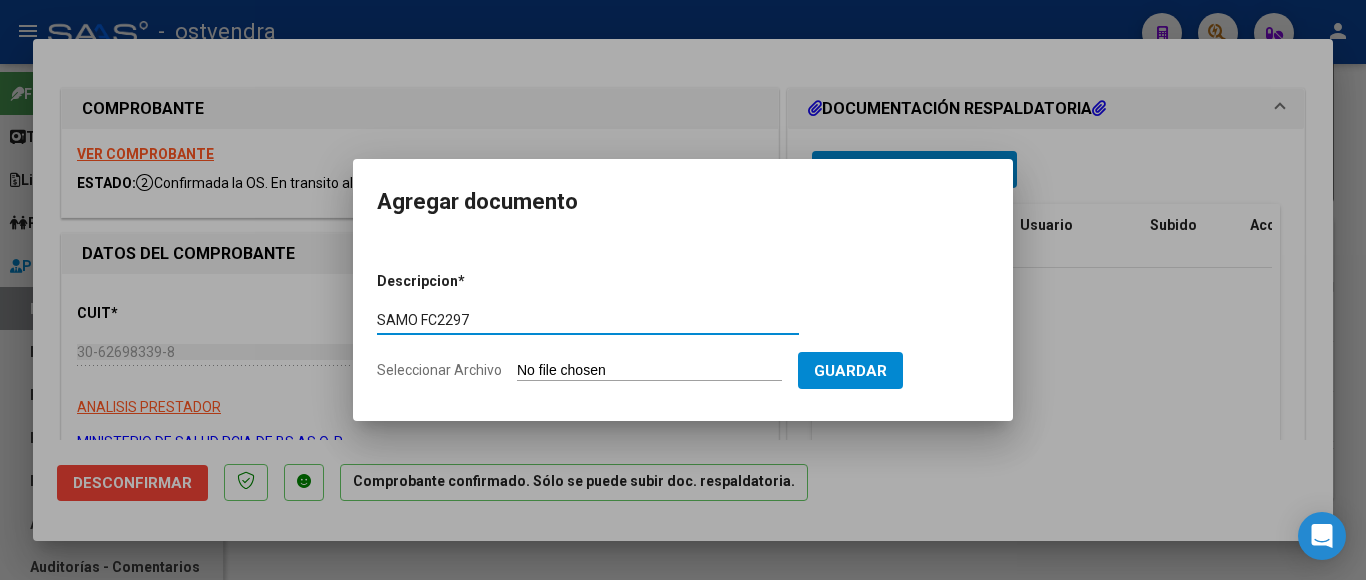 type on "SAMO FC2297" 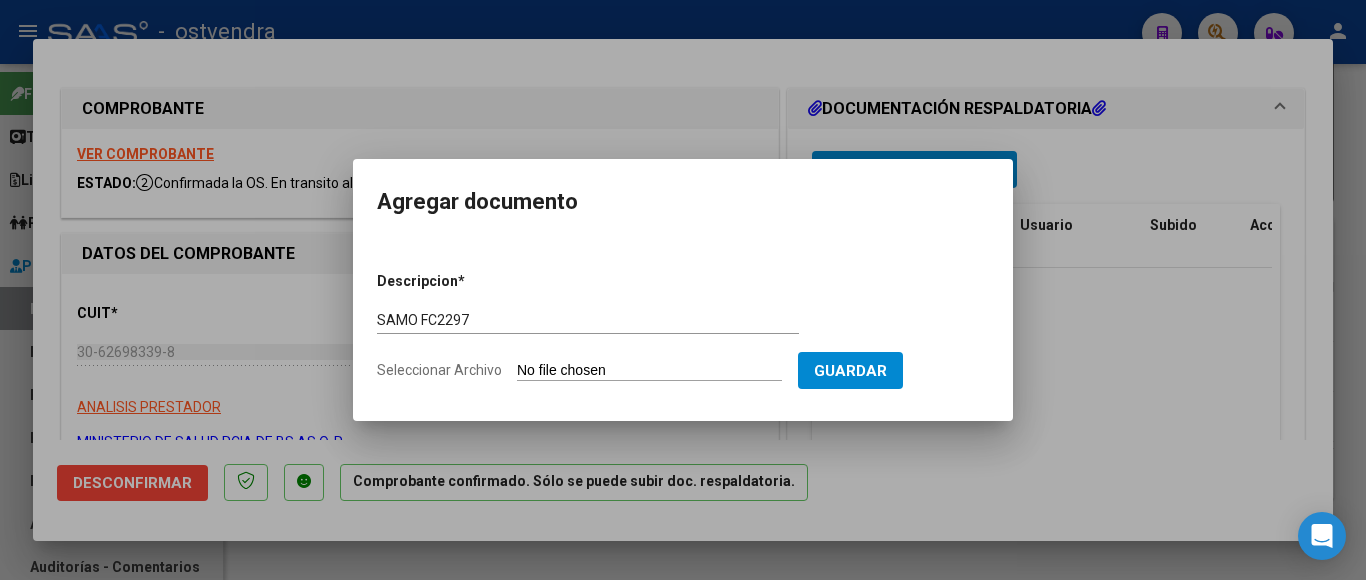 click on "Seleccionar Archivo" at bounding box center (649, 371) 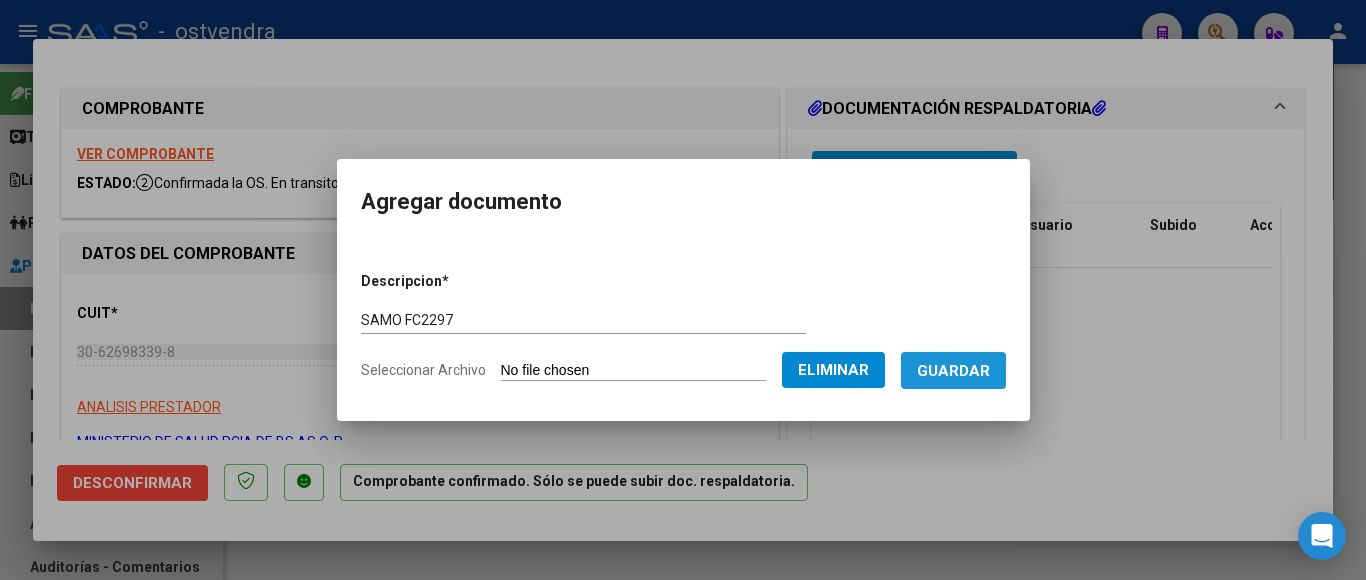 click on "Guardar" at bounding box center [953, 371] 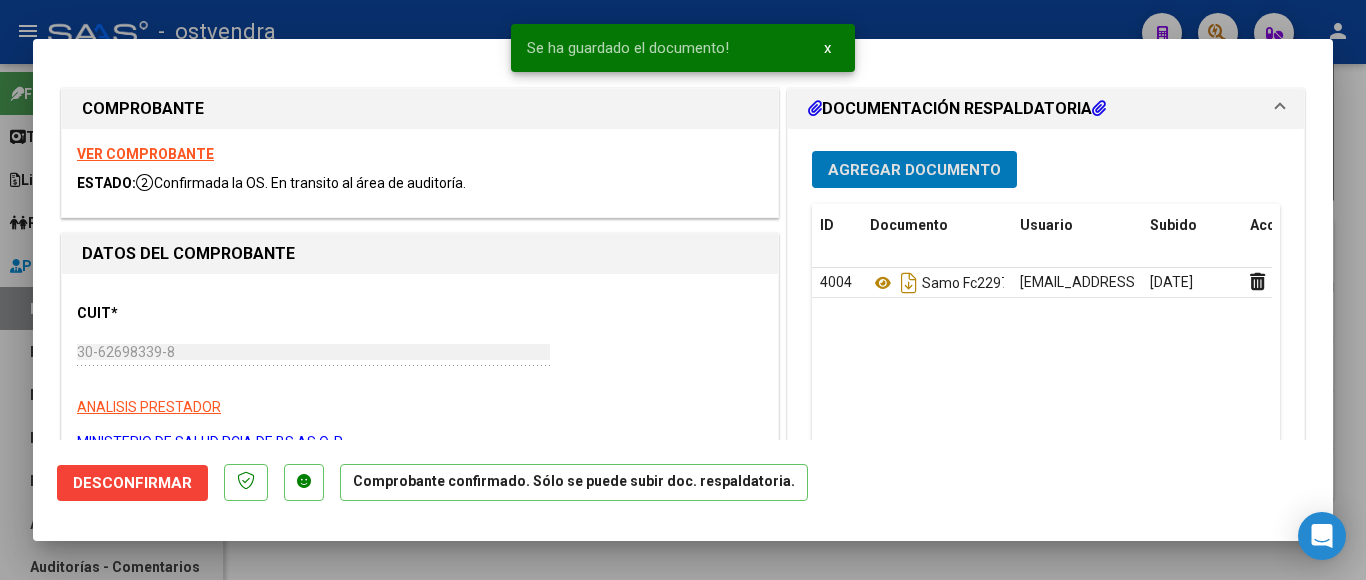 click at bounding box center [683, 290] 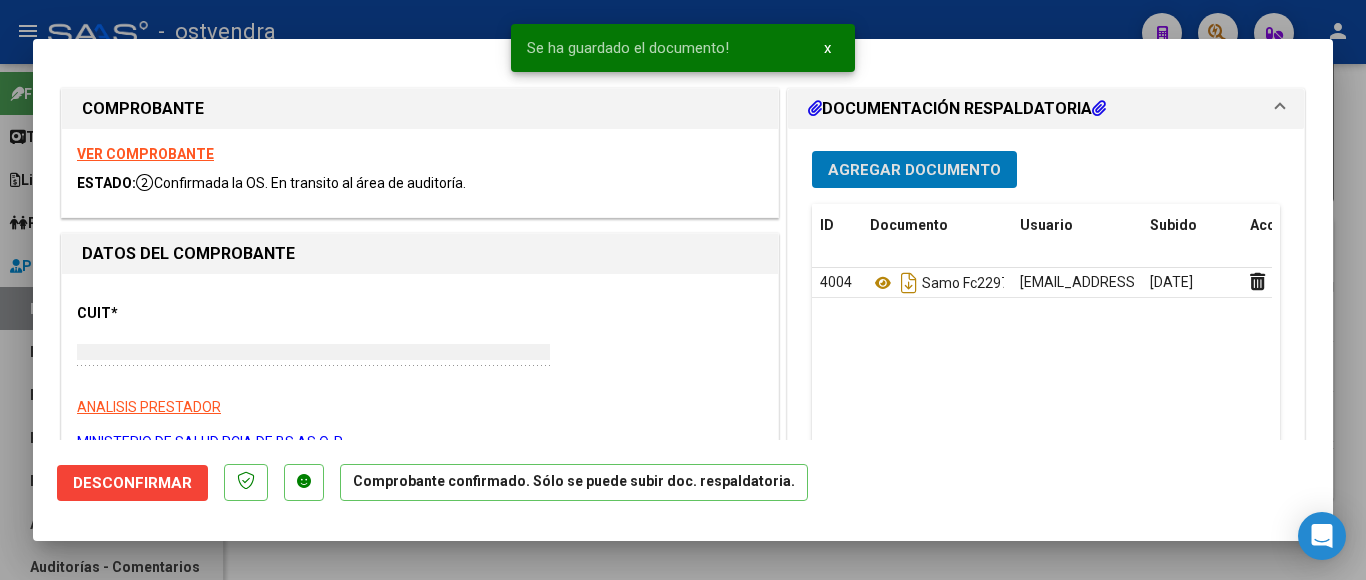 type 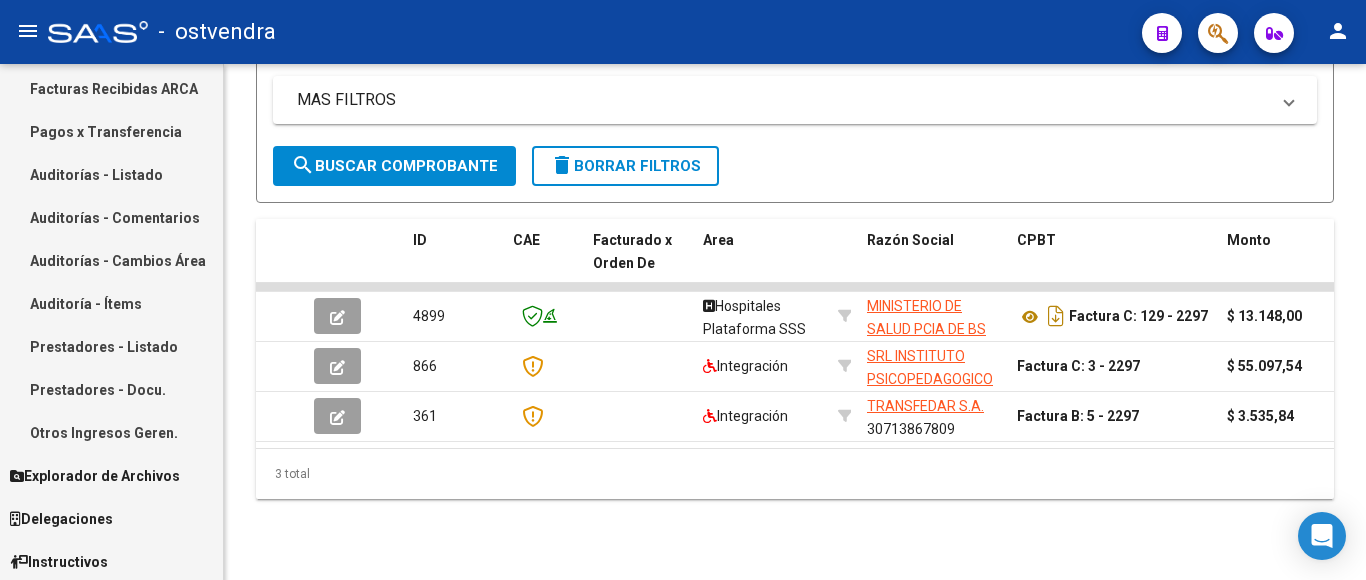 scroll, scrollTop: 352, scrollLeft: 0, axis: vertical 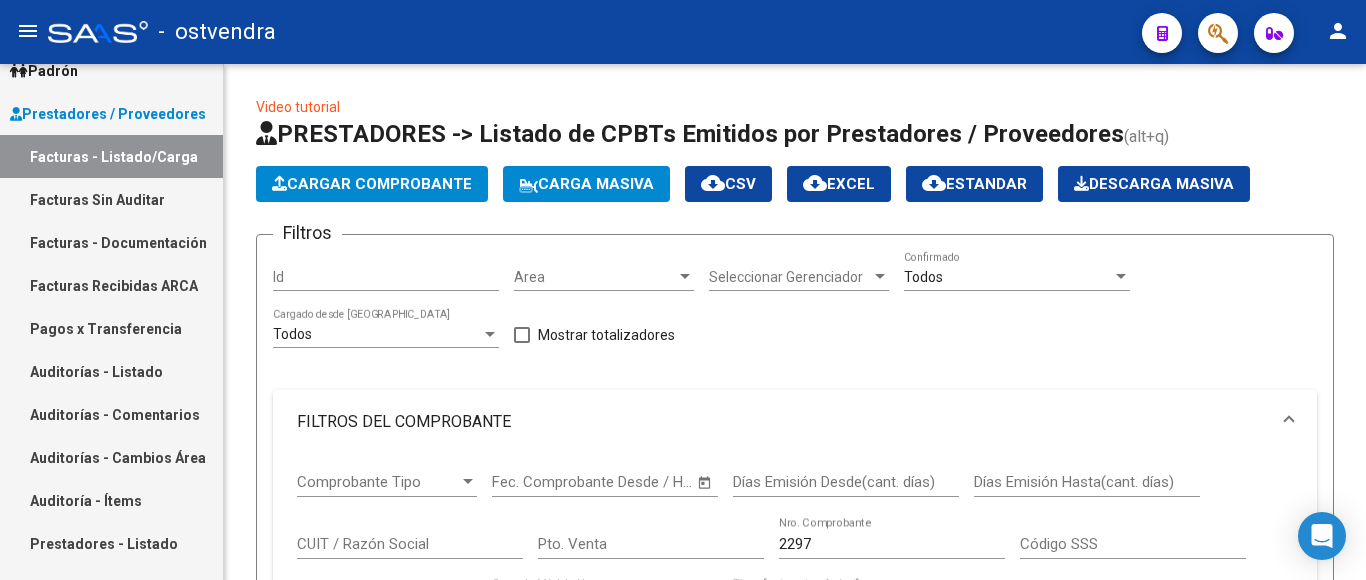 click on "Auditorías - Listado" at bounding box center (111, 371) 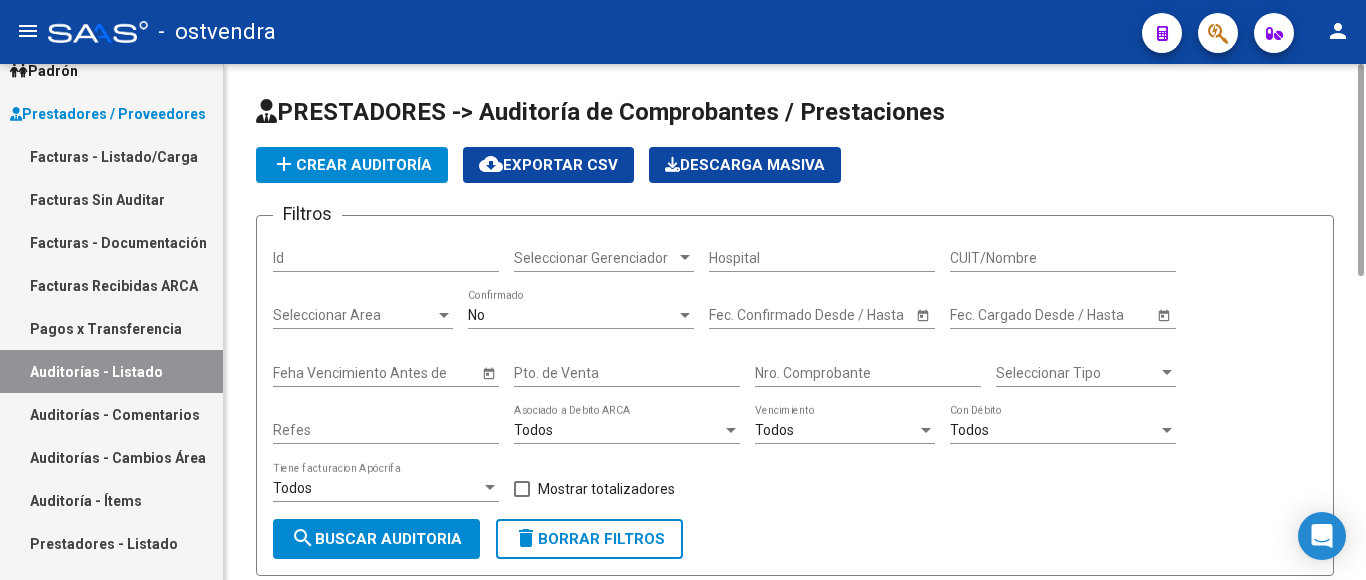 click on "Nro. Comprobante" at bounding box center [868, 373] 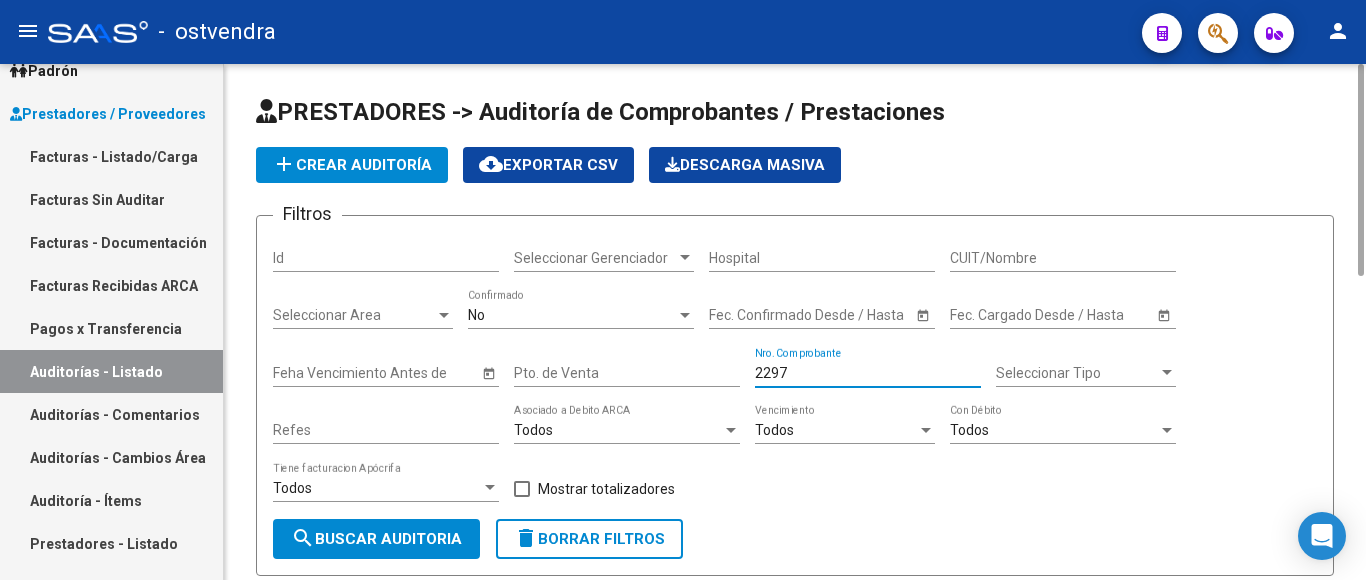 scroll, scrollTop: 241, scrollLeft: 0, axis: vertical 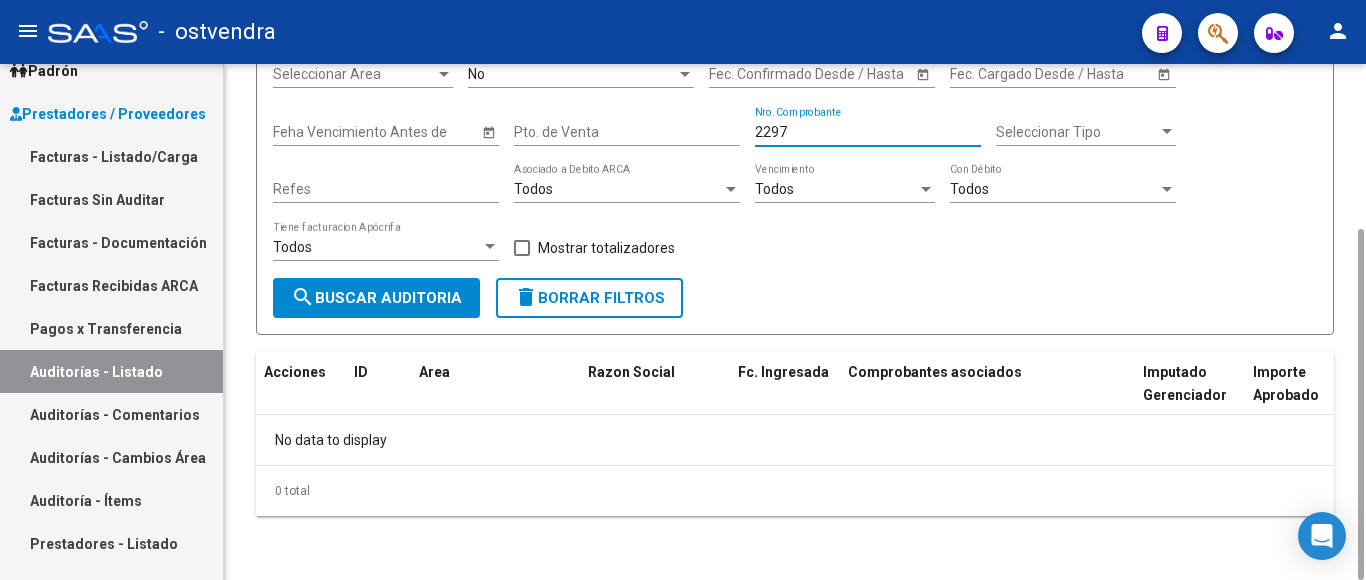 type on "2297" 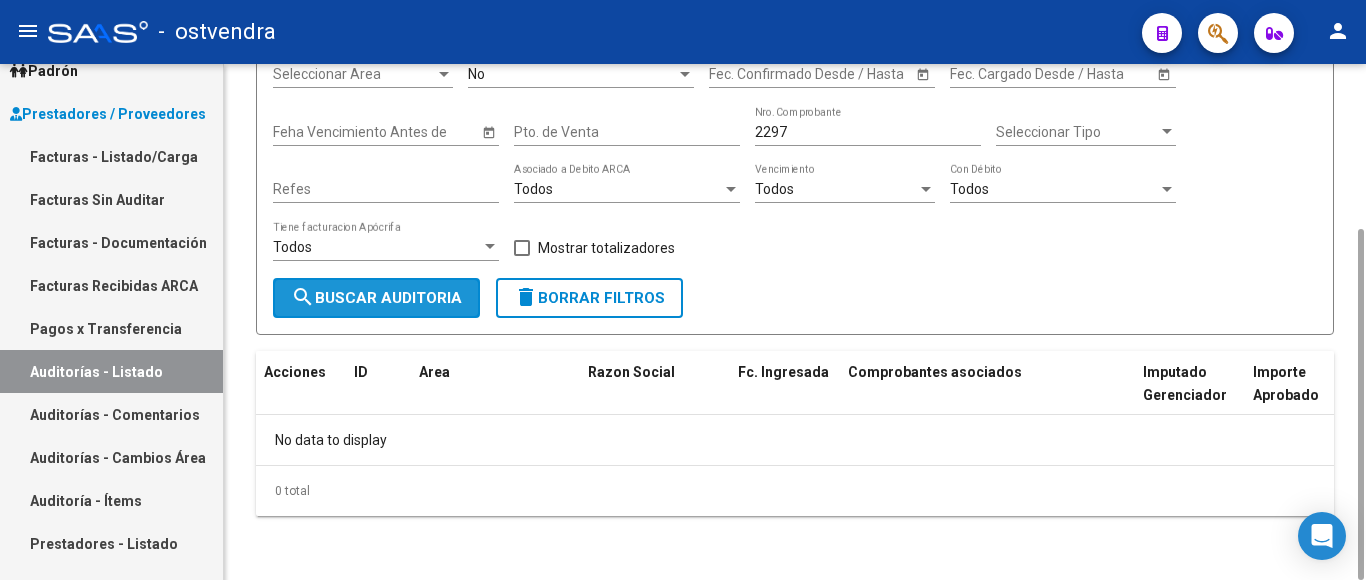 click on "search  Buscar Auditoria" 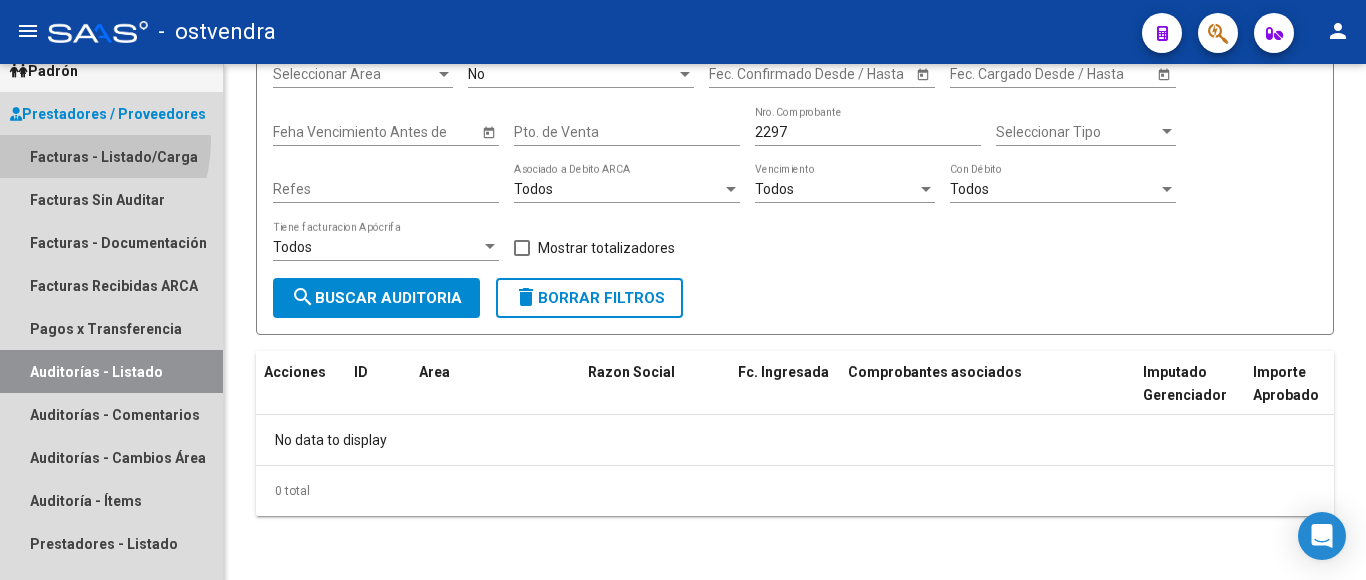 click on "Facturas - Listado/Carga" at bounding box center [111, 156] 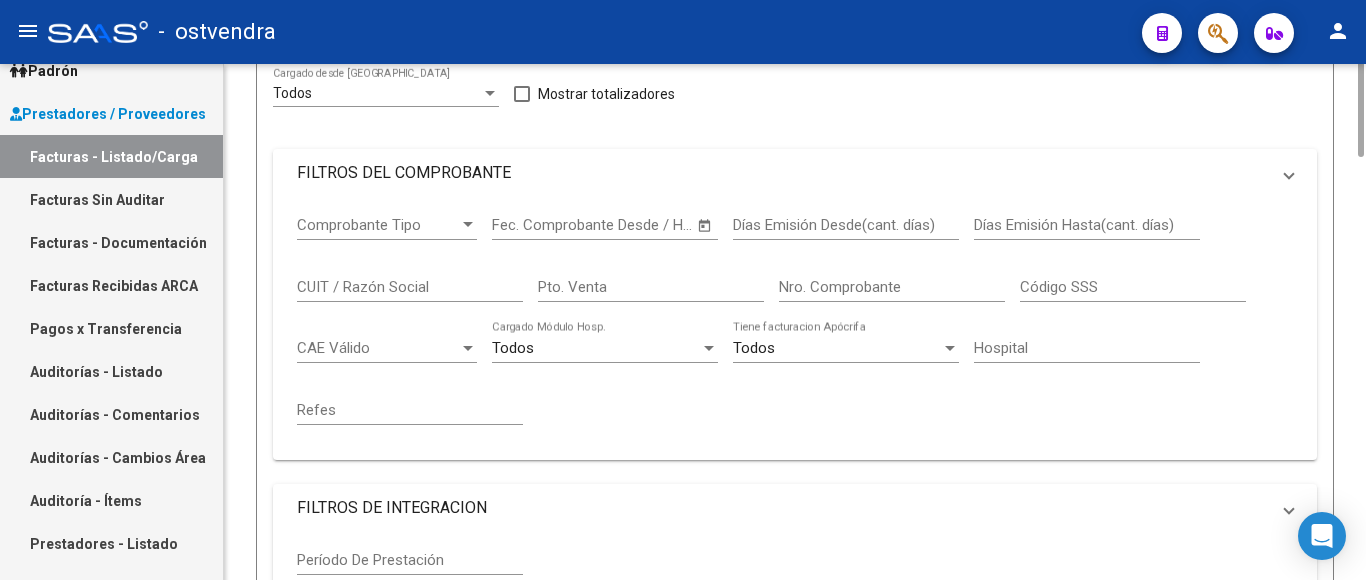 scroll, scrollTop: 0, scrollLeft: 0, axis: both 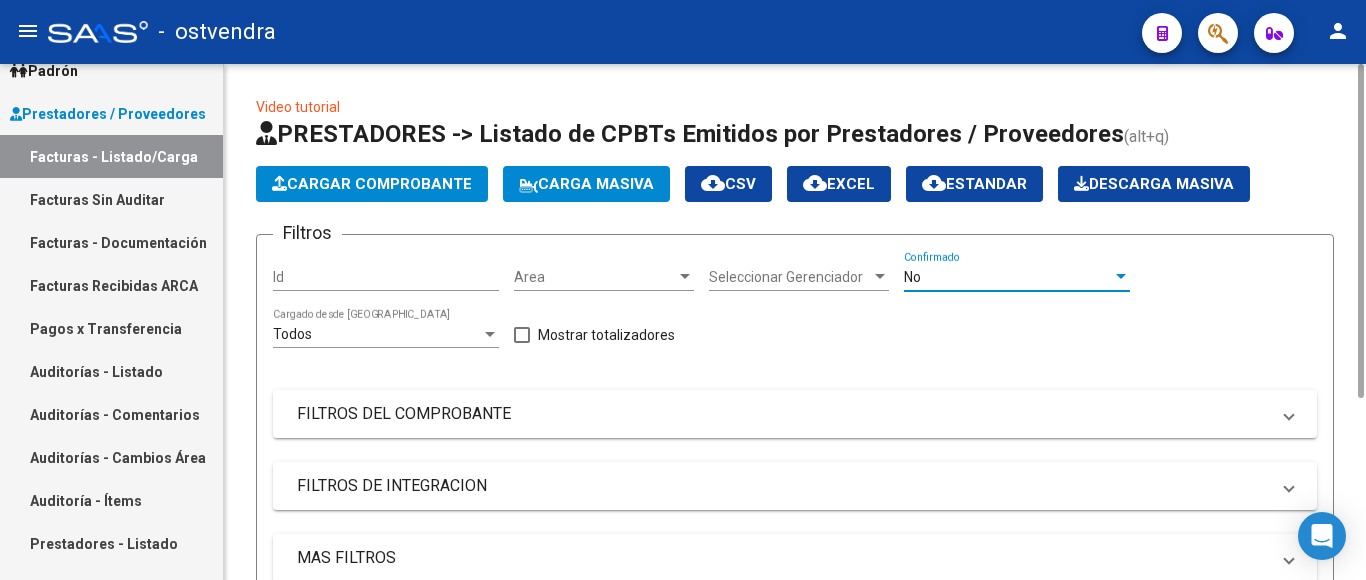 click on "No" at bounding box center [1008, 277] 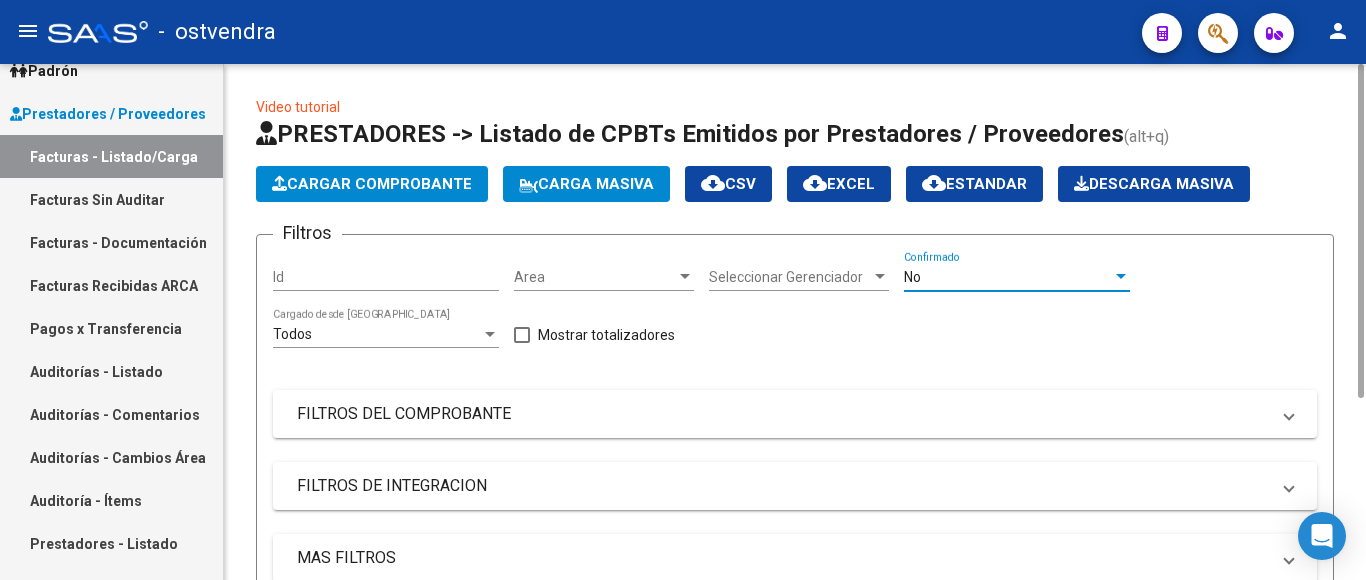 click on "No" at bounding box center (1008, 277) 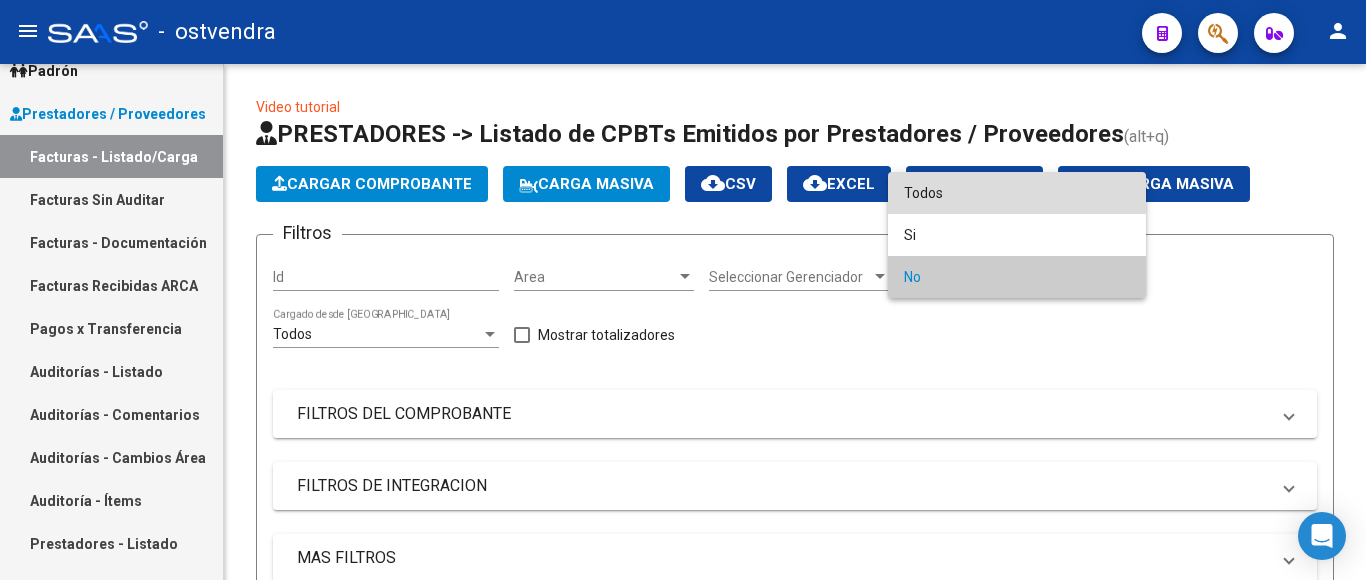 click on "Todos" at bounding box center (1017, 193) 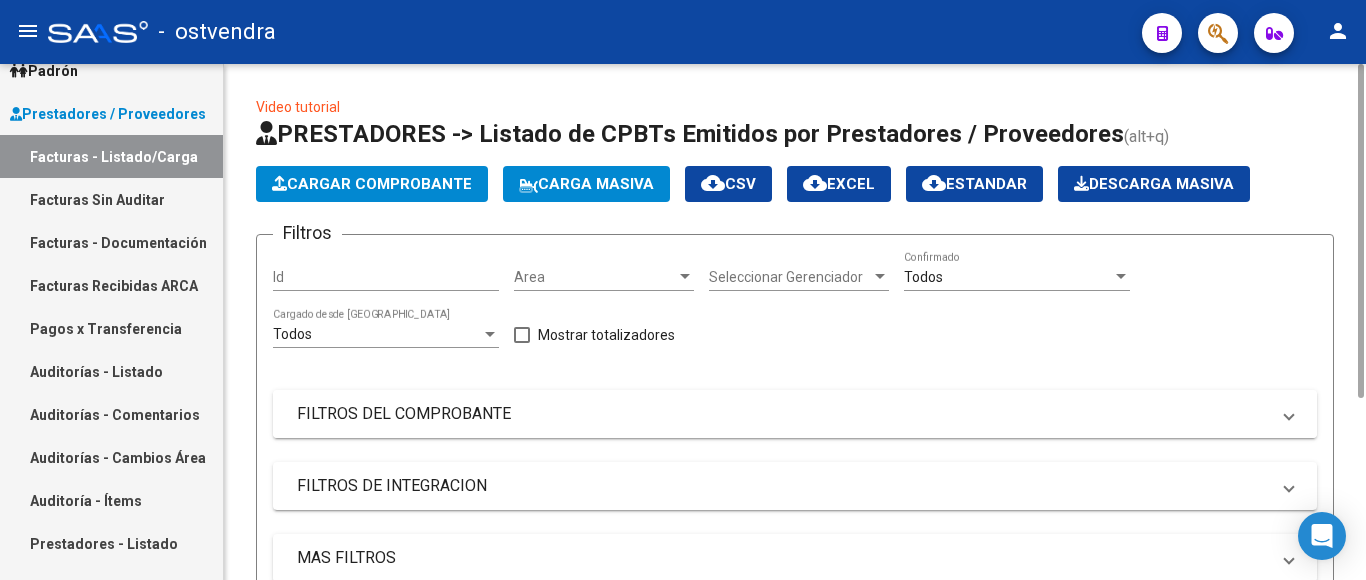 click on "FILTROS DEL COMPROBANTE" at bounding box center [795, 414] 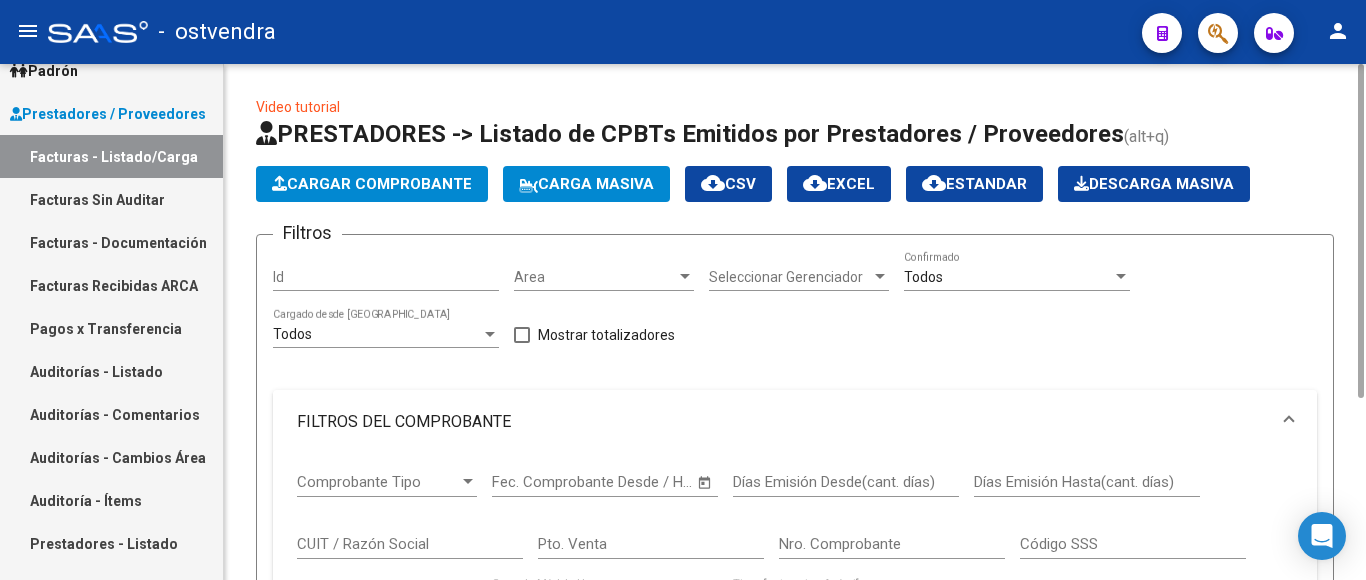 scroll, scrollTop: 400, scrollLeft: 0, axis: vertical 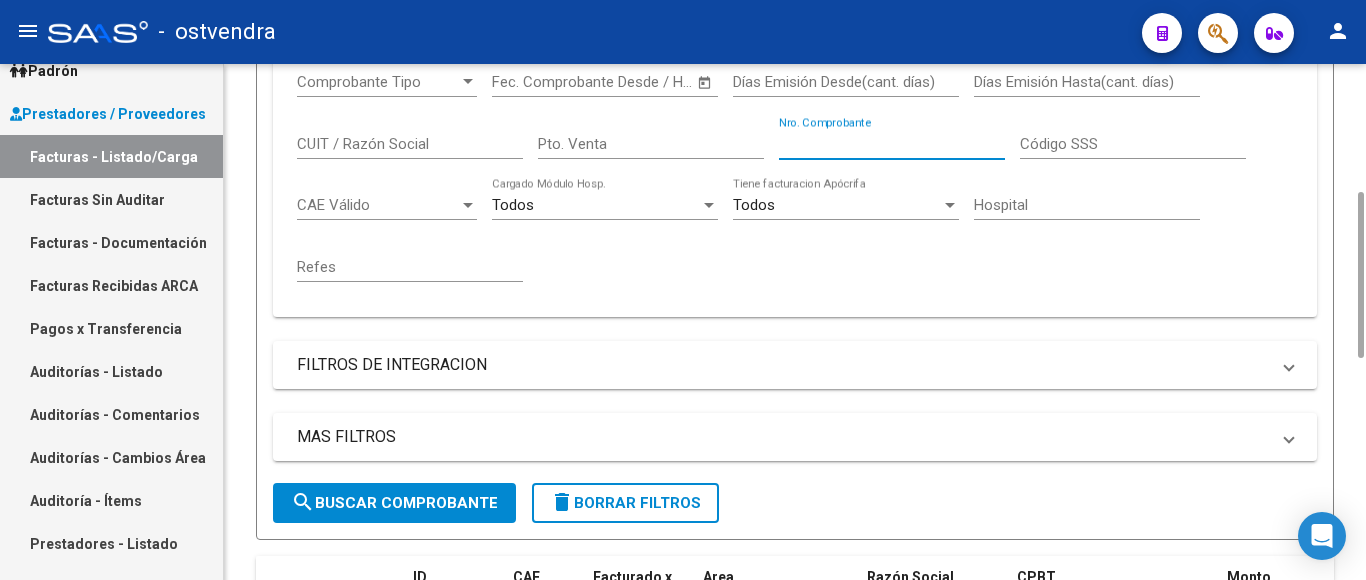 click on "Nro. Comprobante" at bounding box center (892, 144) 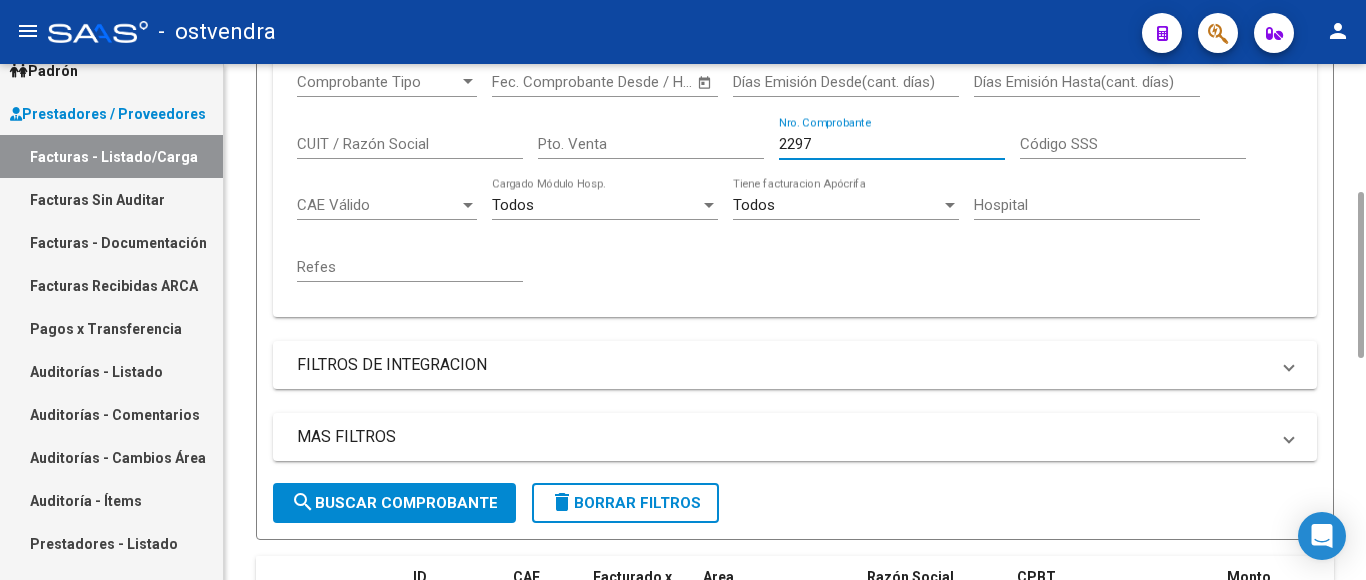 type on "2297" 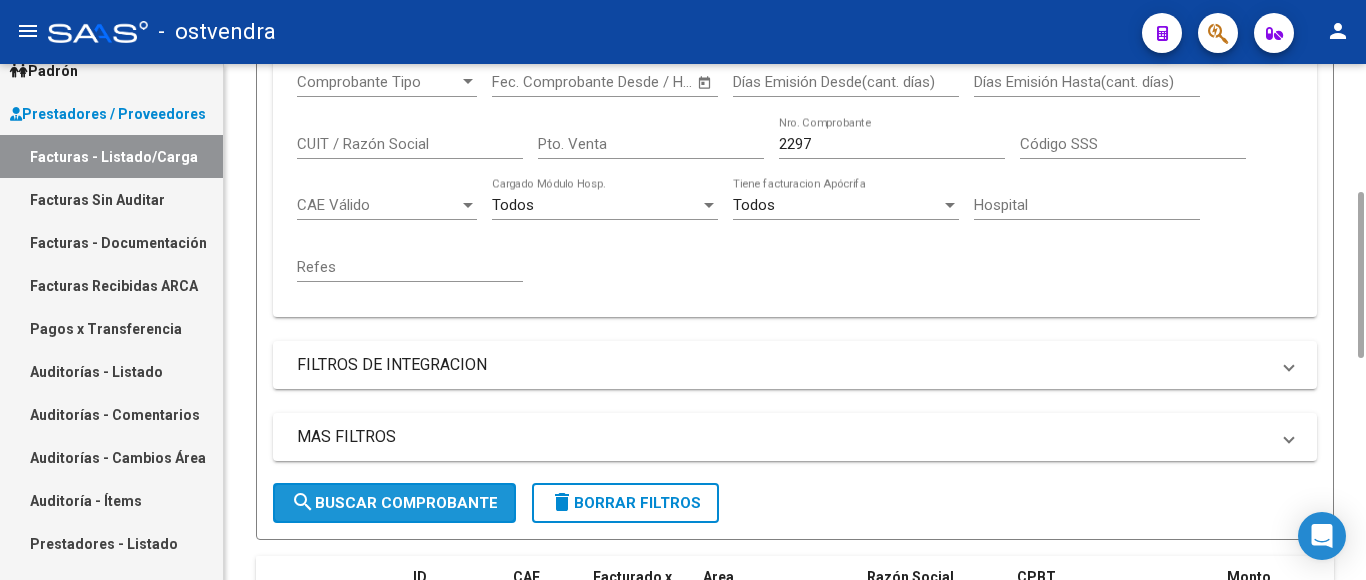 click on "search  Buscar Comprobante" 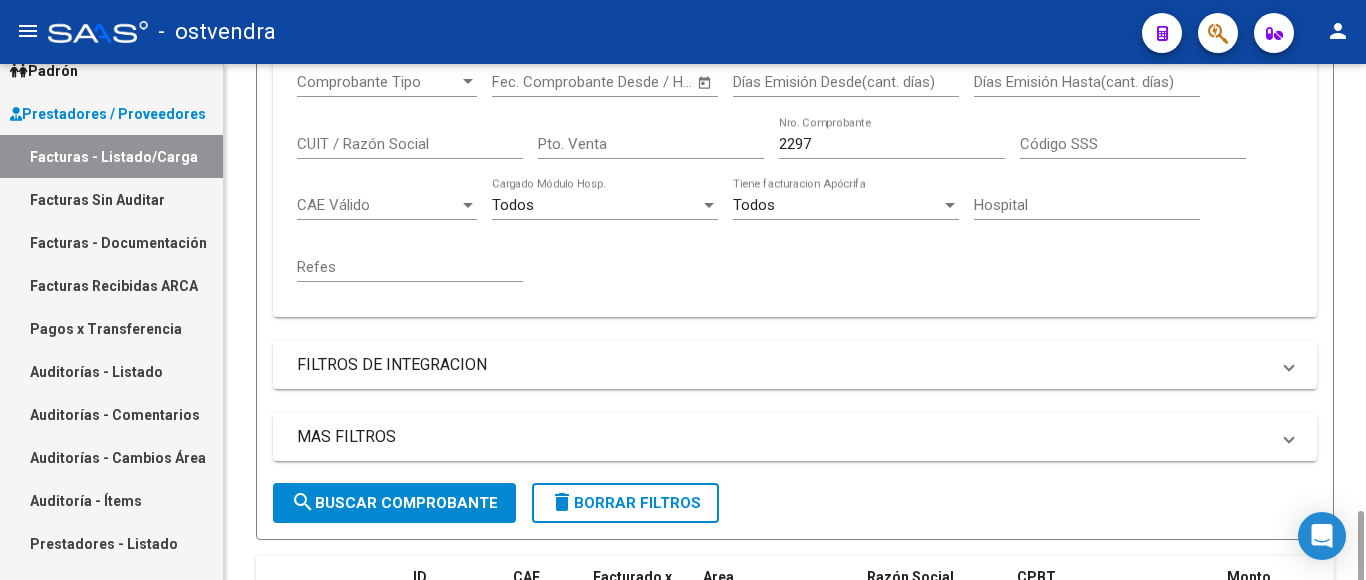 scroll, scrollTop: 600, scrollLeft: 0, axis: vertical 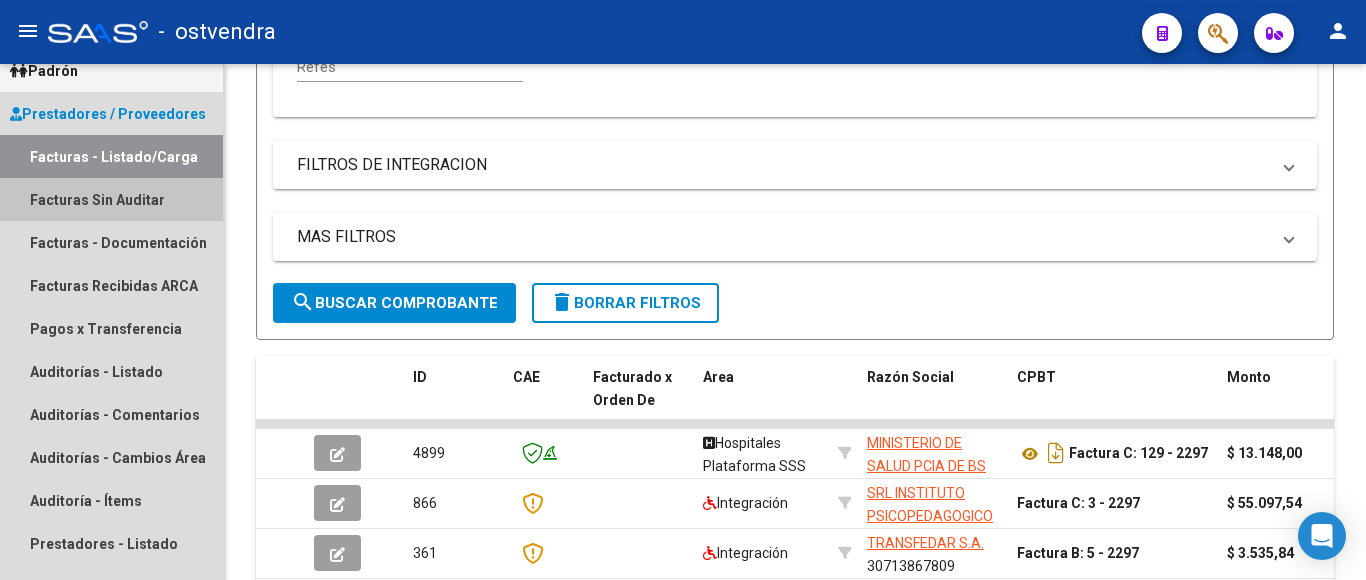 click on "Facturas Sin Auditar" at bounding box center [111, 199] 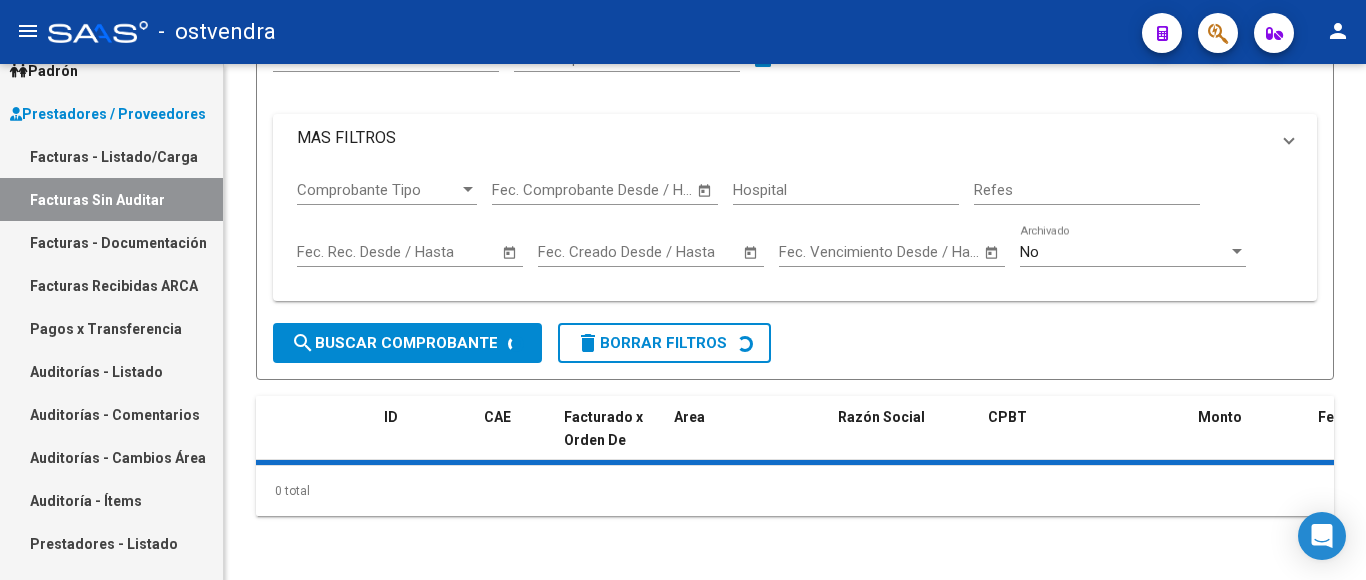 scroll, scrollTop: 0, scrollLeft: 0, axis: both 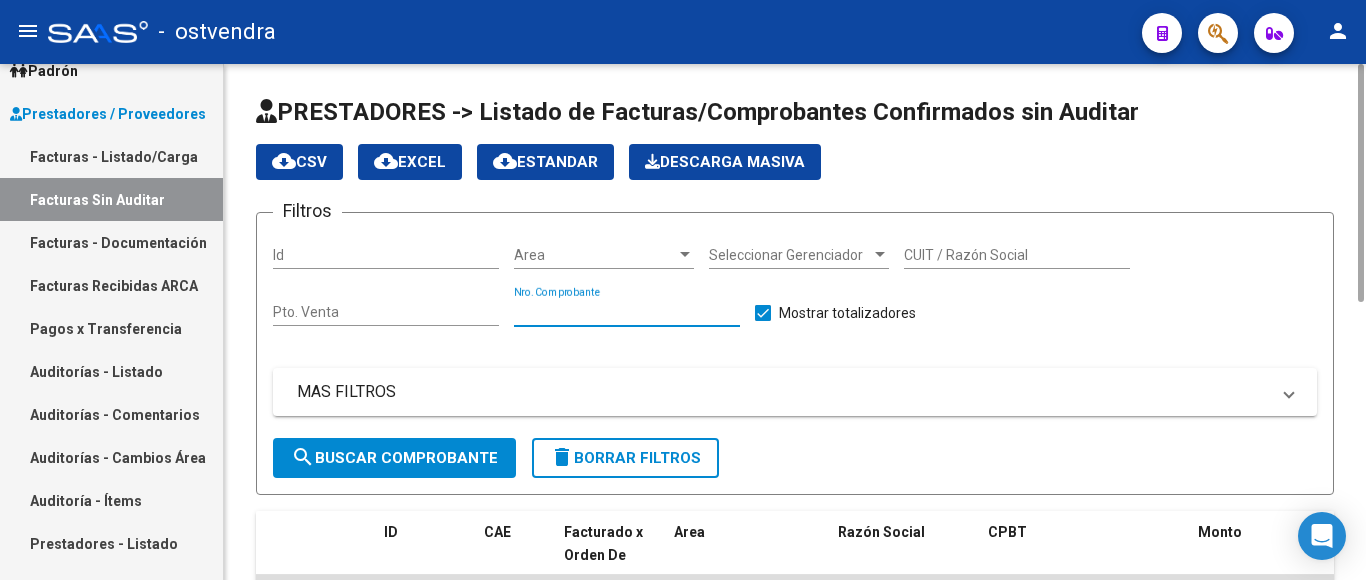 click on "Nro. Comprobante" at bounding box center [627, 312] 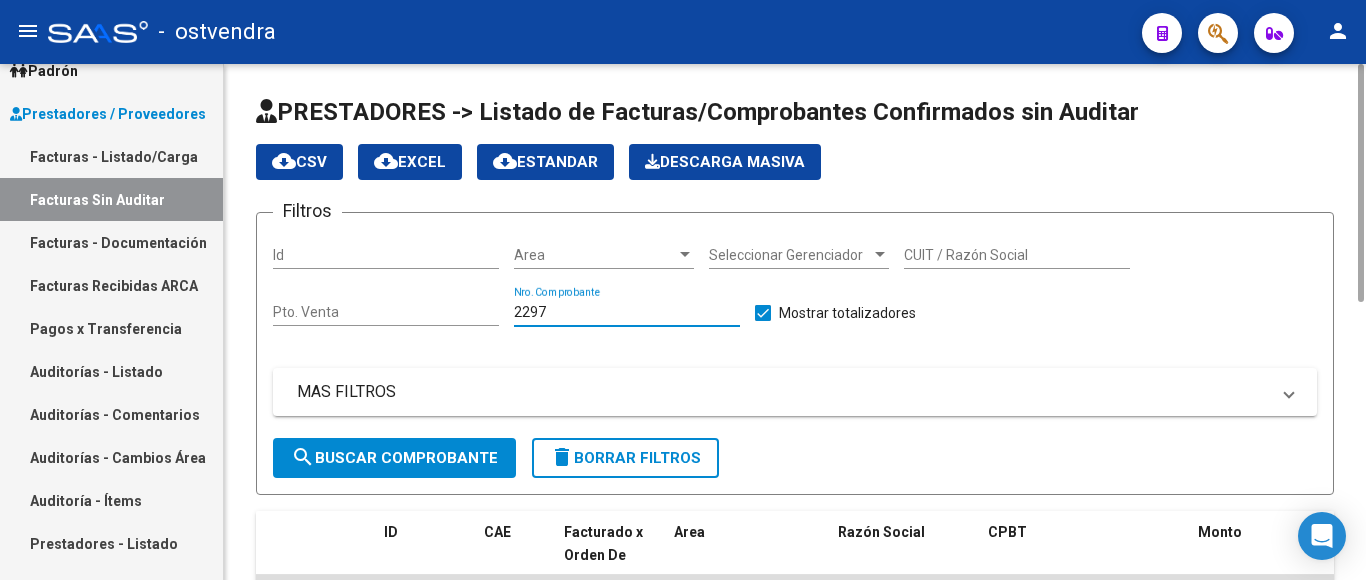 type on "2297" 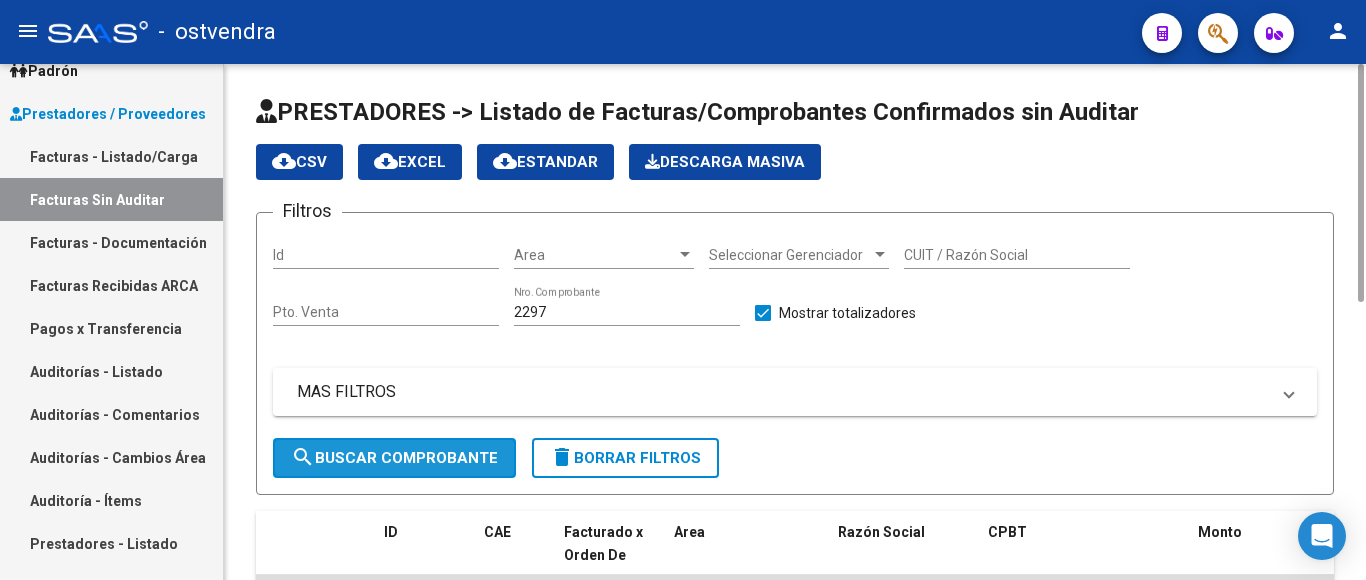 click on "search  Buscar Comprobante" 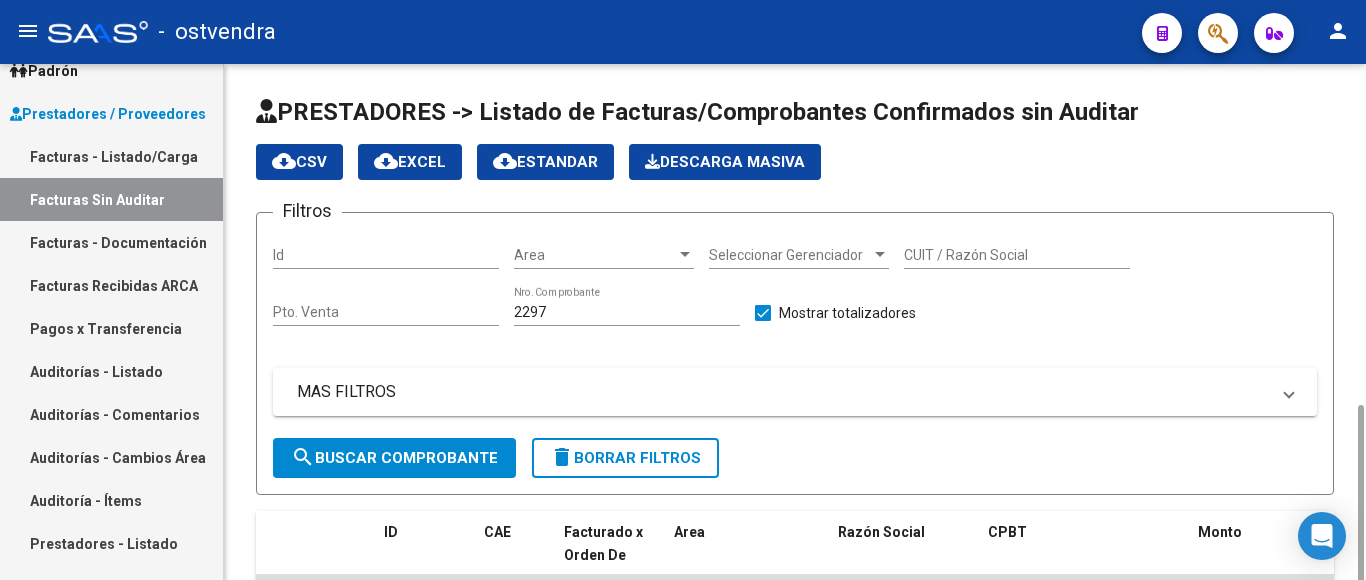 scroll, scrollTop: 215, scrollLeft: 0, axis: vertical 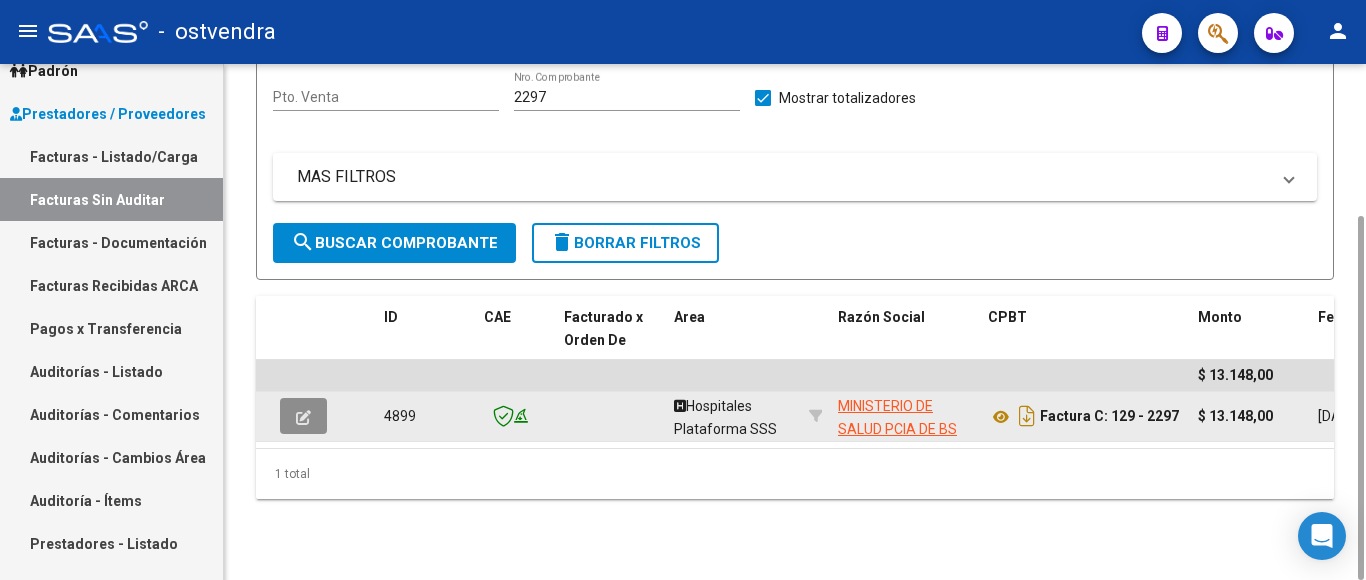 click 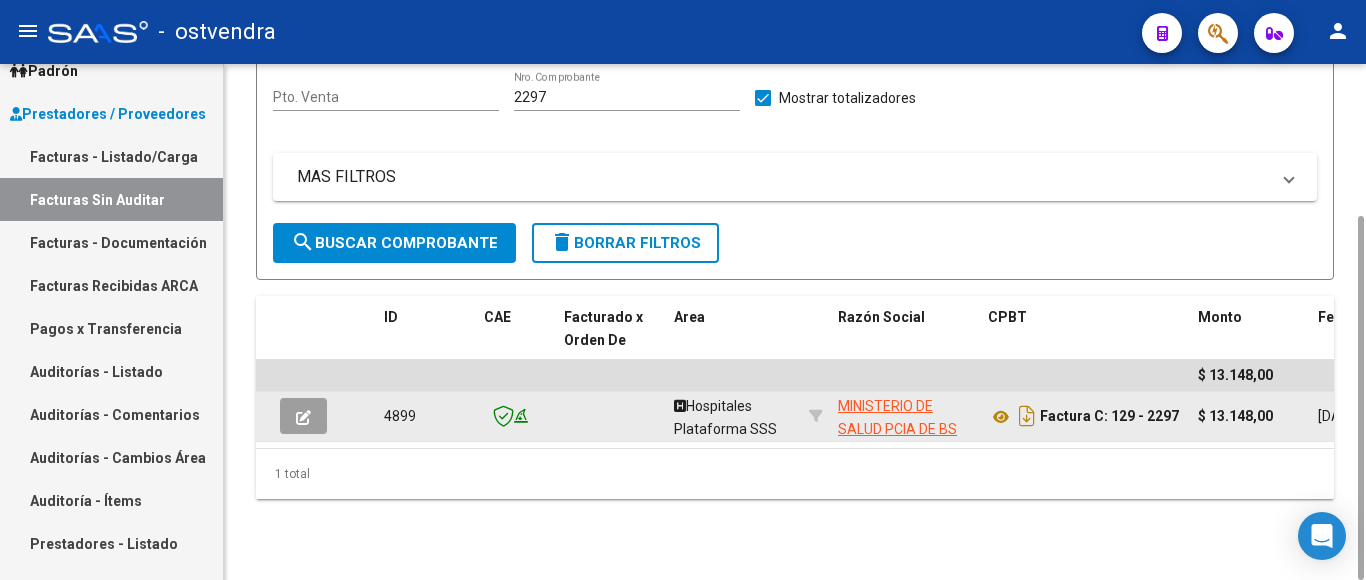 click 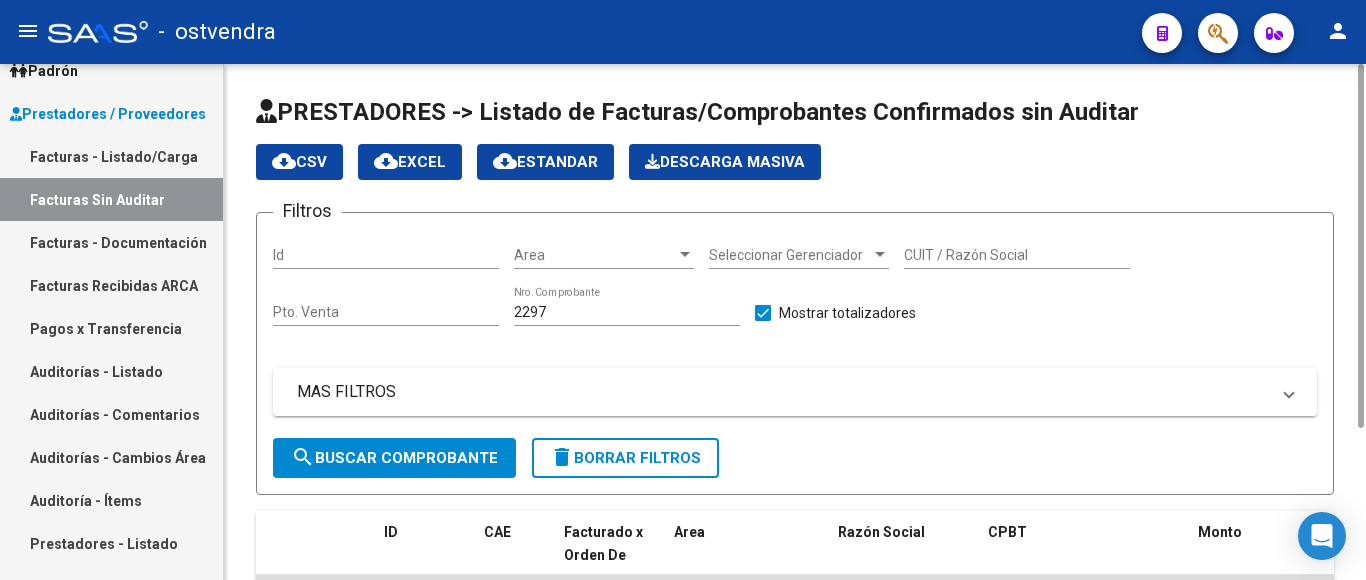 scroll, scrollTop: 215, scrollLeft: 0, axis: vertical 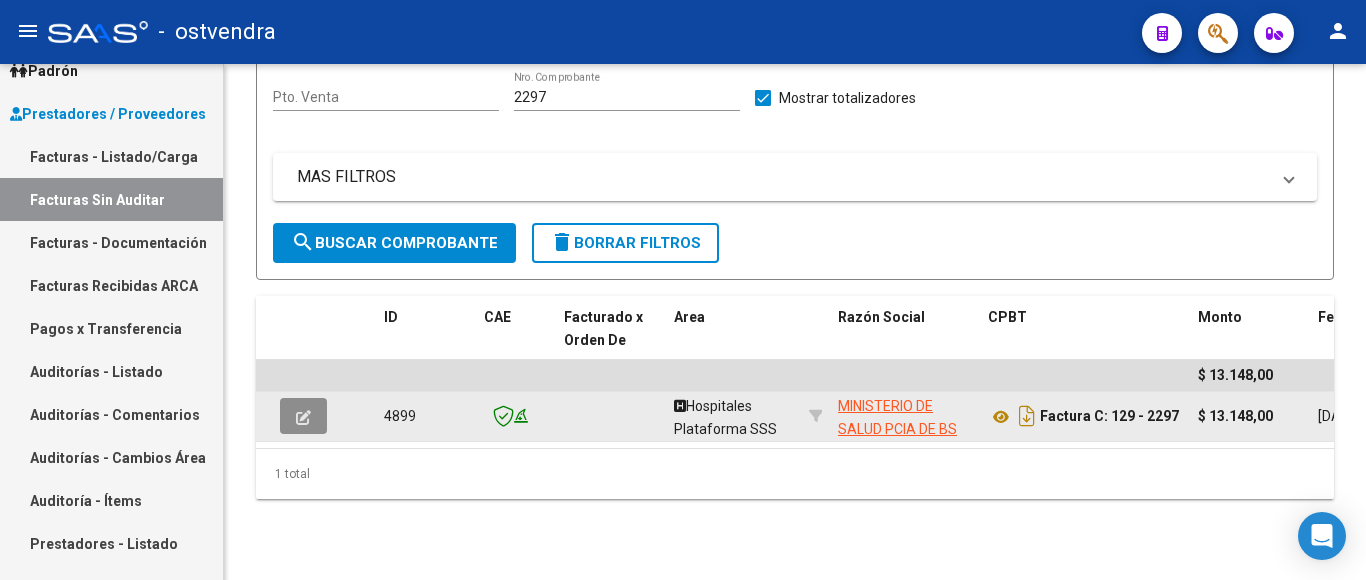 click 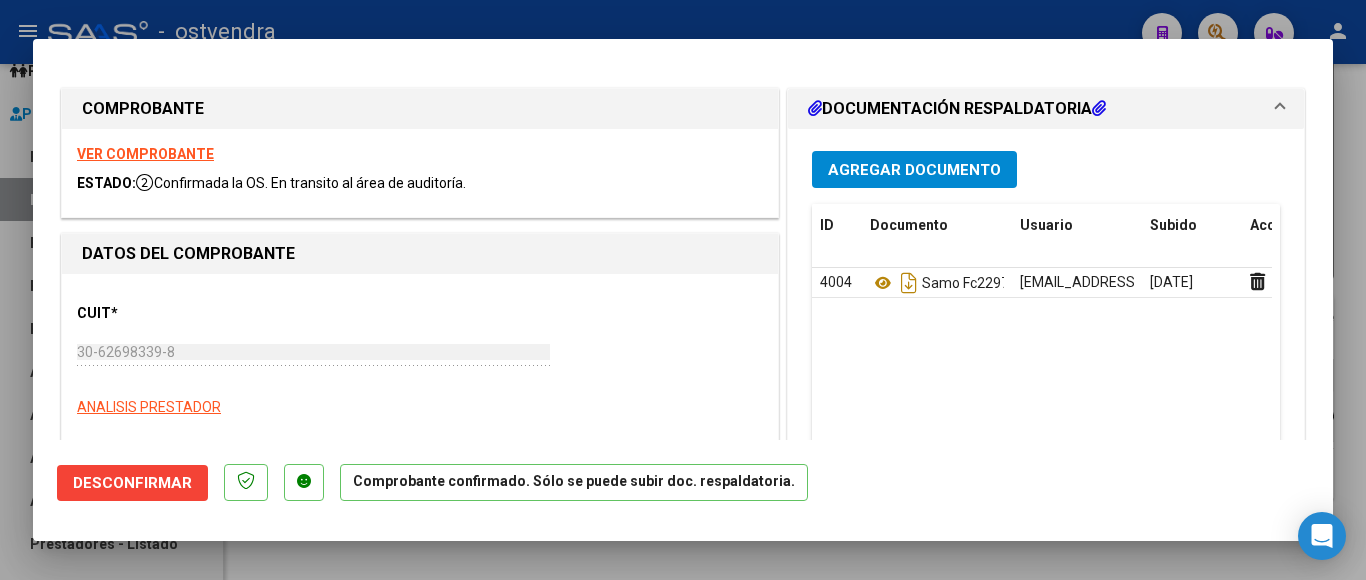 type on "[DATE]" 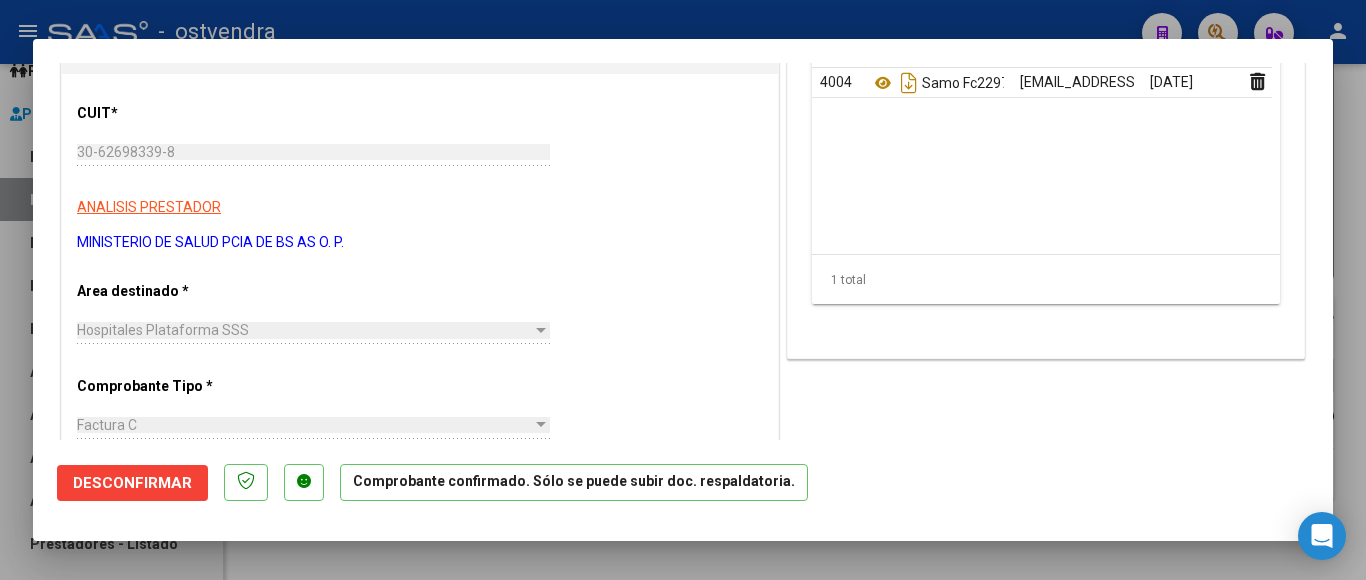 scroll, scrollTop: 0, scrollLeft: 0, axis: both 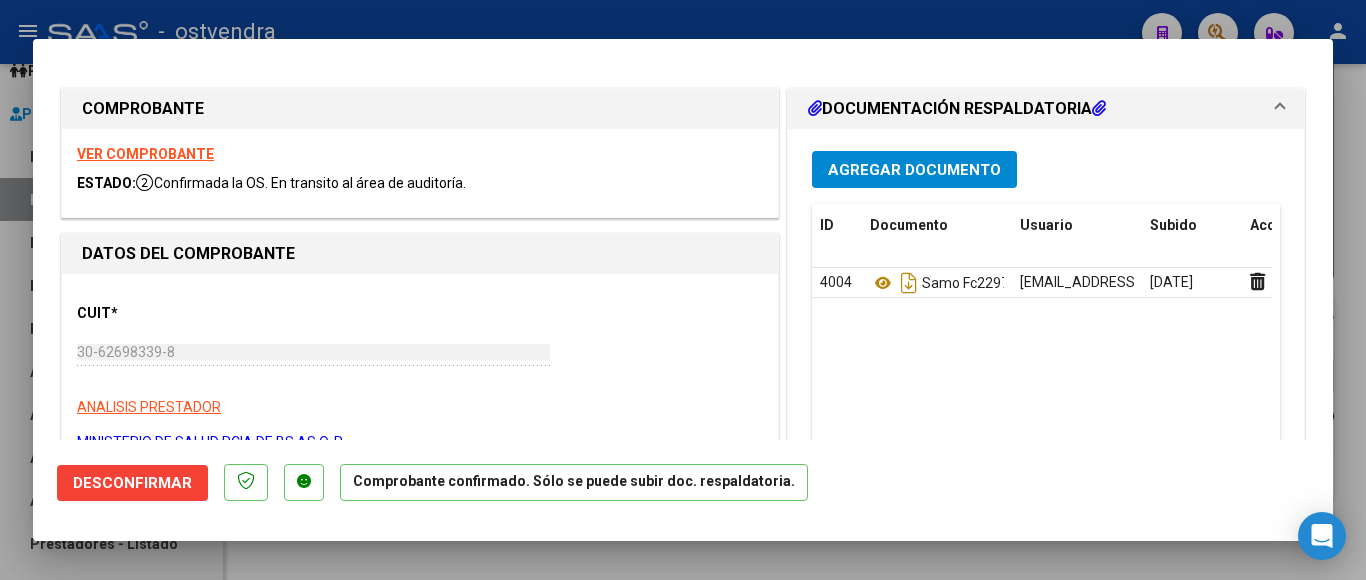 click at bounding box center (683, 290) 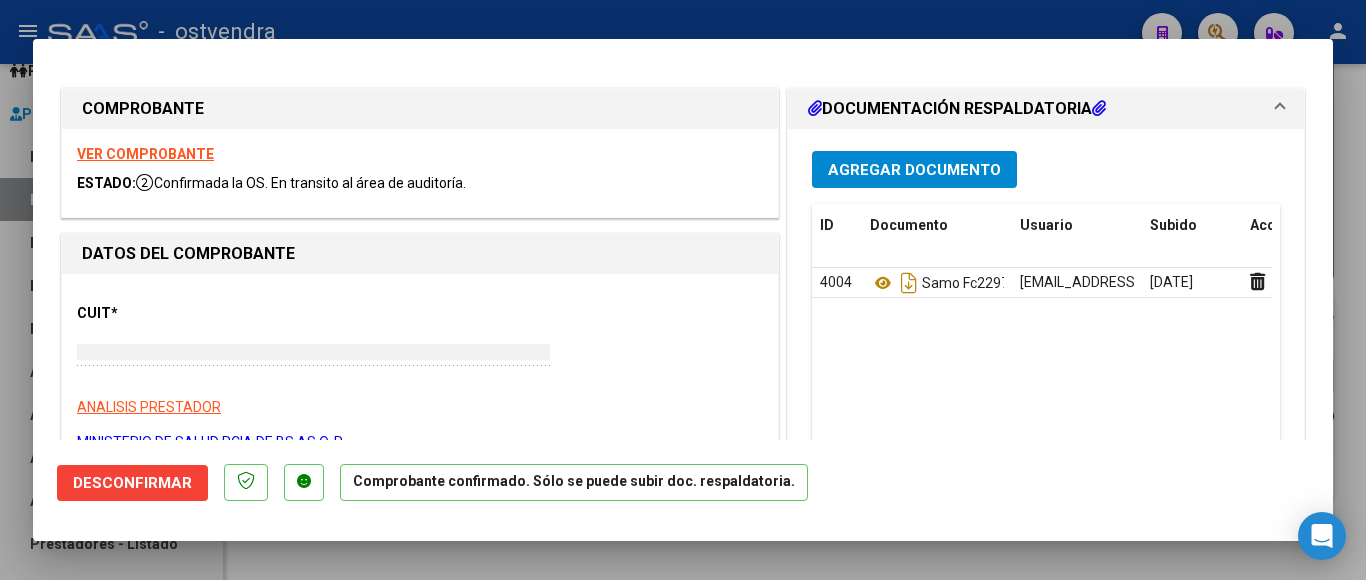 type 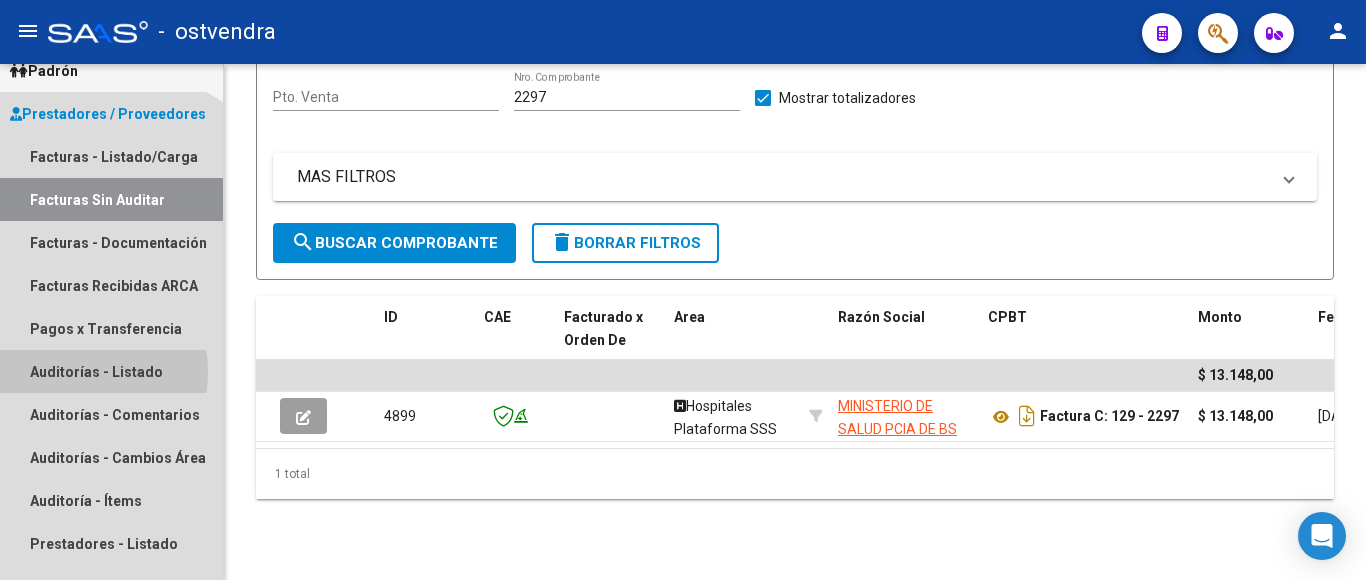 click on "Auditorías - Listado" at bounding box center (111, 371) 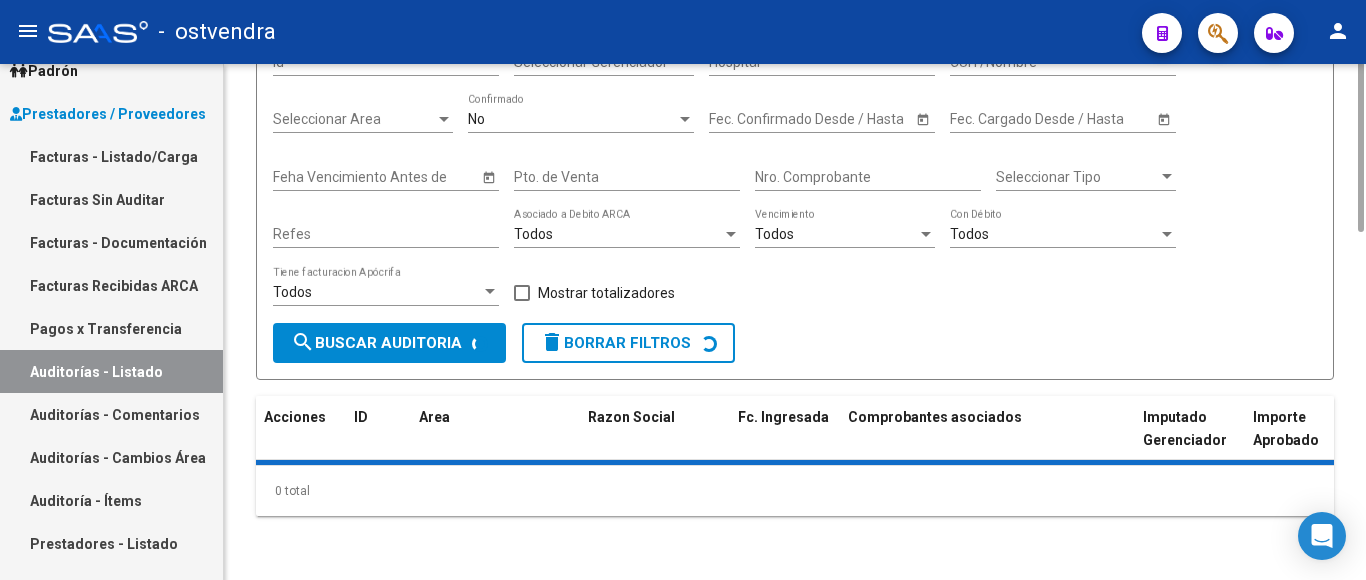 scroll, scrollTop: 0, scrollLeft: 0, axis: both 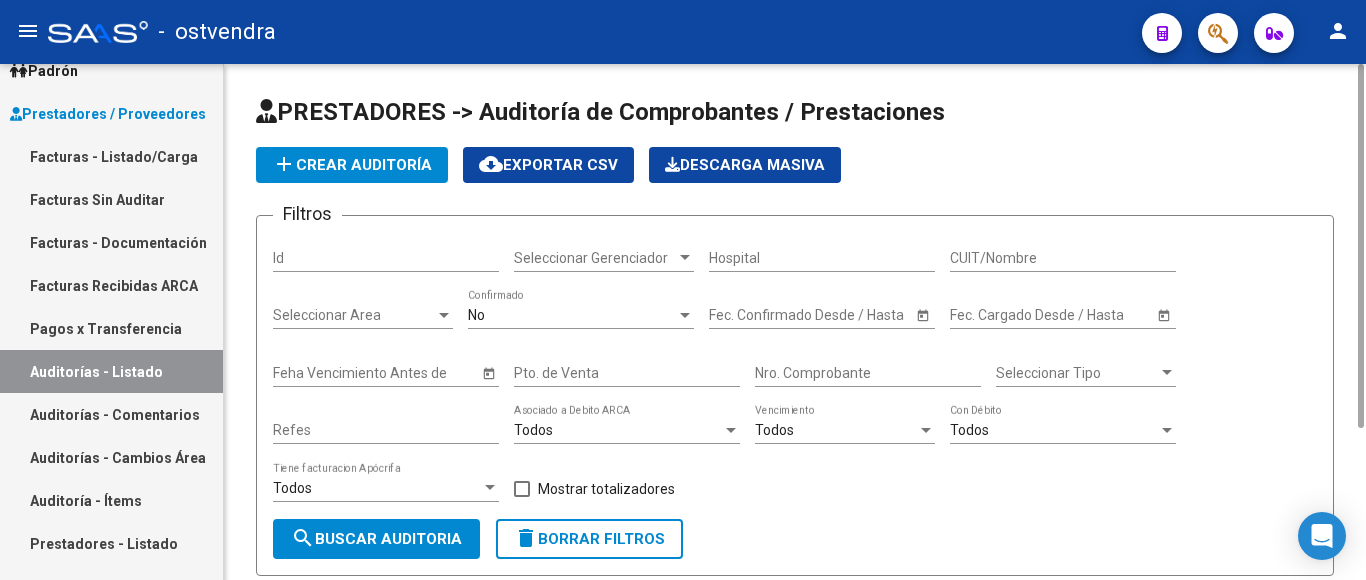 click on "Nro. Comprobante" at bounding box center [868, 373] 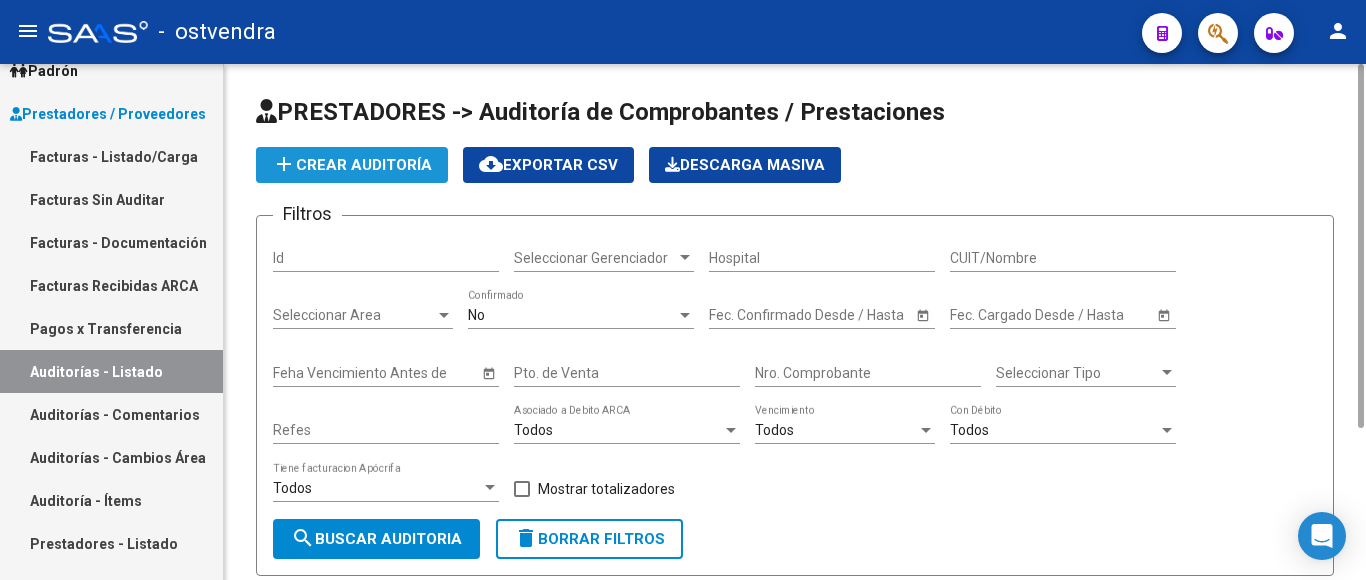 click on "add  Crear Auditoría" 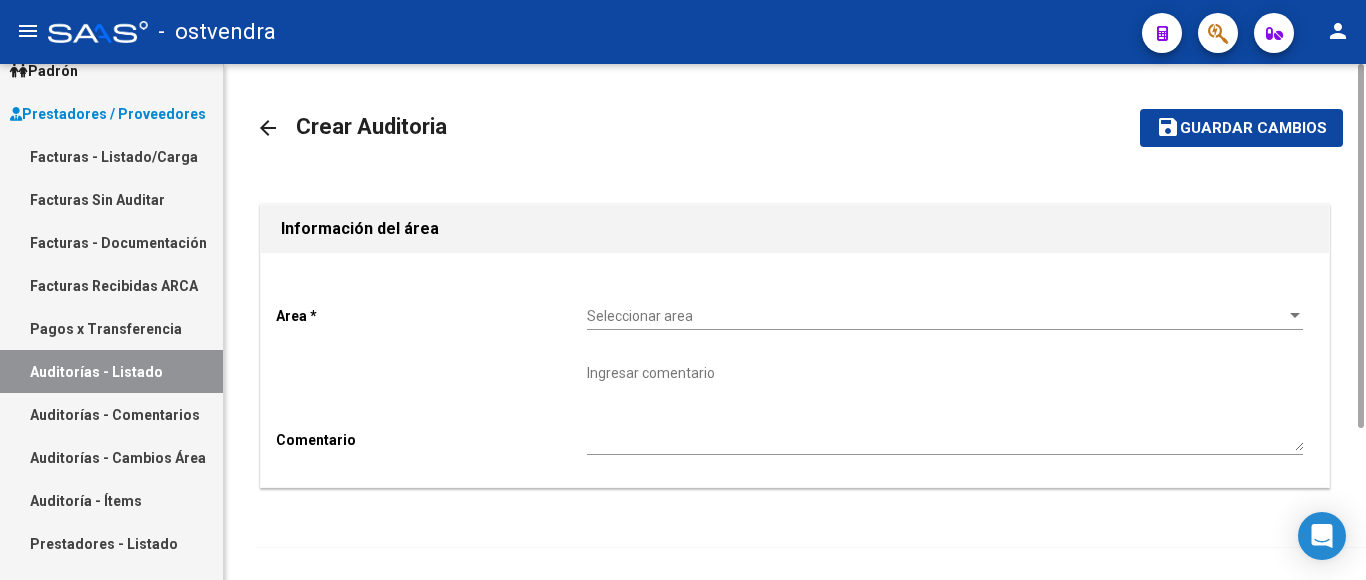 click on "Seleccionar area" at bounding box center [936, 316] 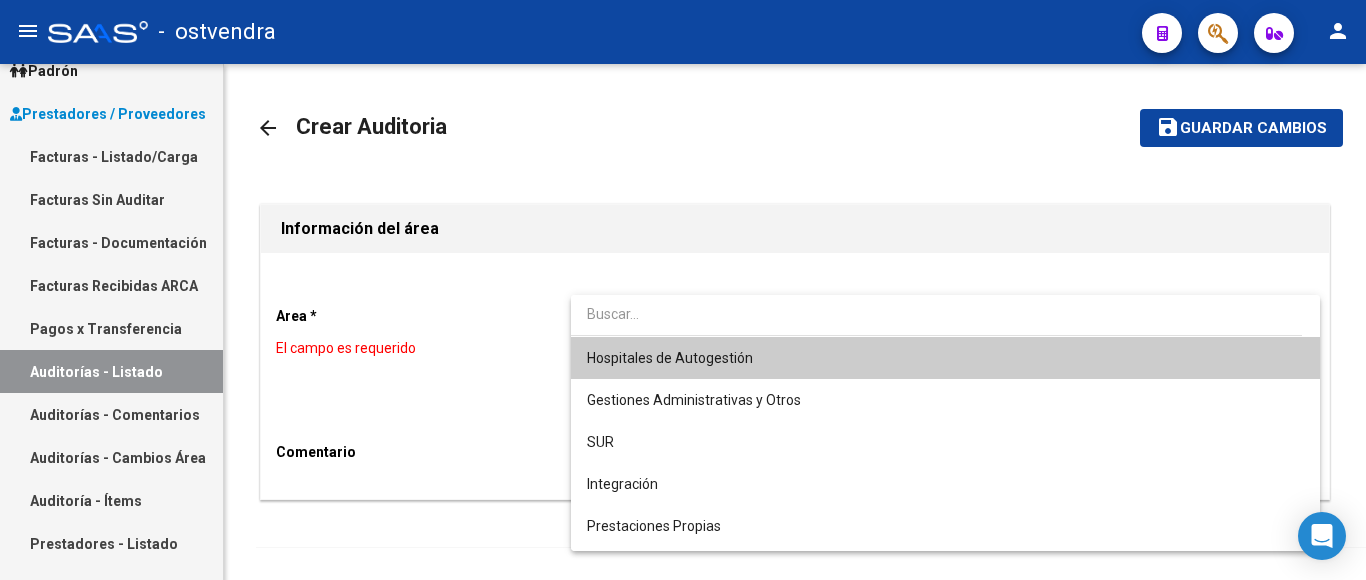 click on "Hospitales de Autogestión" at bounding box center (945, 358) 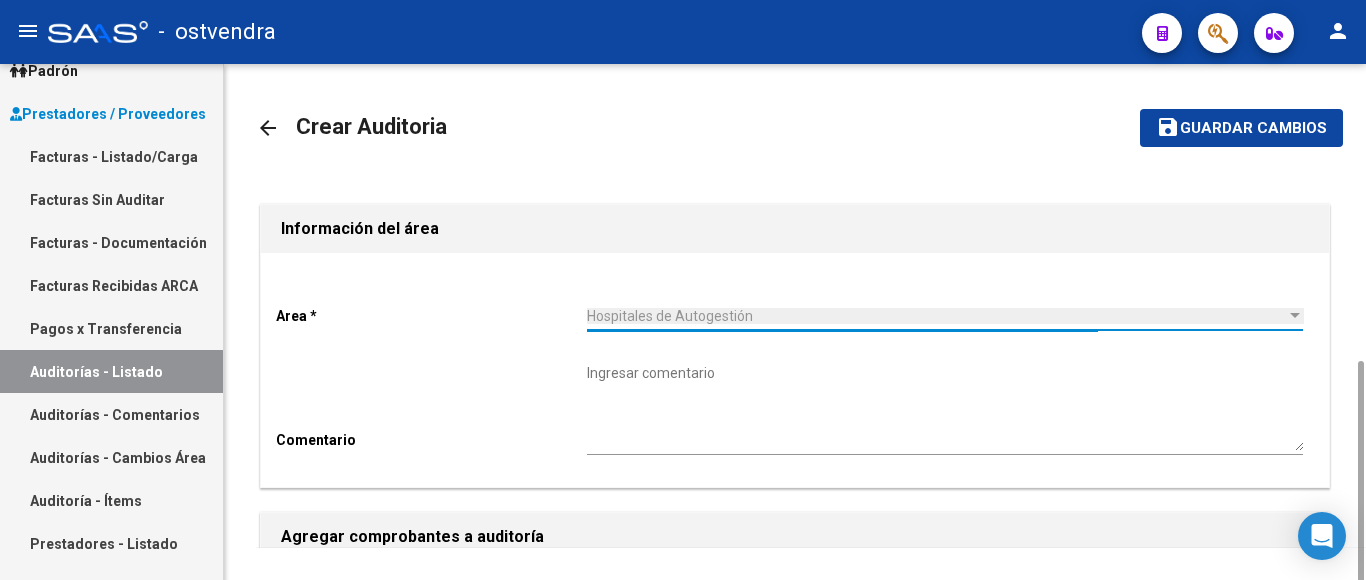scroll, scrollTop: 200, scrollLeft: 0, axis: vertical 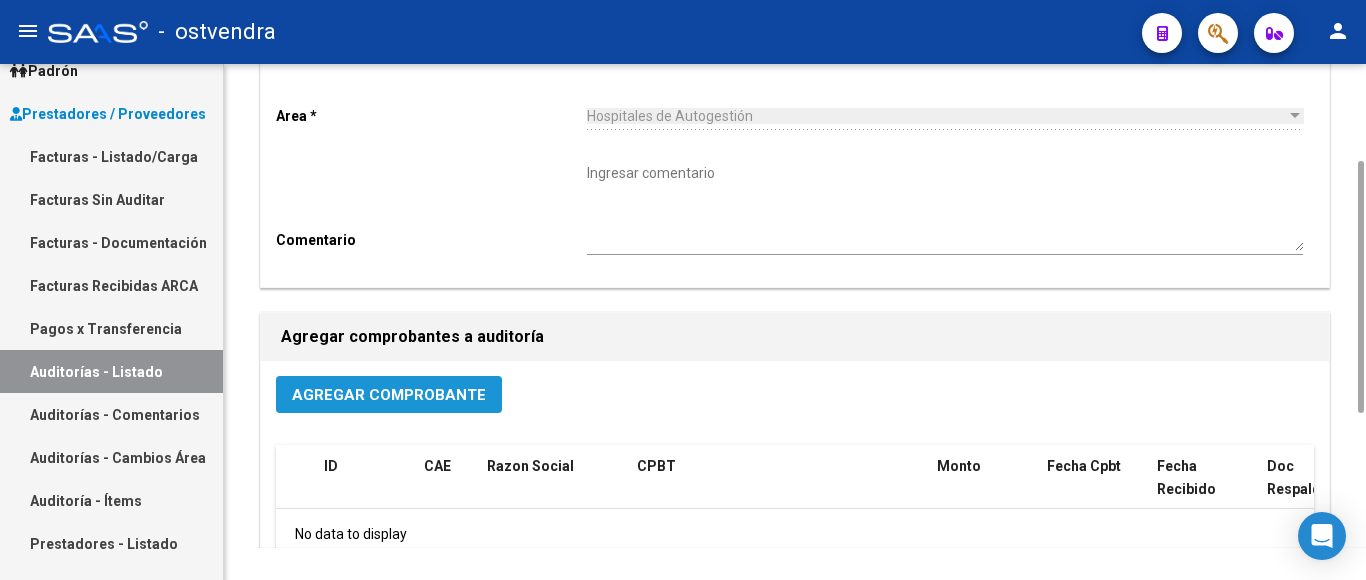click on "Agregar Comprobante" 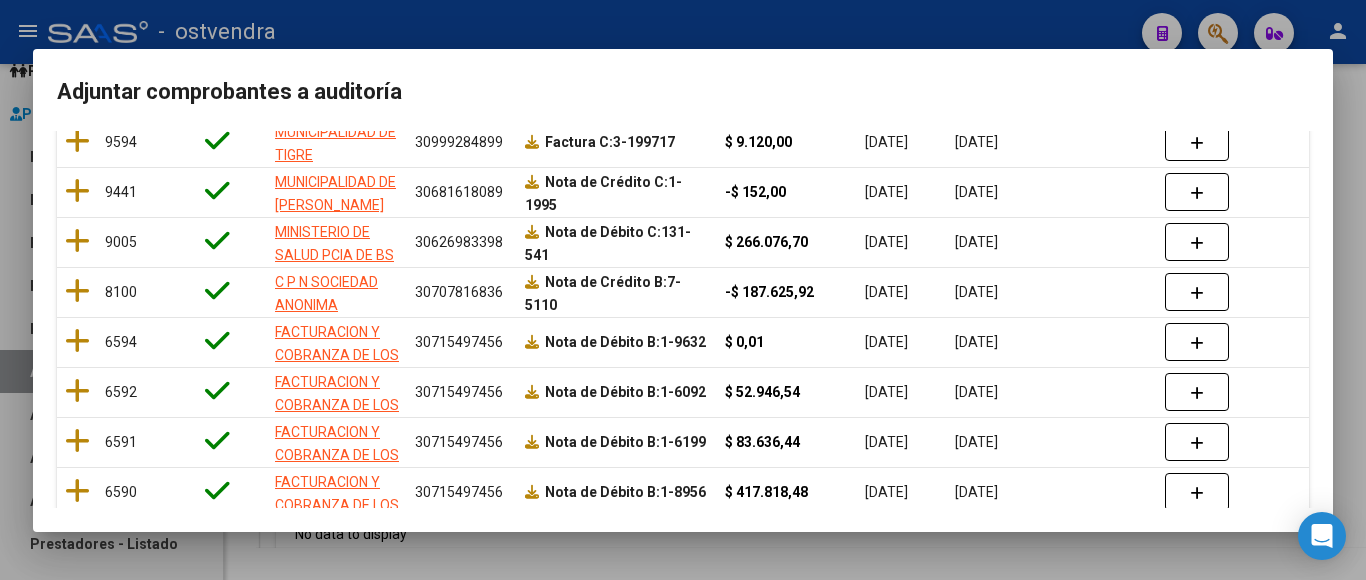 scroll, scrollTop: 490, scrollLeft: 0, axis: vertical 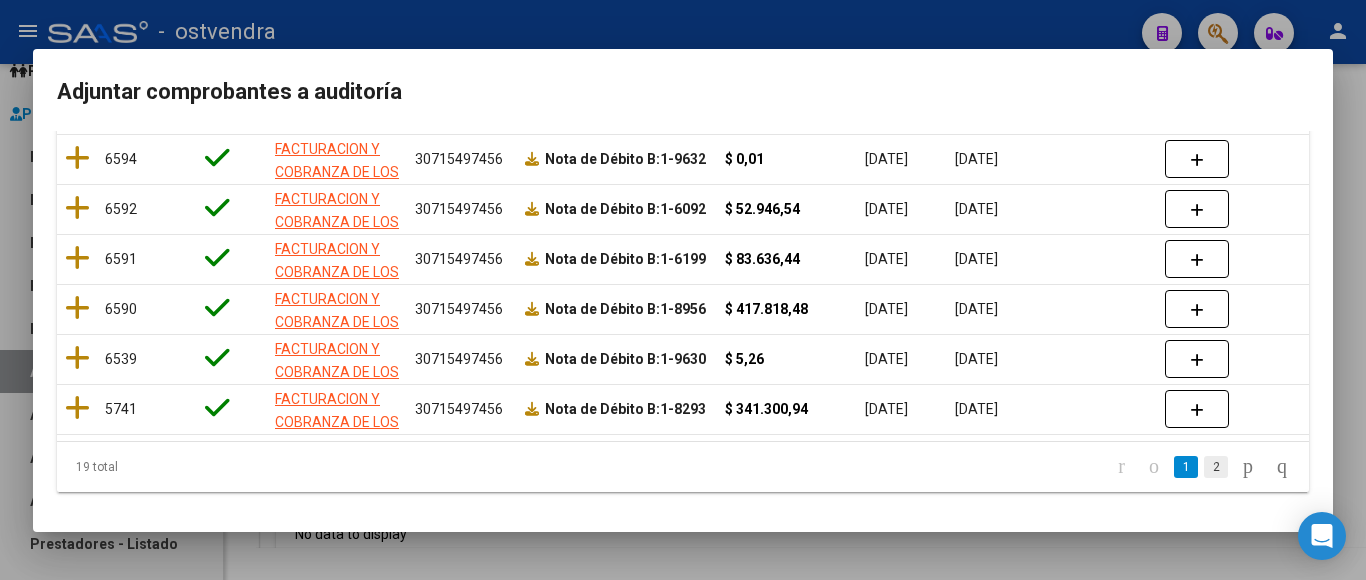 click on "2" 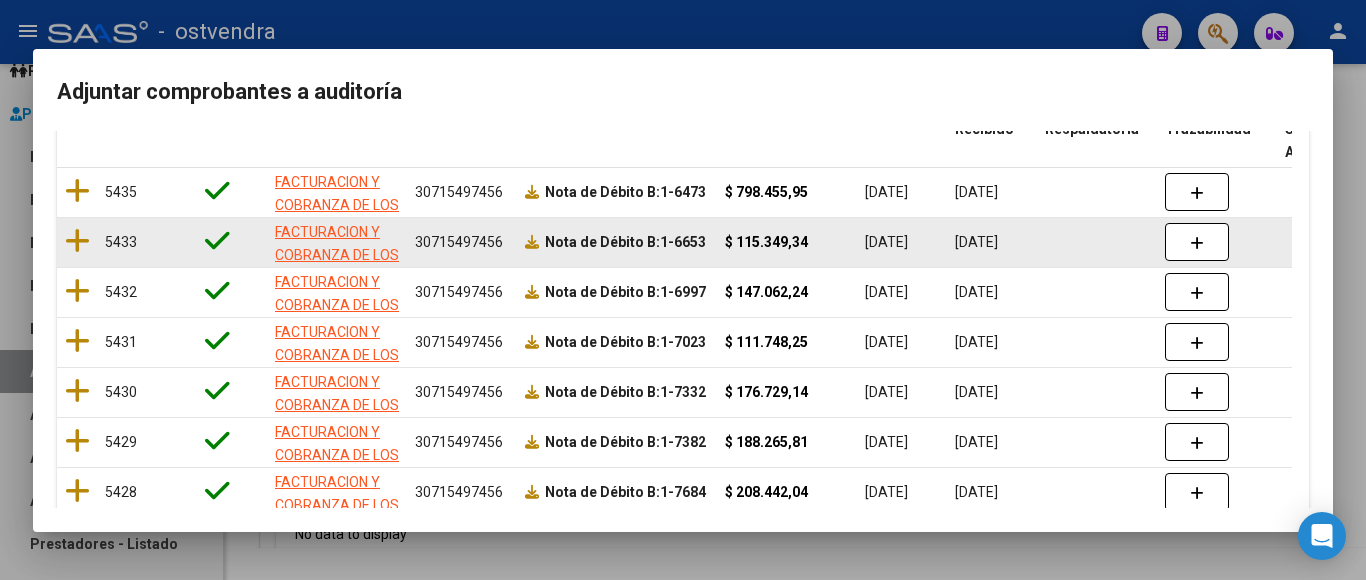 scroll, scrollTop: 440, scrollLeft: 0, axis: vertical 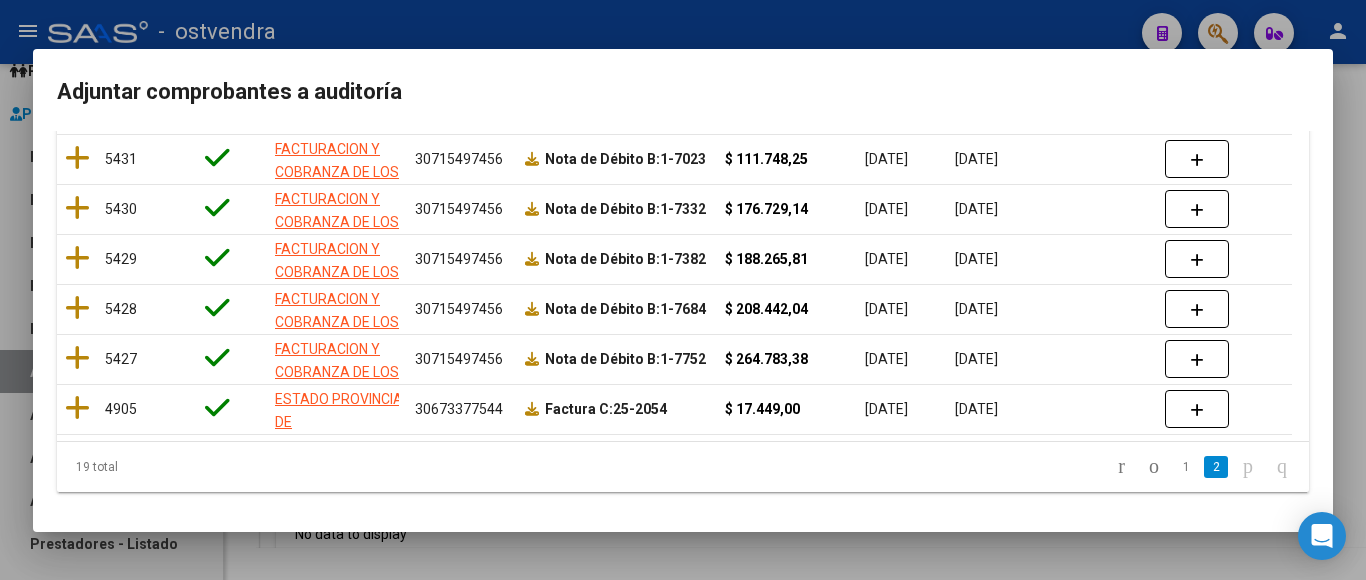 click on "1   2" 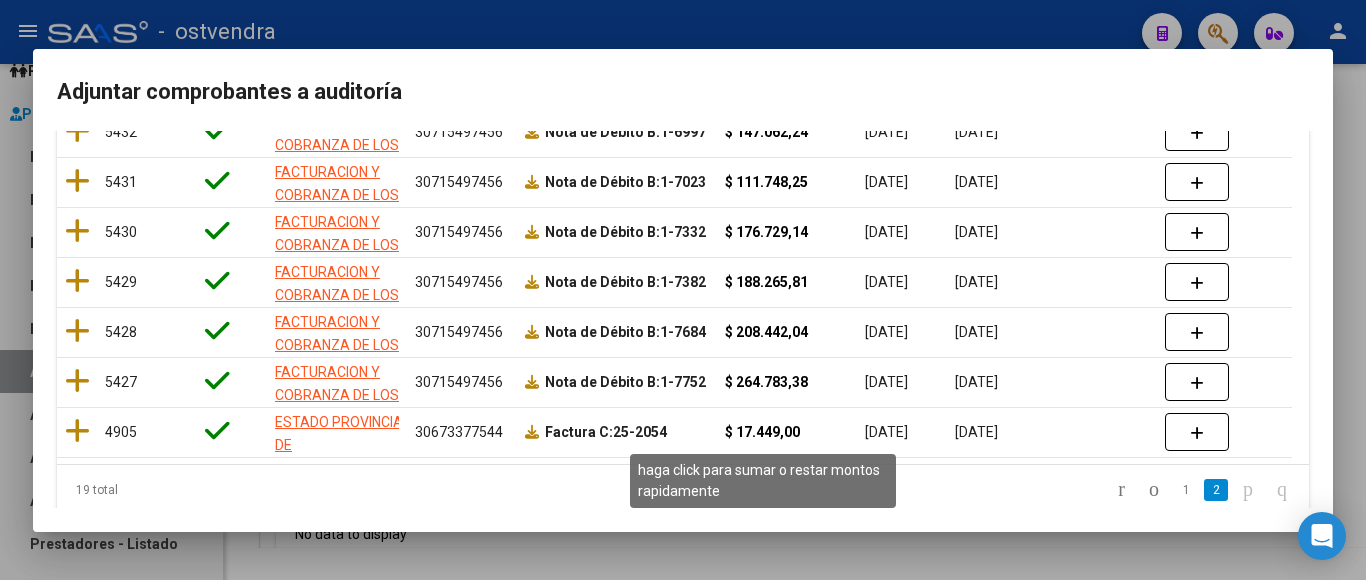 scroll, scrollTop: 440, scrollLeft: 0, axis: vertical 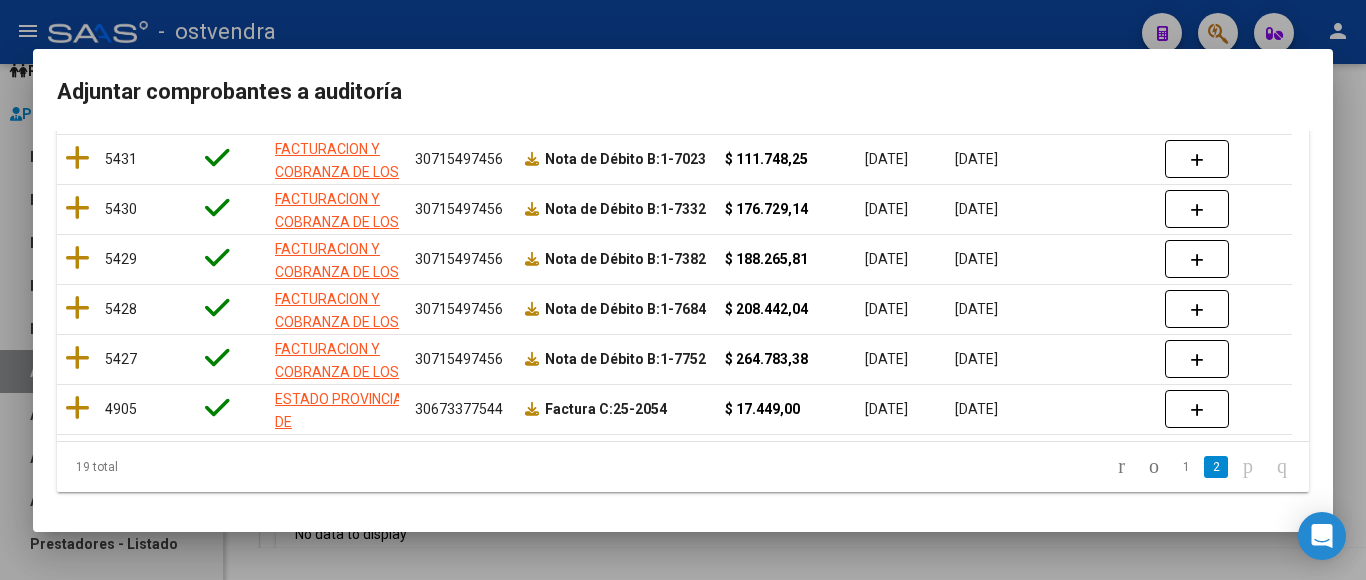 click at bounding box center [683, 290] 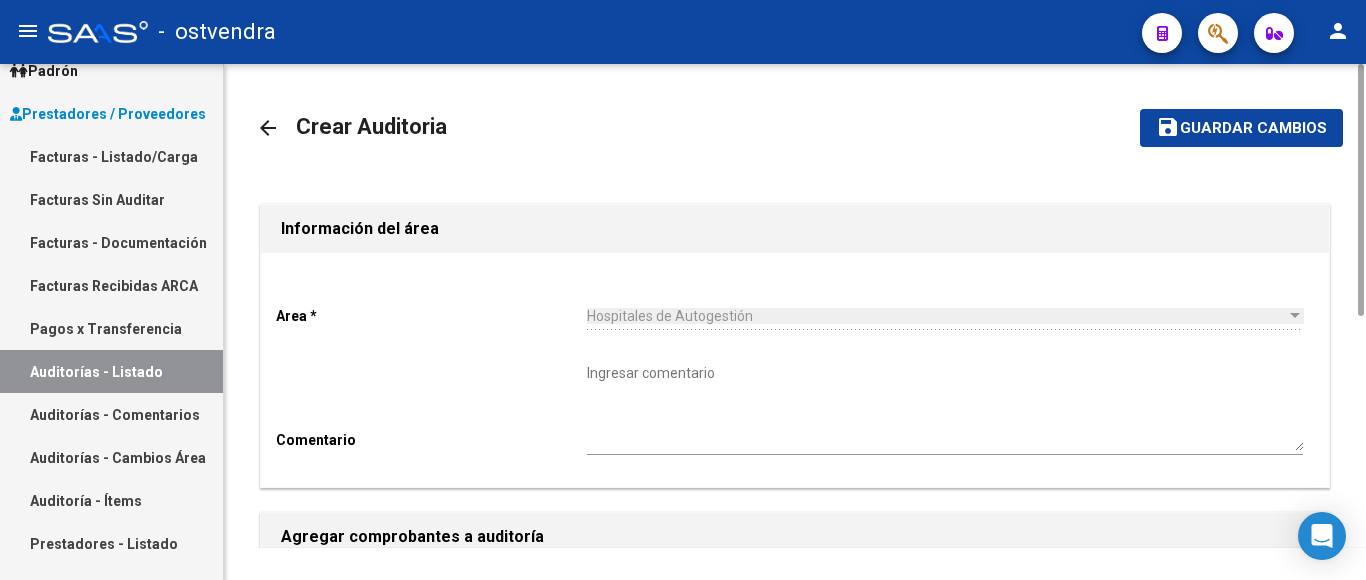 scroll, scrollTop: 400, scrollLeft: 0, axis: vertical 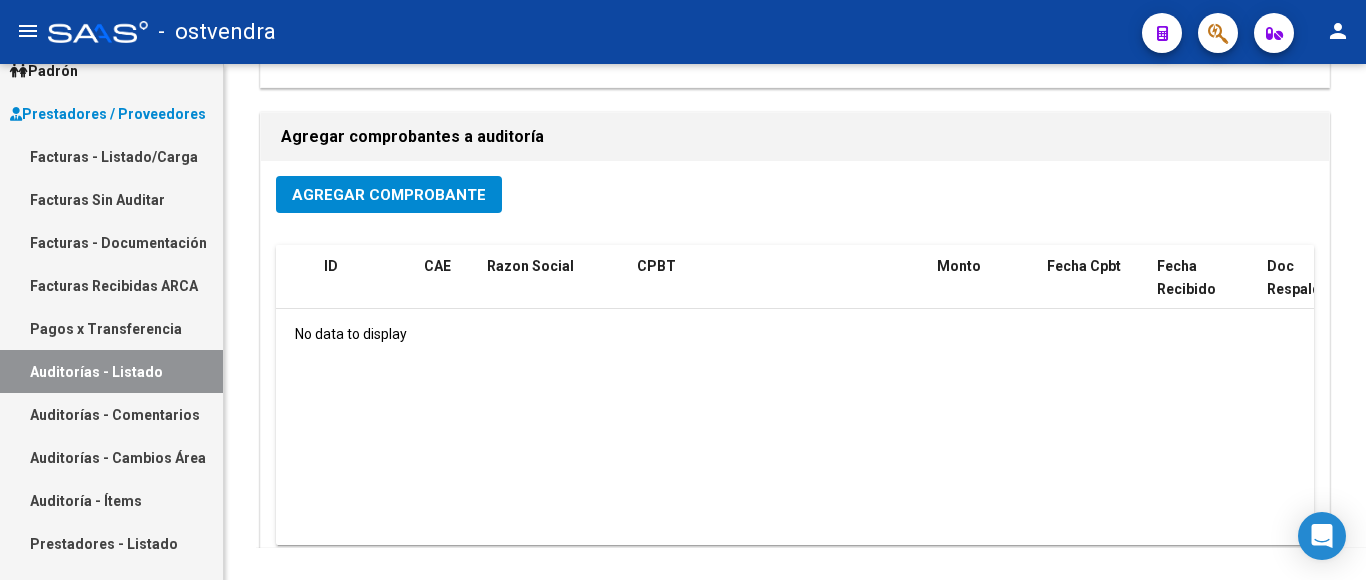 click on "Facturas Sin Auditar" at bounding box center [111, 199] 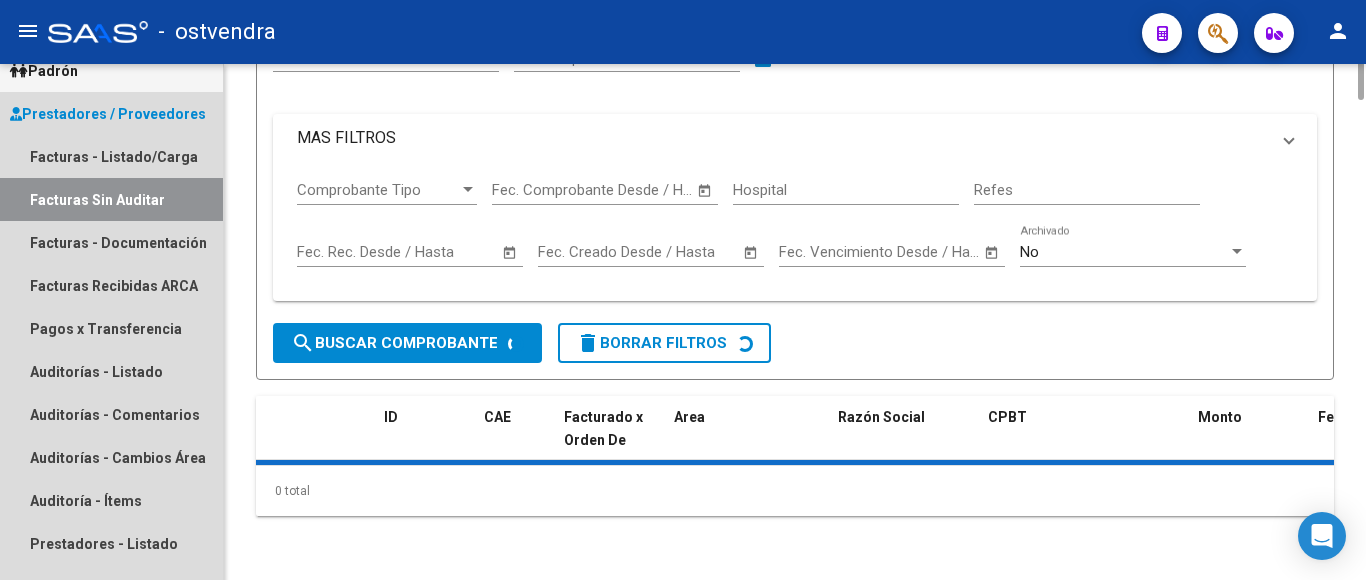scroll, scrollTop: 0, scrollLeft: 0, axis: both 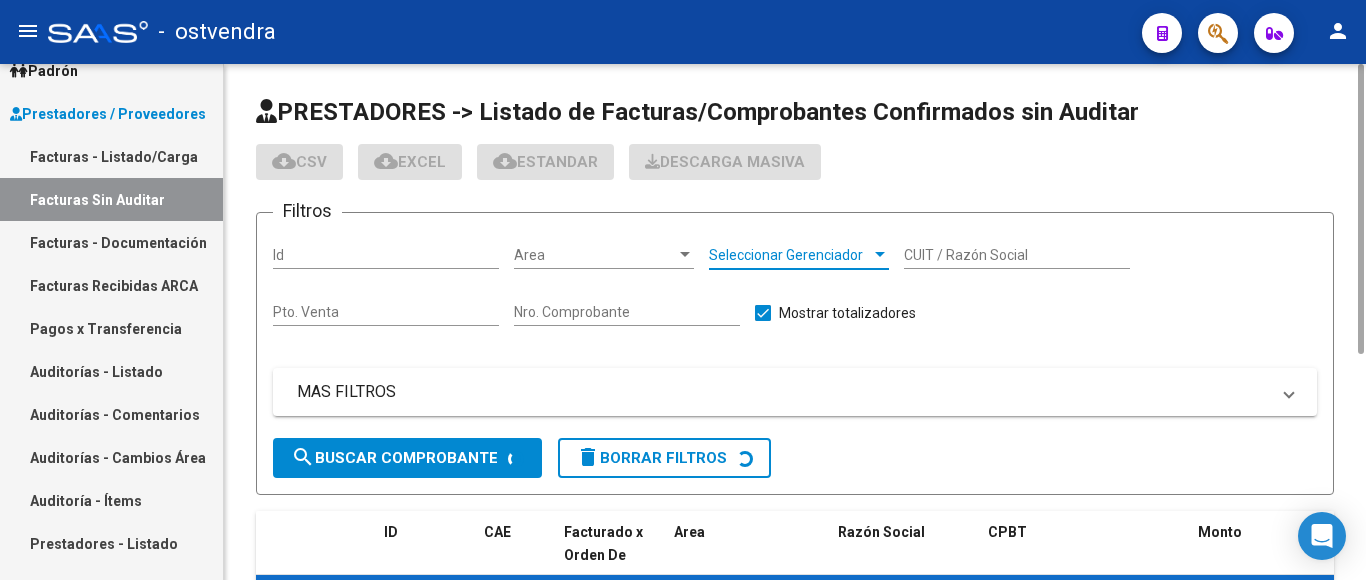 click on "Seleccionar Gerenciador" at bounding box center (790, 255) 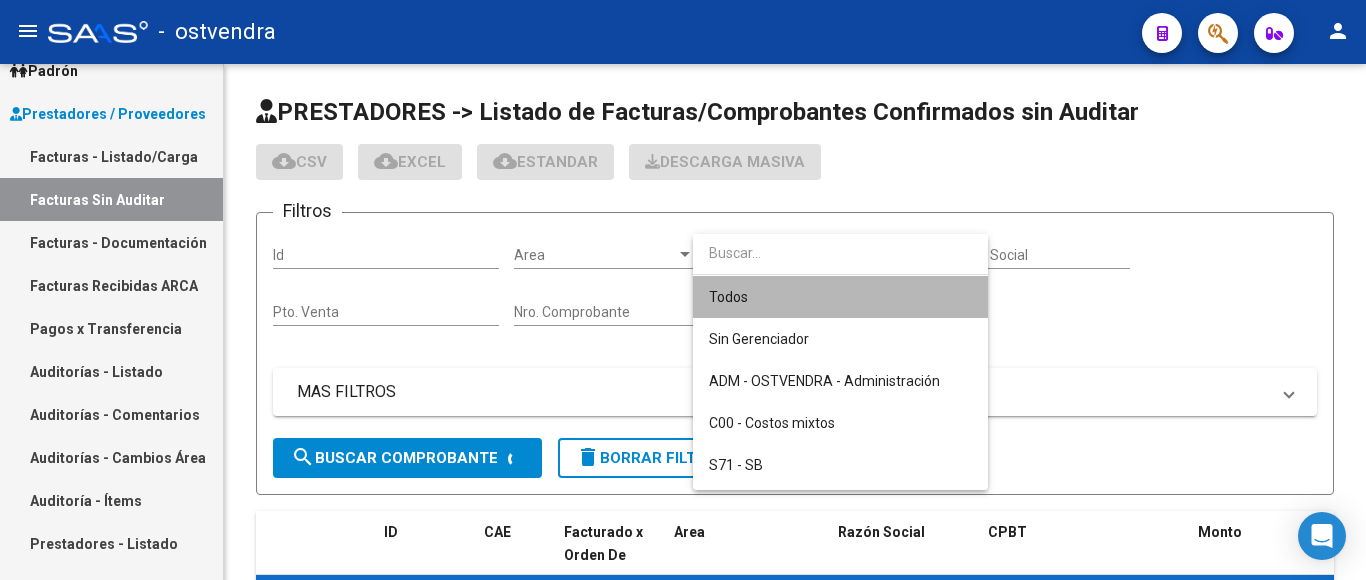 click on "Todos" at bounding box center (840, 297) 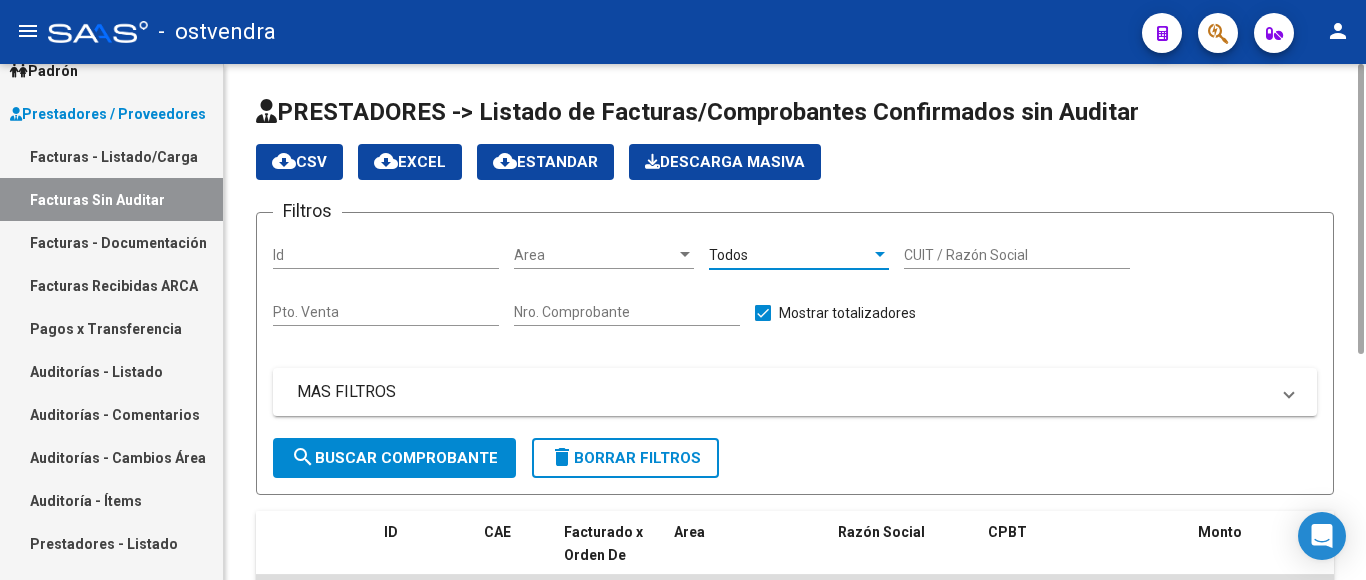 click on "Nro. Comprobante" at bounding box center [627, 312] 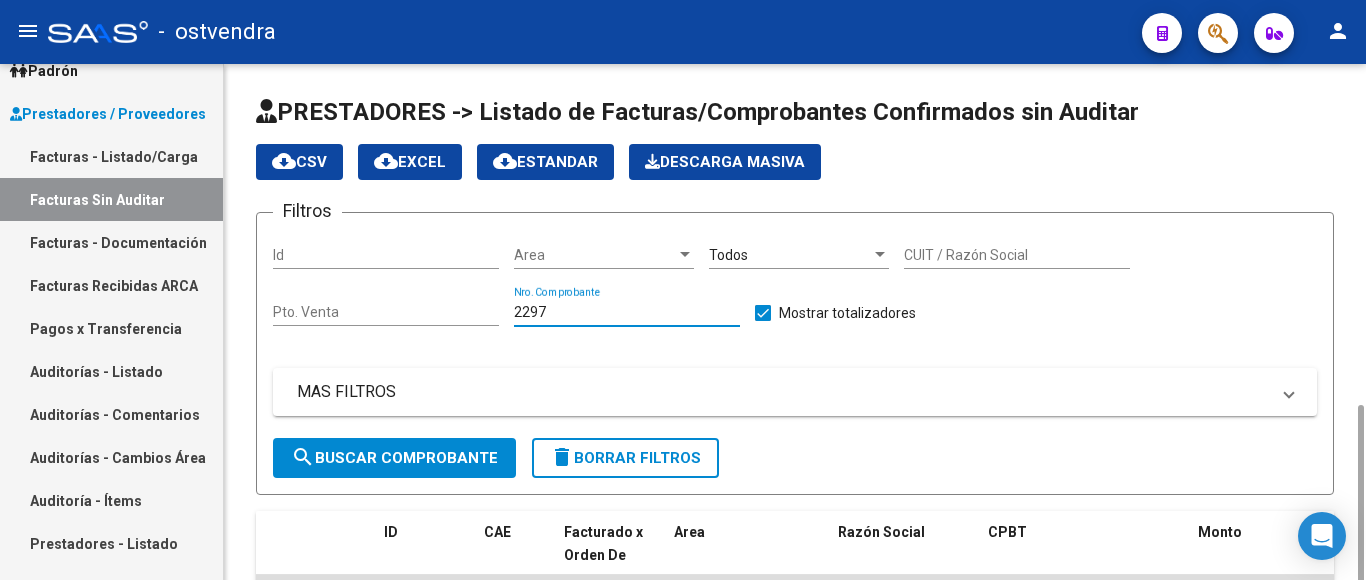 scroll, scrollTop: 200, scrollLeft: 0, axis: vertical 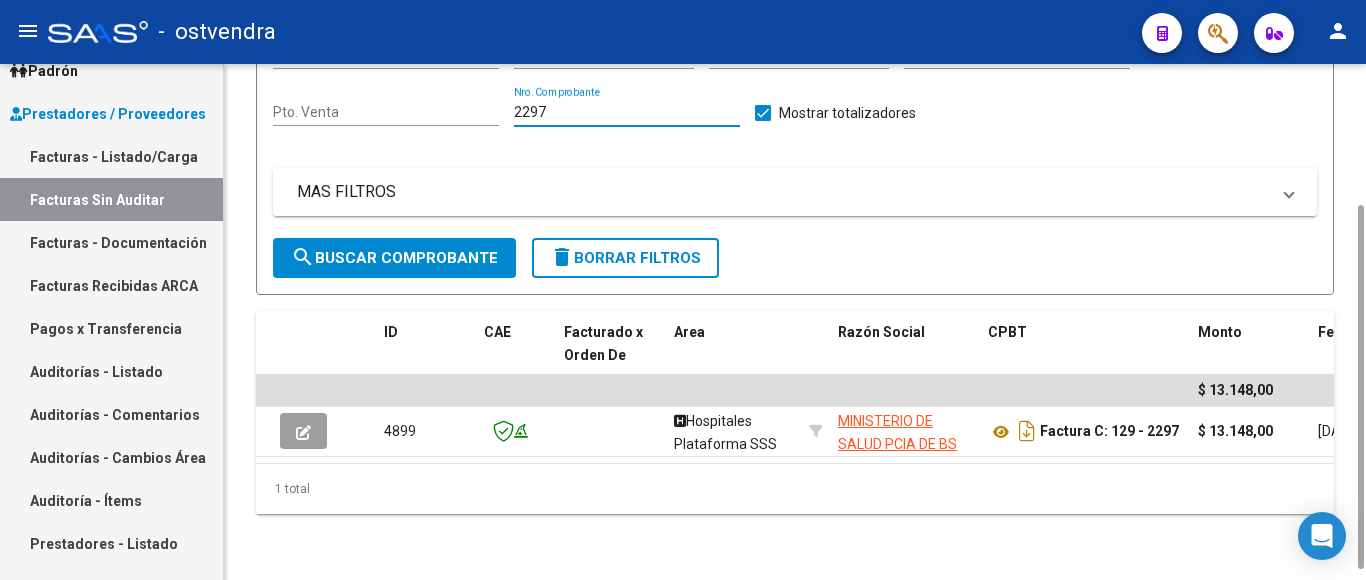 type on "2297" 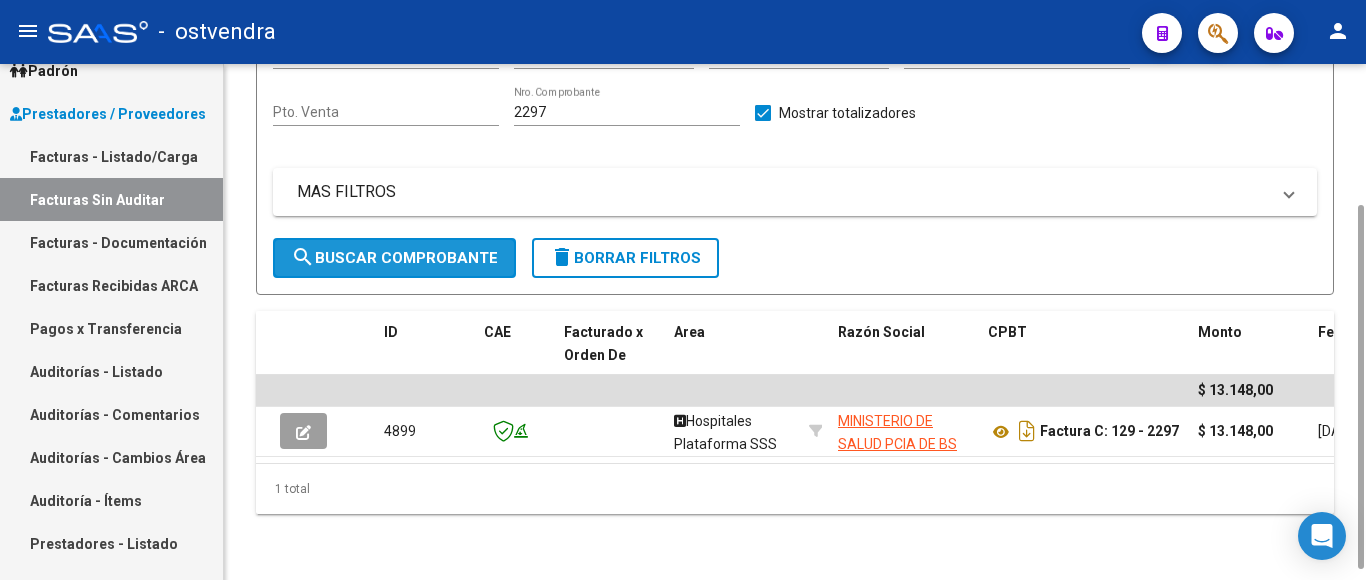 click on "search  Buscar Comprobante" 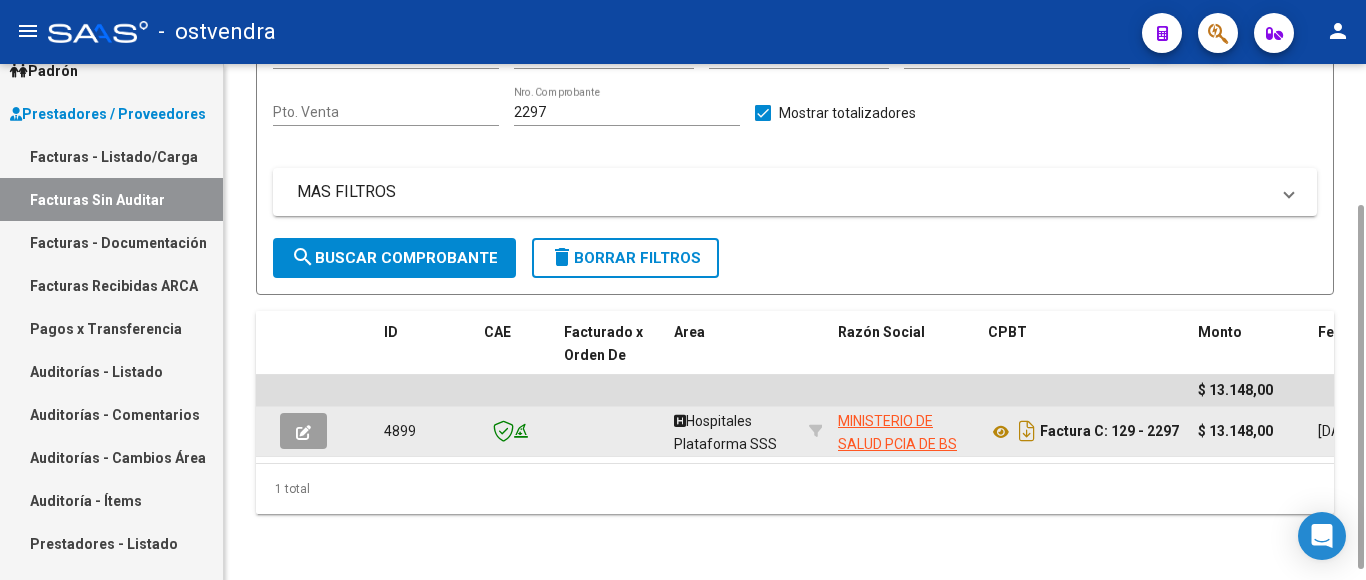 scroll, scrollTop: 215, scrollLeft: 0, axis: vertical 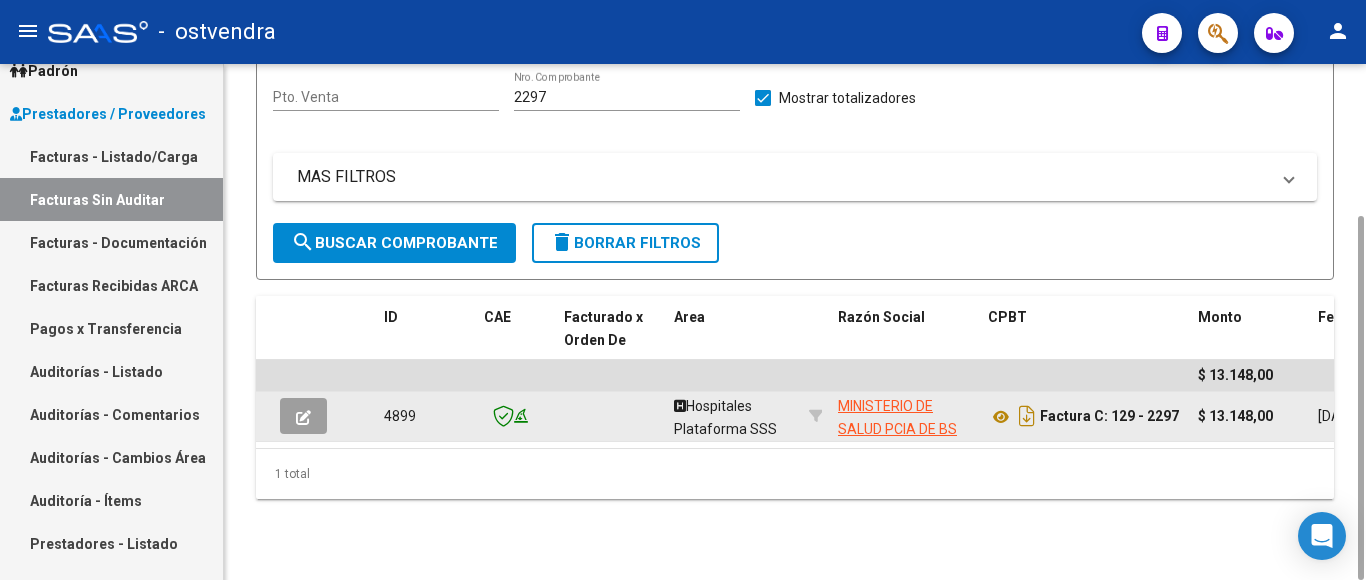 click 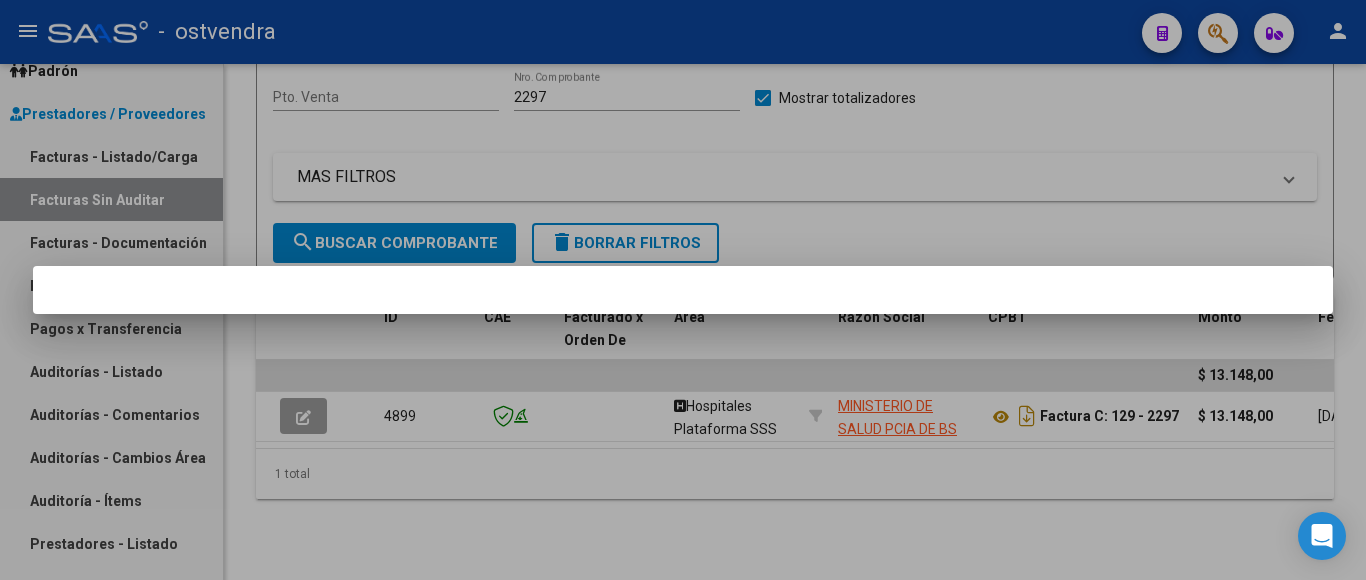 click at bounding box center (683, 290) 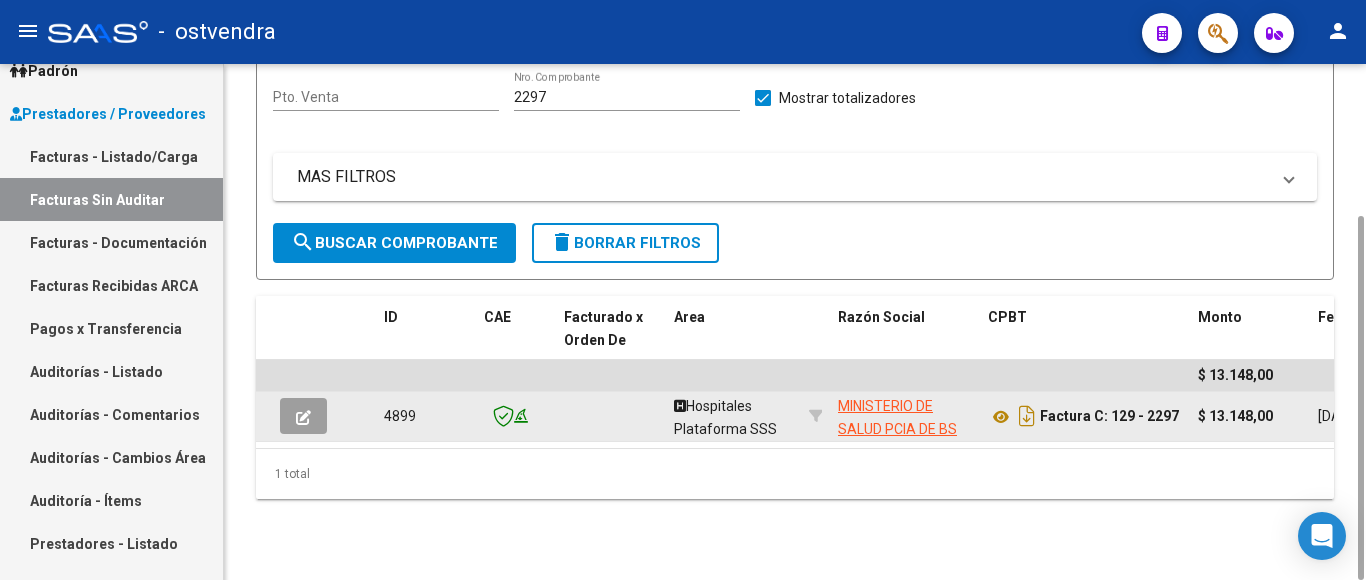 click 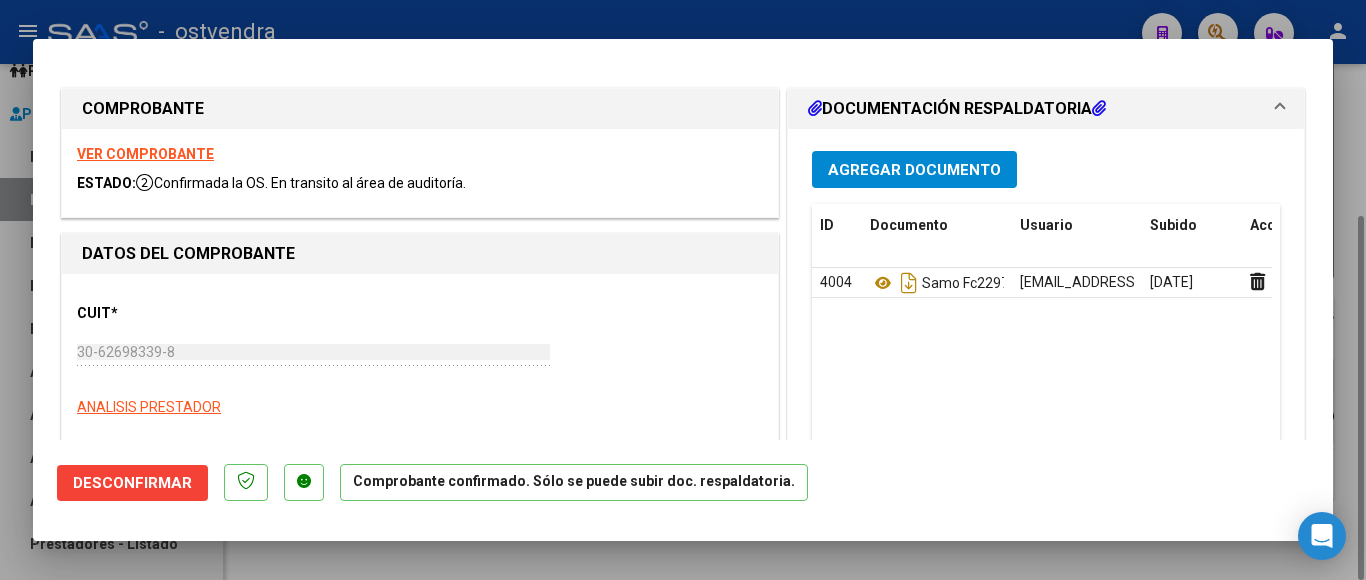 type on "[DATE]" 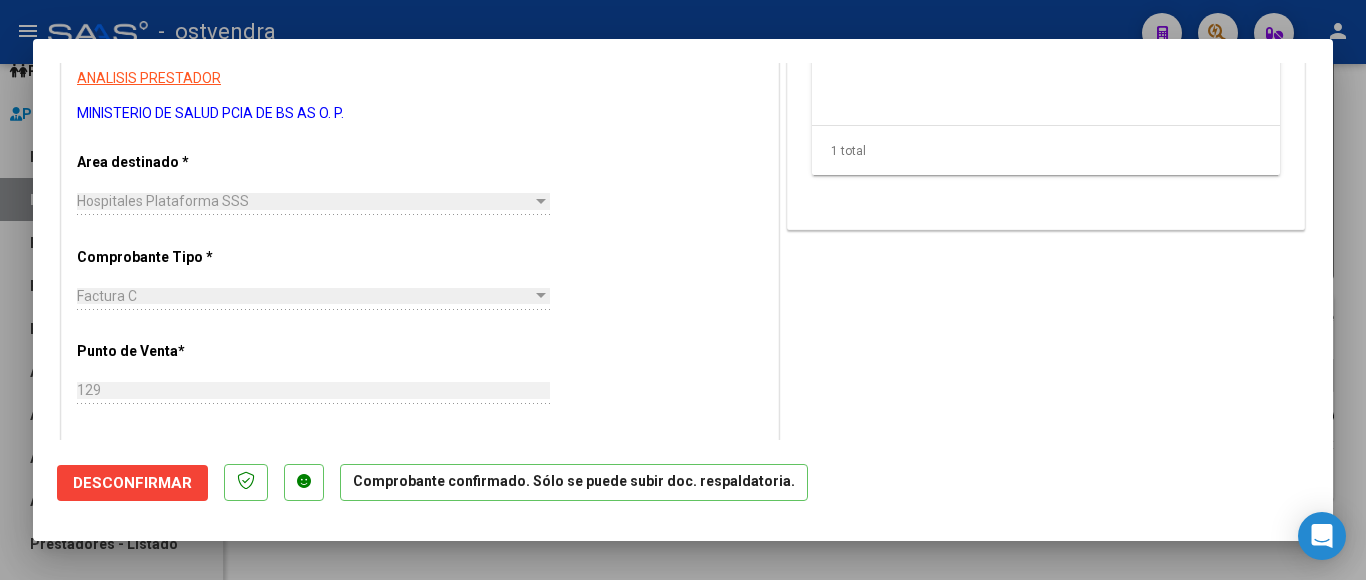 scroll, scrollTop: 0, scrollLeft: 0, axis: both 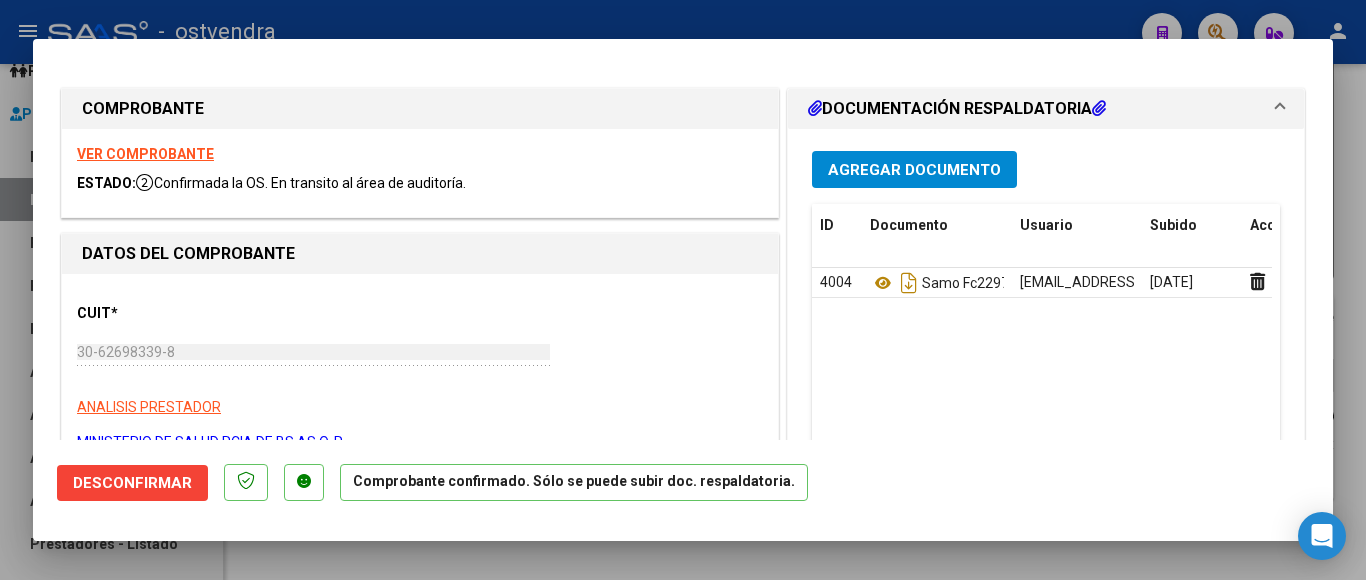 click at bounding box center (683, 290) 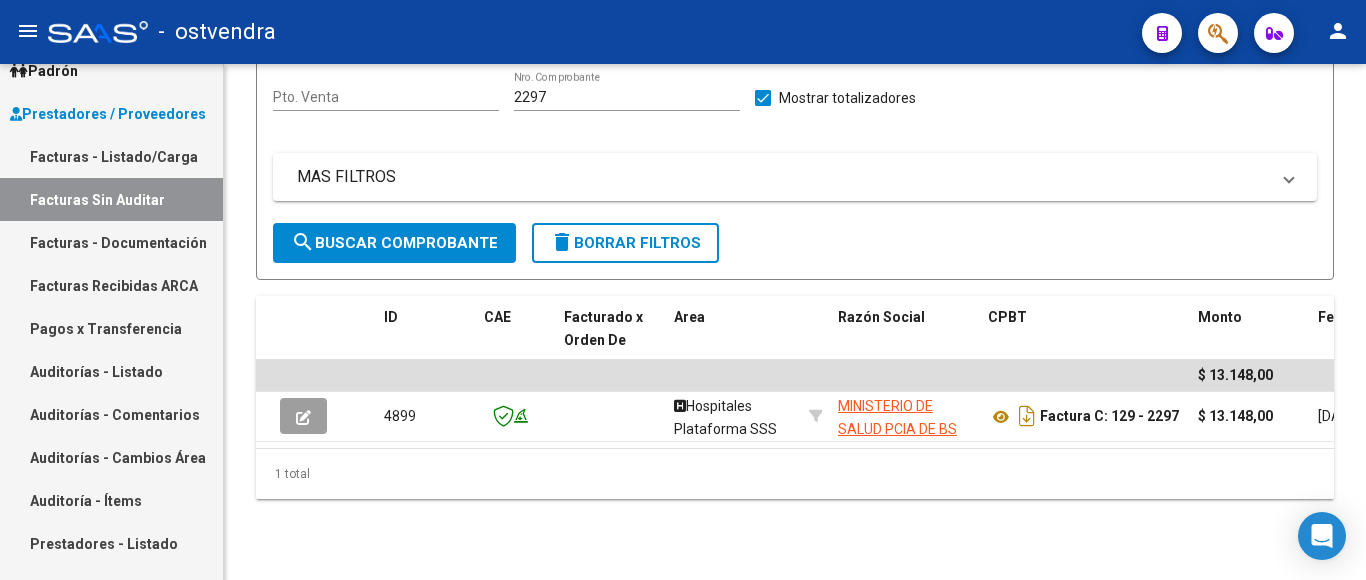 click on "Auditorías - Listado" at bounding box center [111, 371] 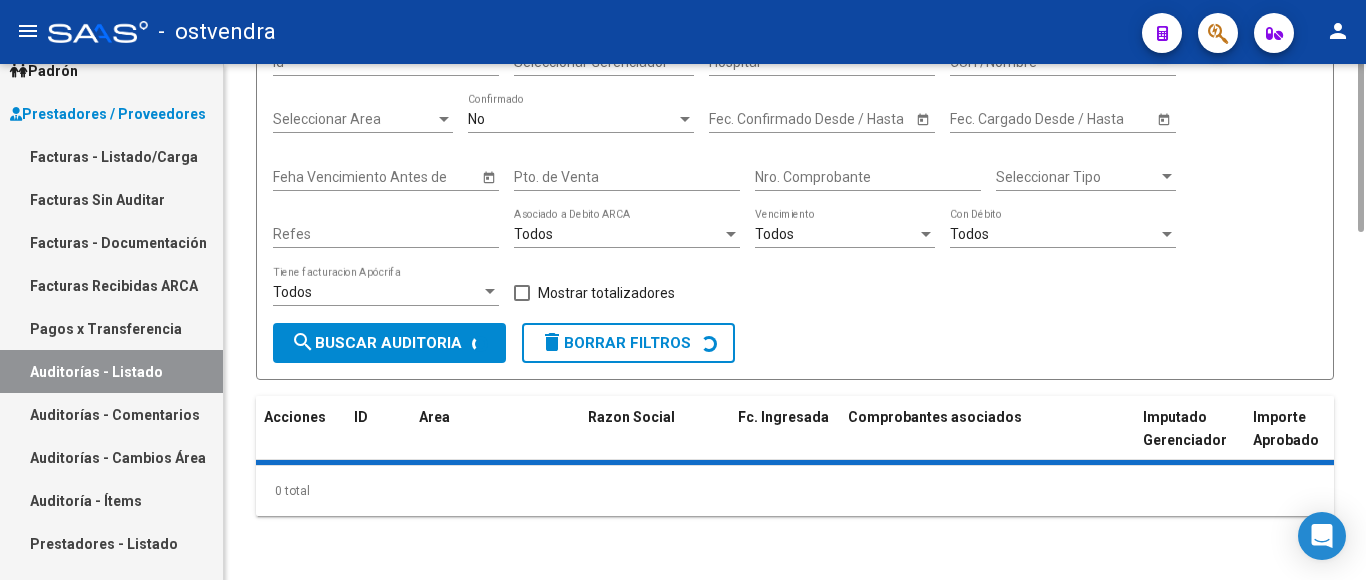scroll, scrollTop: 0, scrollLeft: 0, axis: both 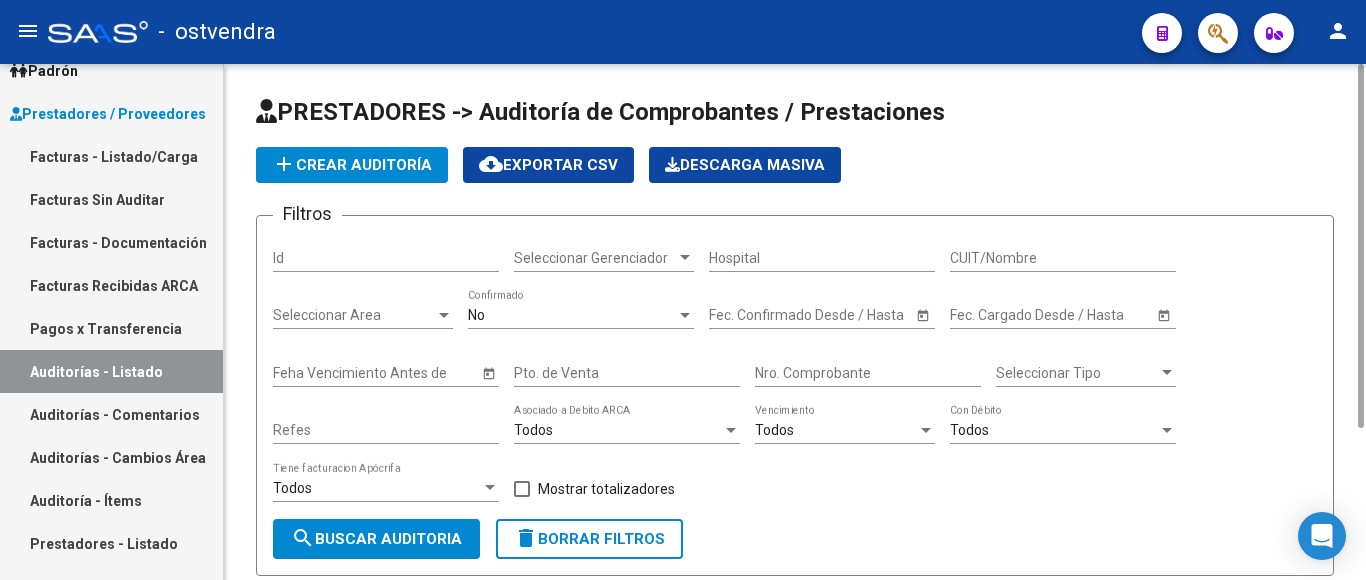 click on "add  Crear Auditoría" 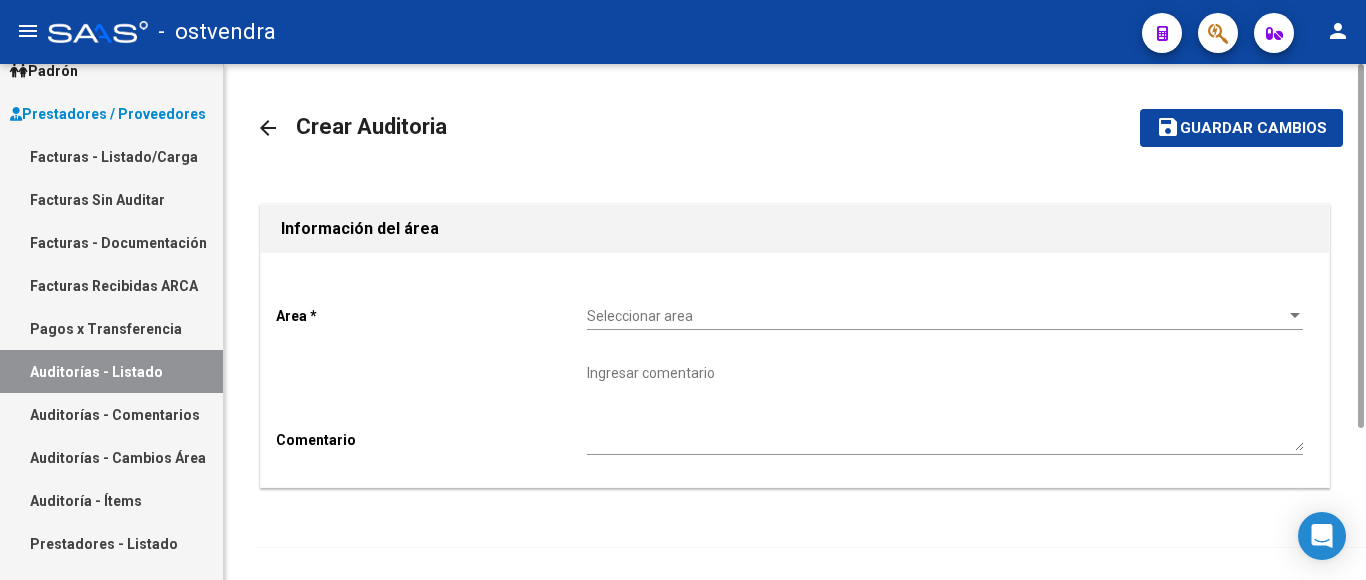 click on "Seleccionar area" at bounding box center [936, 316] 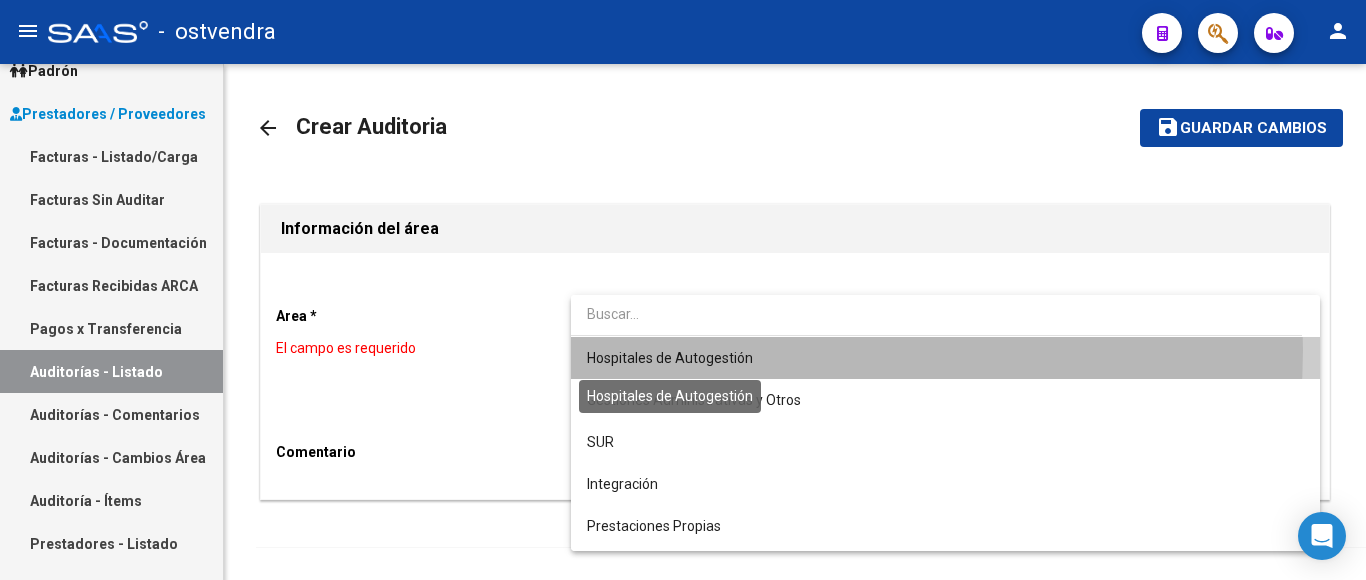 click on "Hospitales de Autogestión" at bounding box center [670, 358] 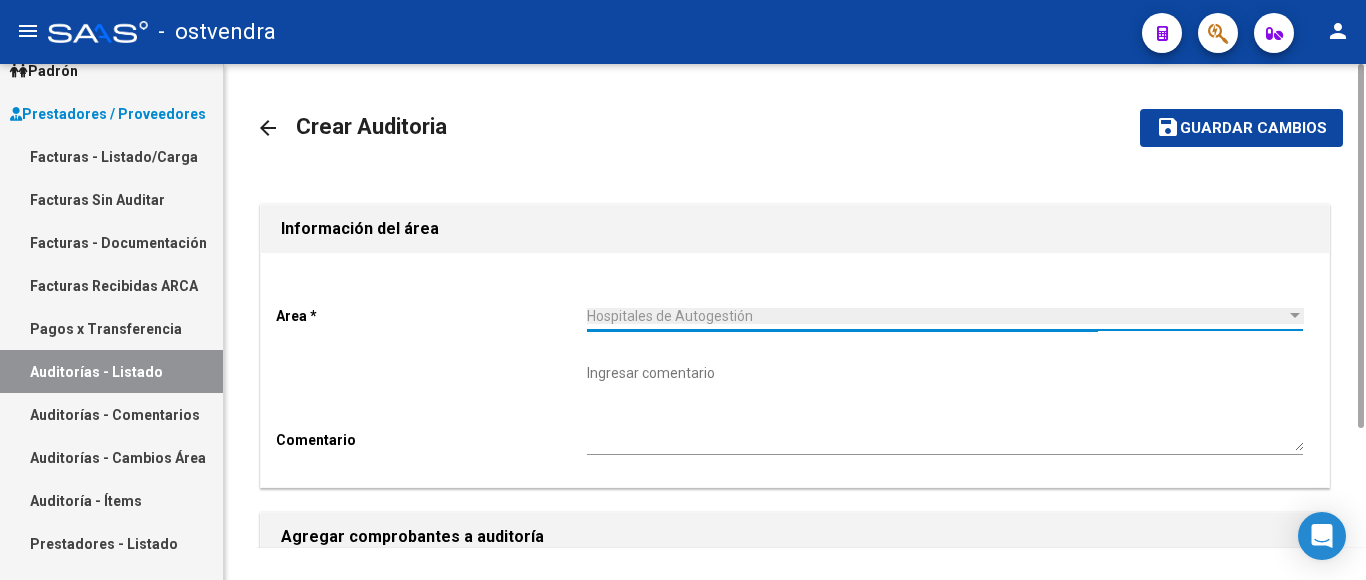 scroll, scrollTop: 400, scrollLeft: 0, axis: vertical 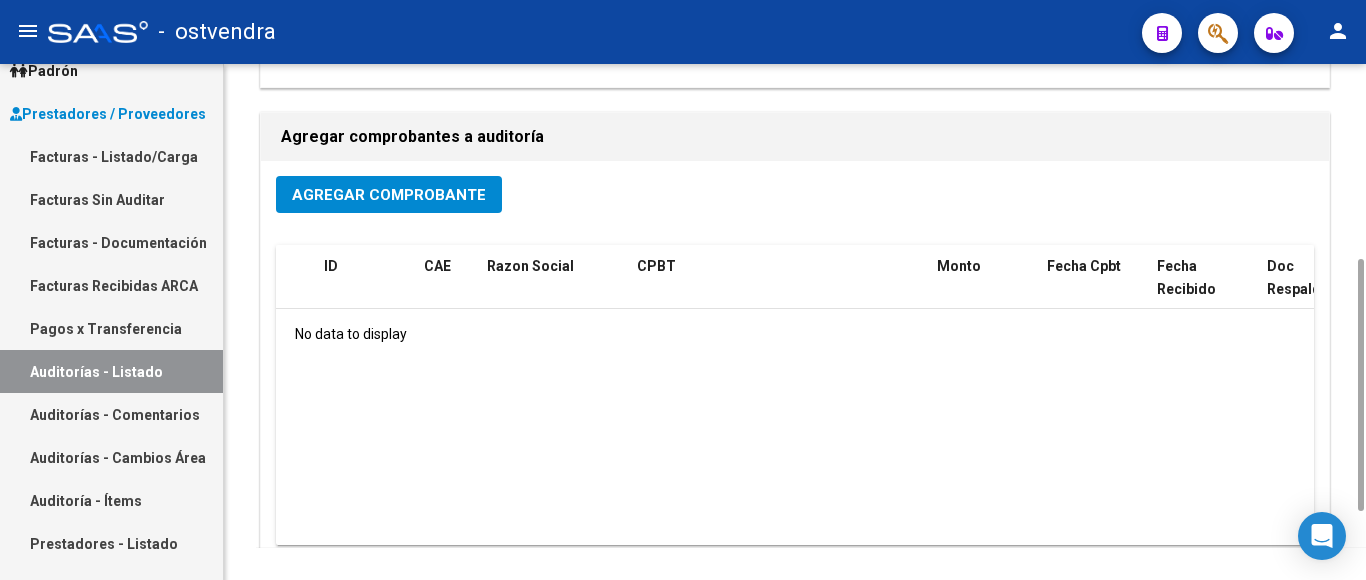 click on "Agregar Comprobante" 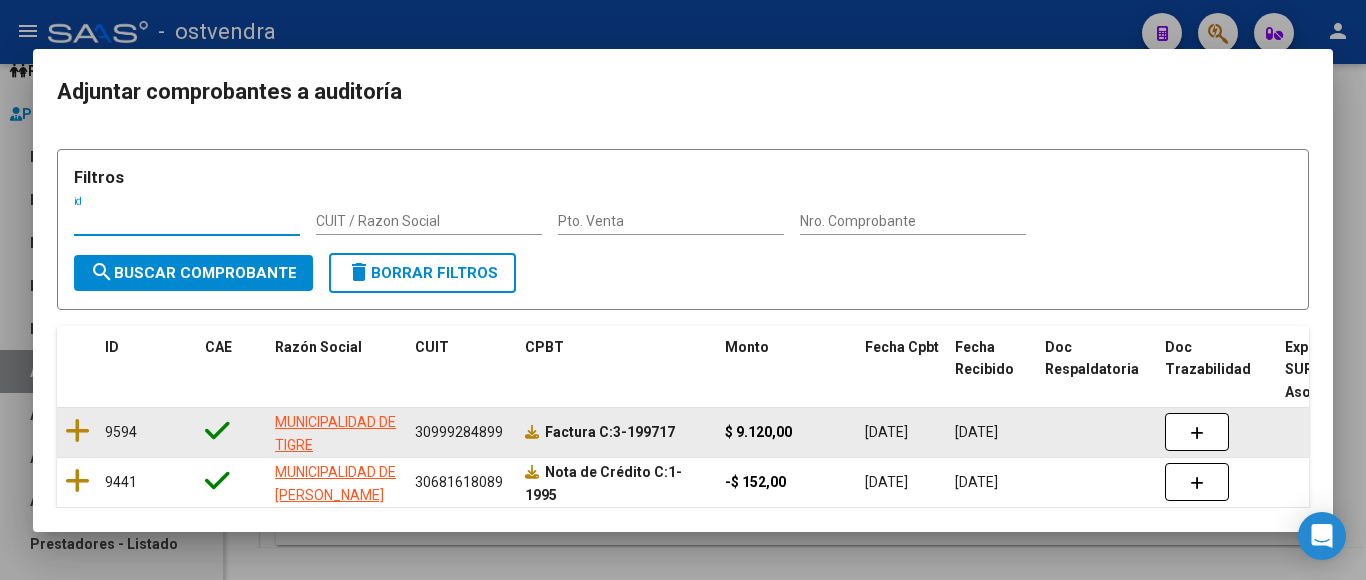 scroll, scrollTop: 100, scrollLeft: 0, axis: vertical 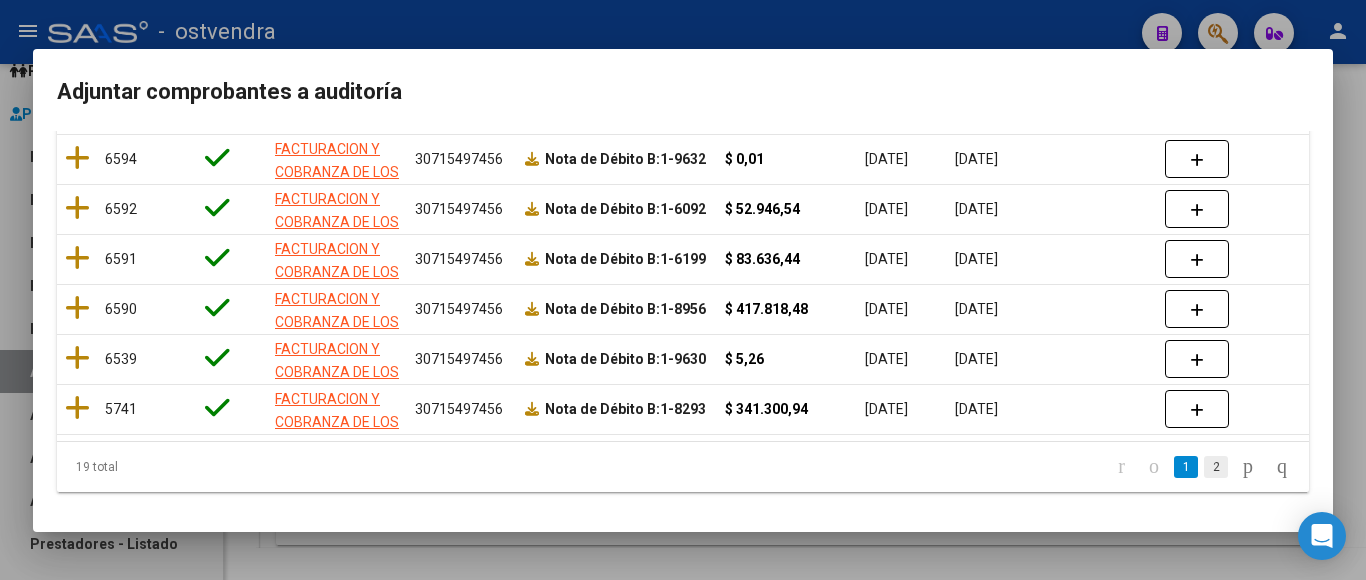 click on "2" 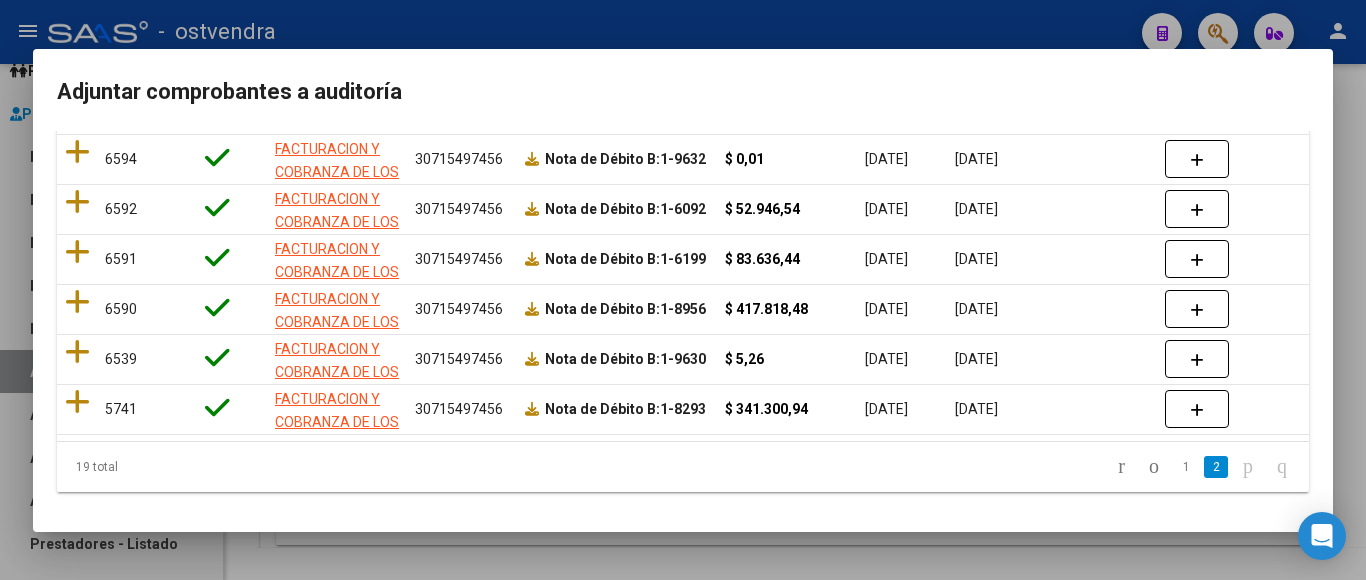 scroll, scrollTop: 440, scrollLeft: 0, axis: vertical 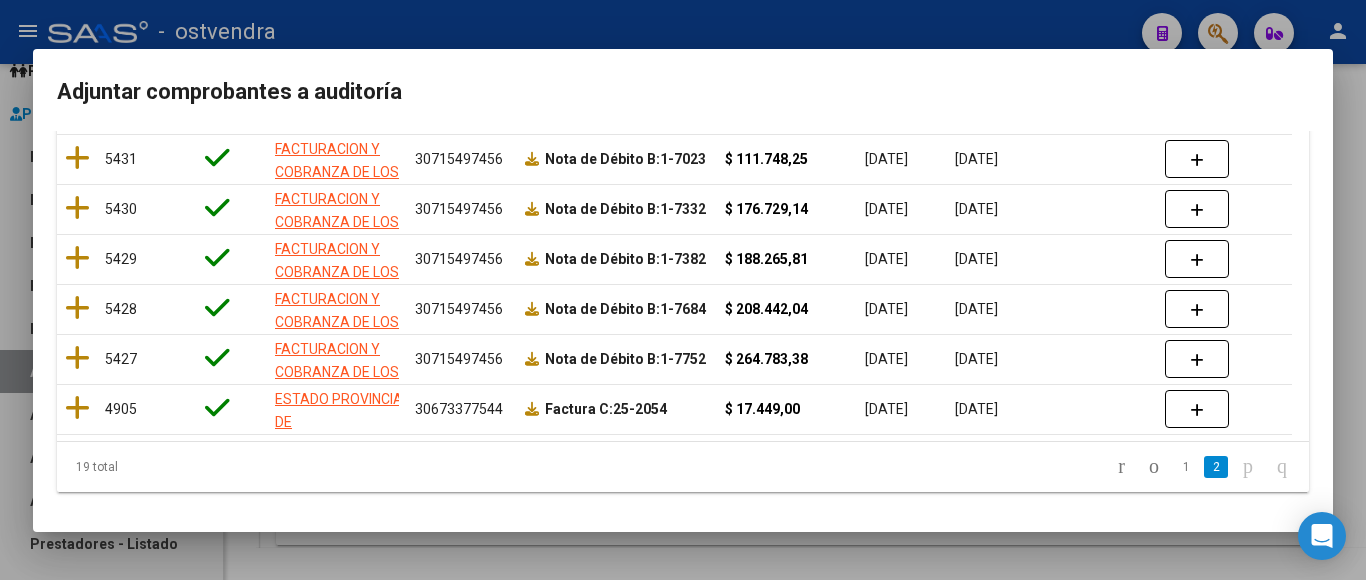 click at bounding box center (683, 290) 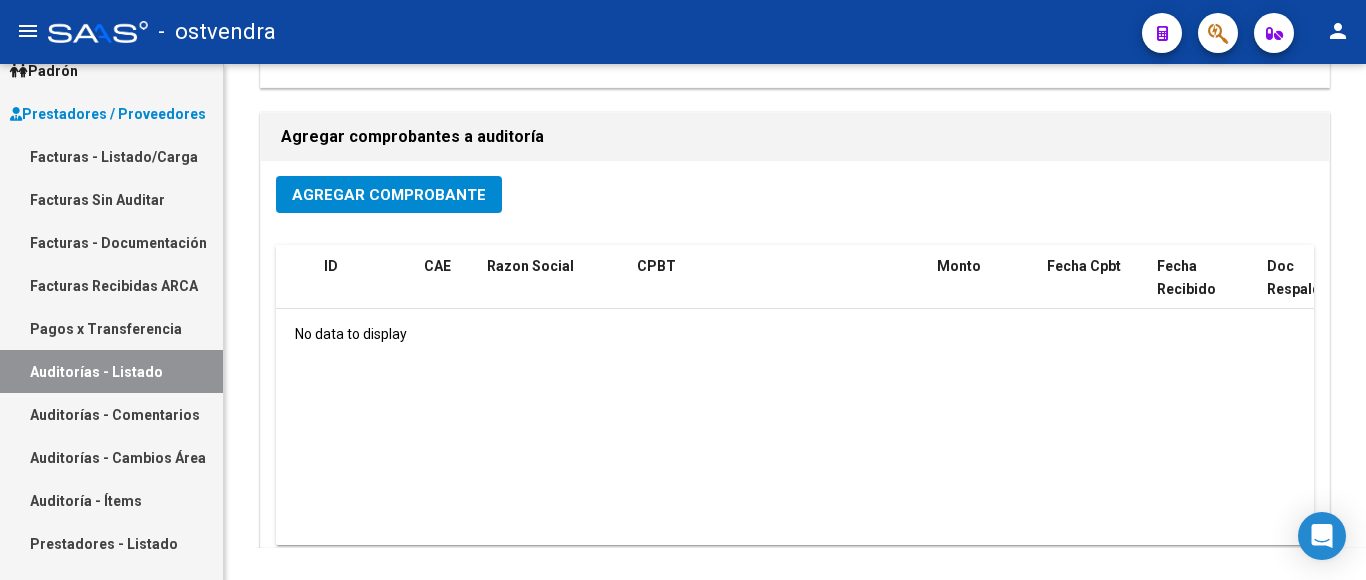 scroll, scrollTop: 0, scrollLeft: 0, axis: both 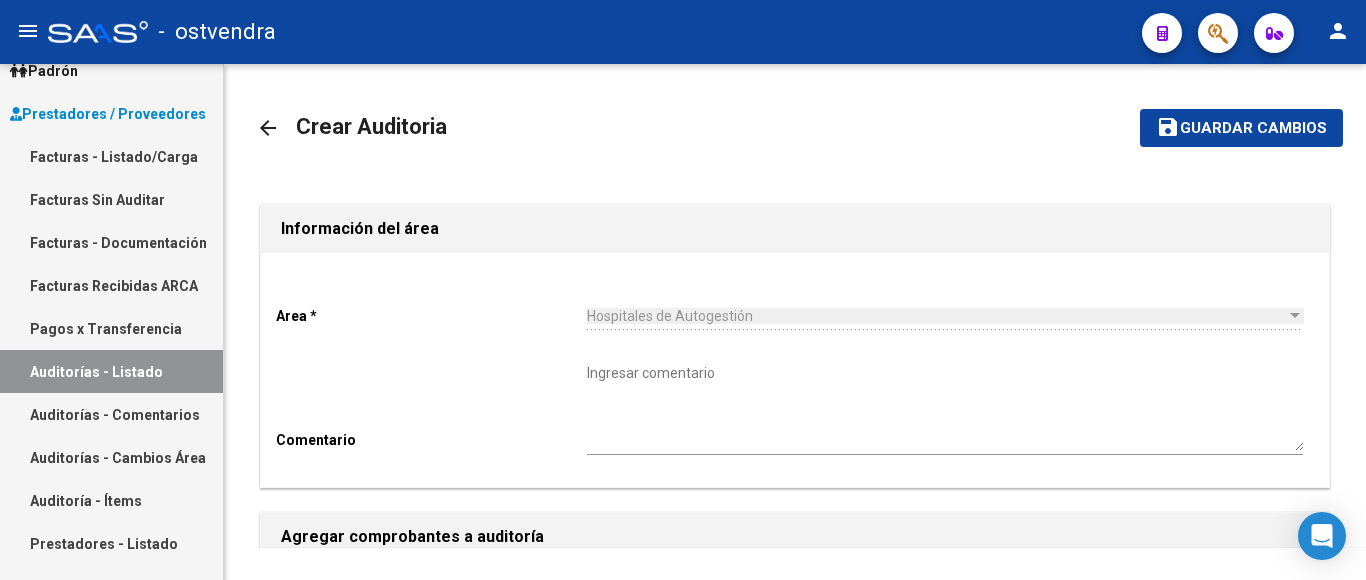 click on "Facturas - Listado/Carga" at bounding box center [111, 156] 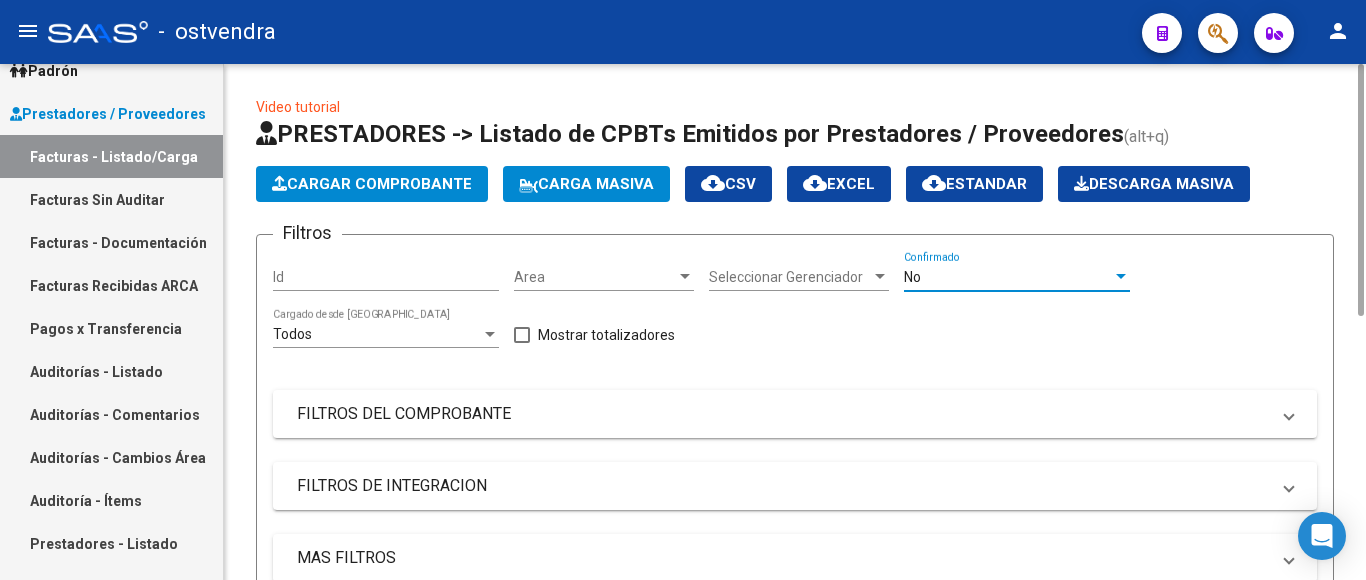 click on "No" at bounding box center [1008, 277] 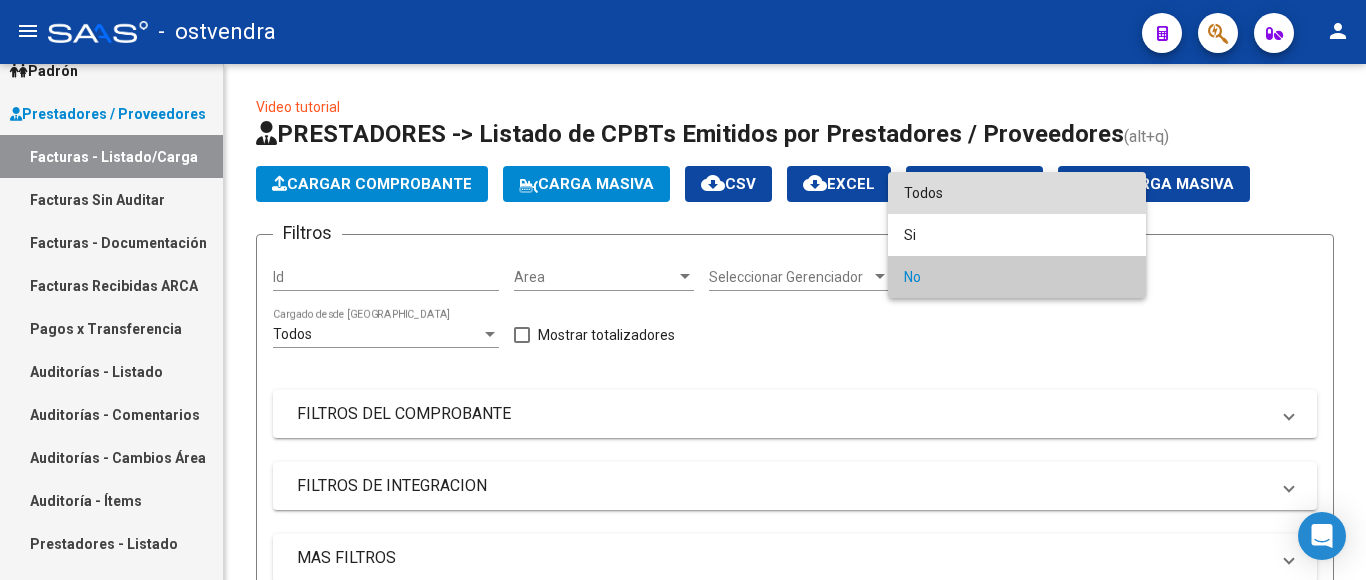 click on "Todos" at bounding box center [1017, 193] 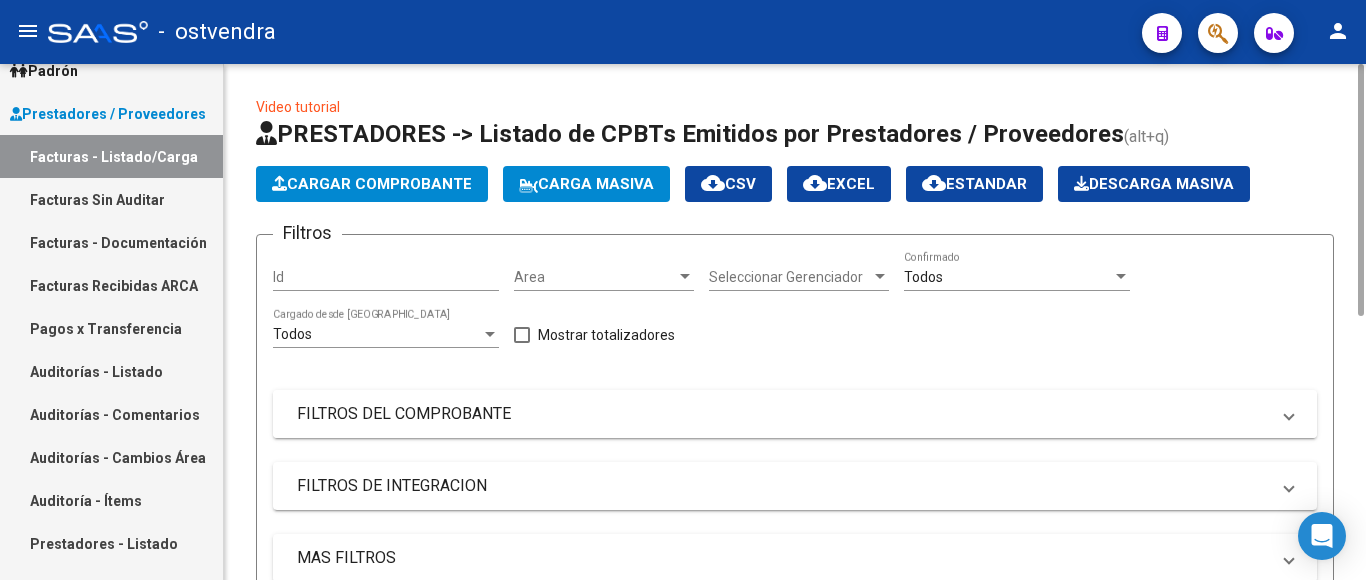 click on "FILTROS DEL COMPROBANTE" at bounding box center [783, 414] 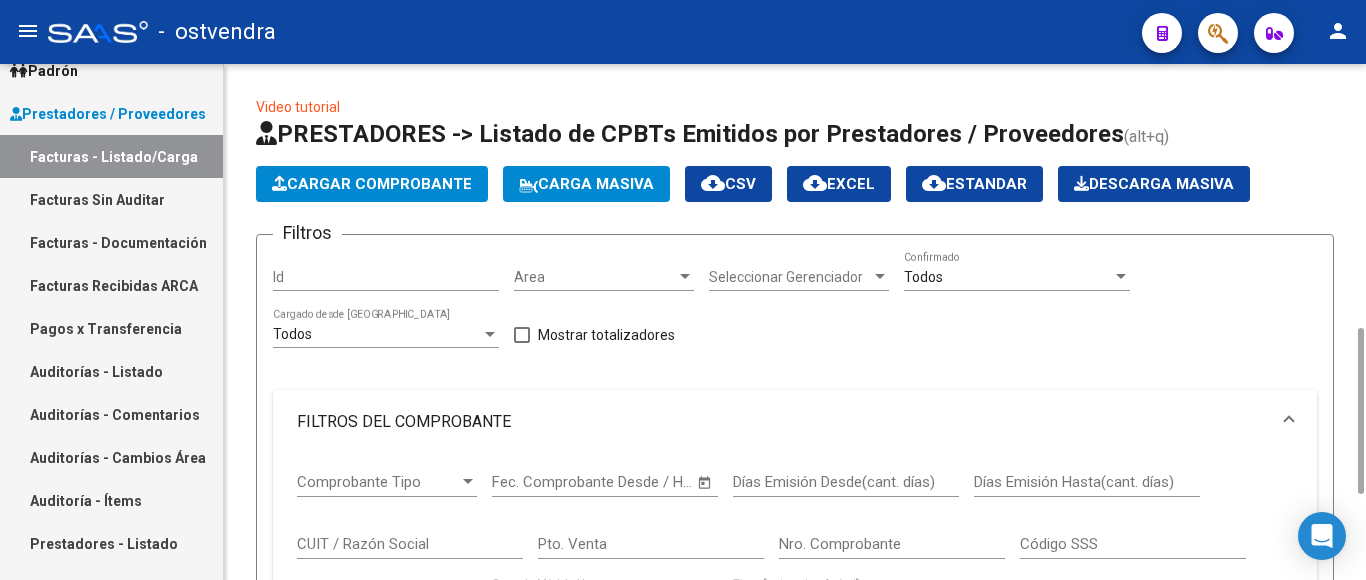 scroll, scrollTop: 200, scrollLeft: 0, axis: vertical 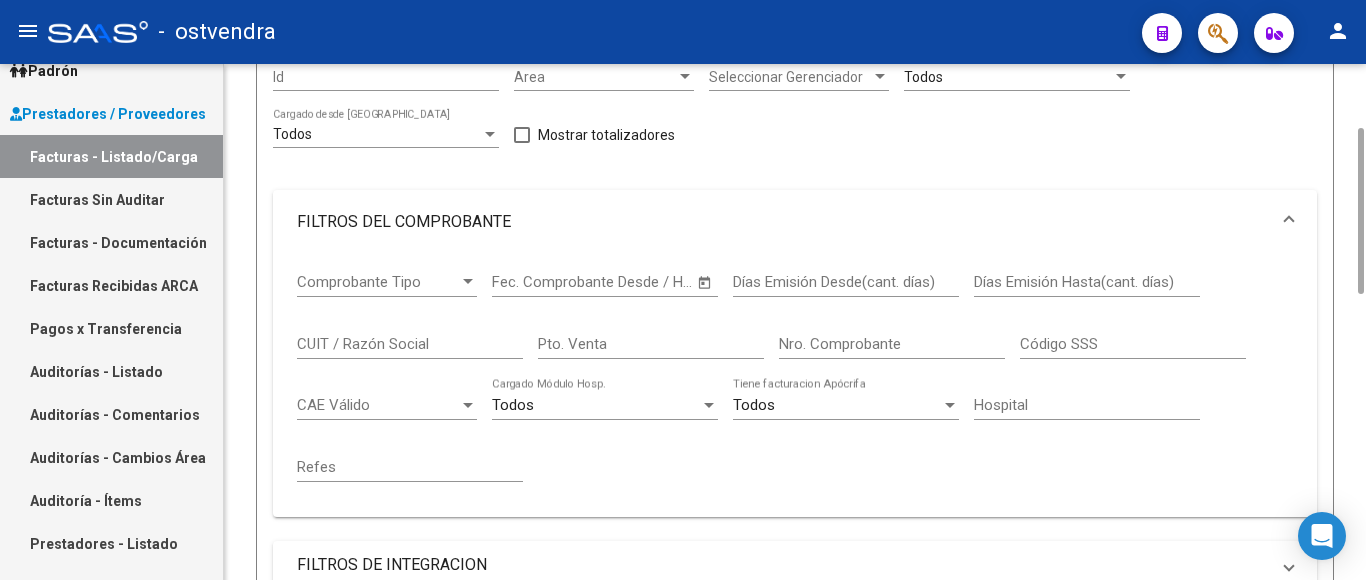 click on "Nro. Comprobante" at bounding box center [892, 344] 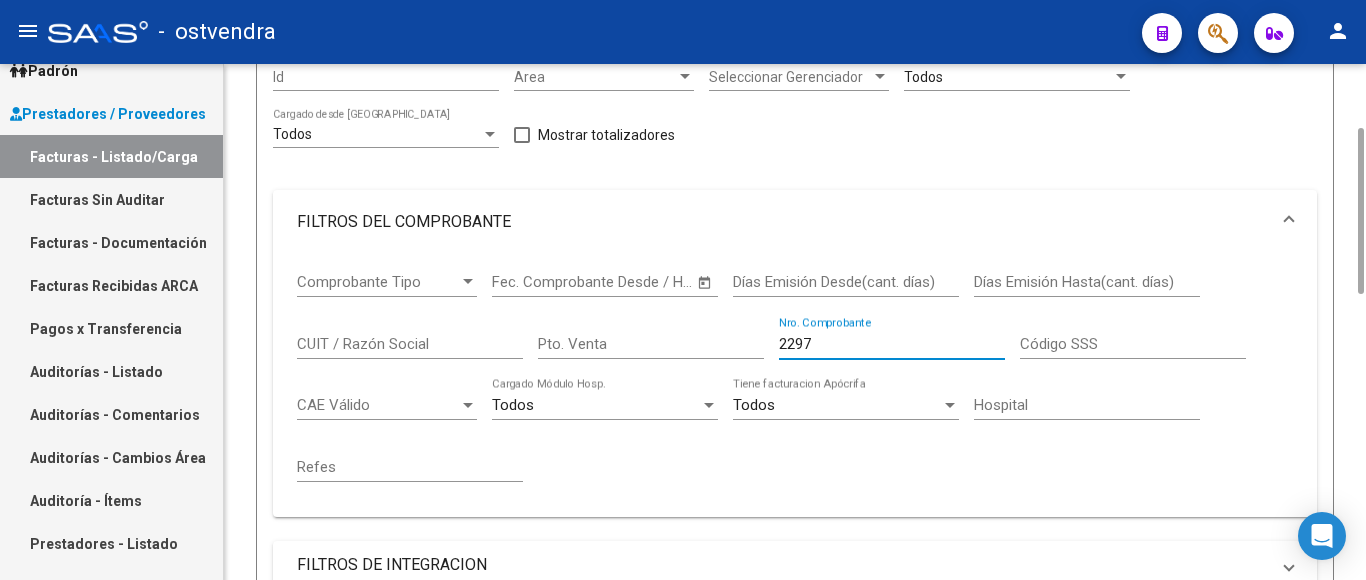 scroll, scrollTop: 600, scrollLeft: 0, axis: vertical 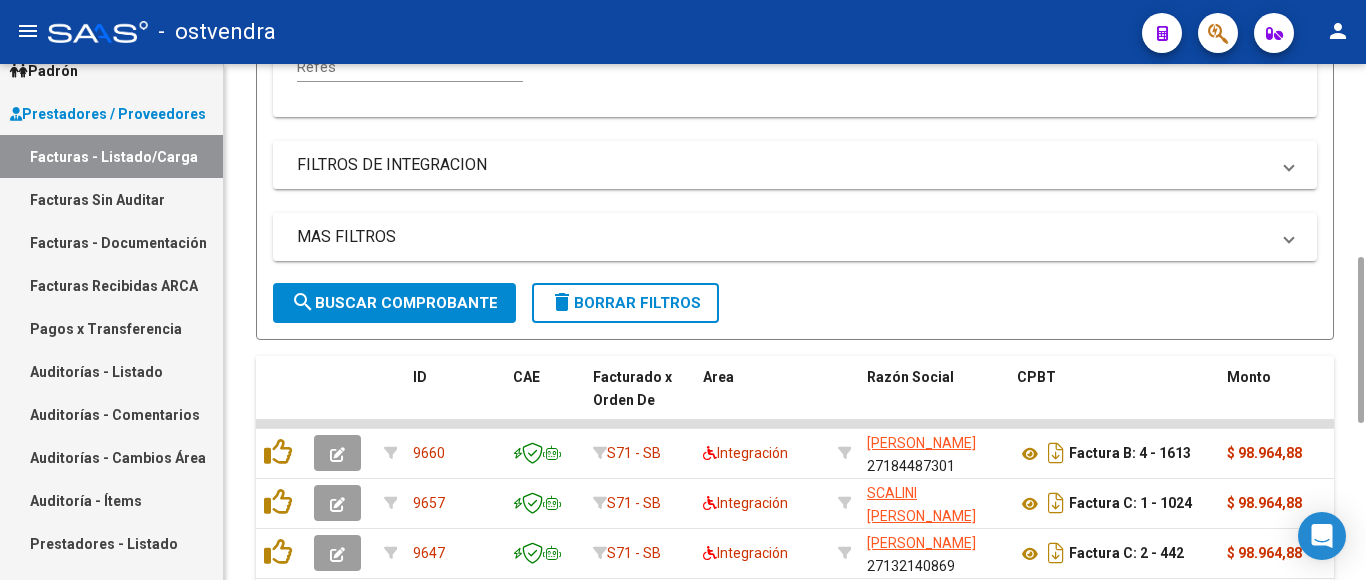 type on "2297" 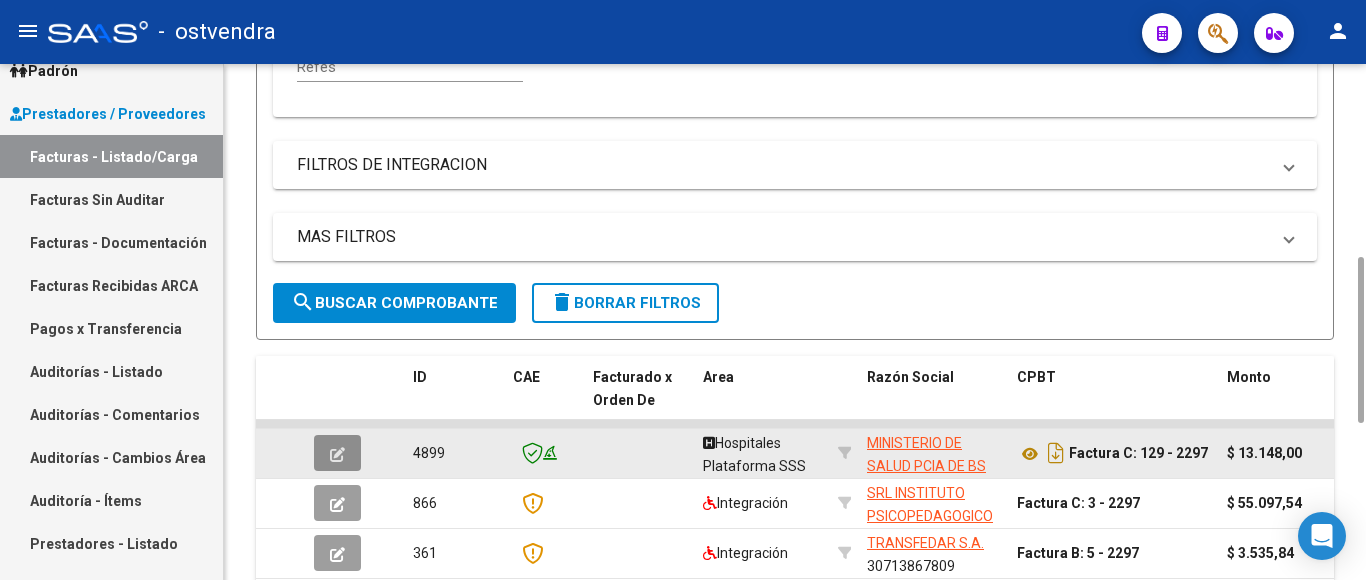 click 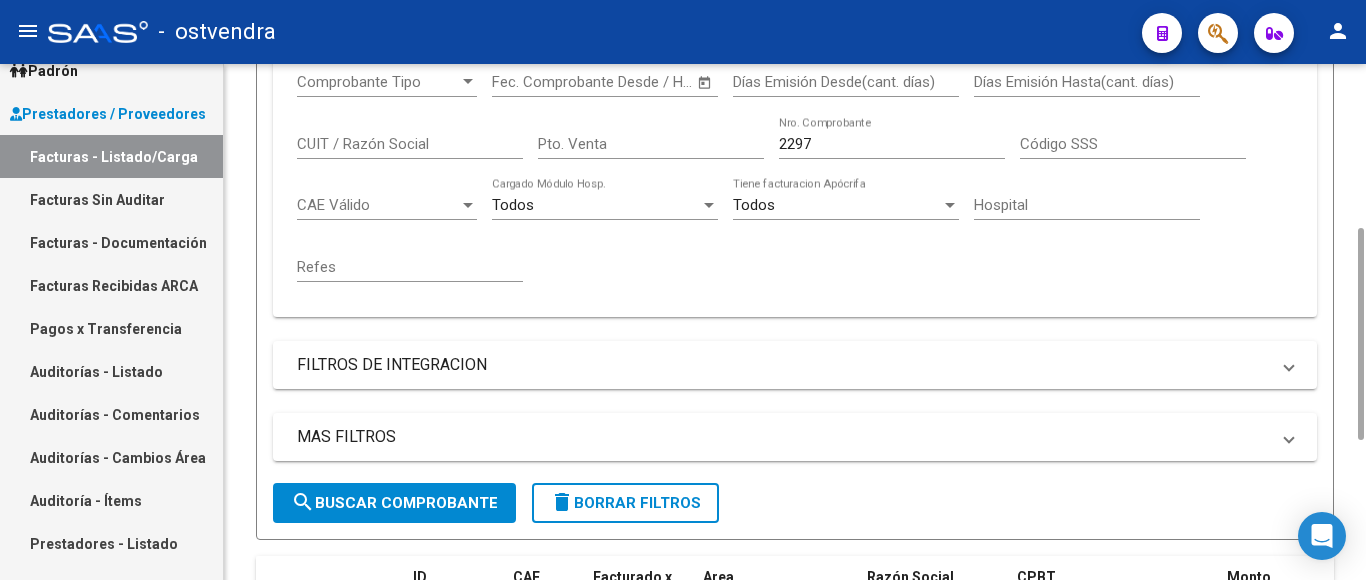 scroll, scrollTop: 600, scrollLeft: 0, axis: vertical 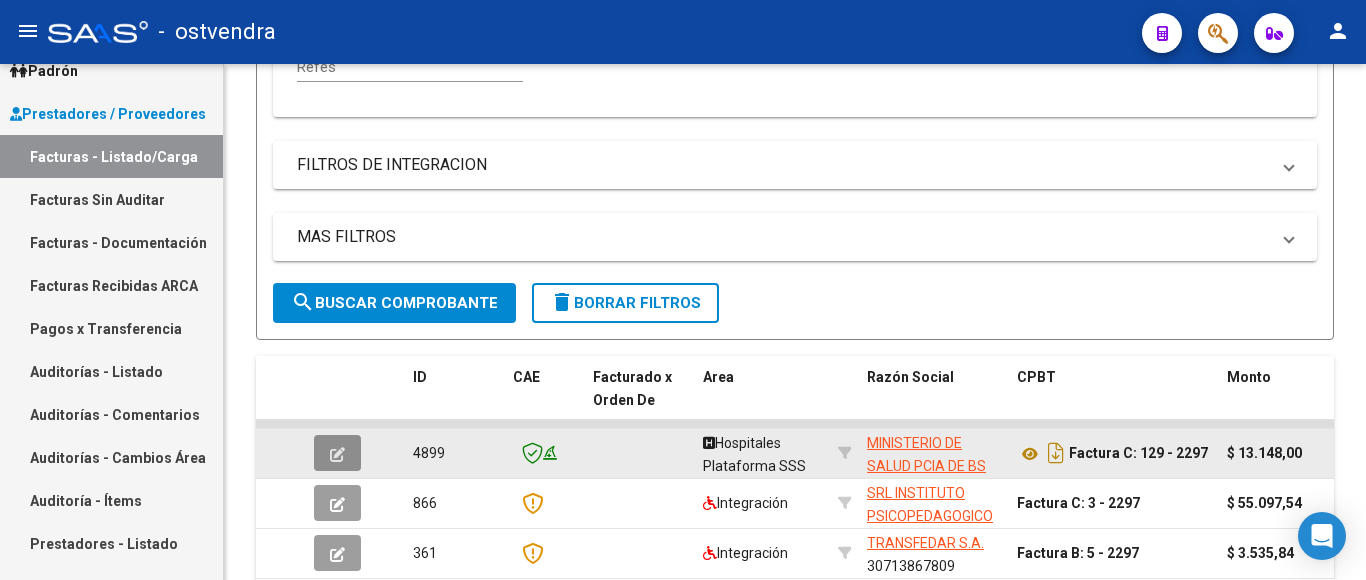click 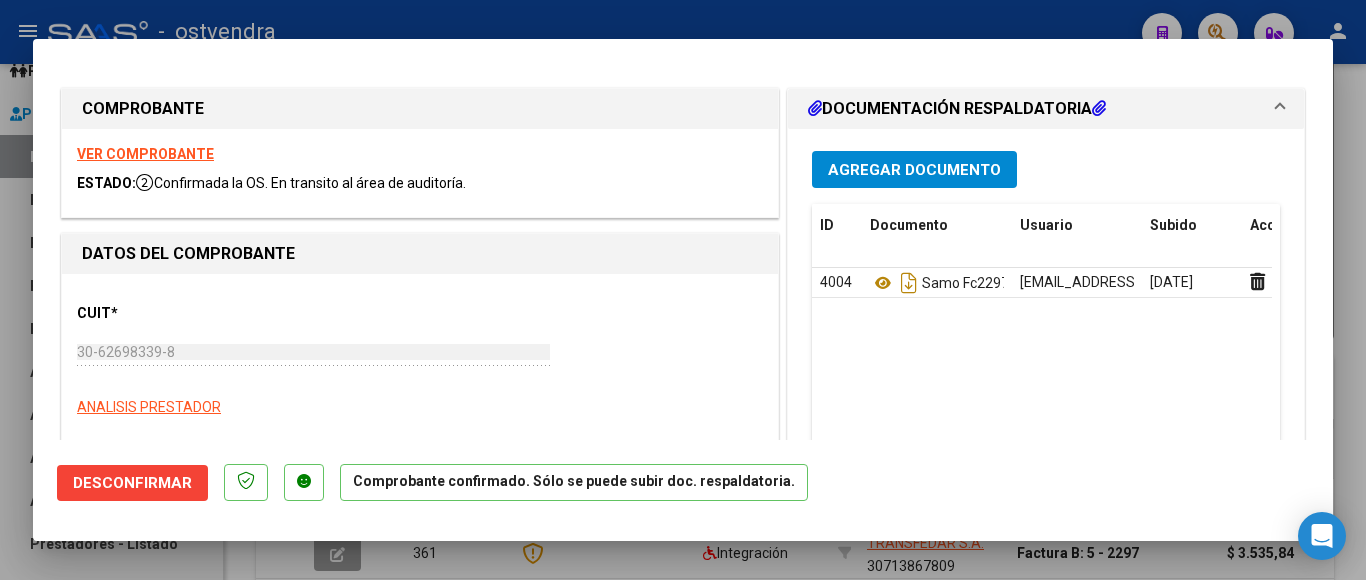 type on "[DATE]" 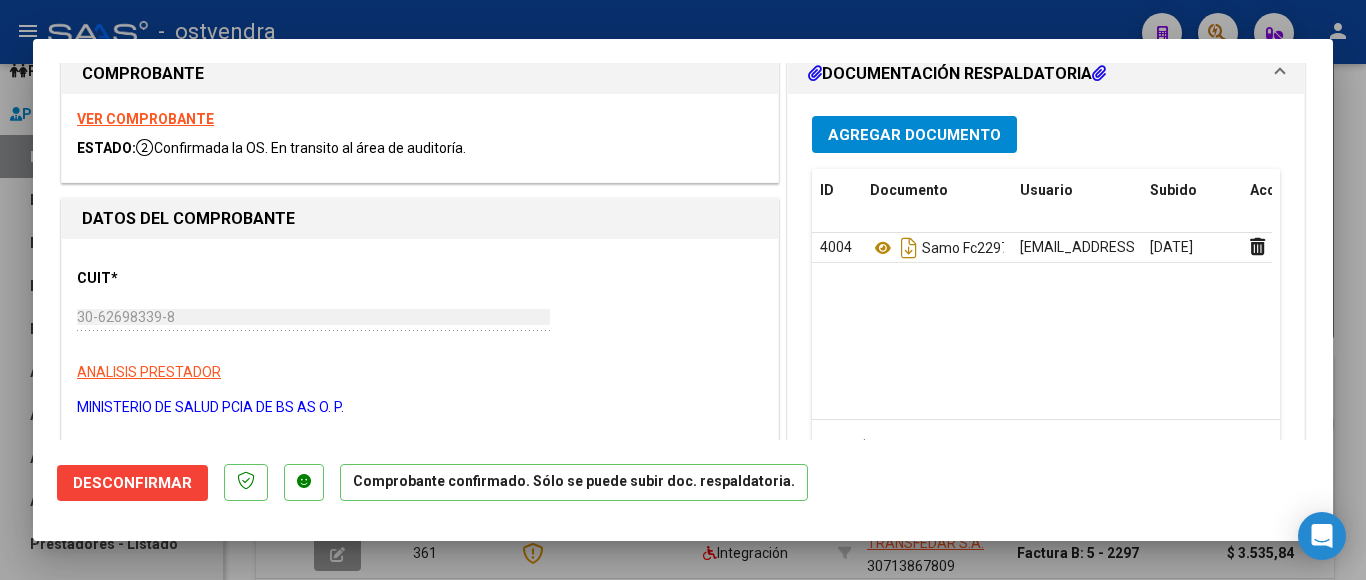scroll, scrollTop: 0, scrollLeft: 0, axis: both 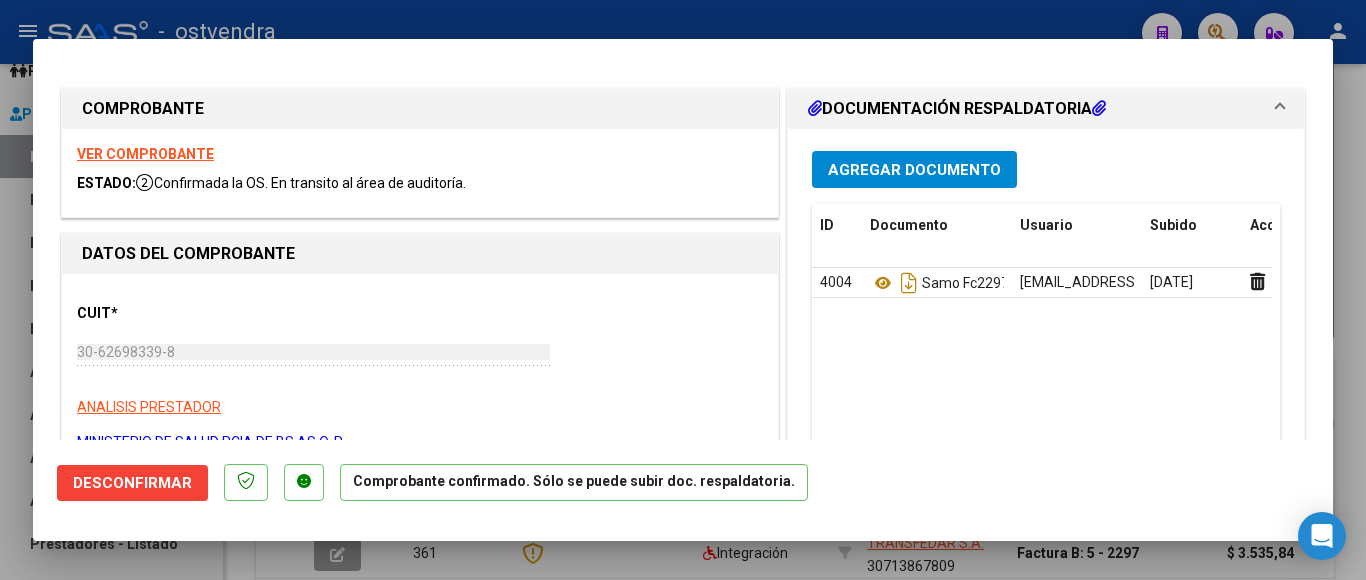 click at bounding box center (683, 290) 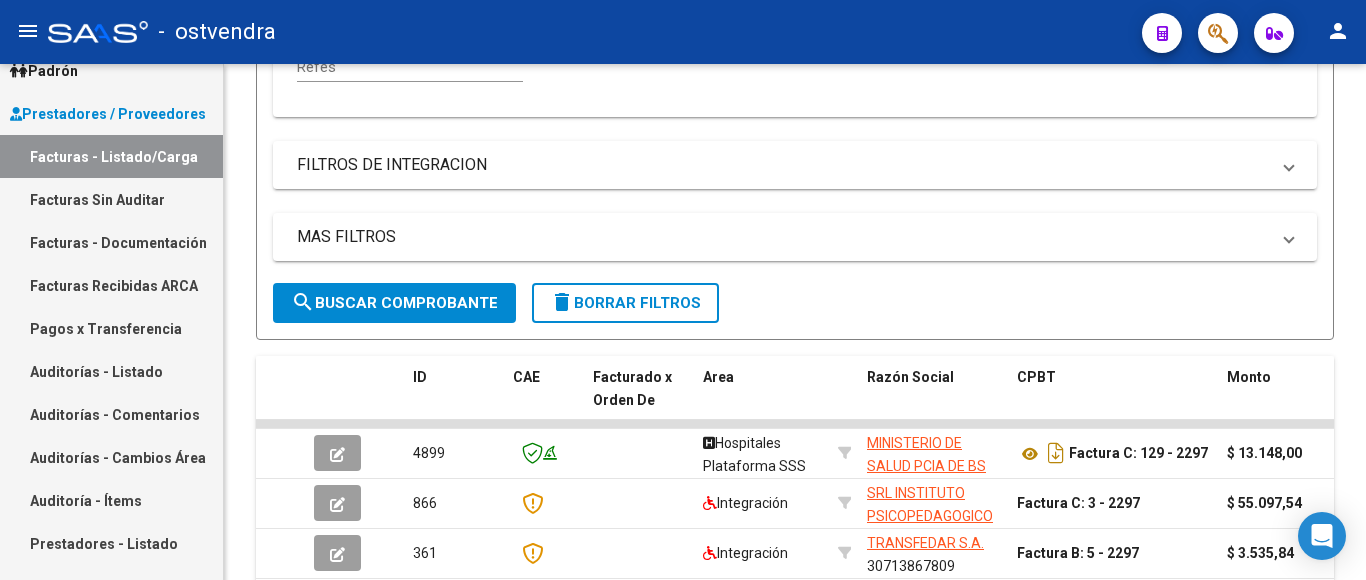 click on "Facturas Sin Auditar" at bounding box center [111, 199] 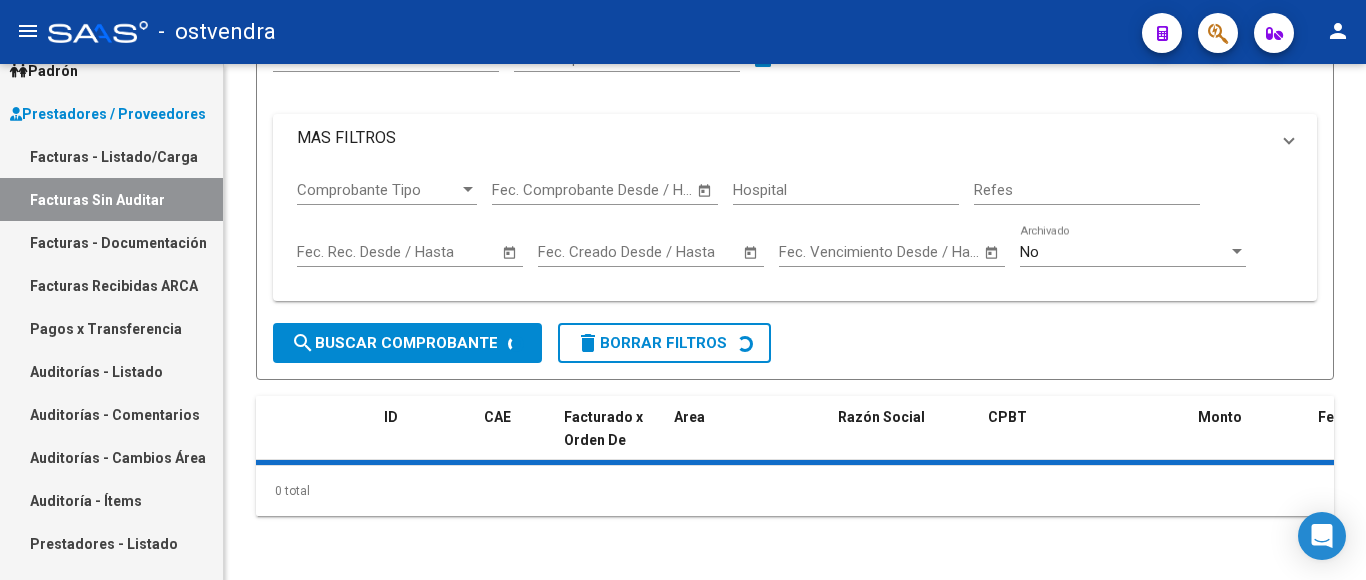 scroll, scrollTop: 0, scrollLeft: 0, axis: both 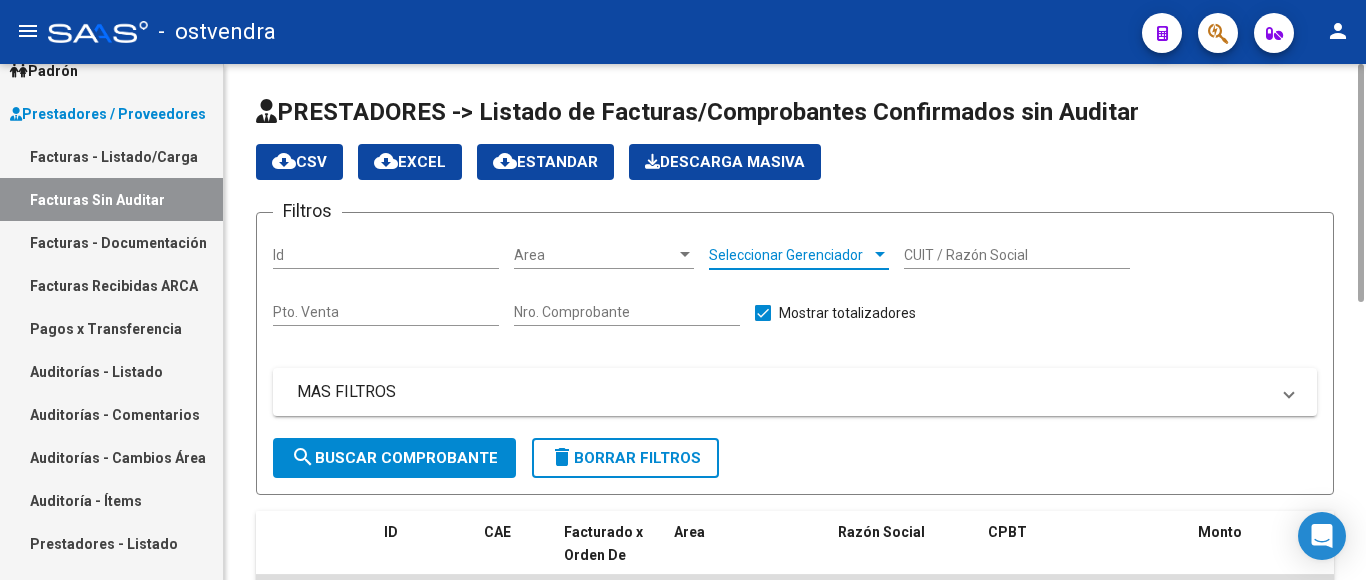 click on "Seleccionar Gerenciador" at bounding box center (790, 255) 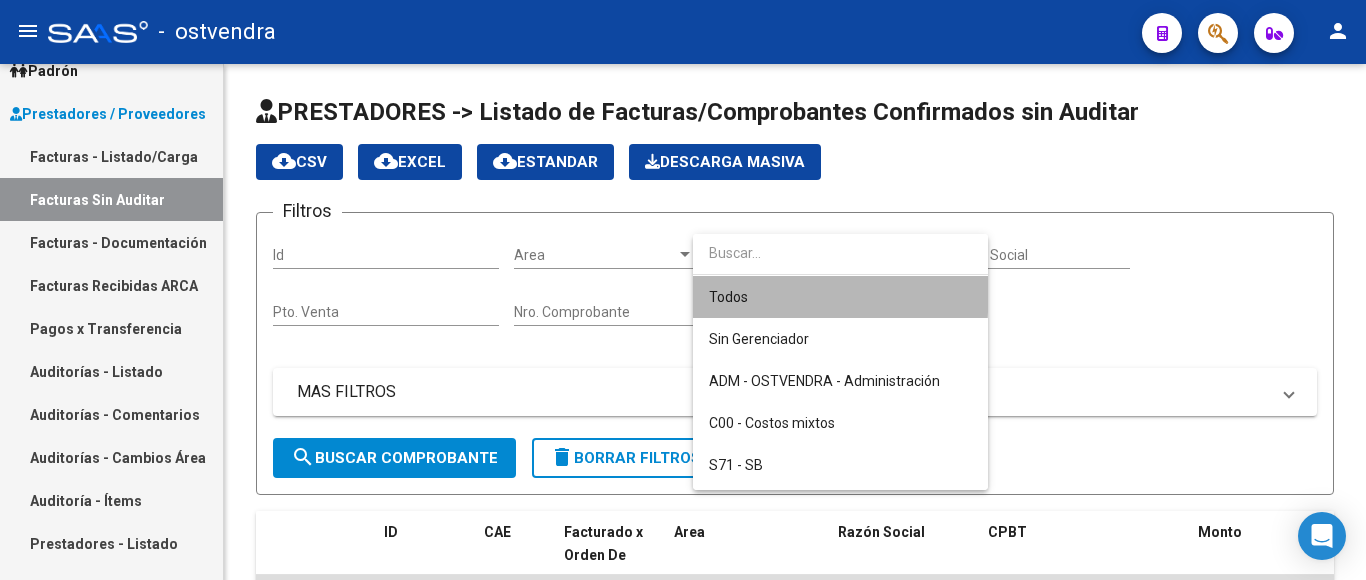 click on "Todos" at bounding box center [840, 297] 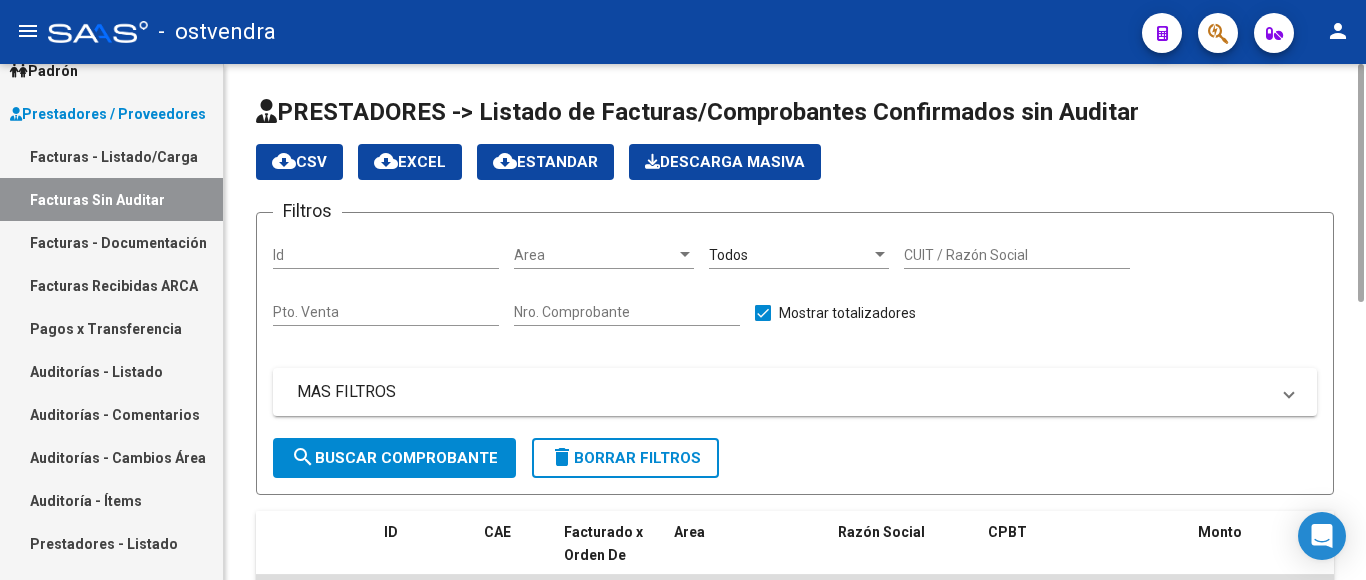 click on "Nro. Comprobante" at bounding box center (627, 312) 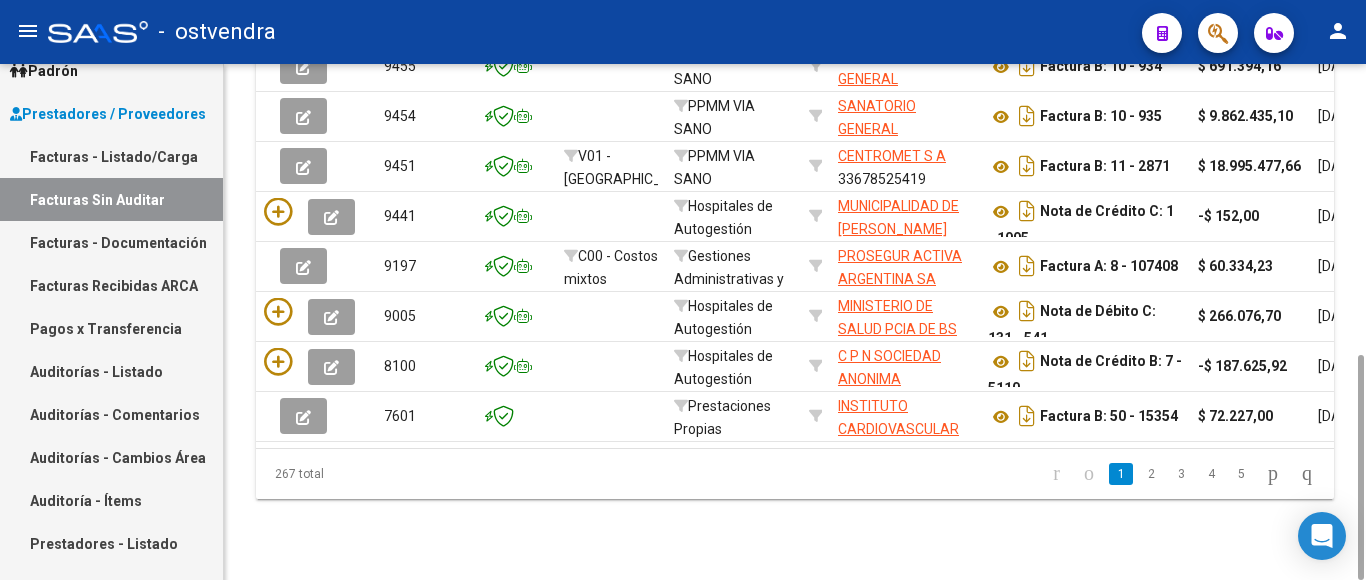 scroll, scrollTop: 0, scrollLeft: 0, axis: both 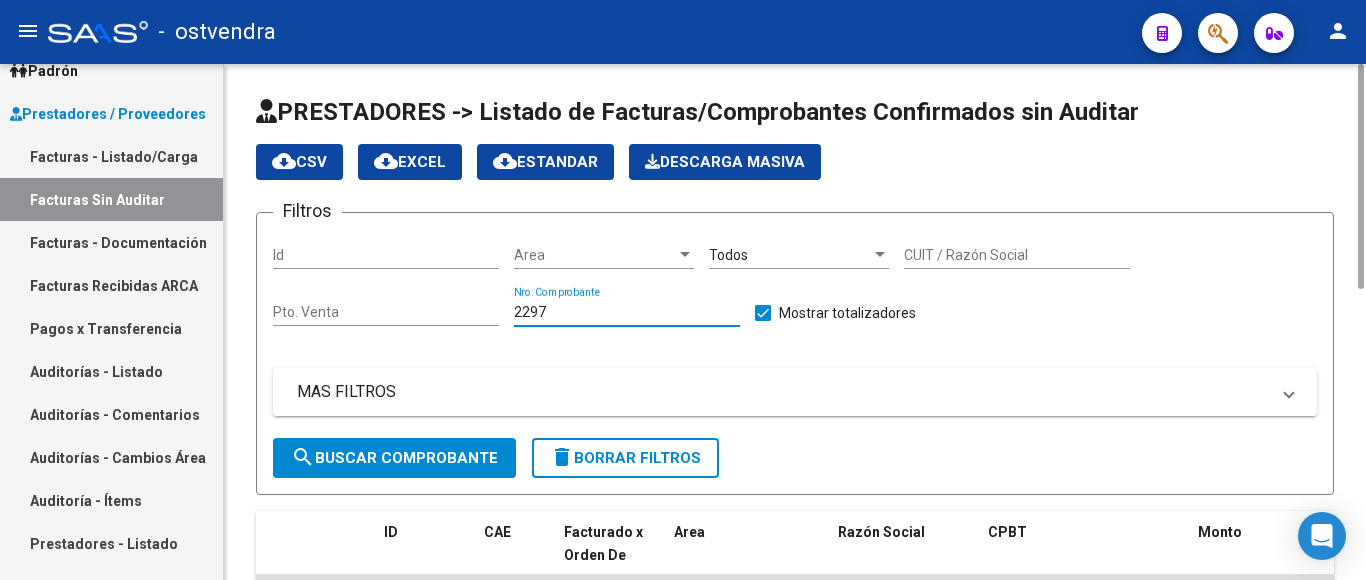 type on "2297" 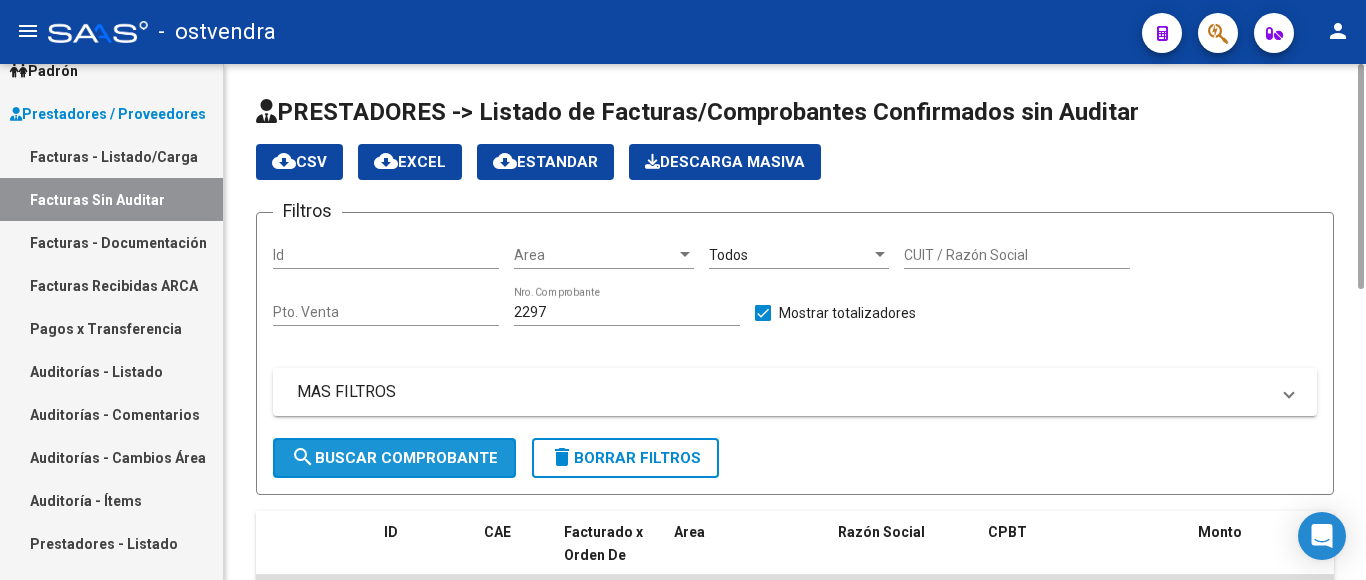 click on "search  Buscar Comprobante" 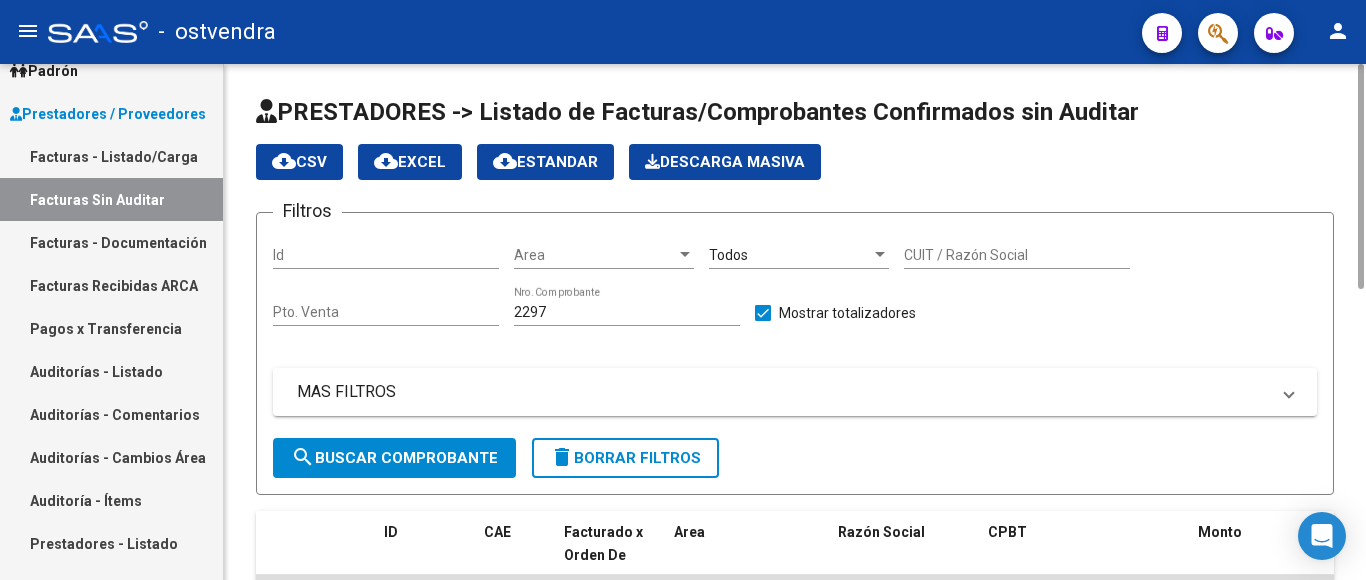 scroll, scrollTop: 215, scrollLeft: 0, axis: vertical 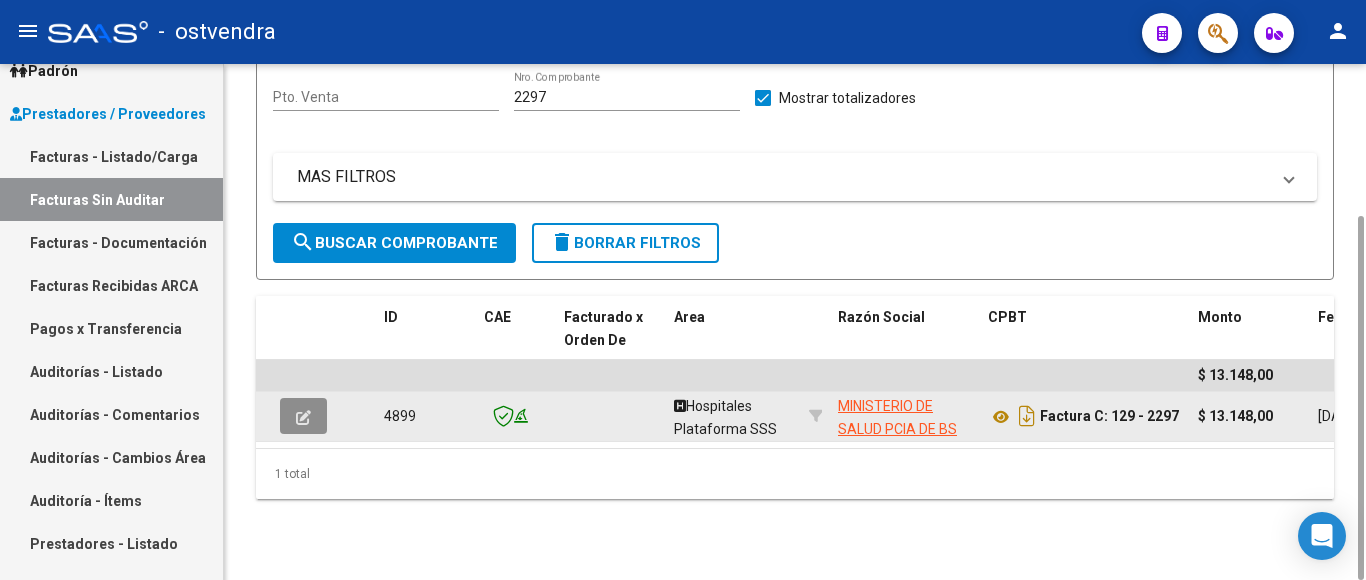 click 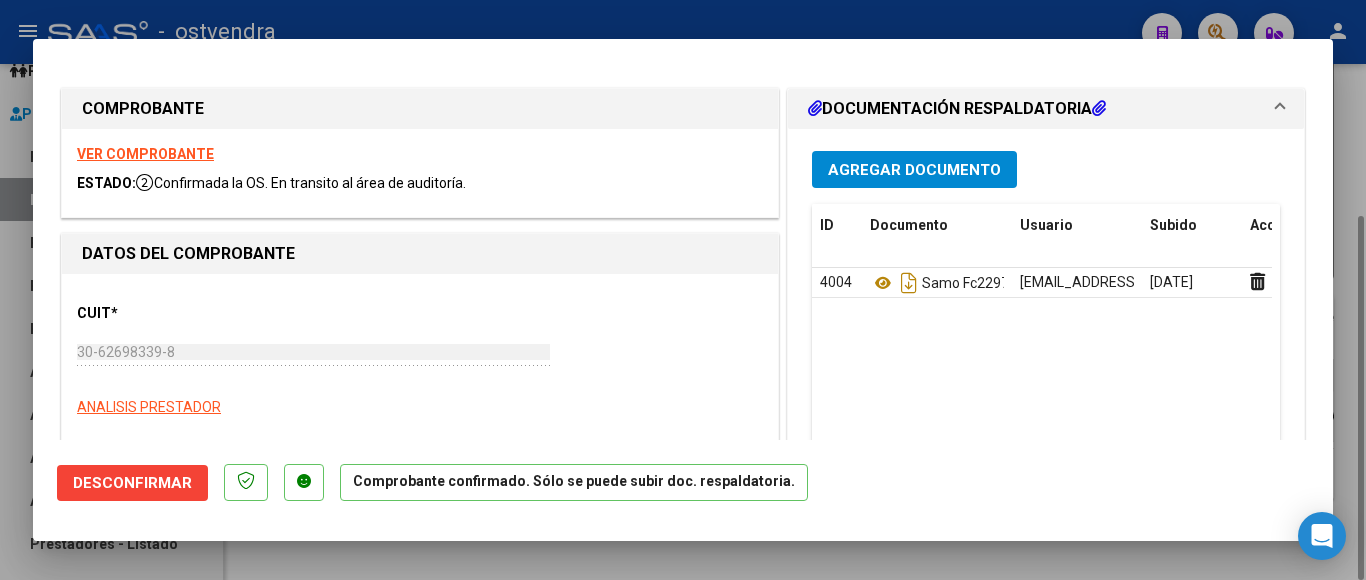 type on "[DATE]" 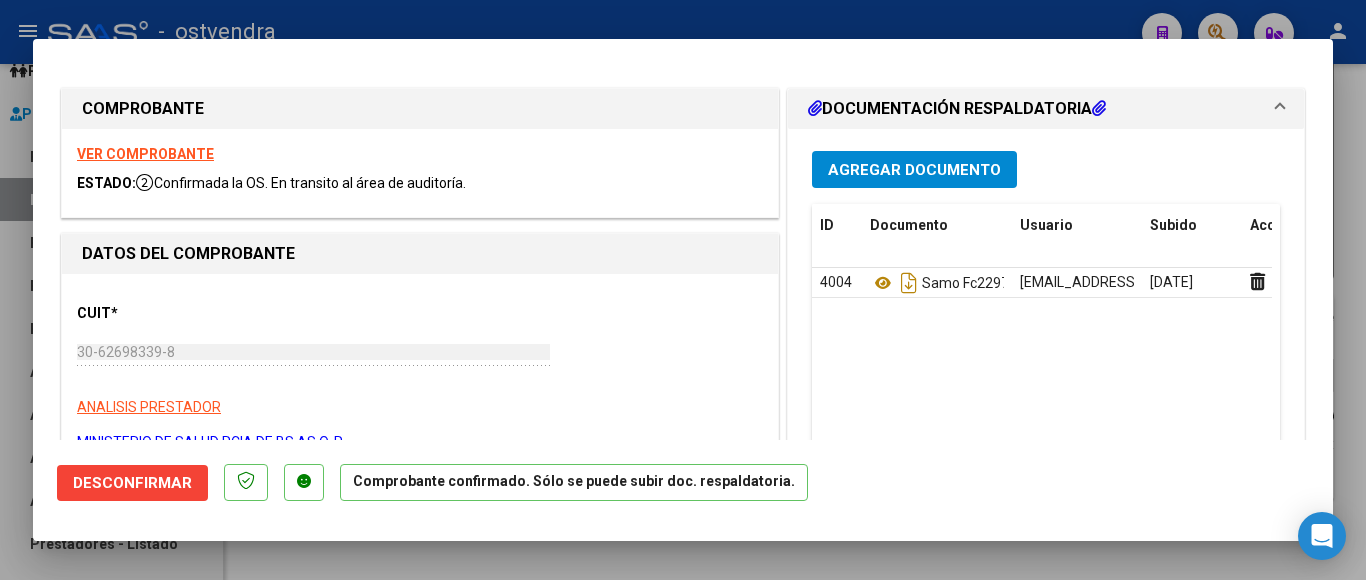 click at bounding box center (683, 290) 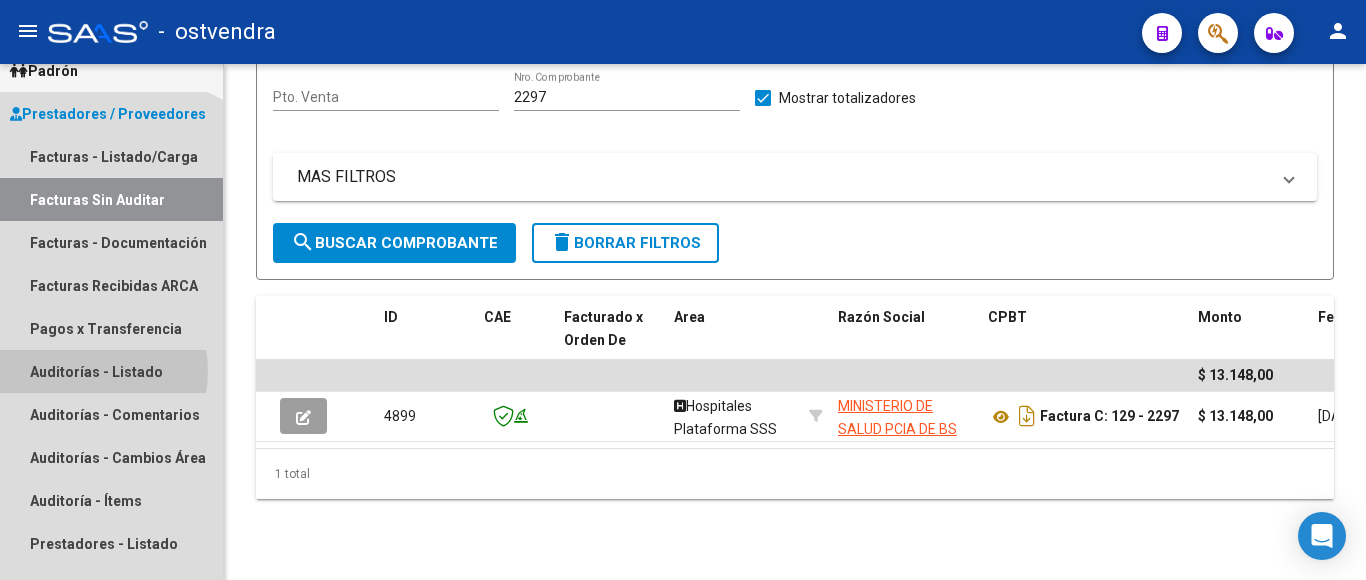 click on "Auditorías - Listado" at bounding box center [111, 371] 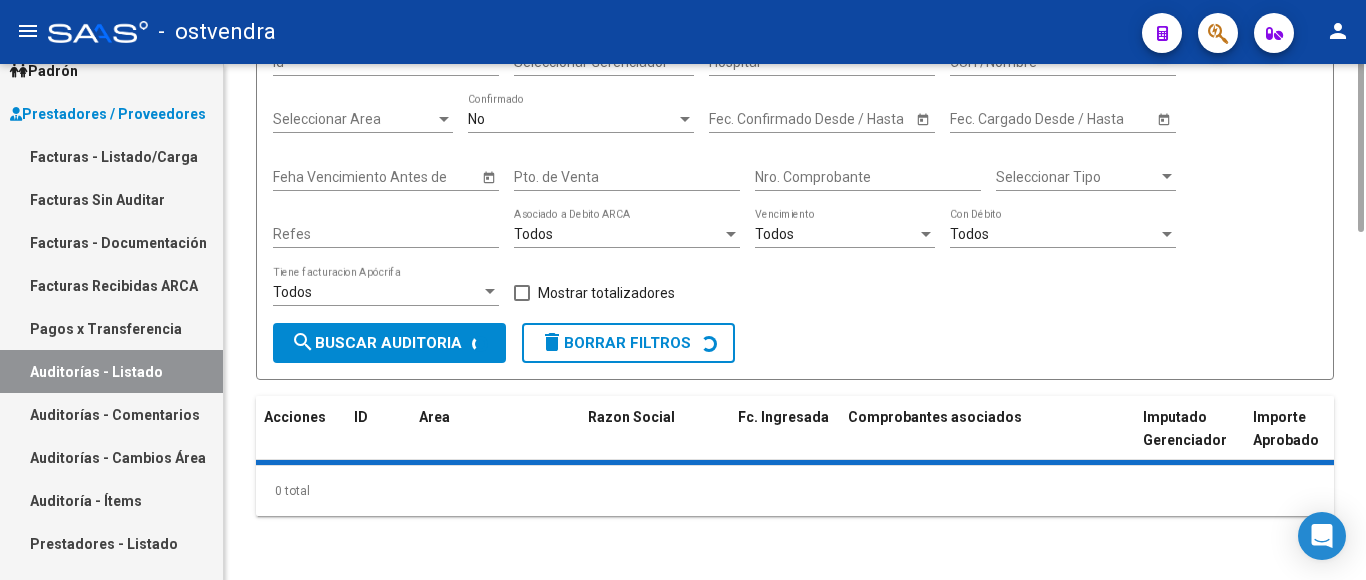scroll, scrollTop: 0, scrollLeft: 0, axis: both 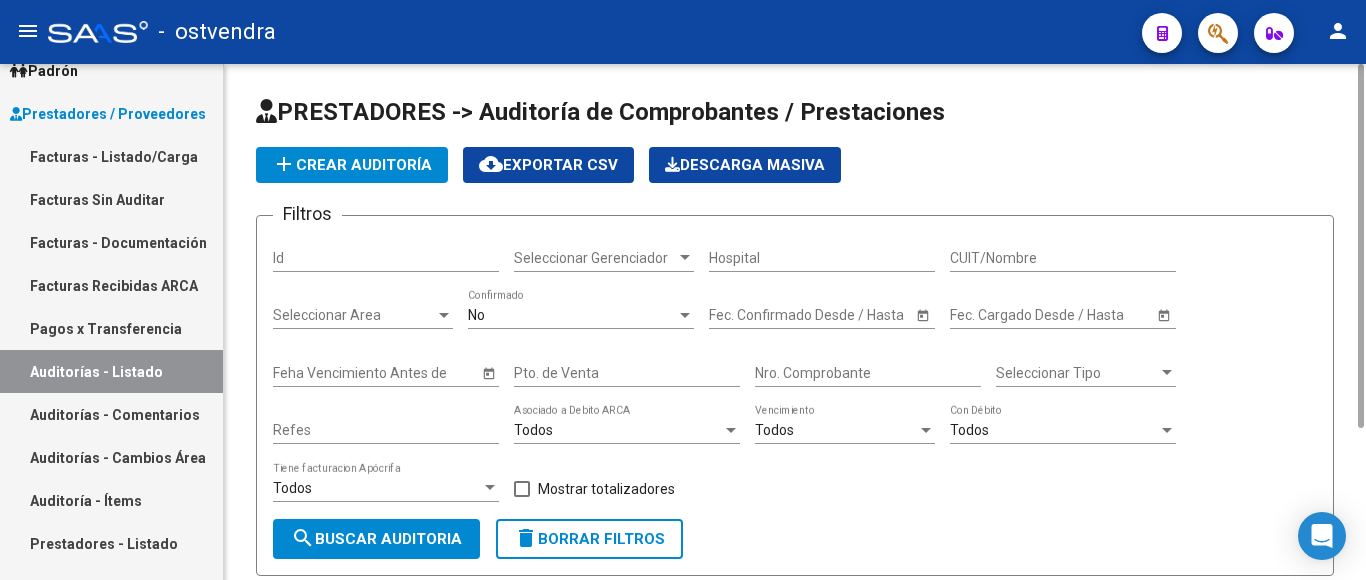 click on "add  Crear Auditoría" 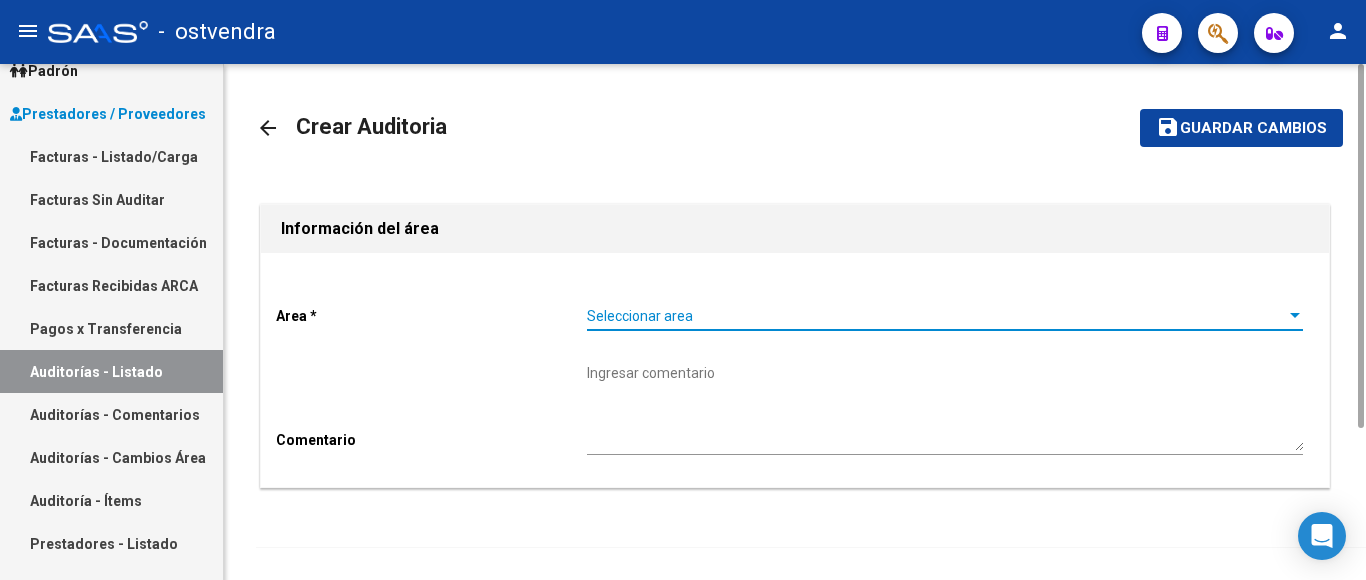 click on "Seleccionar area" at bounding box center [936, 316] 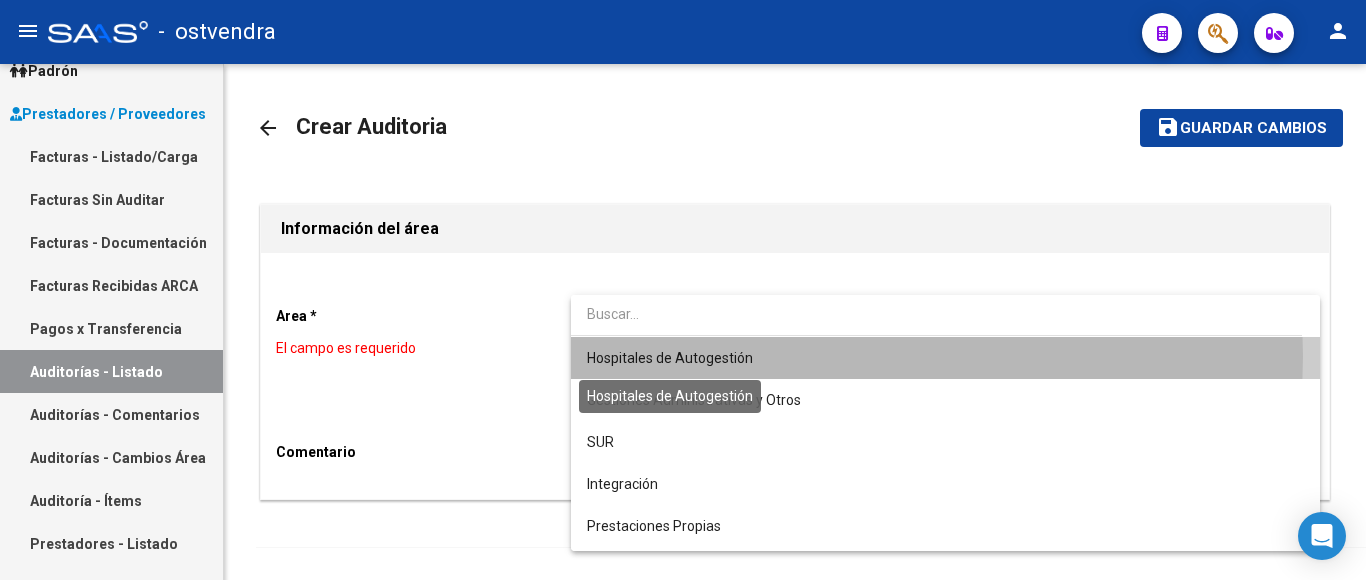 click on "Hospitales de Autogestión" at bounding box center (670, 358) 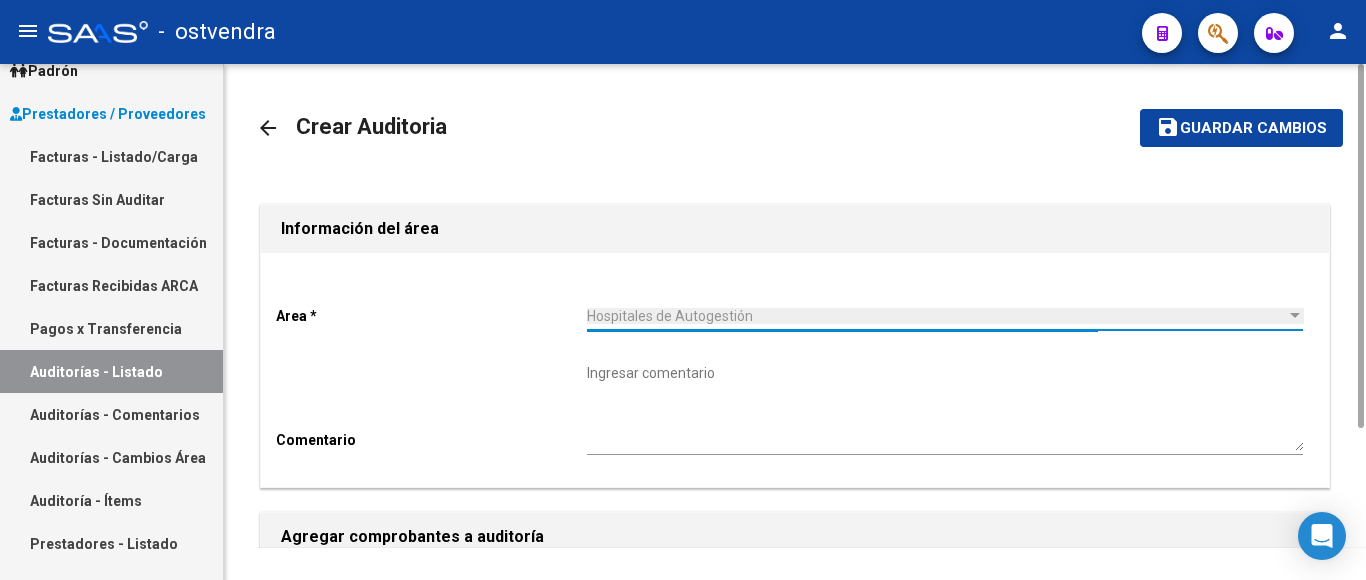 scroll, scrollTop: 200, scrollLeft: 0, axis: vertical 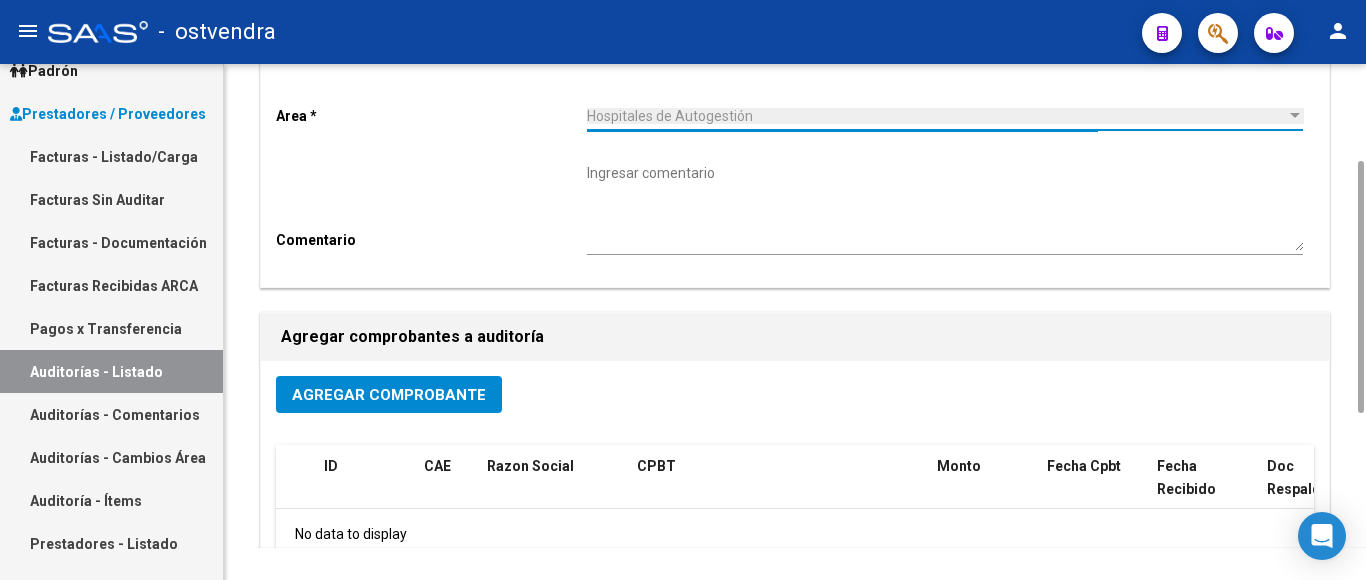 click on "Agregar Comprobante" 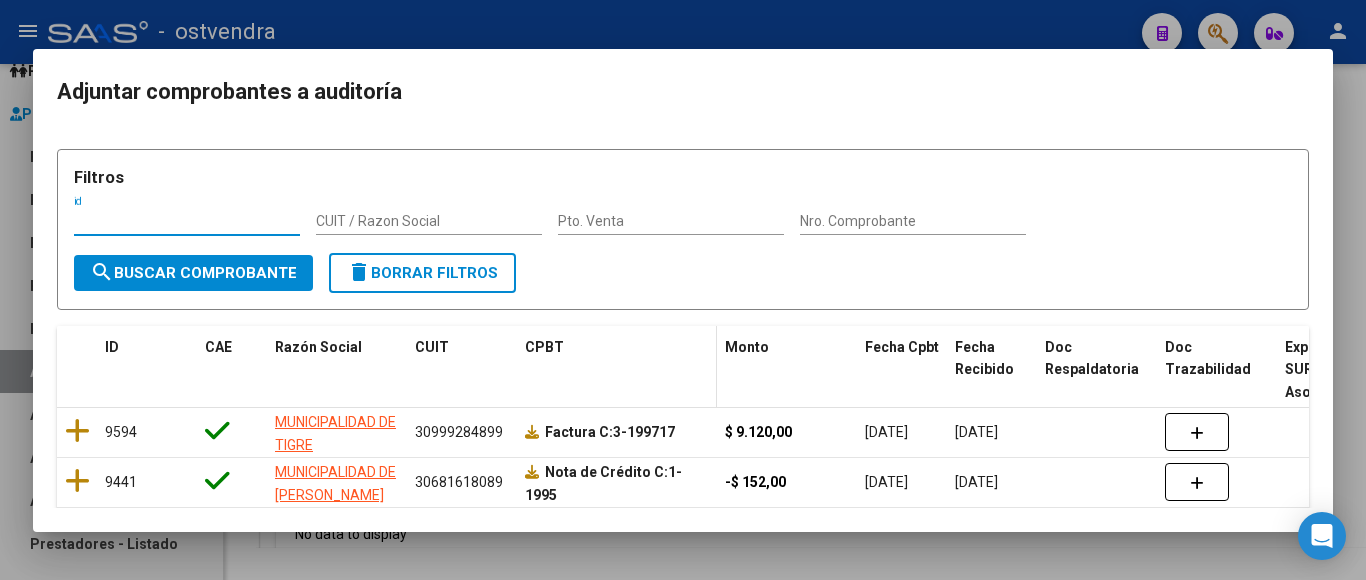 scroll, scrollTop: 100, scrollLeft: 0, axis: vertical 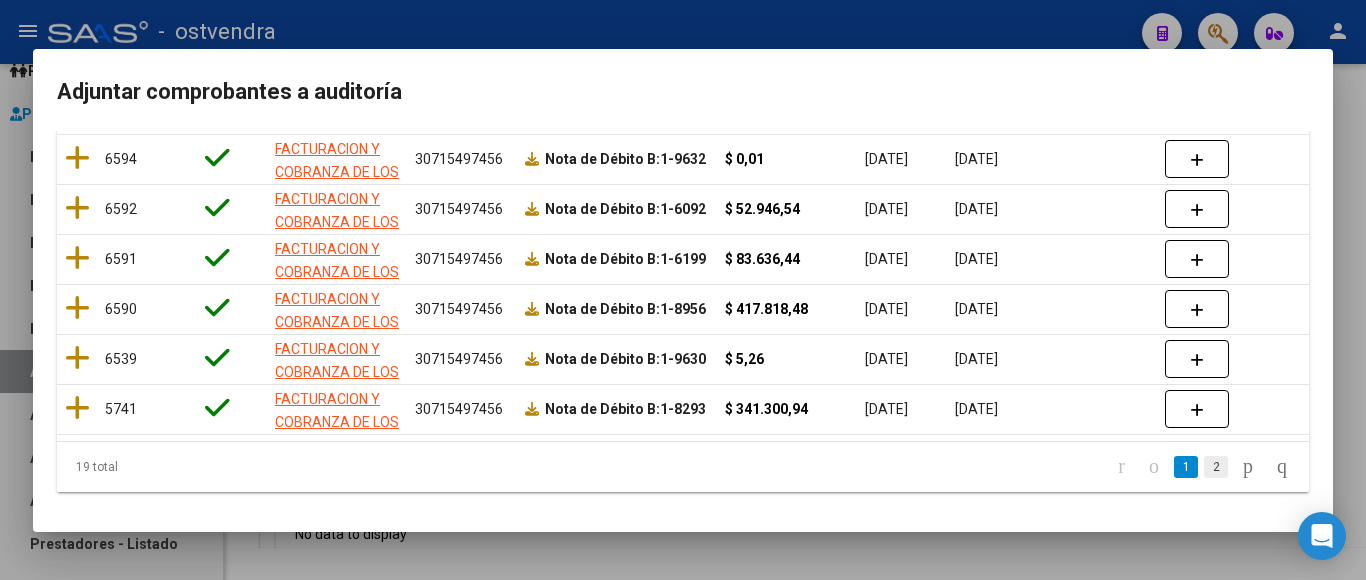 click on "2" 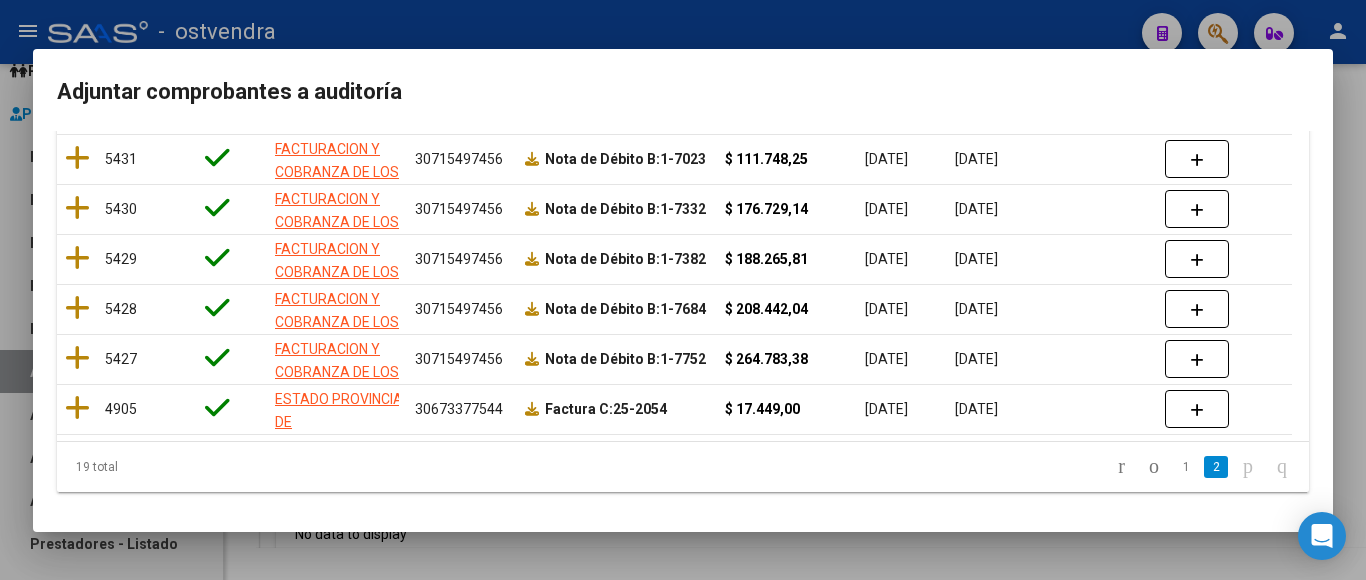 scroll, scrollTop: 440, scrollLeft: 0, axis: vertical 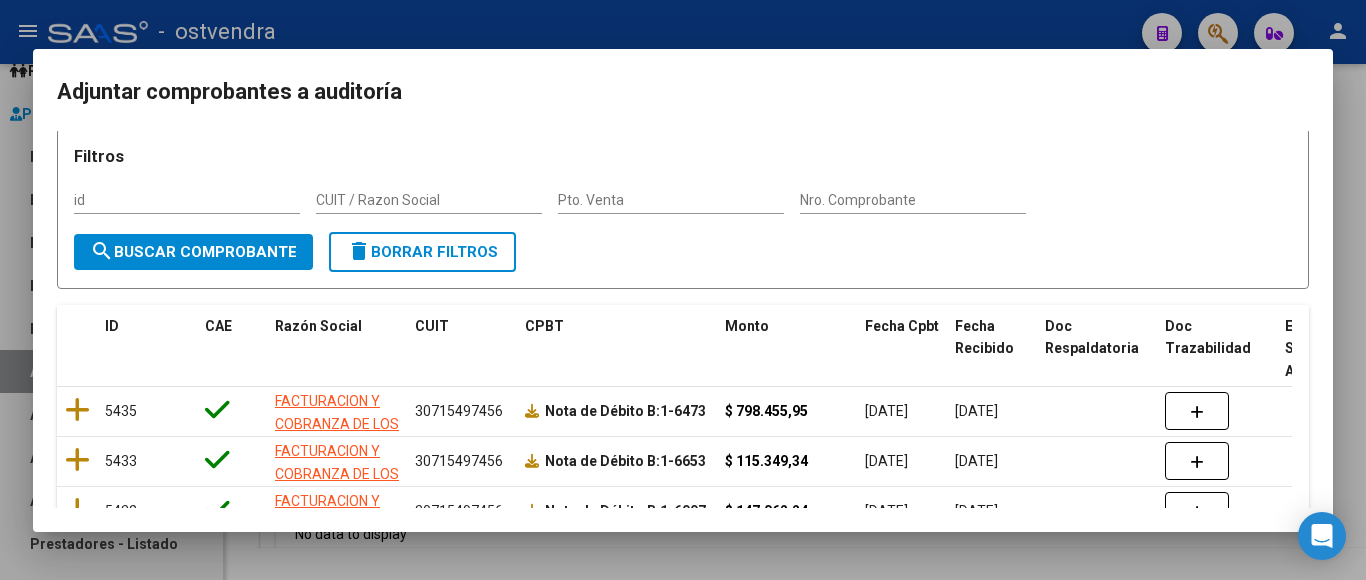 click at bounding box center [683, 290] 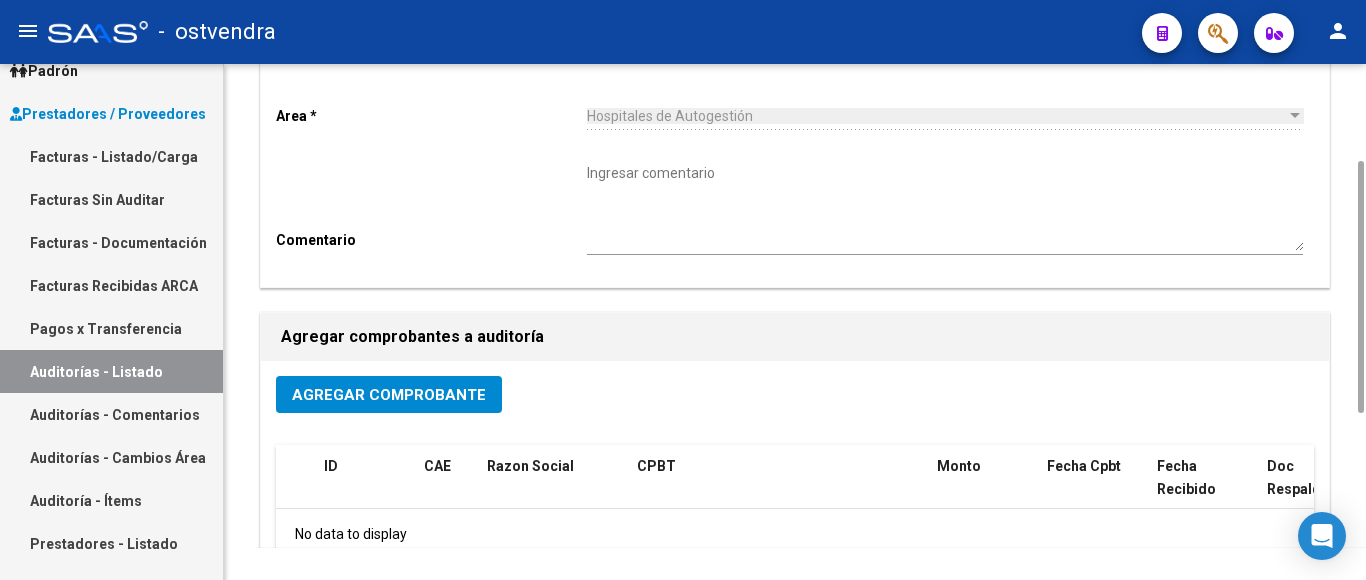 click on "Agregar Comprobante" 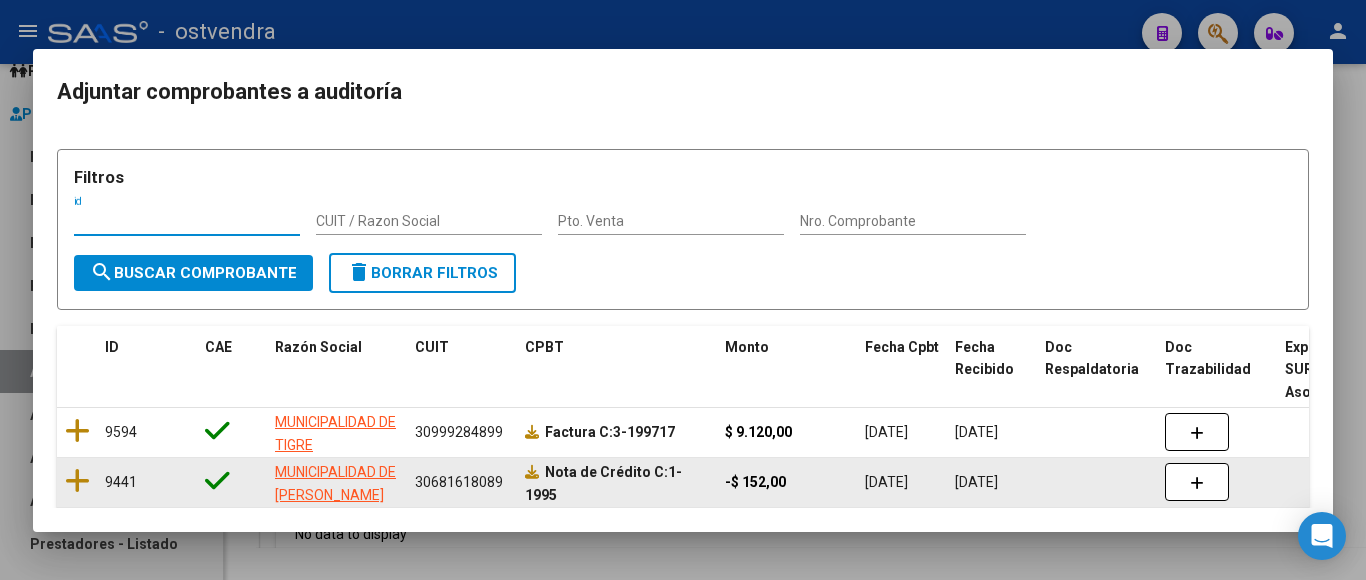scroll, scrollTop: 3, scrollLeft: 0, axis: vertical 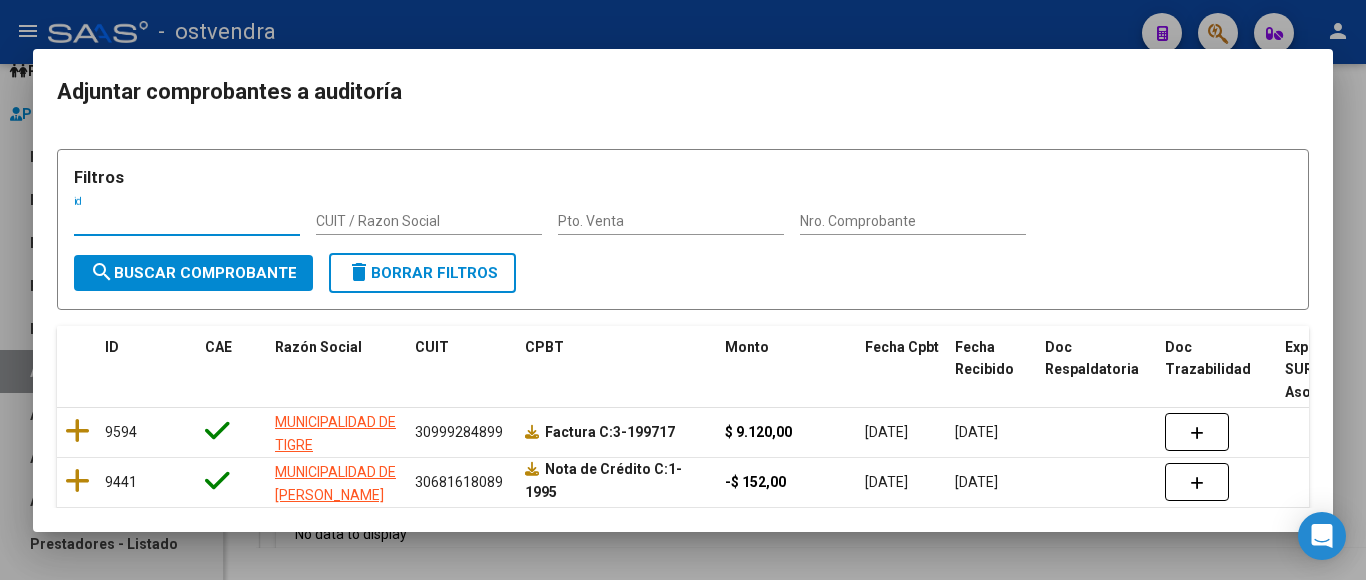 click on "search  Buscar Comprobante" at bounding box center [193, 273] 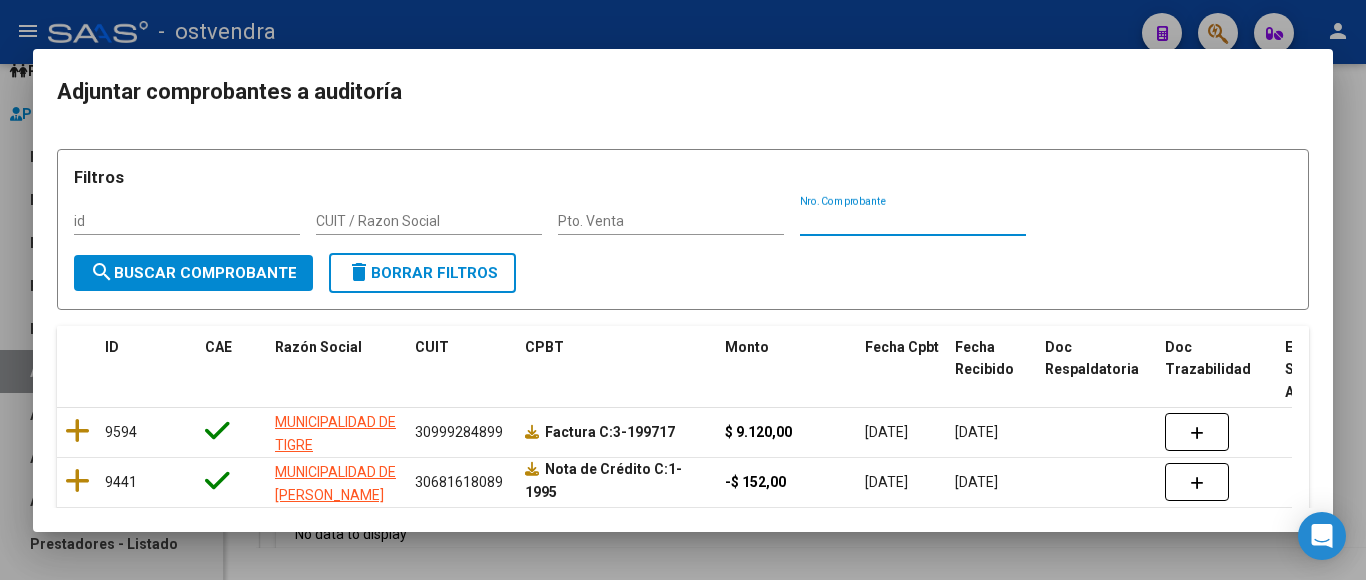 click on "Nro. Comprobante" at bounding box center (913, 221) 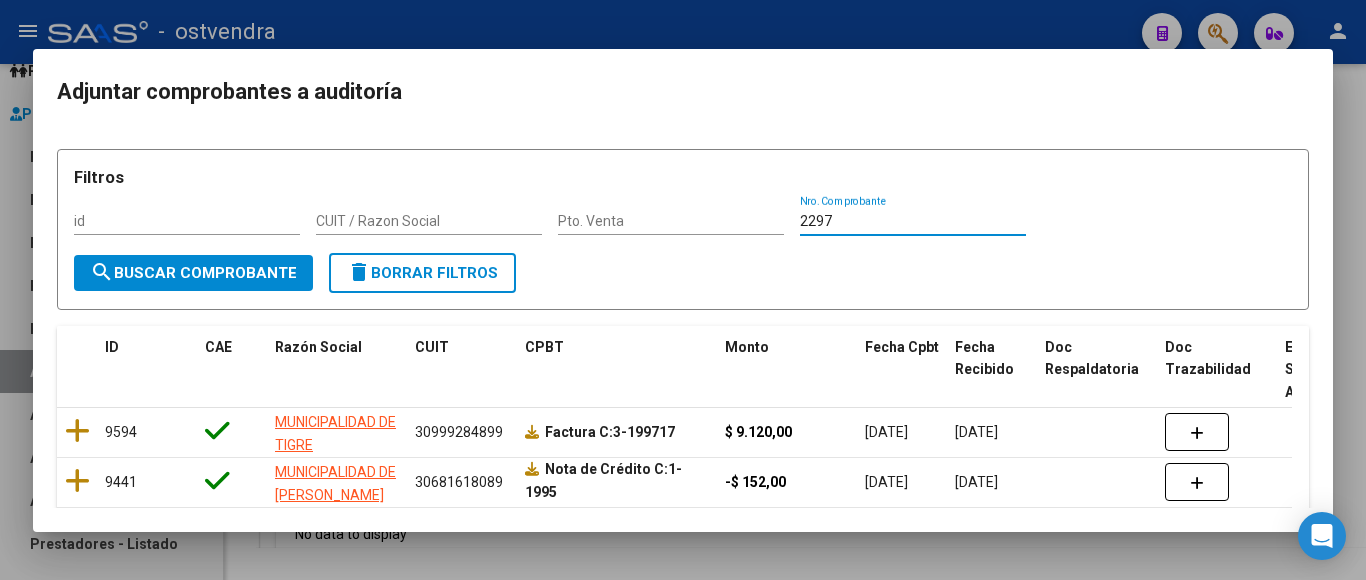 type on "2297" 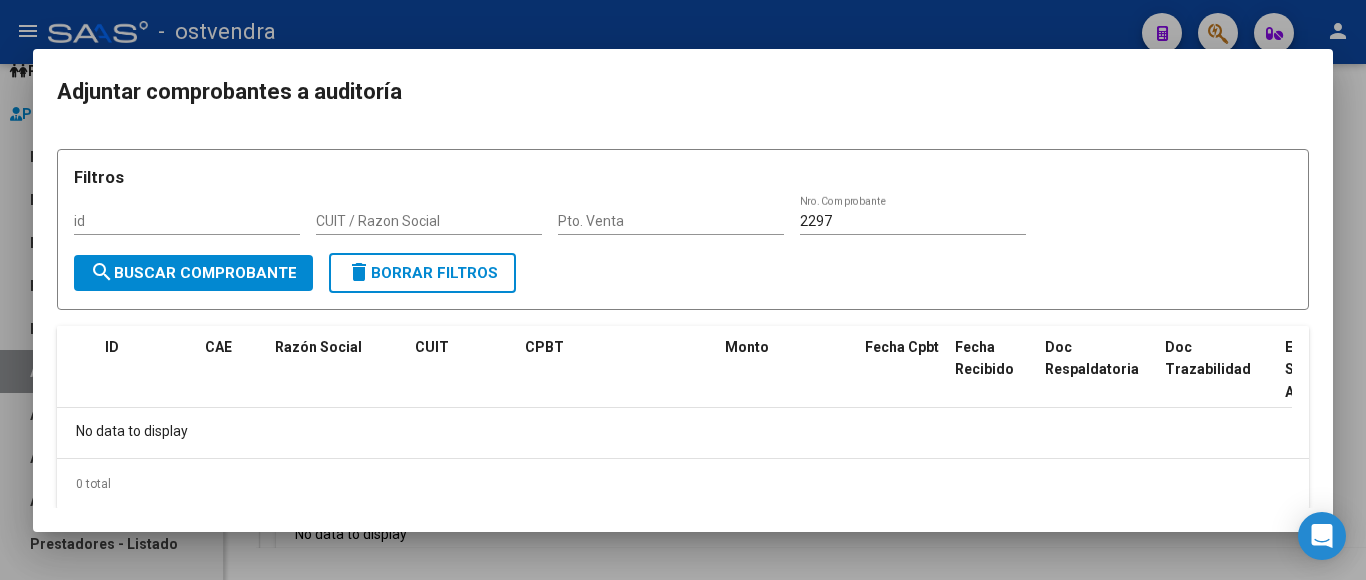 scroll, scrollTop: 17, scrollLeft: 0, axis: vertical 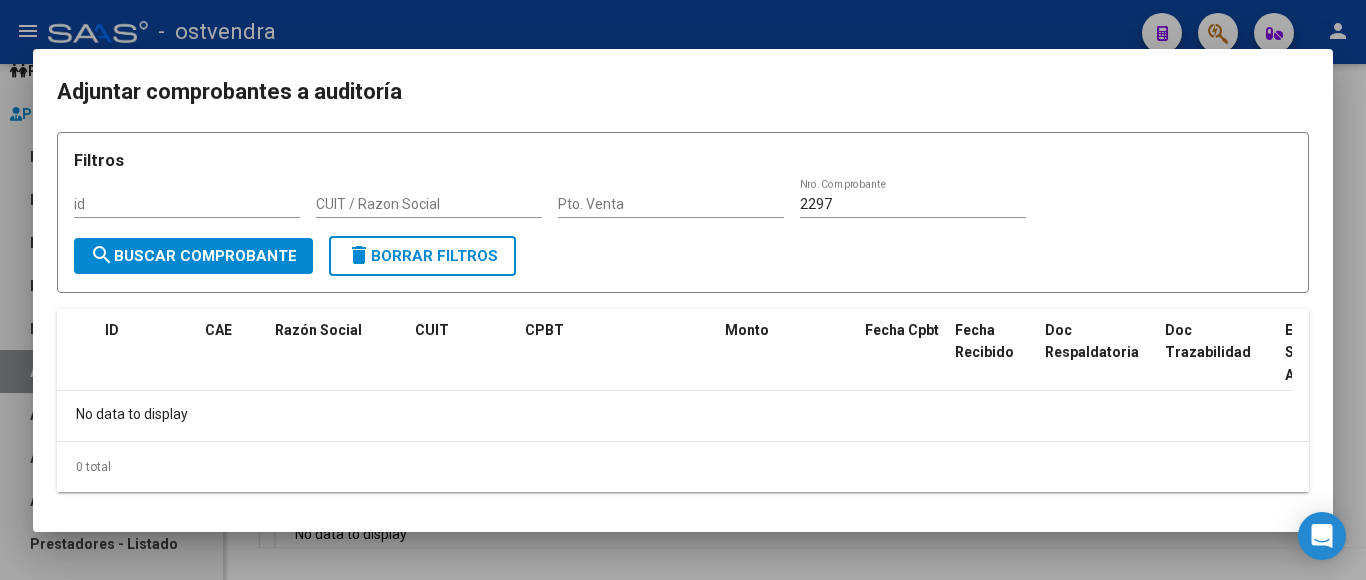 click at bounding box center [683, 290] 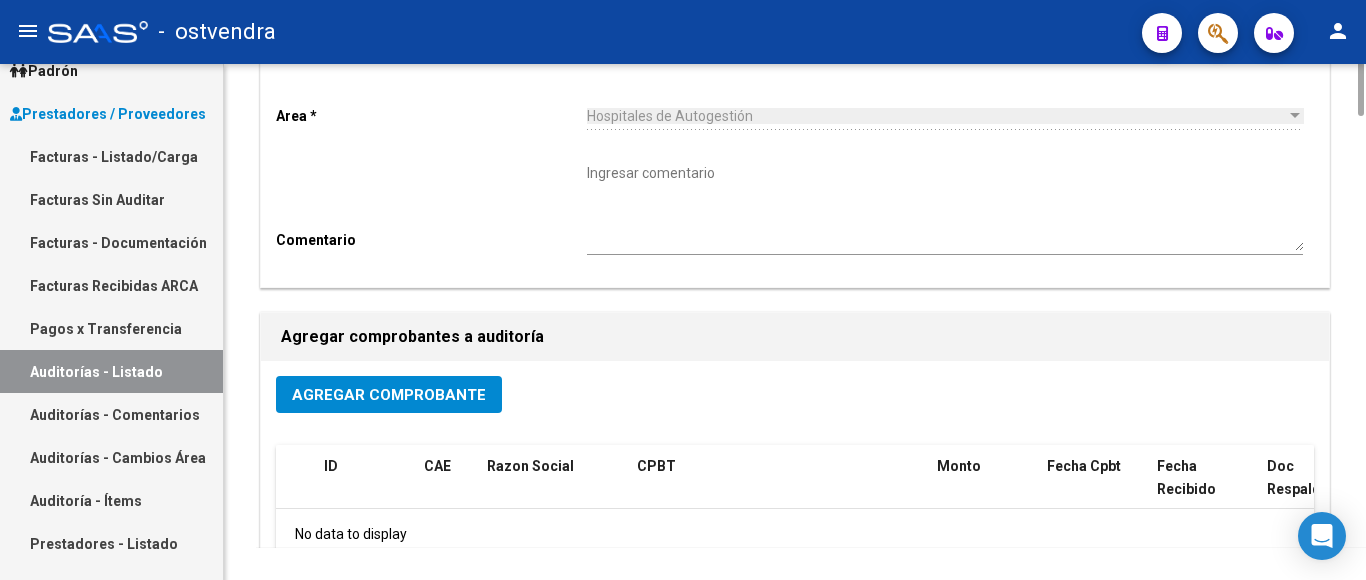 scroll, scrollTop: 0, scrollLeft: 0, axis: both 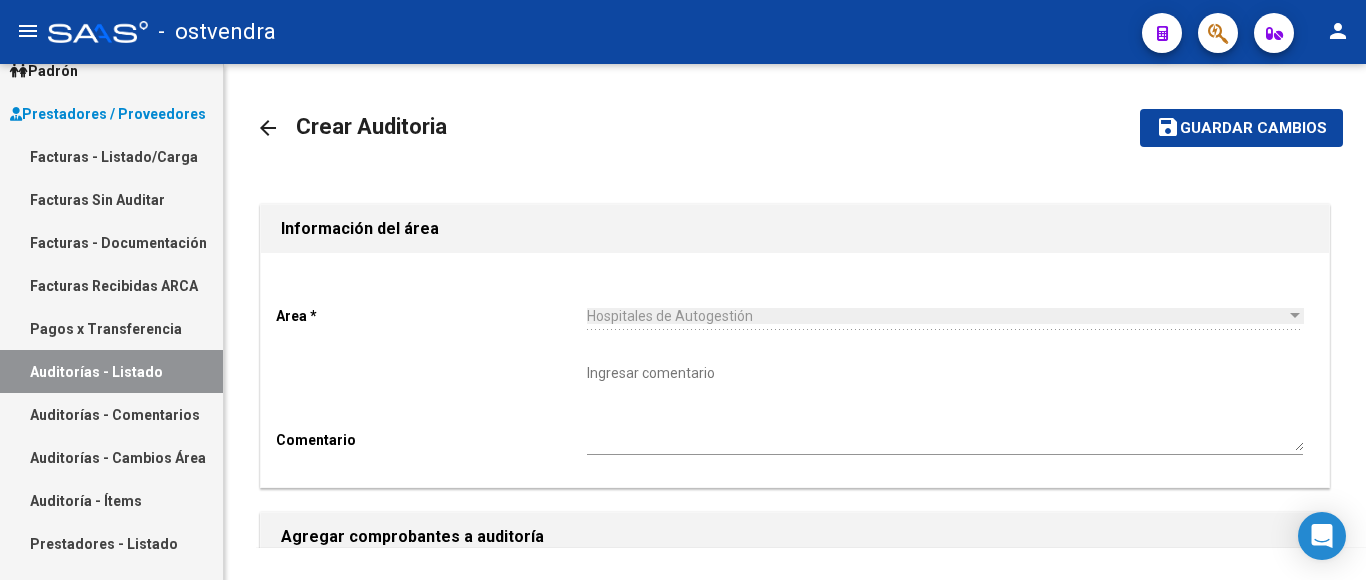 click on "Facturas - Listado/Carga" at bounding box center (111, 156) 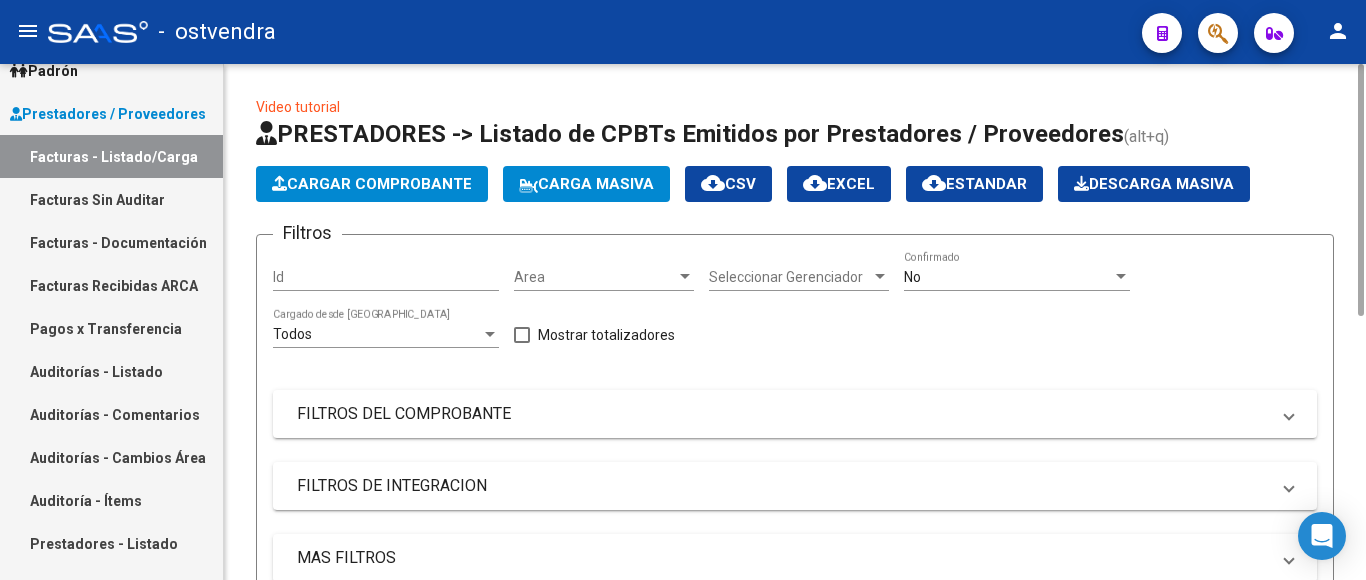click on "Seleccionar Gerenciador" at bounding box center [790, 277] 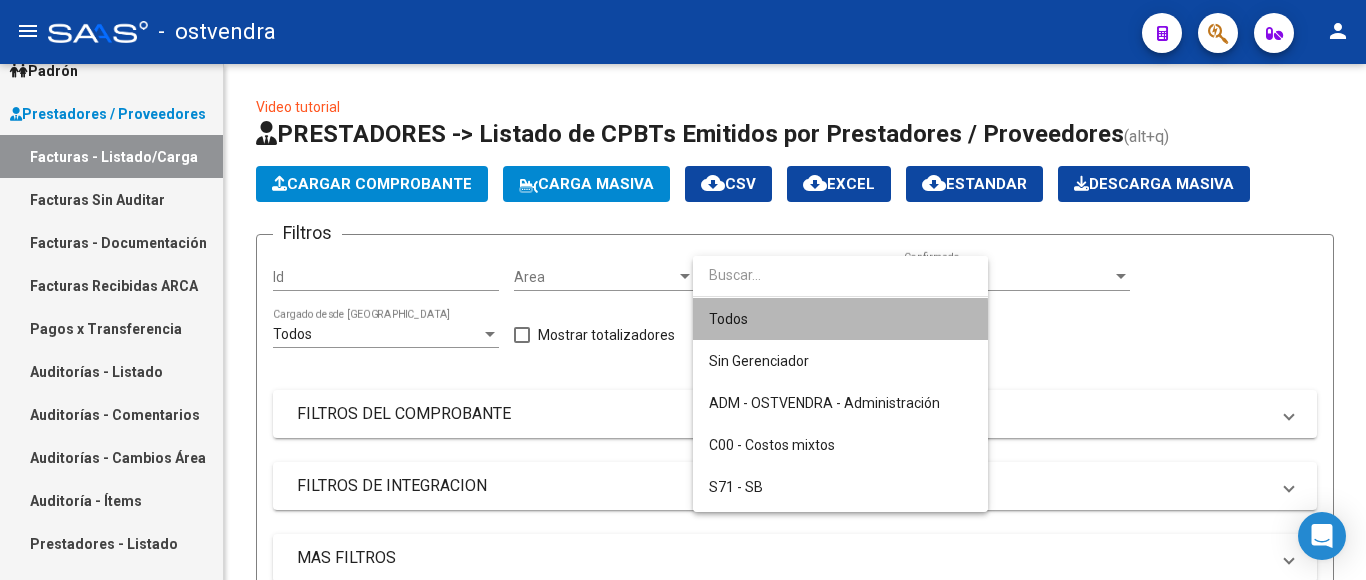 click on "Todos" at bounding box center (840, 319) 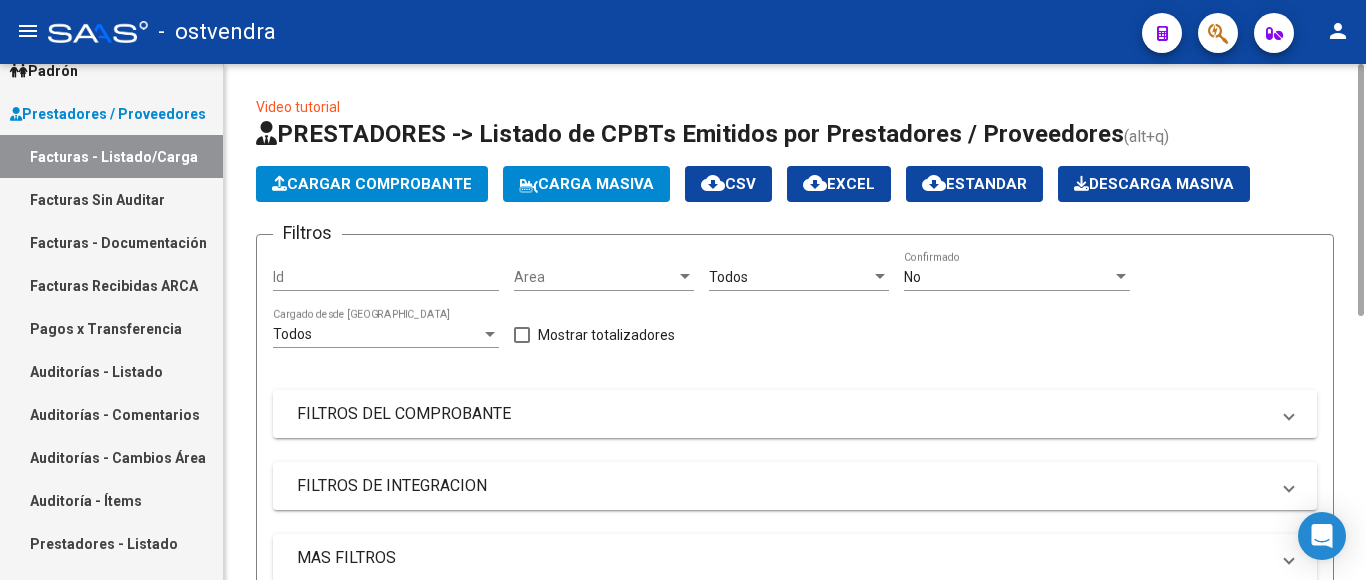 click on "FILTROS DEL COMPROBANTE" at bounding box center [795, 414] 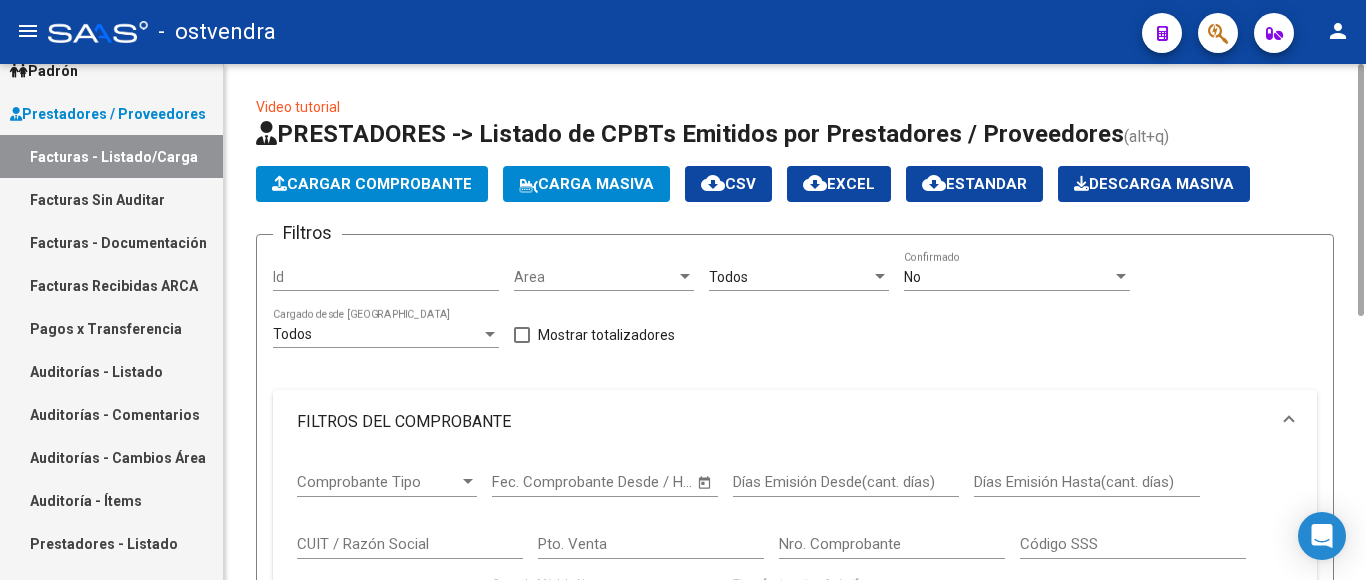 click on "Nro. Comprobante" at bounding box center (892, 544) 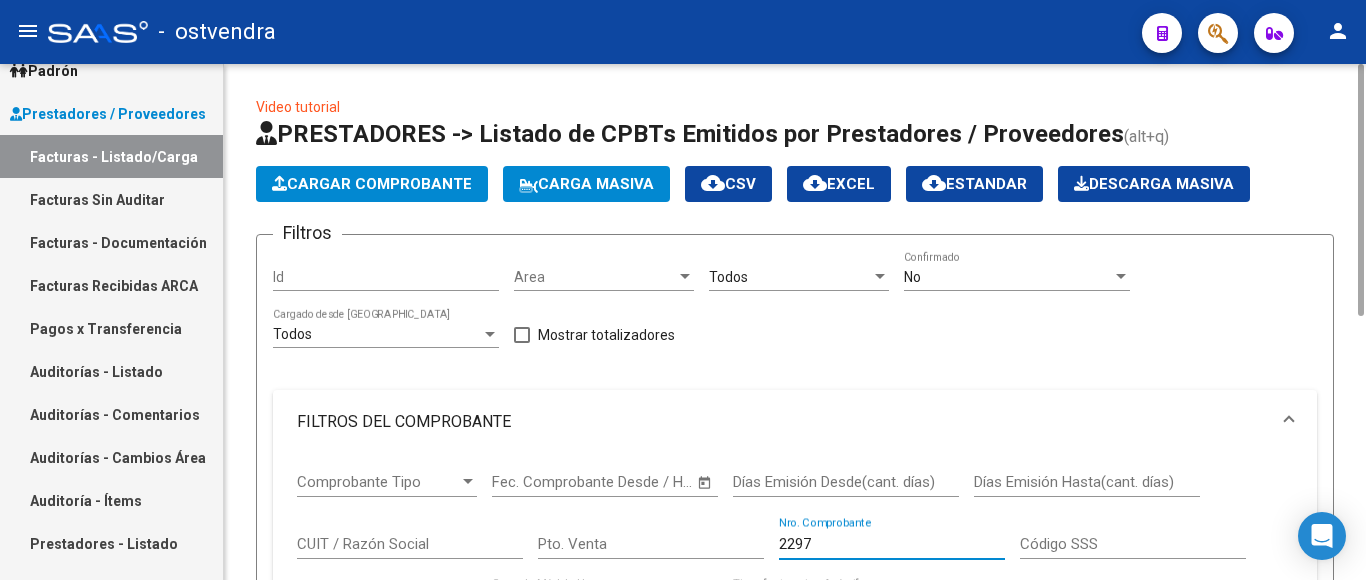 scroll, scrollTop: 400, scrollLeft: 0, axis: vertical 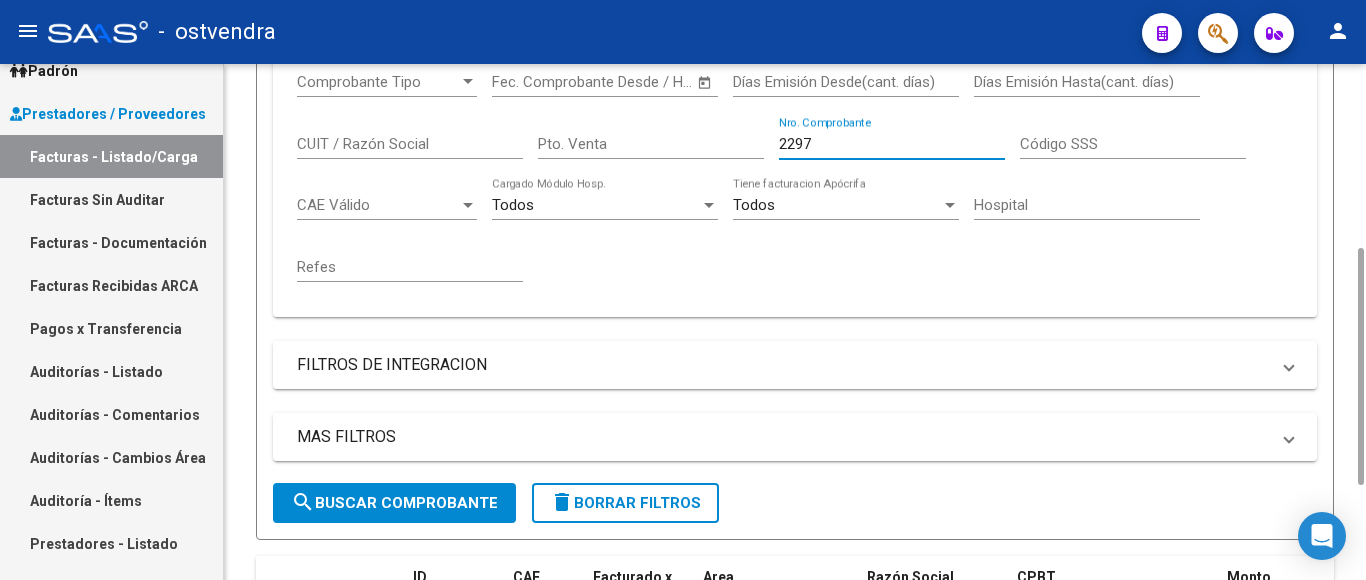 type on "2297" 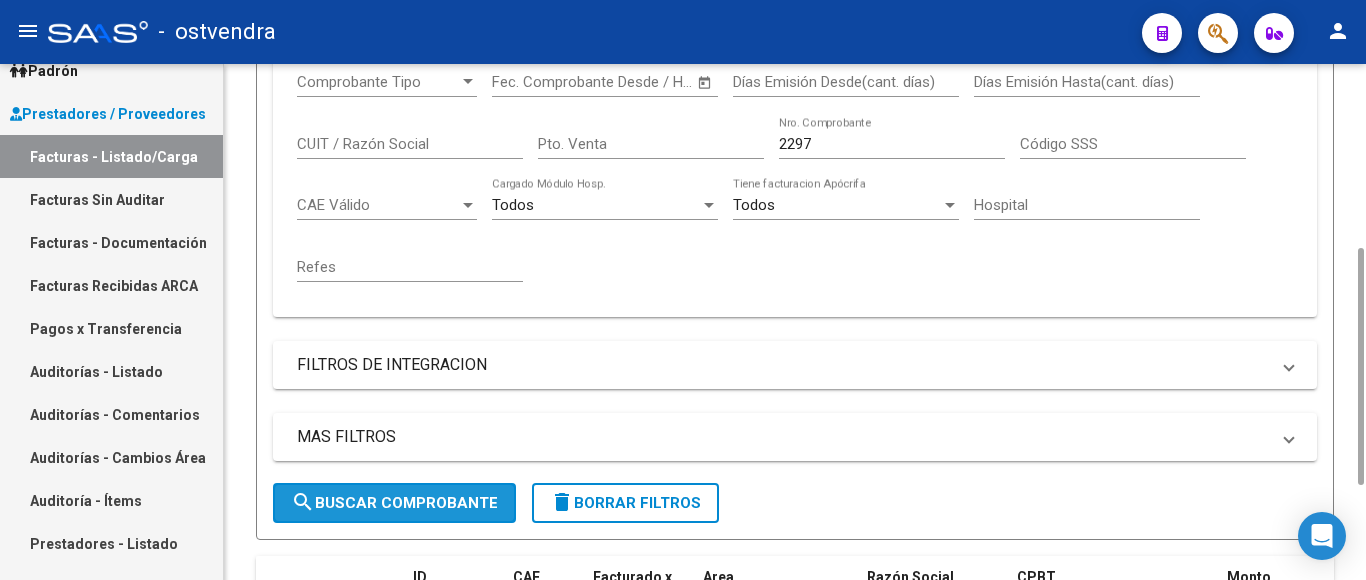 click on "search  Buscar Comprobante" 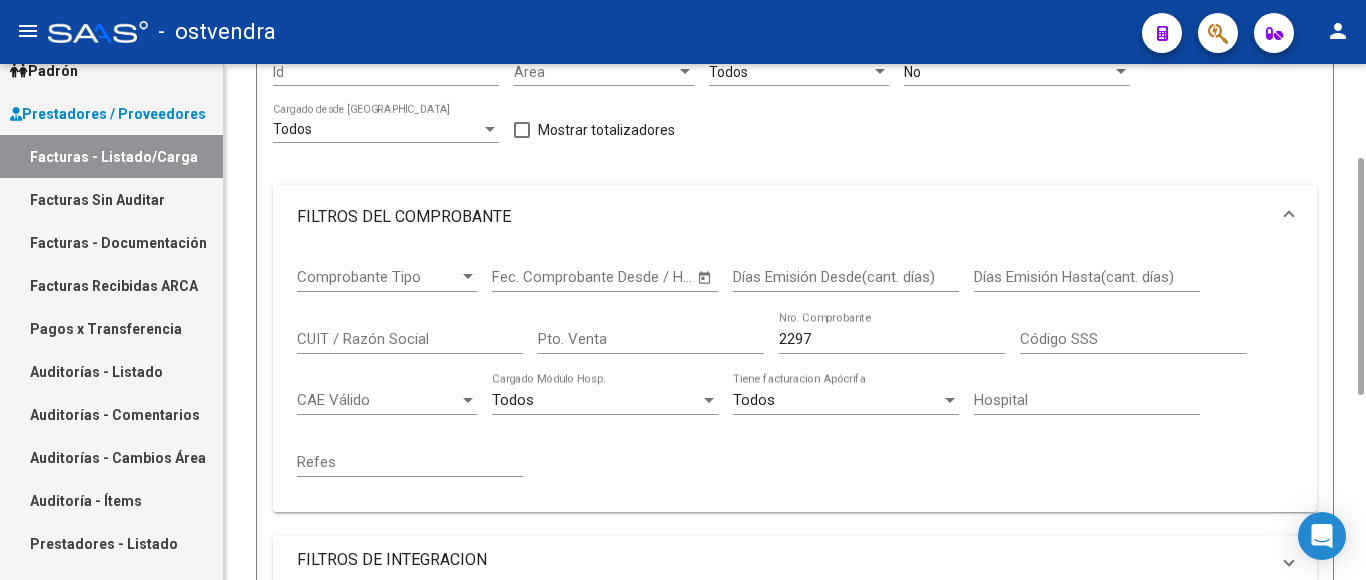 scroll, scrollTop: 0, scrollLeft: 0, axis: both 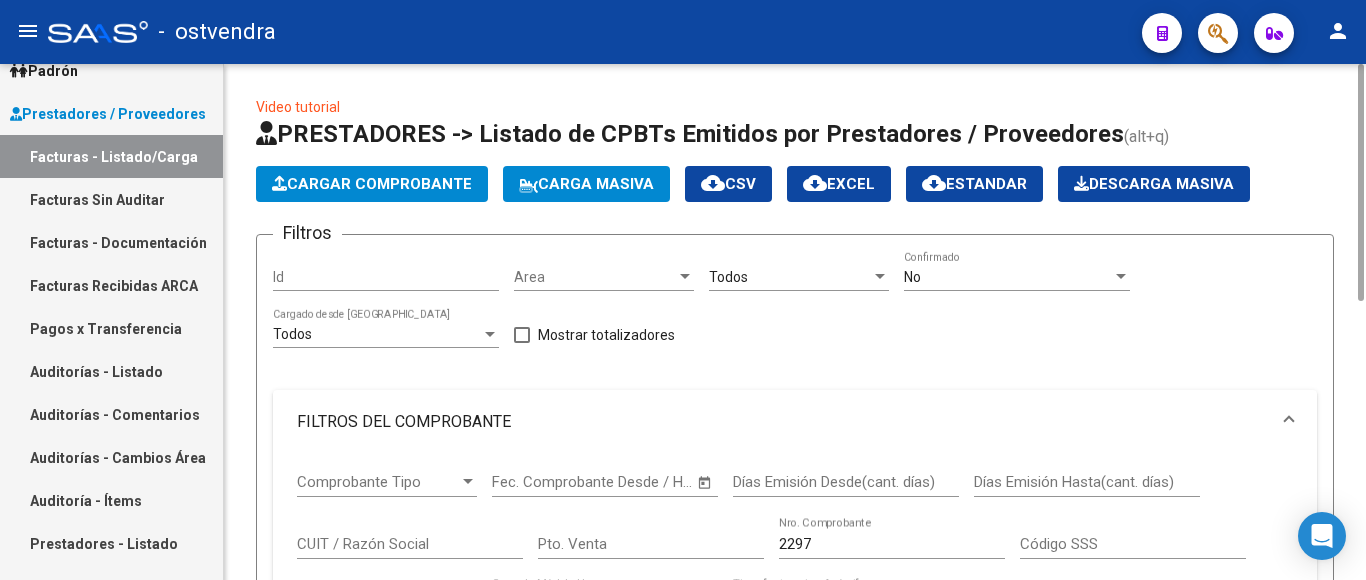 click on "No" at bounding box center [1008, 277] 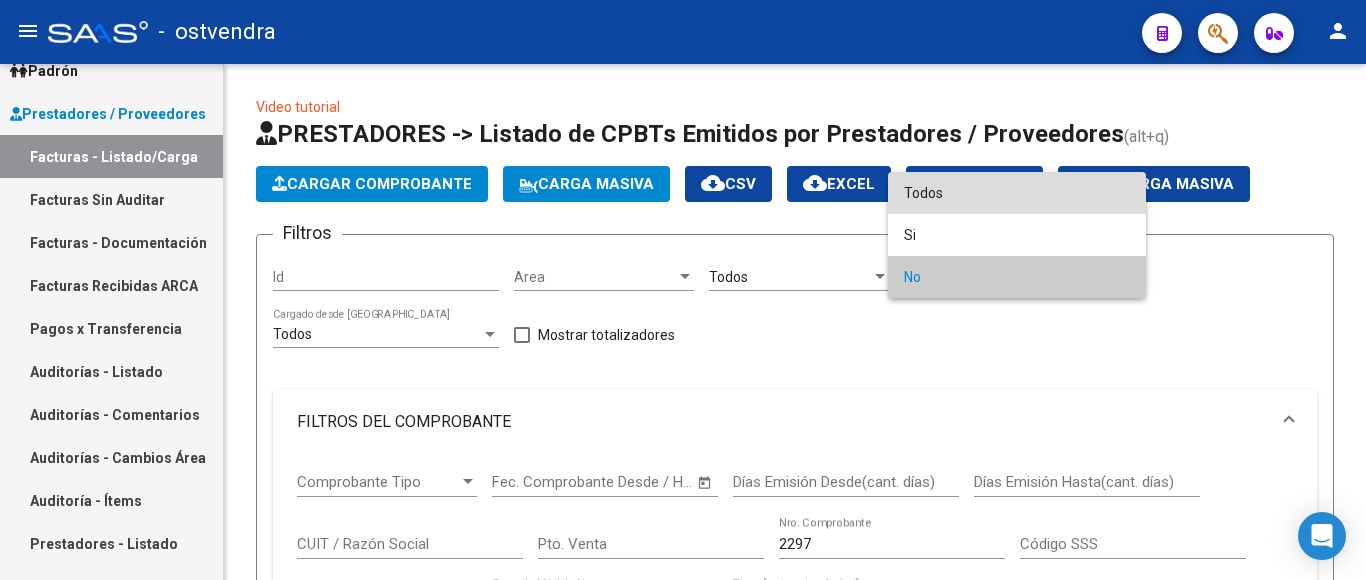 click on "Todos" at bounding box center [1017, 193] 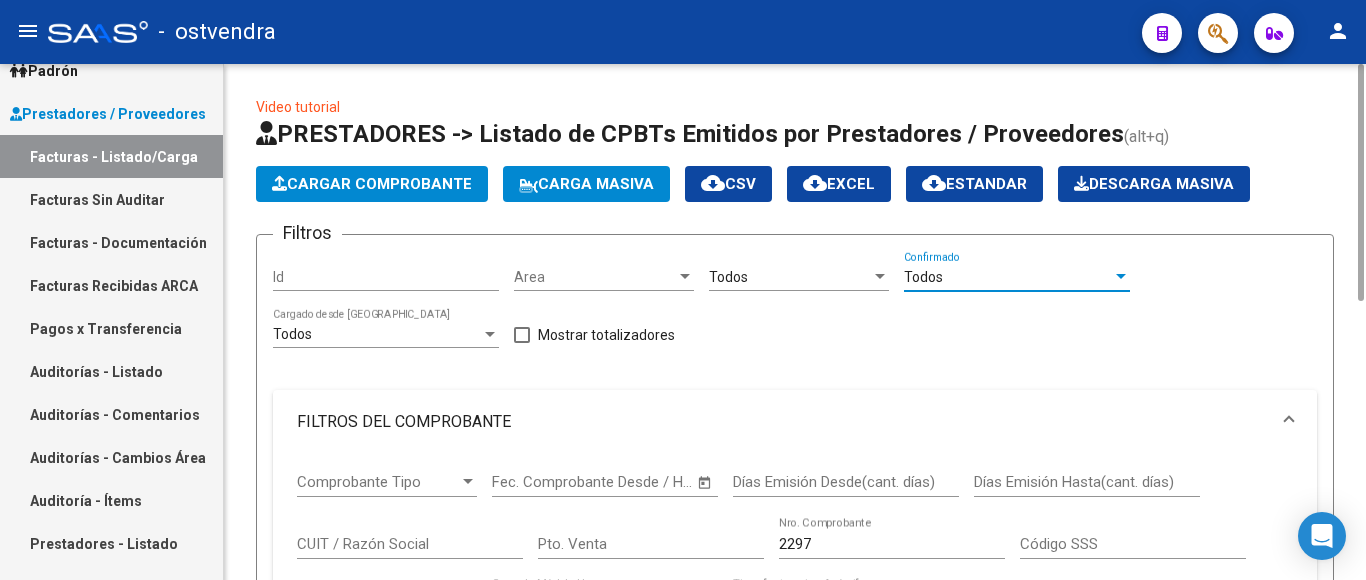 scroll, scrollTop: 605, scrollLeft: 0, axis: vertical 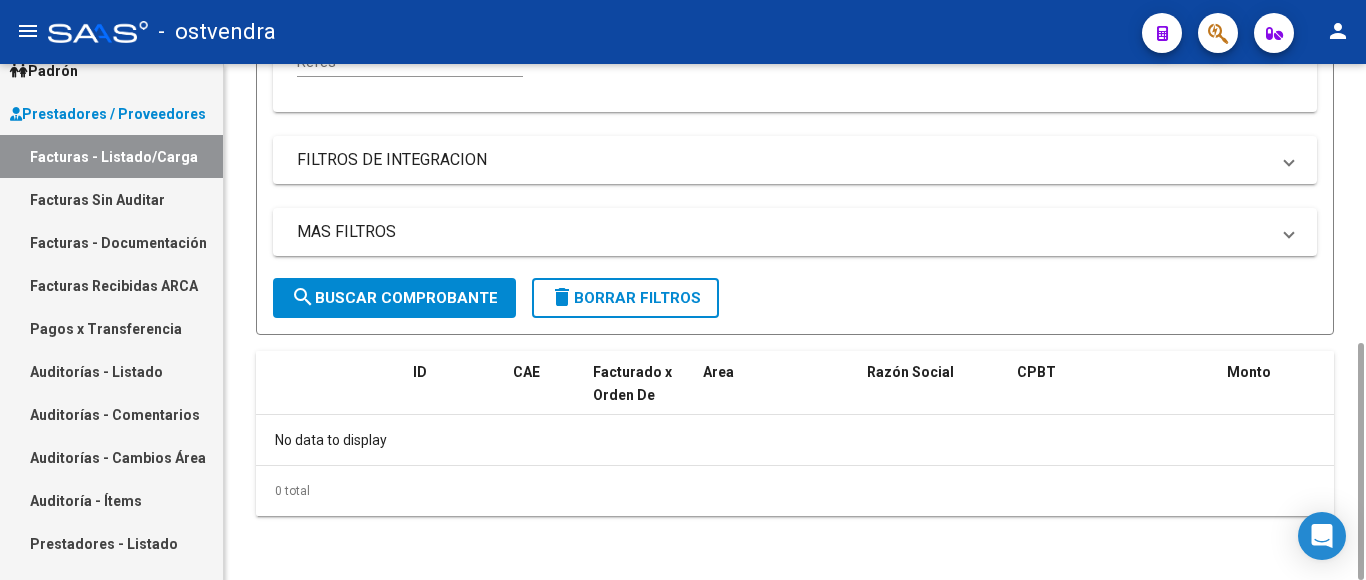 click on "search  Buscar Comprobante" 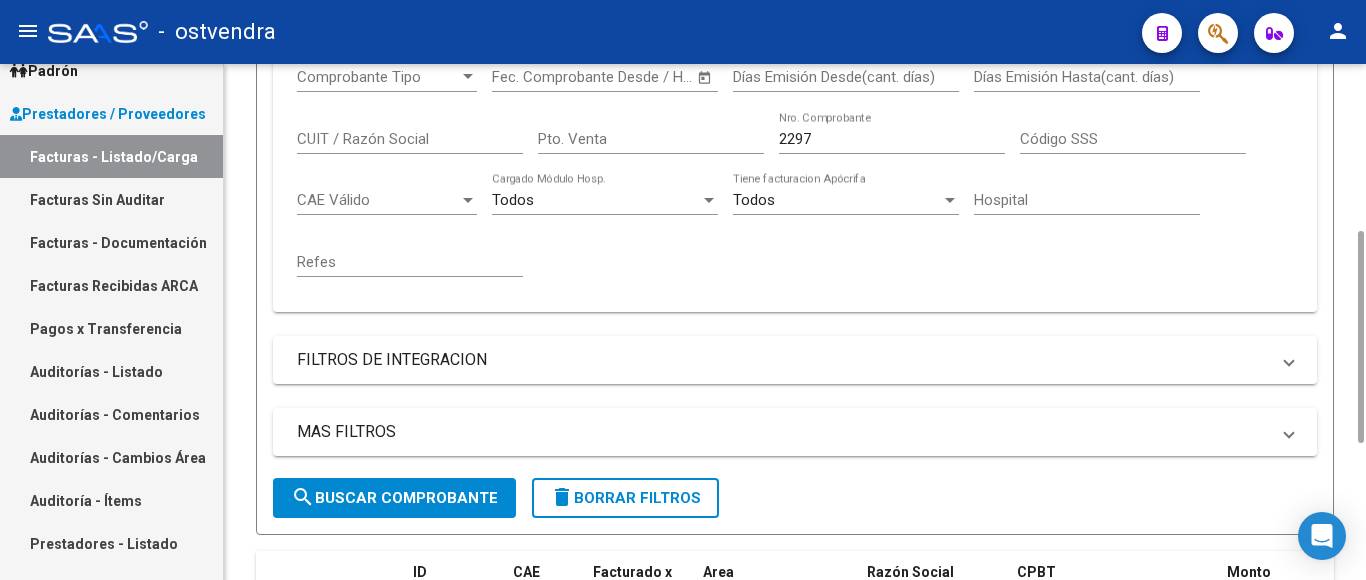 scroll, scrollTop: 737, scrollLeft: 0, axis: vertical 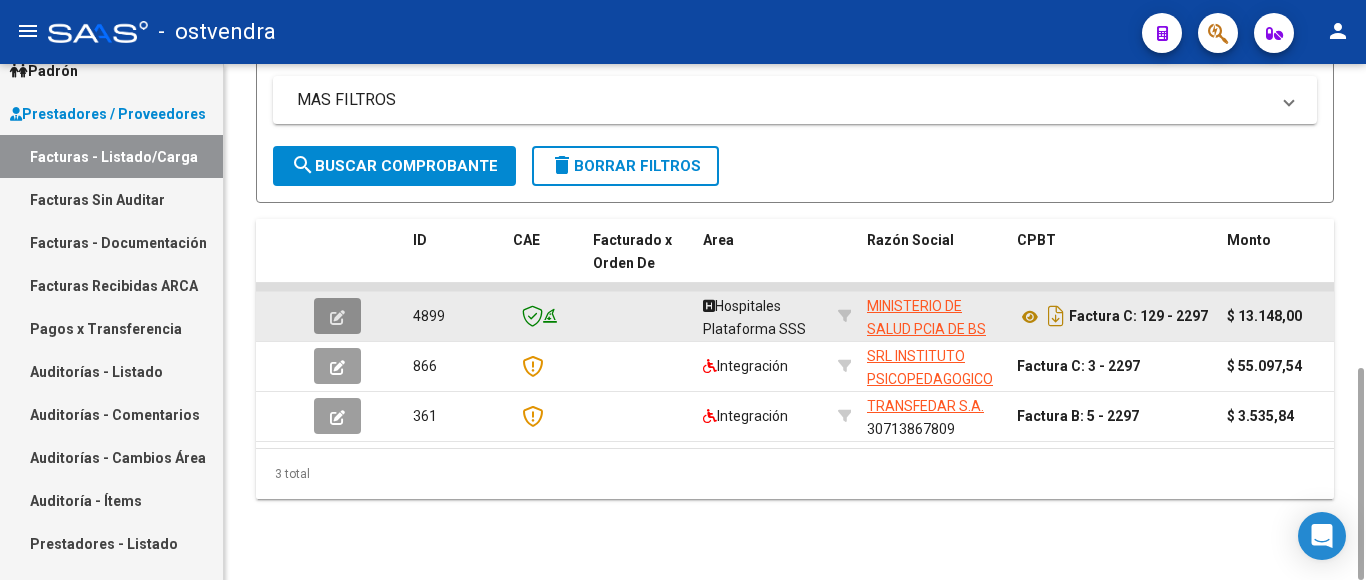 click 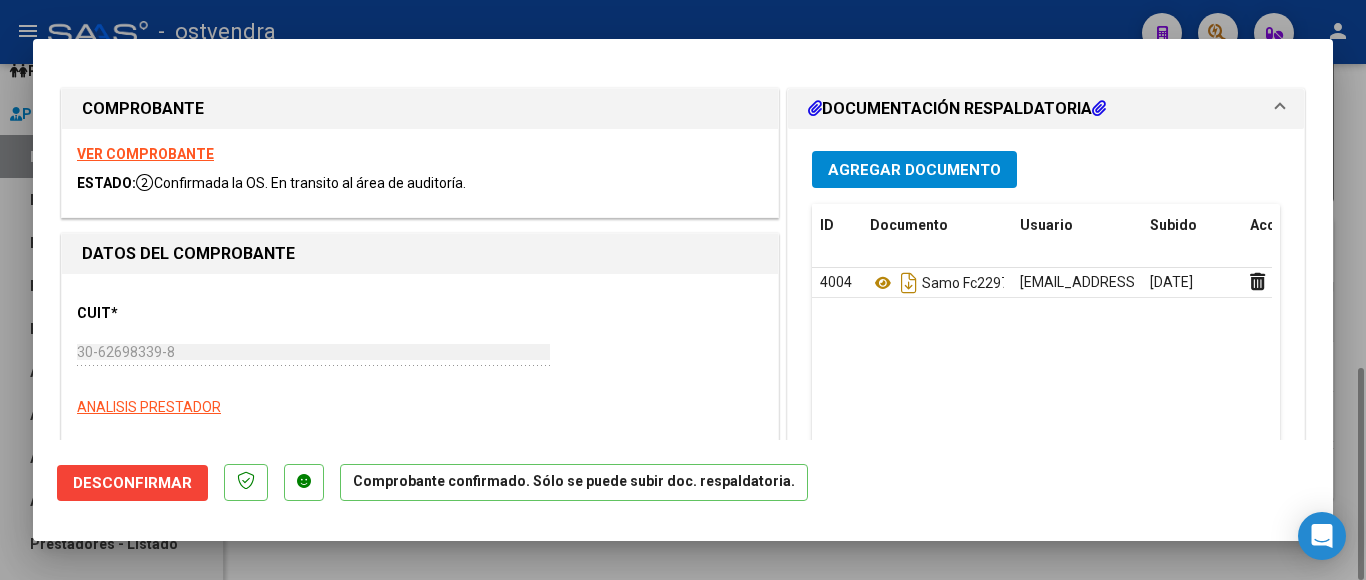 type on "[DATE]" 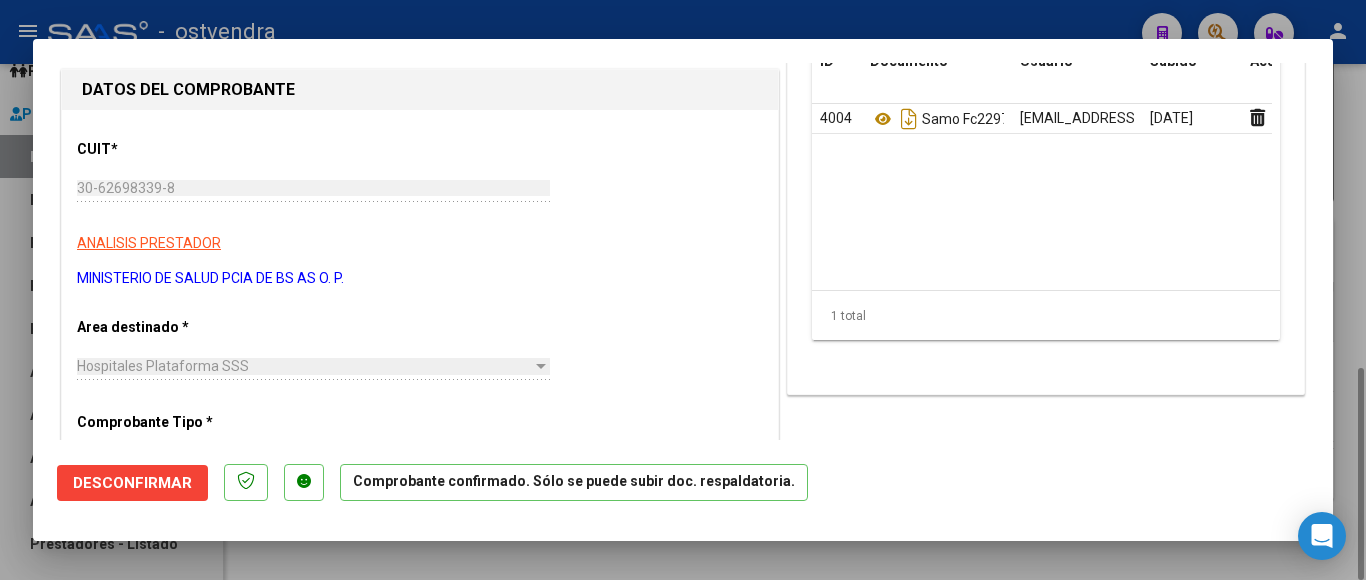 scroll, scrollTop: 0, scrollLeft: 0, axis: both 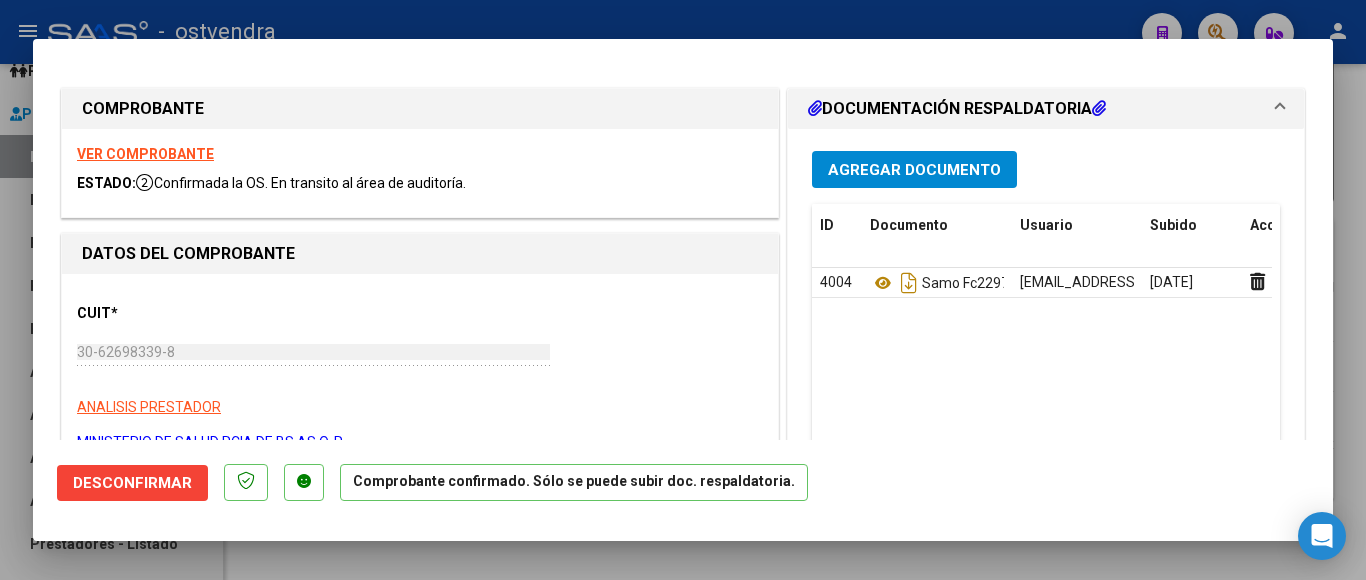click at bounding box center (683, 290) 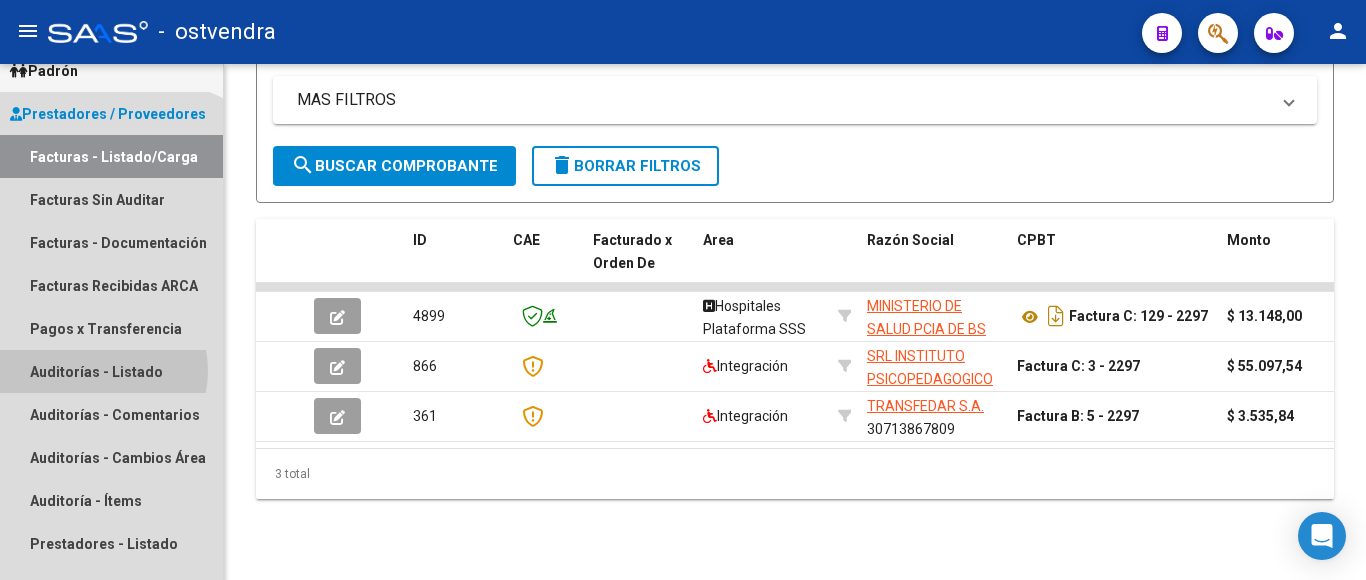 click on "Auditorías - Listado" at bounding box center [111, 371] 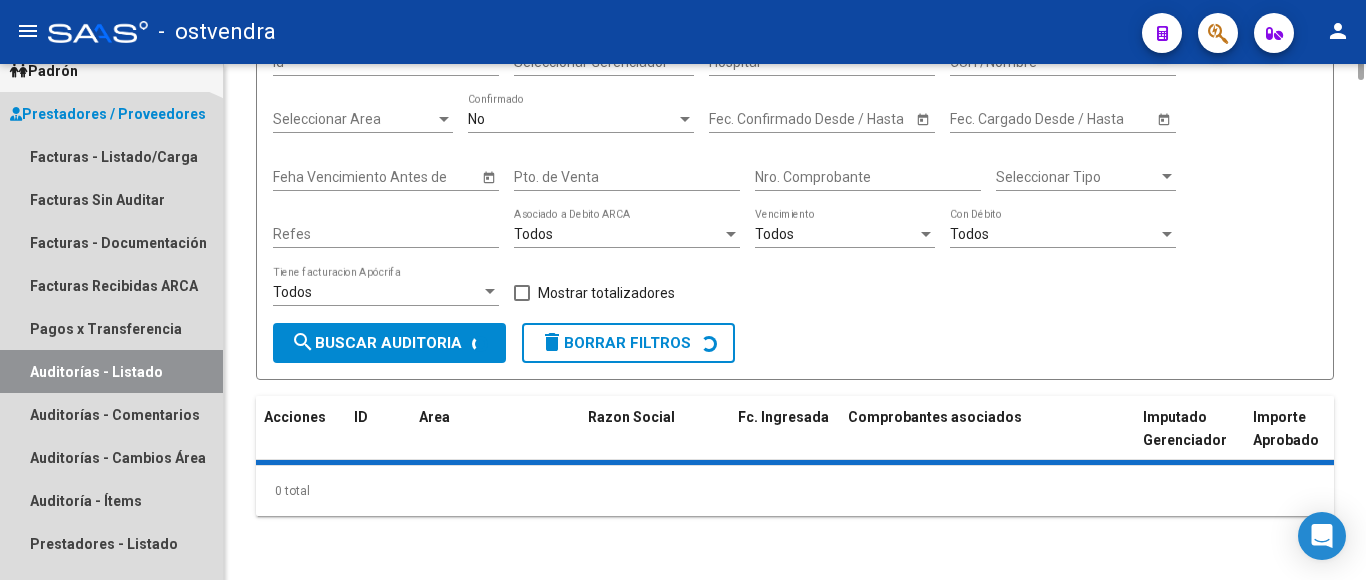 scroll, scrollTop: 0, scrollLeft: 0, axis: both 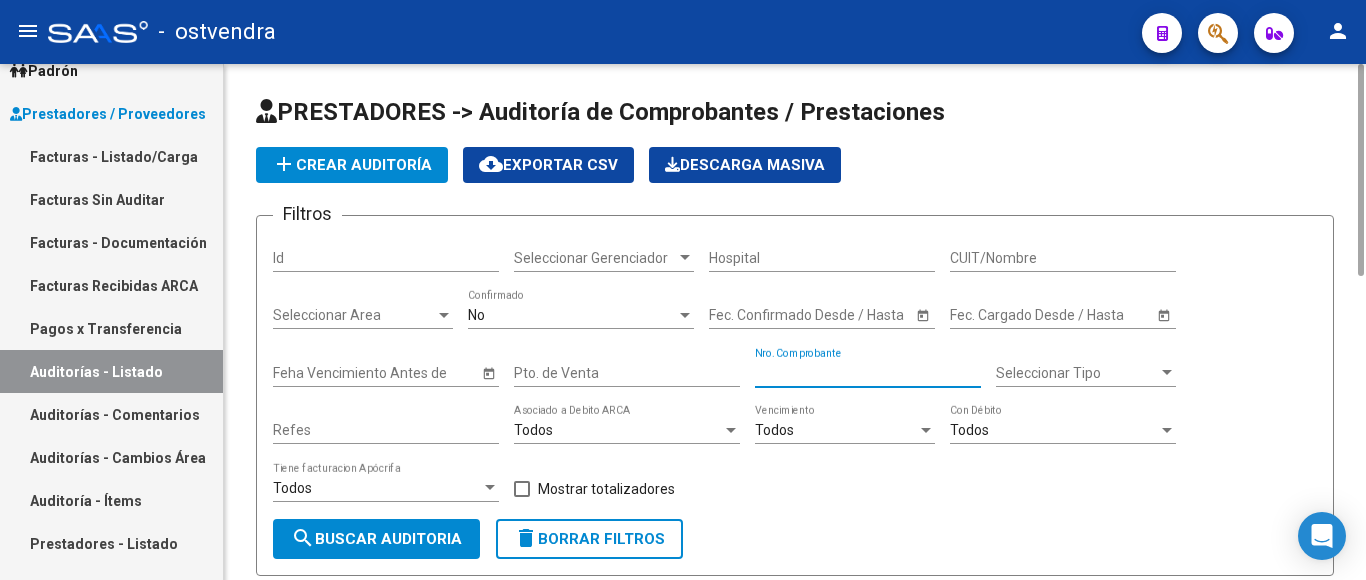 click on "Nro. Comprobante" at bounding box center [868, 373] 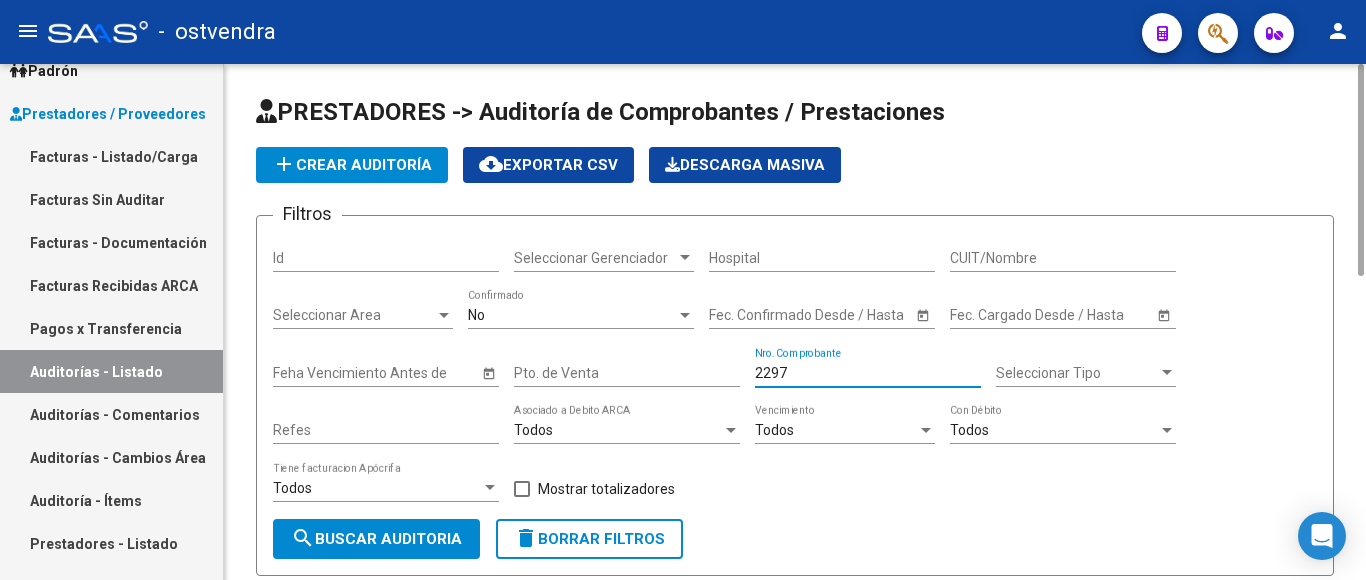 type on "2297" 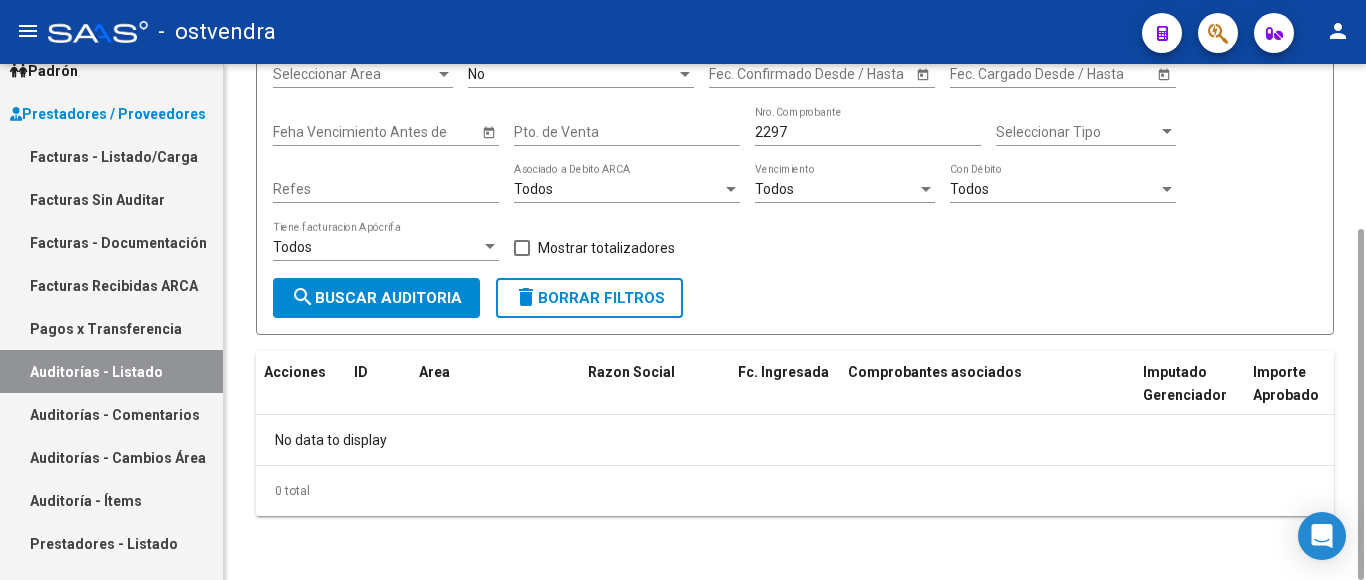 scroll, scrollTop: 0, scrollLeft: 0, axis: both 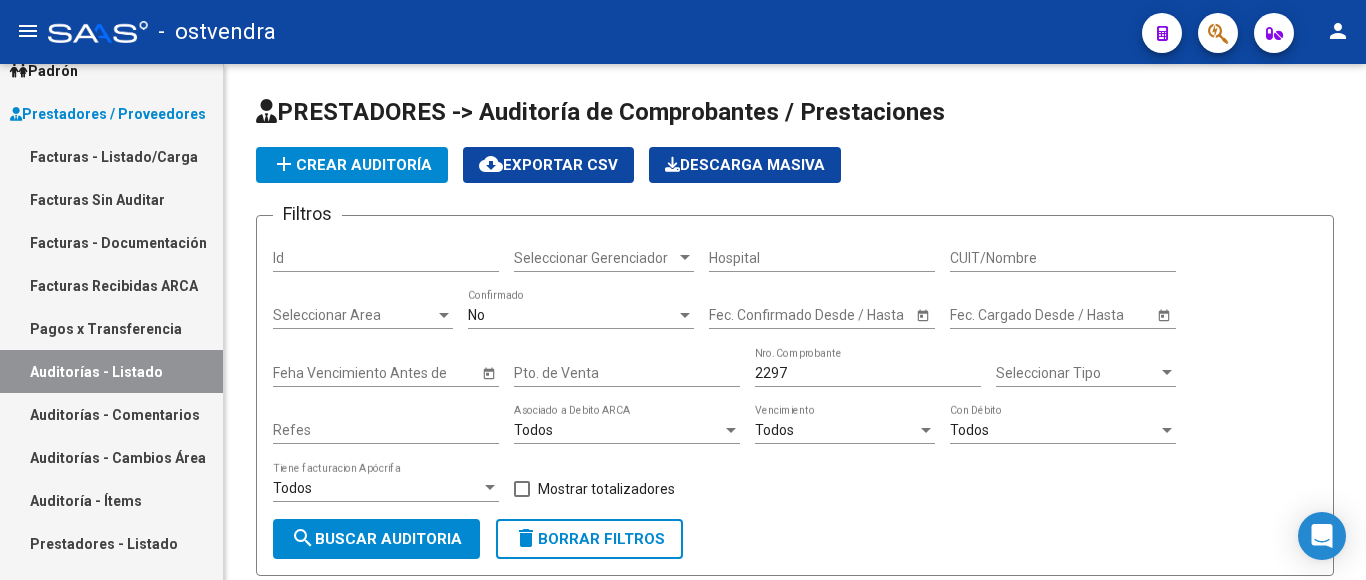 click on "Facturas Sin Auditar" at bounding box center [111, 199] 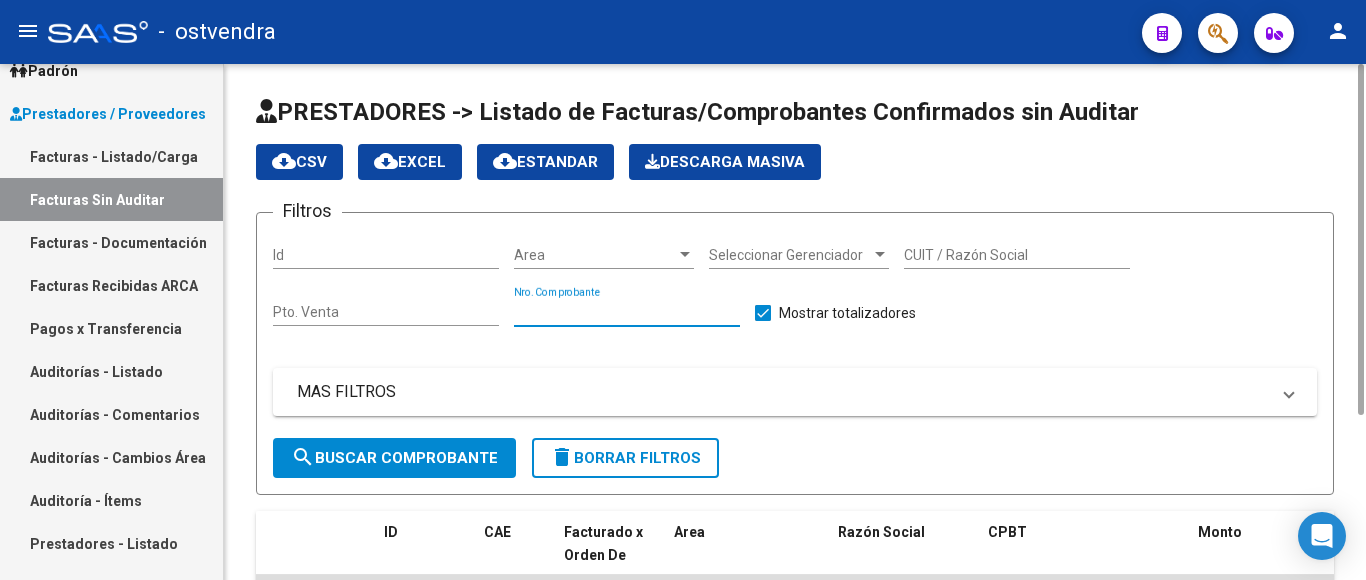 click on "Nro. Comprobante" at bounding box center [627, 312] 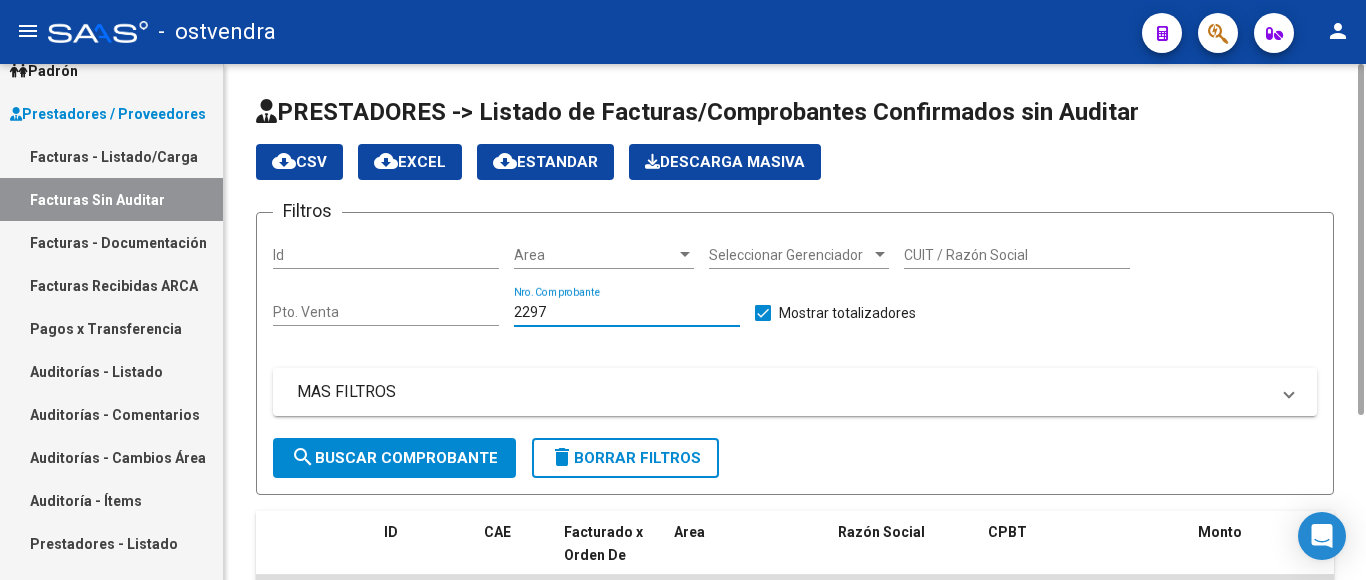type on "2297" 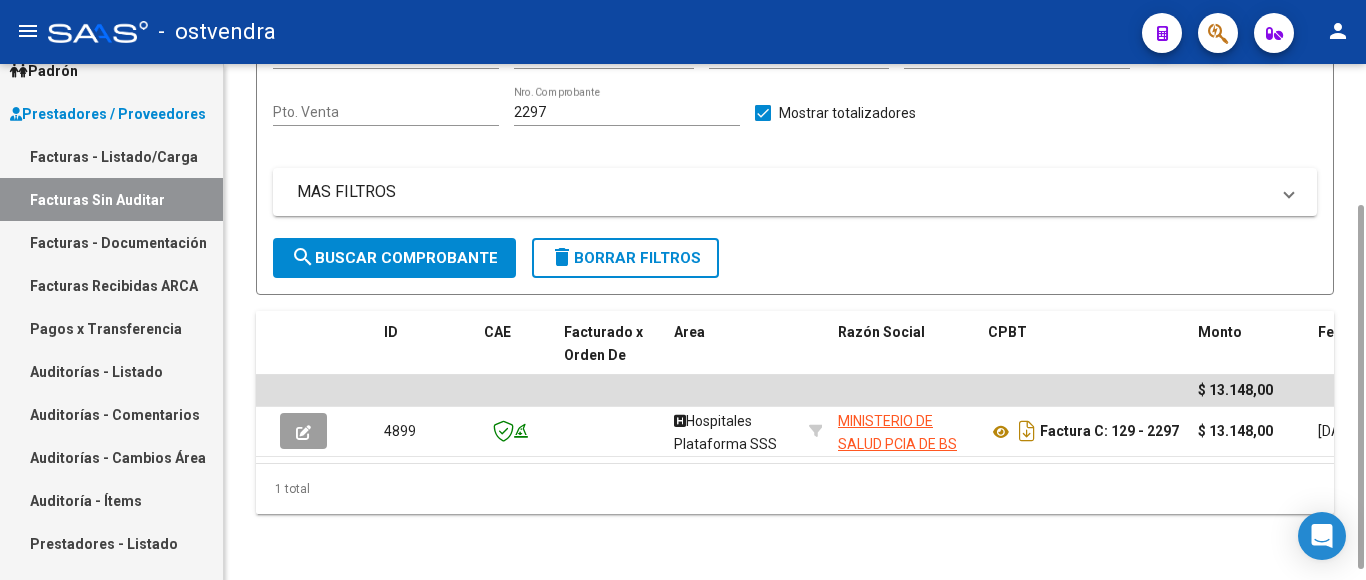 scroll, scrollTop: 215, scrollLeft: 0, axis: vertical 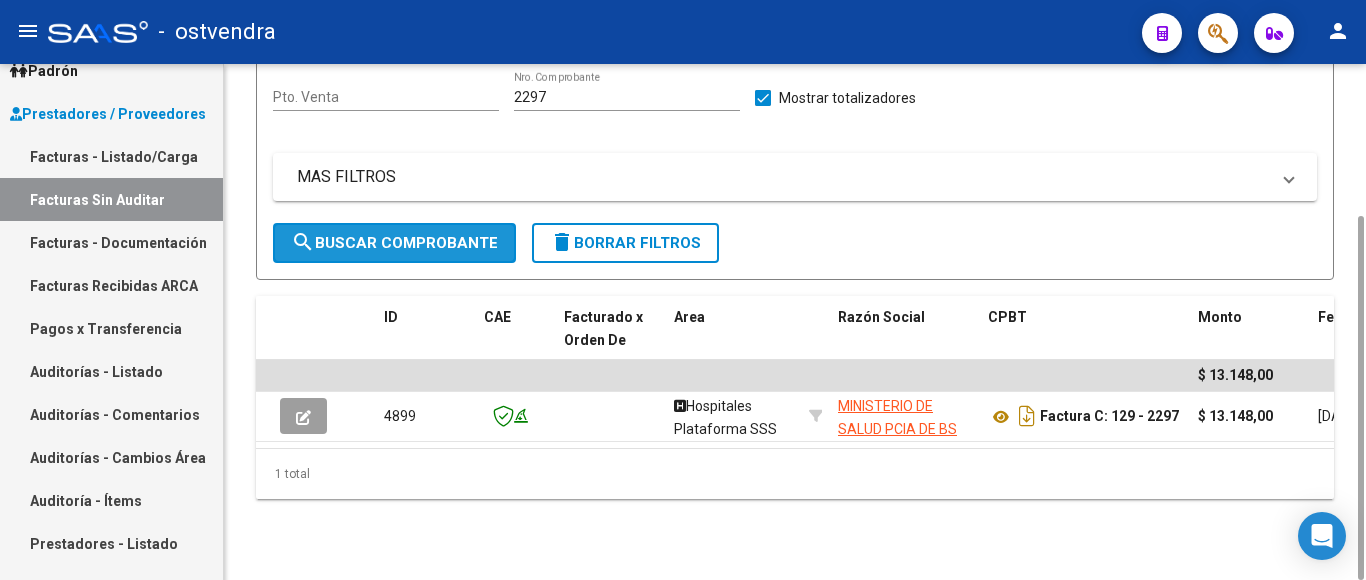 click on "search  Buscar Comprobante" 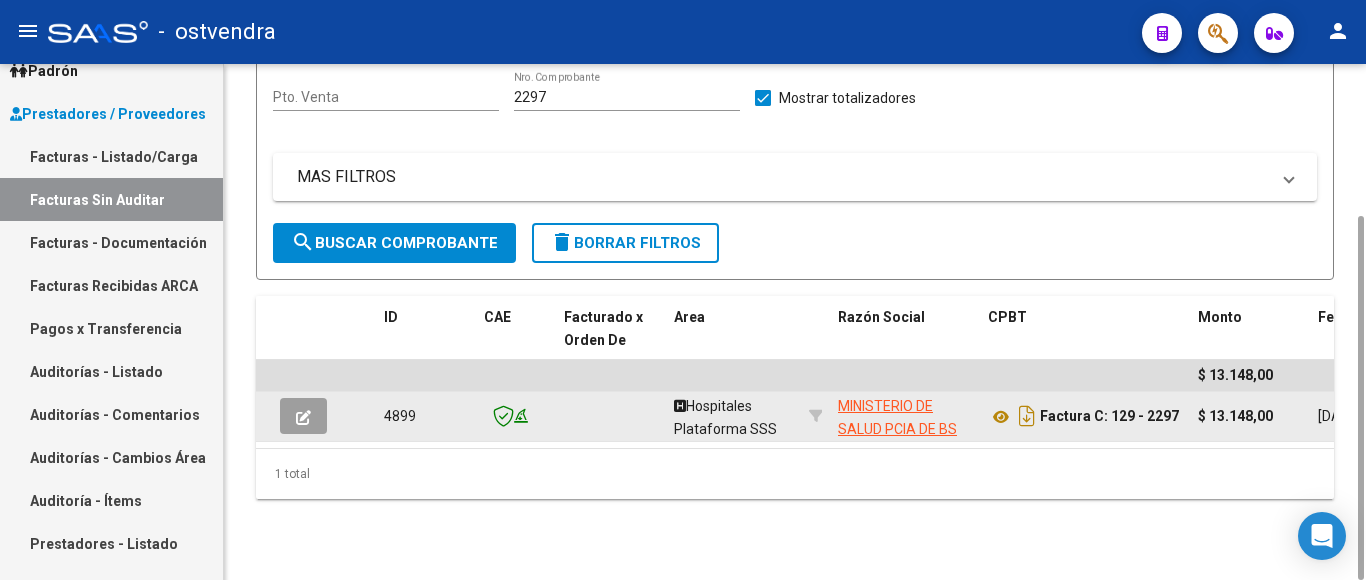 click 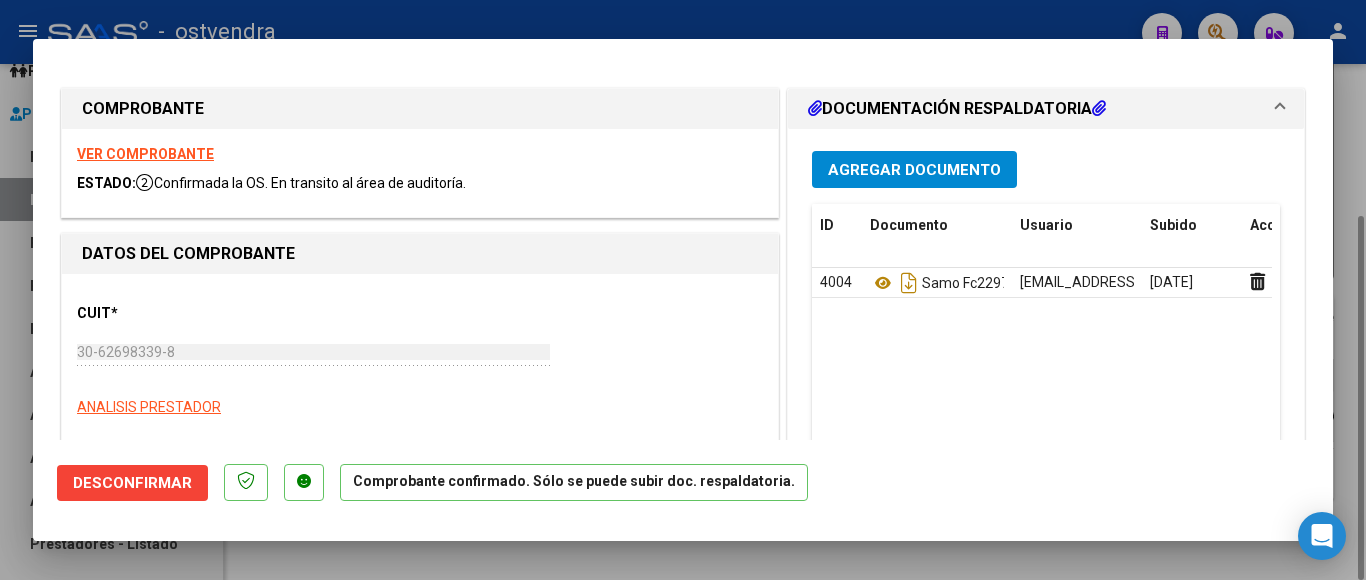 type on "[DATE]" 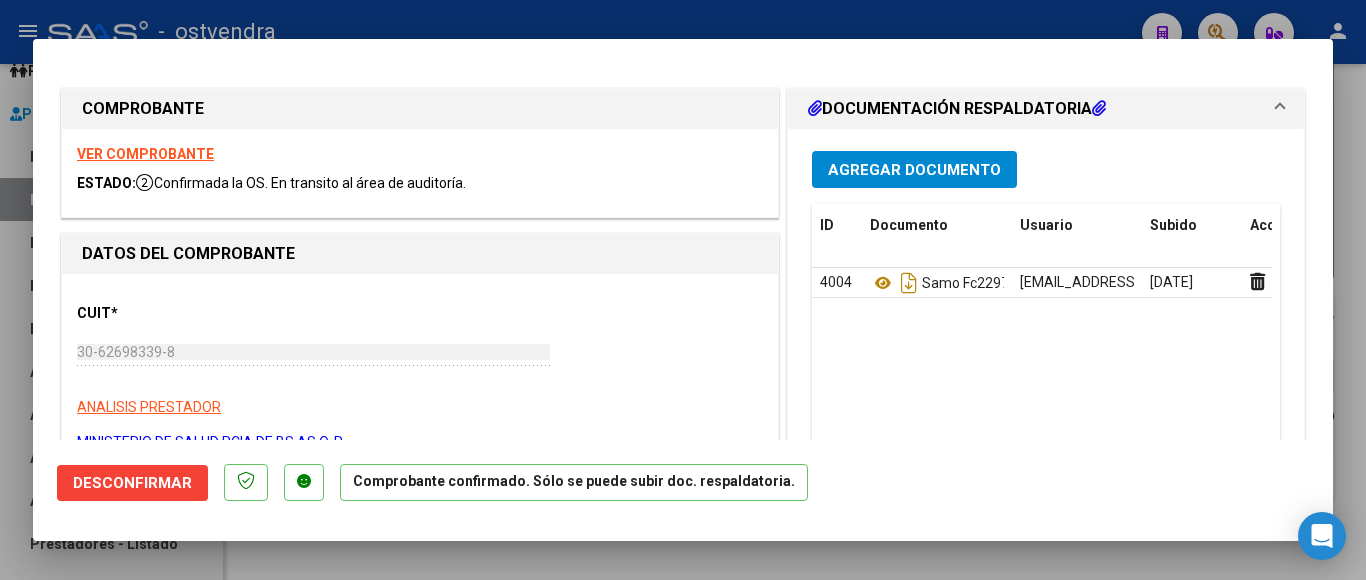 click at bounding box center (683, 290) 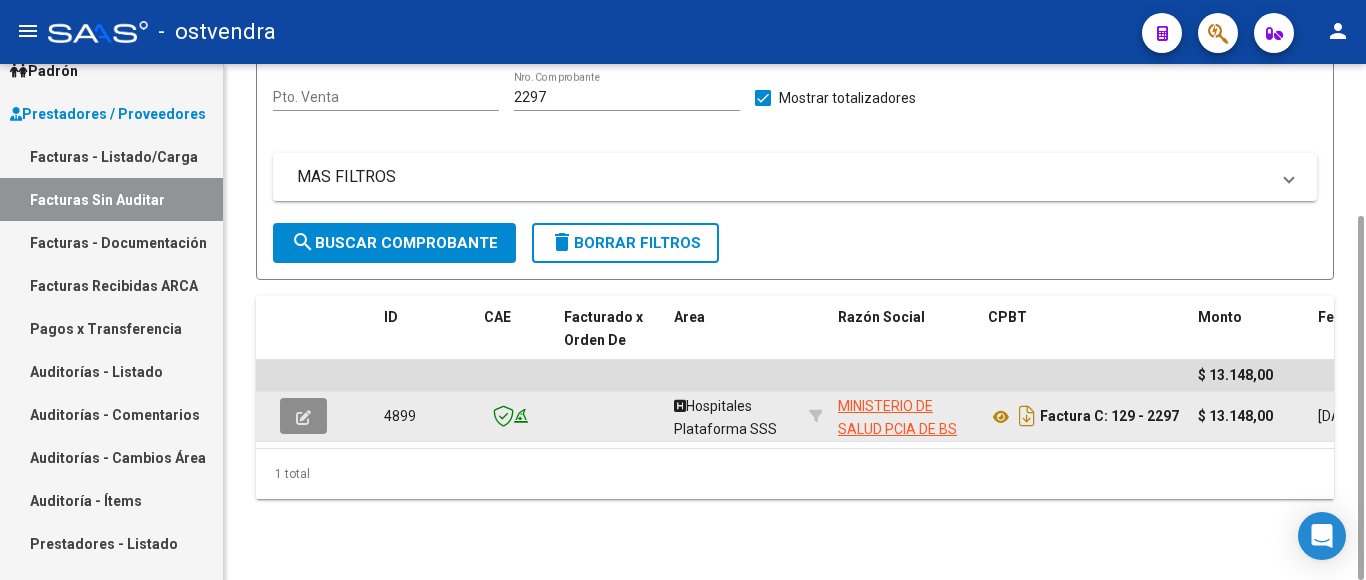 click 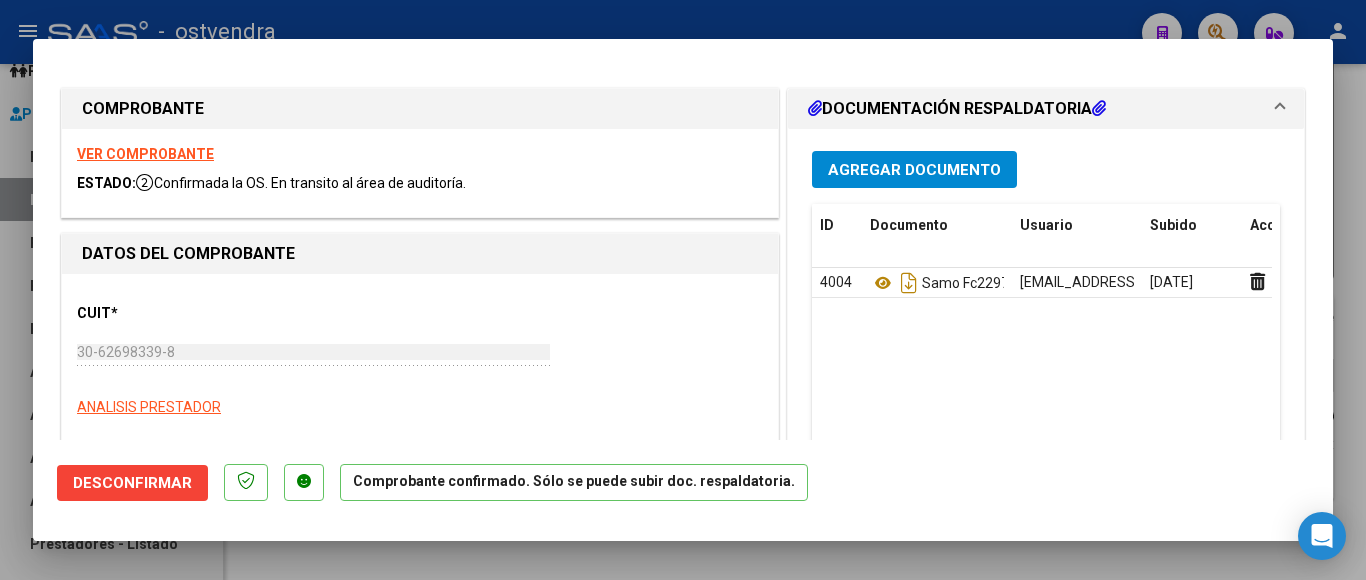 type on "[DATE]" 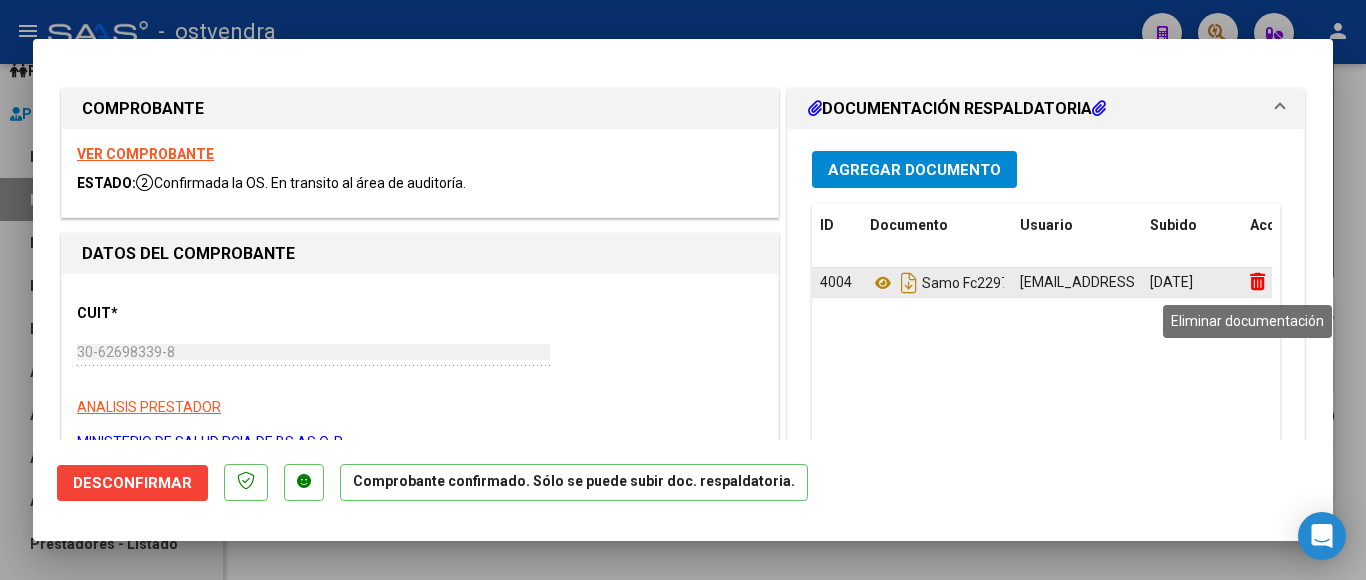 click 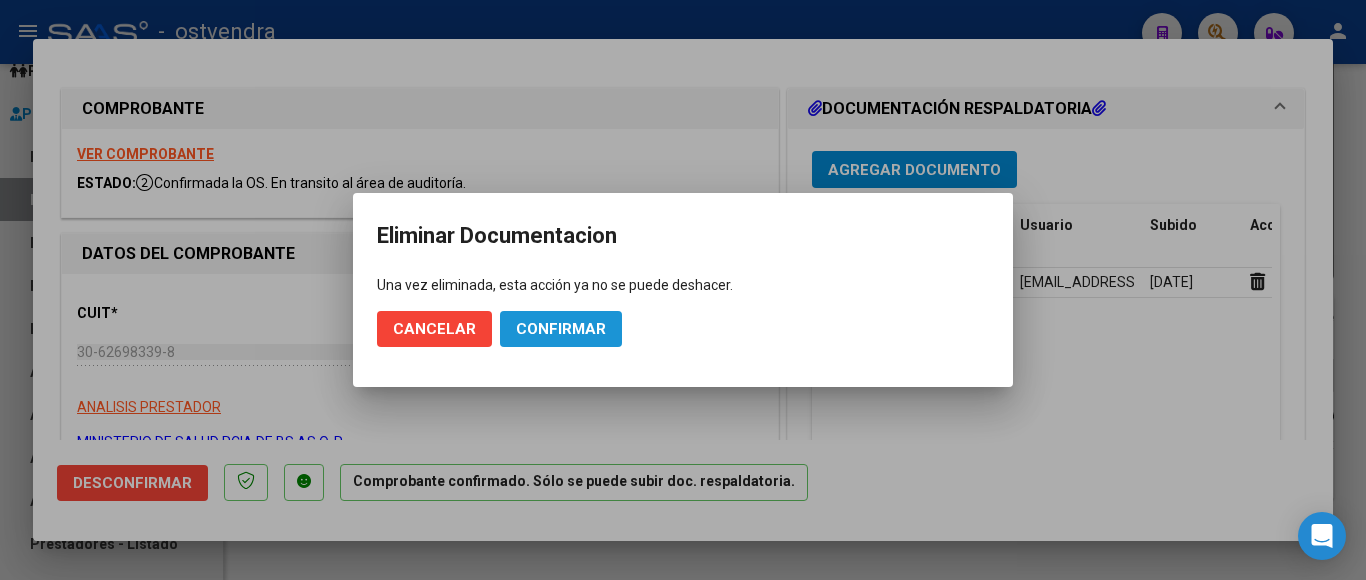 click on "Confirmar" 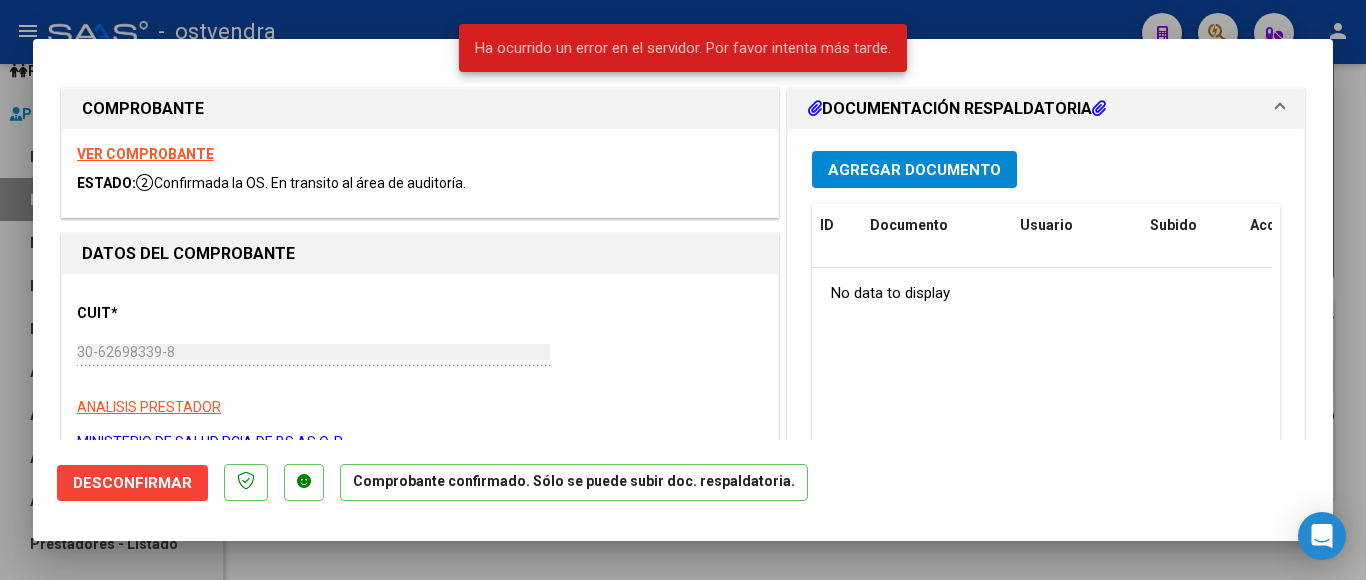 click at bounding box center (683, 290) 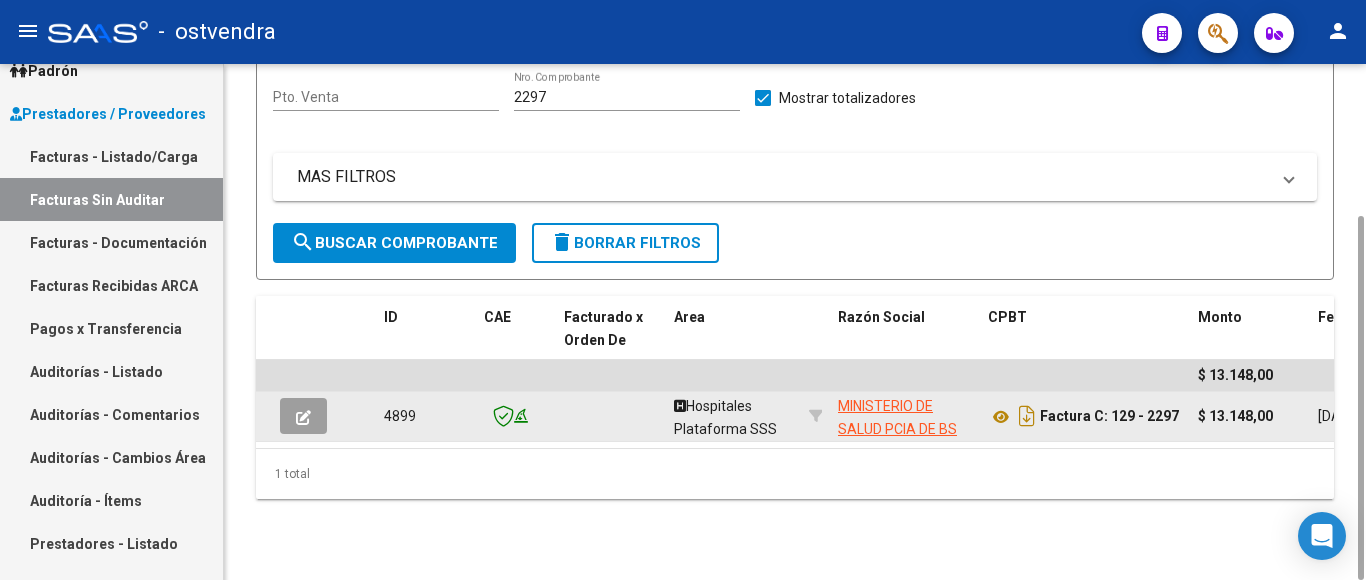 click 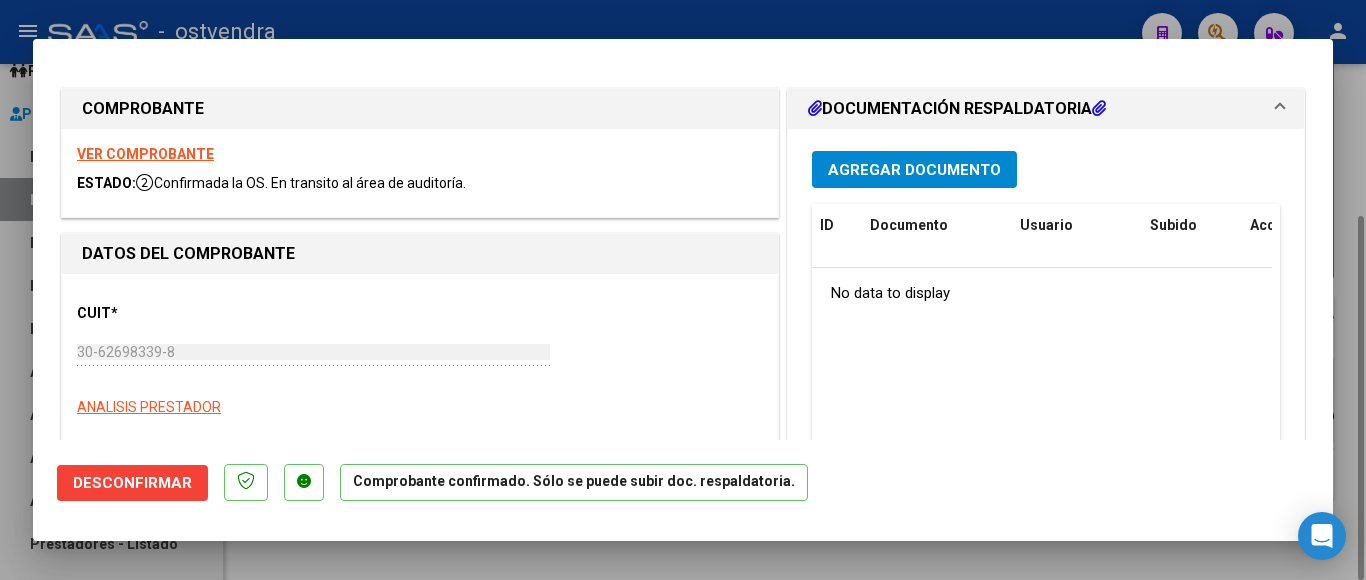 type on "[DATE]" 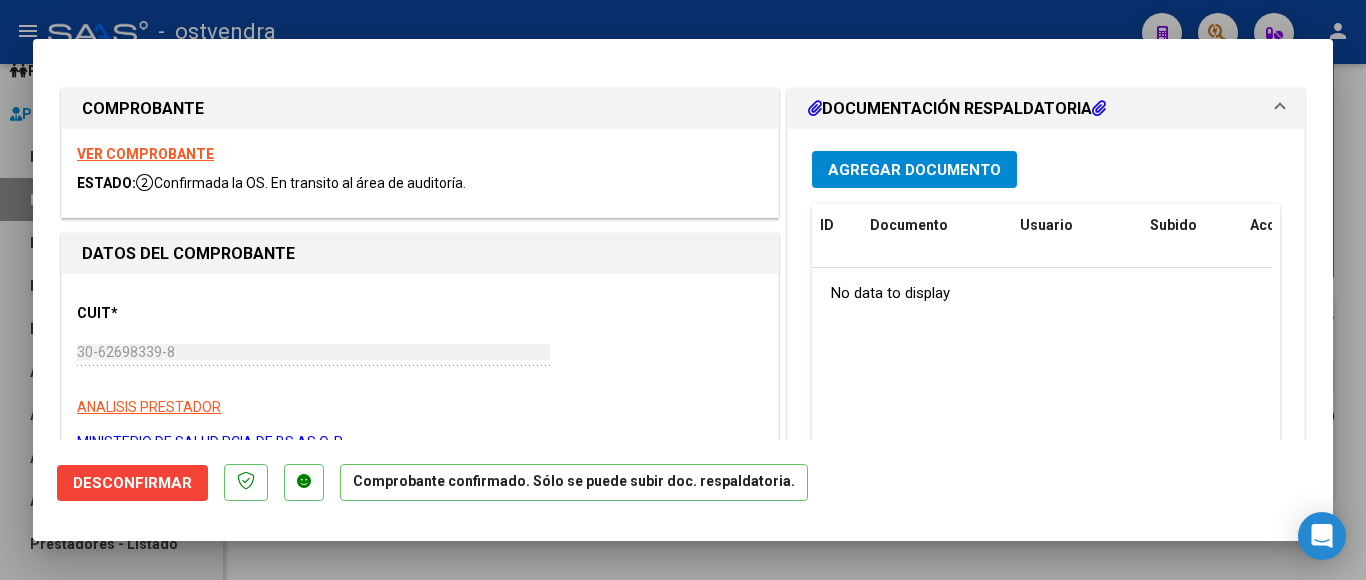 click at bounding box center (683, 290) 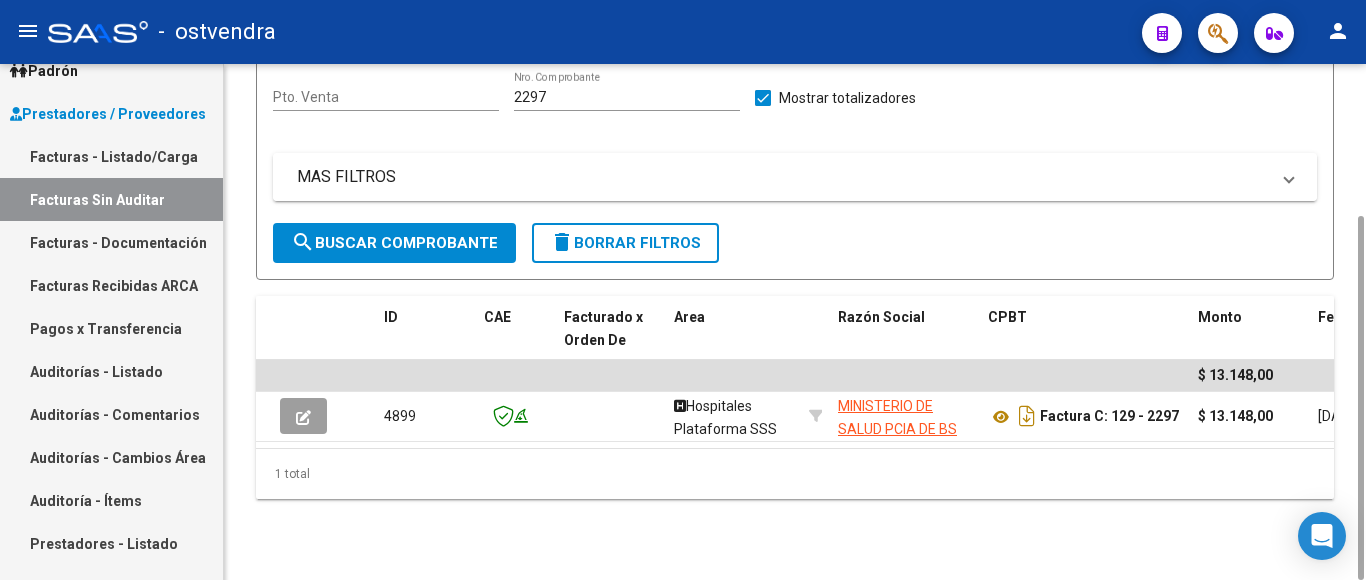 scroll, scrollTop: 0, scrollLeft: 0, axis: both 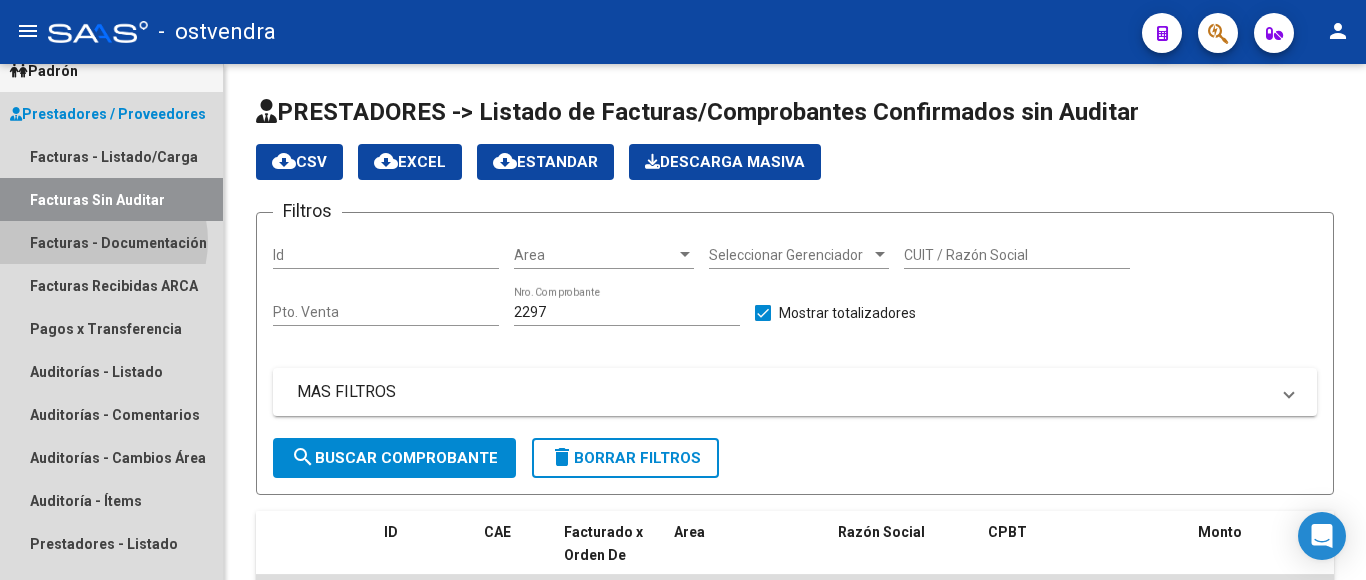 click on "Facturas - Documentación" at bounding box center [111, 242] 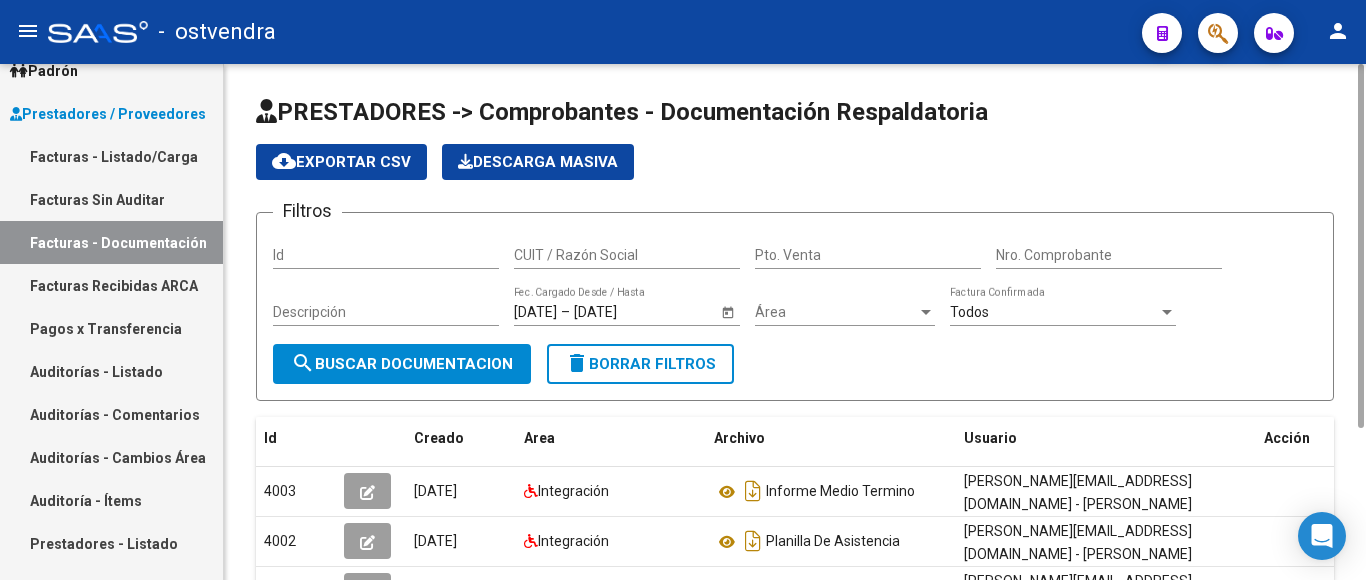 click on "Nro. Comprobante" at bounding box center [1109, 255] 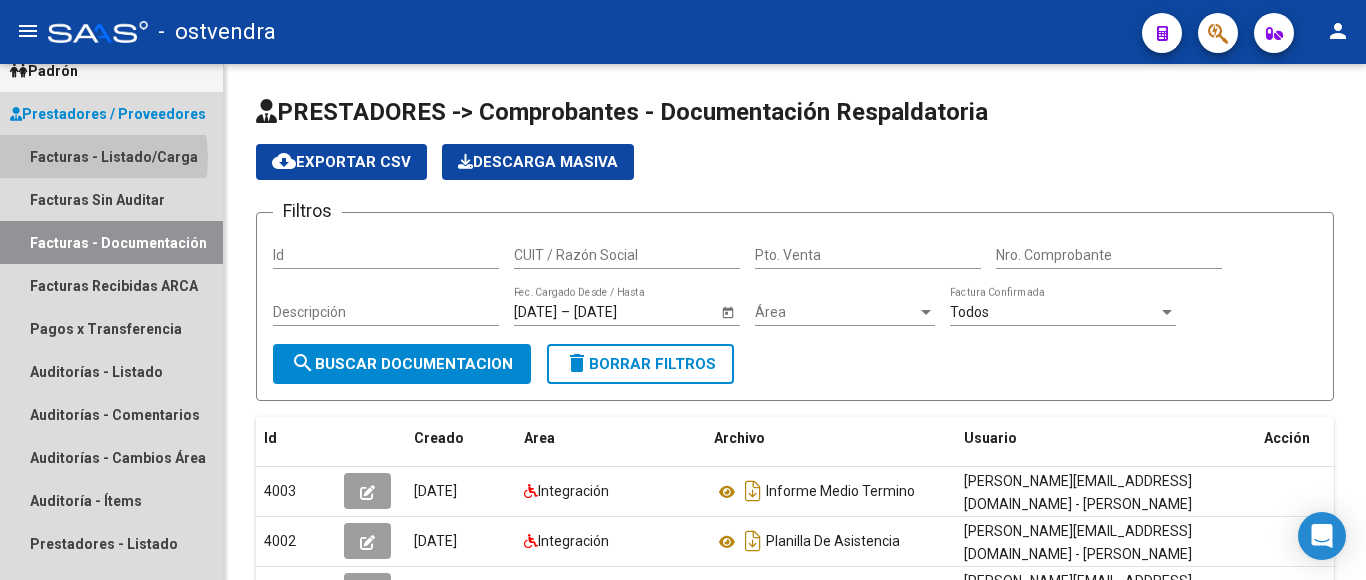 click on "Facturas - Listado/Carga" at bounding box center [111, 156] 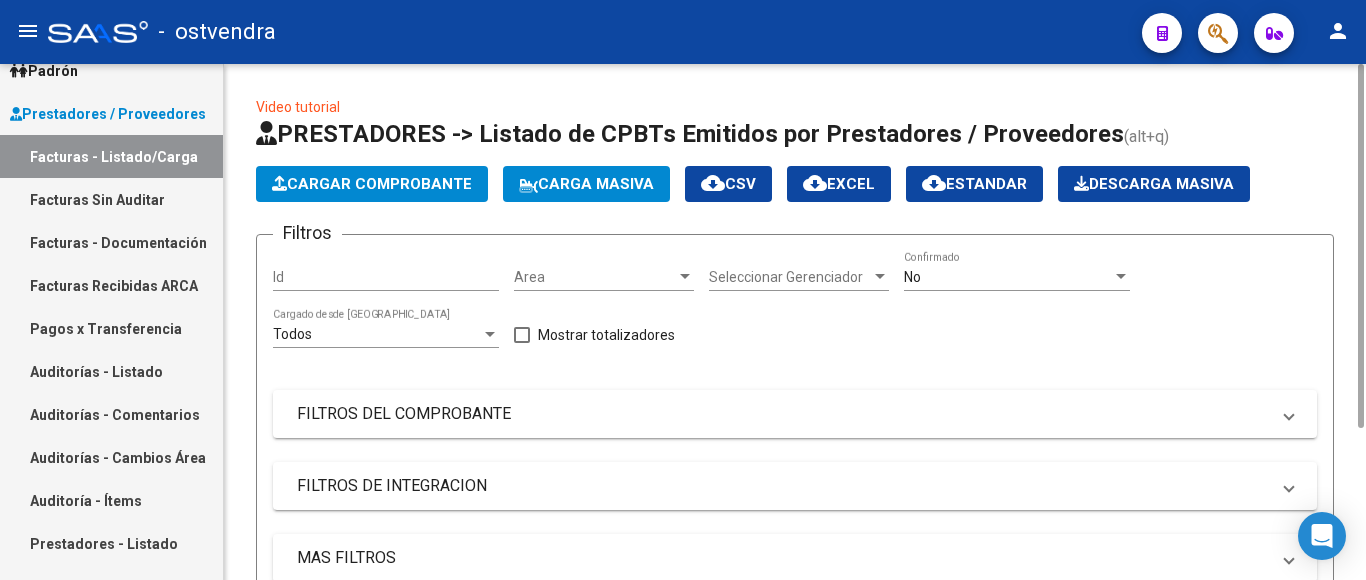 click on "No" at bounding box center [1008, 277] 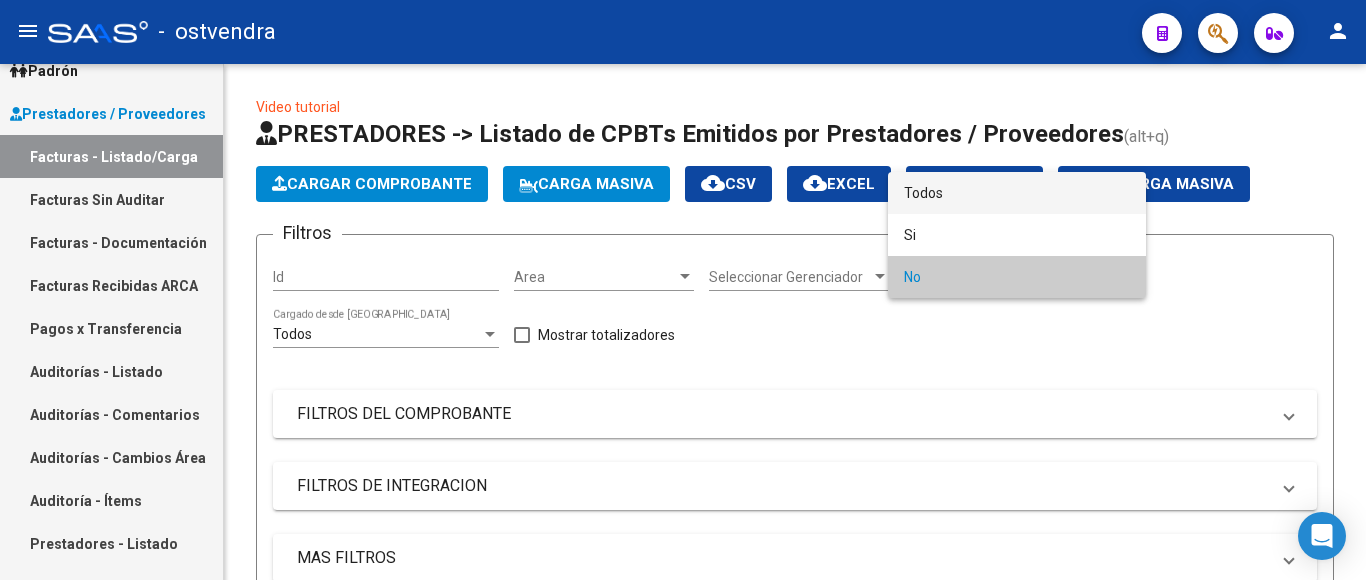 click on "Todos" at bounding box center (1017, 193) 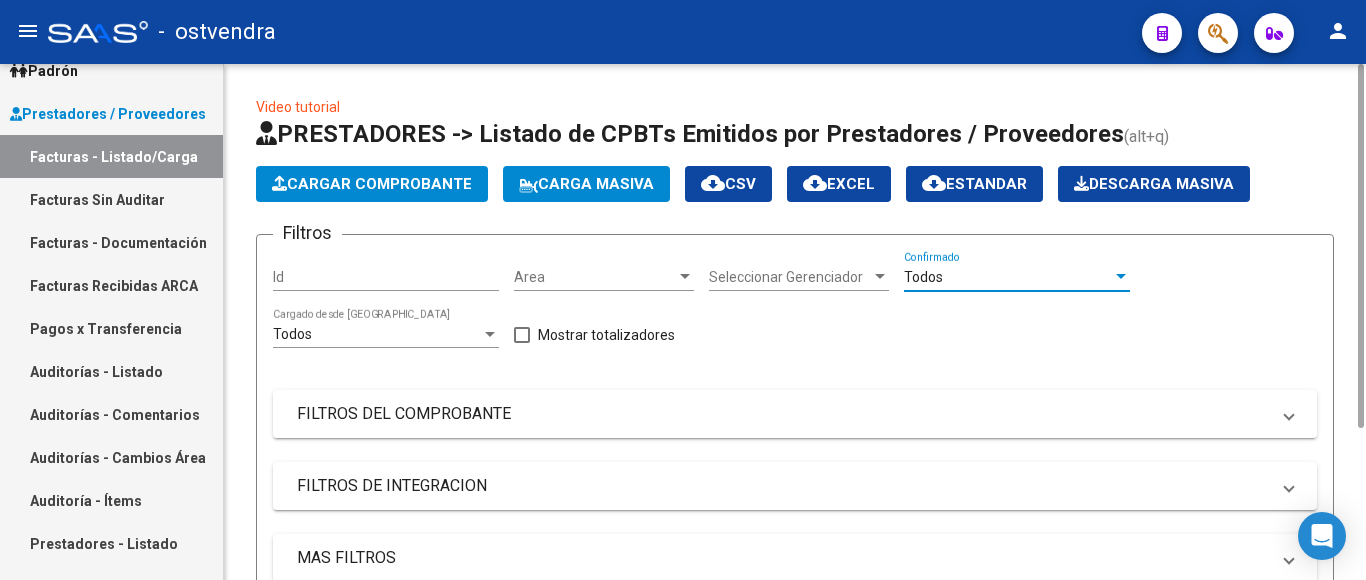 click on "FILTROS DEL COMPROBANTE" at bounding box center [795, 414] 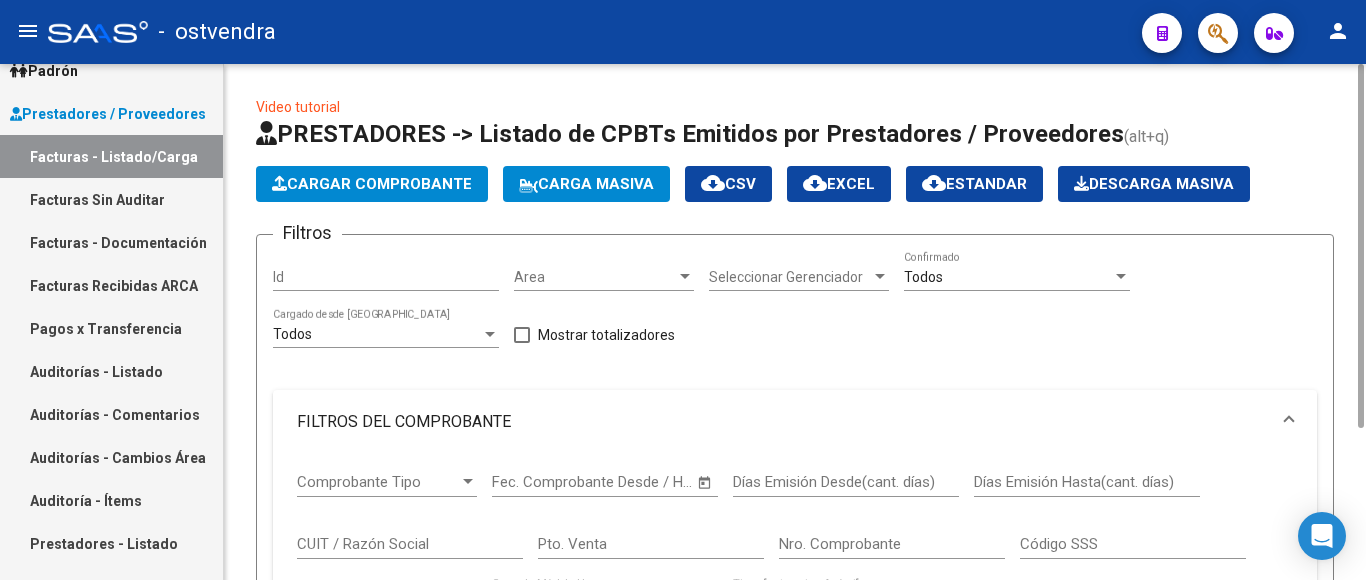 click on "Nro. Comprobante" at bounding box center [892, 544] 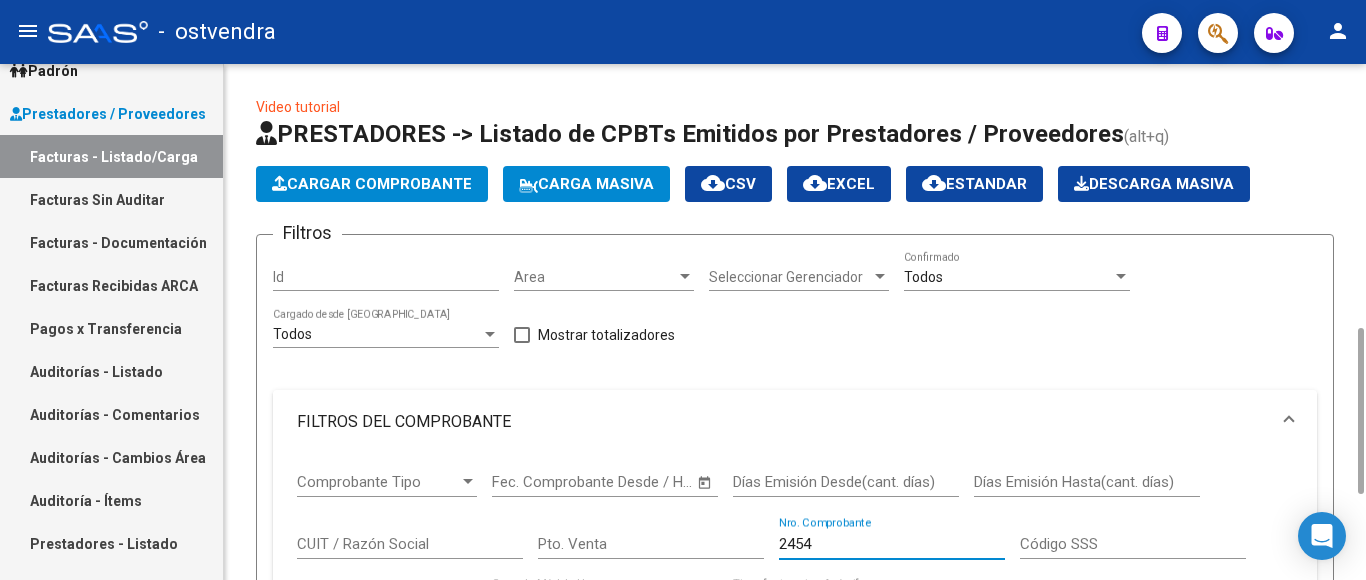 scroll, scrollTop: 400, scrollLeft: 0, axis: vertical 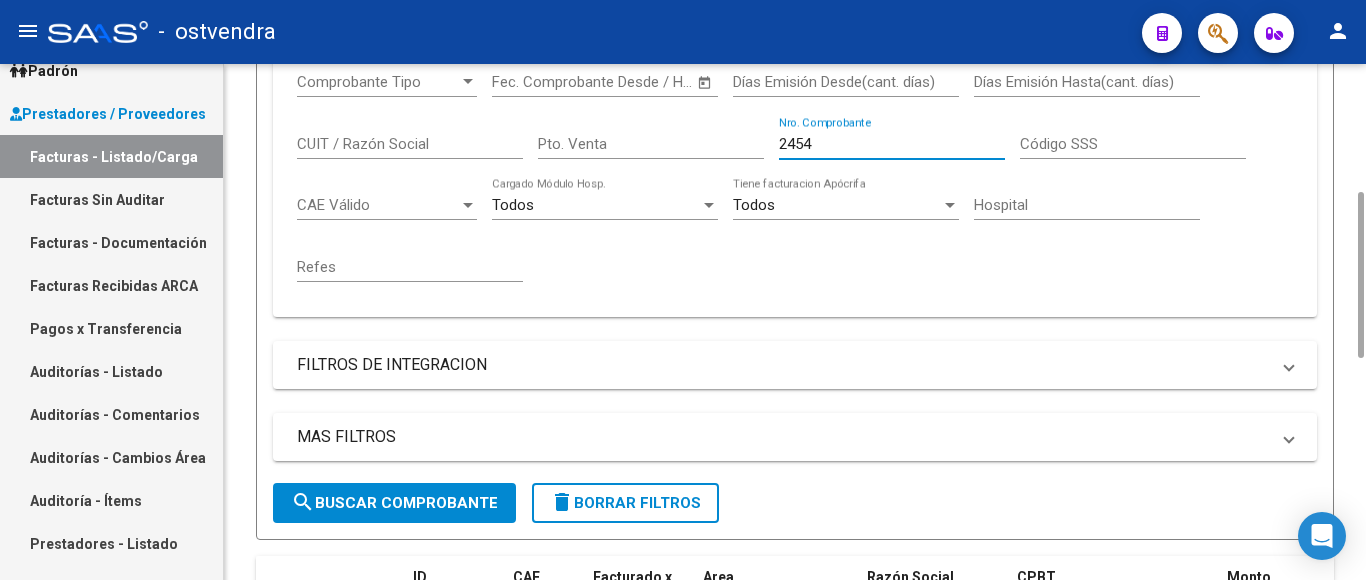 click on "search  Buscar Comprobante" 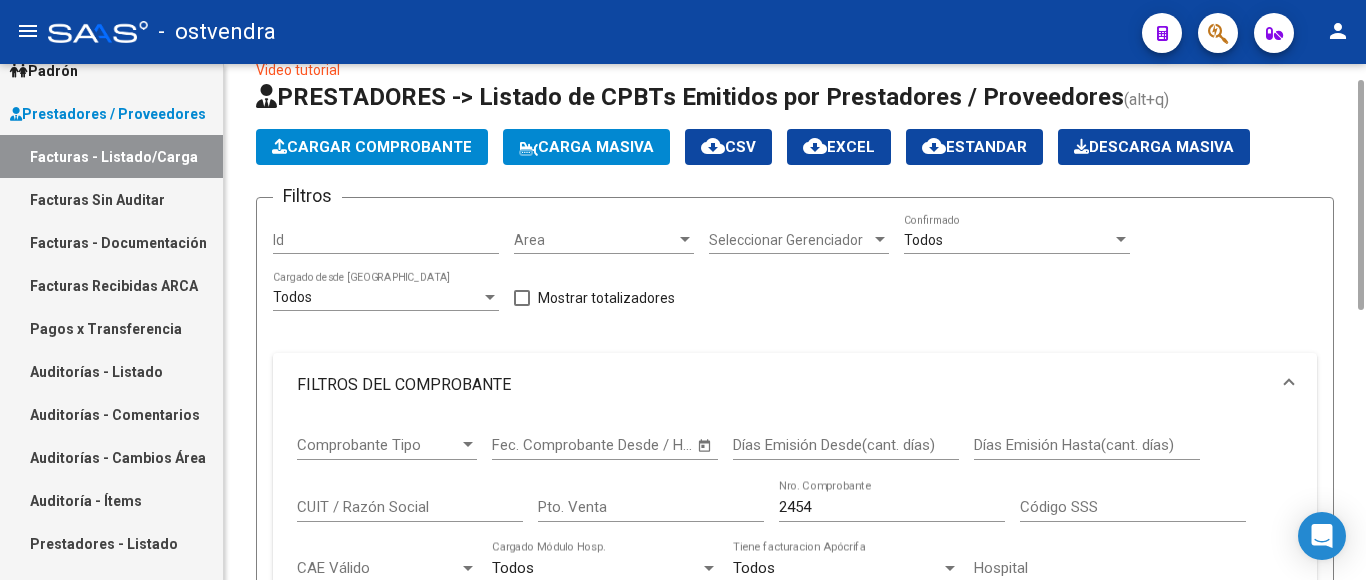scroll, scrollTop: 0, scrollLeft: 0, axis: both 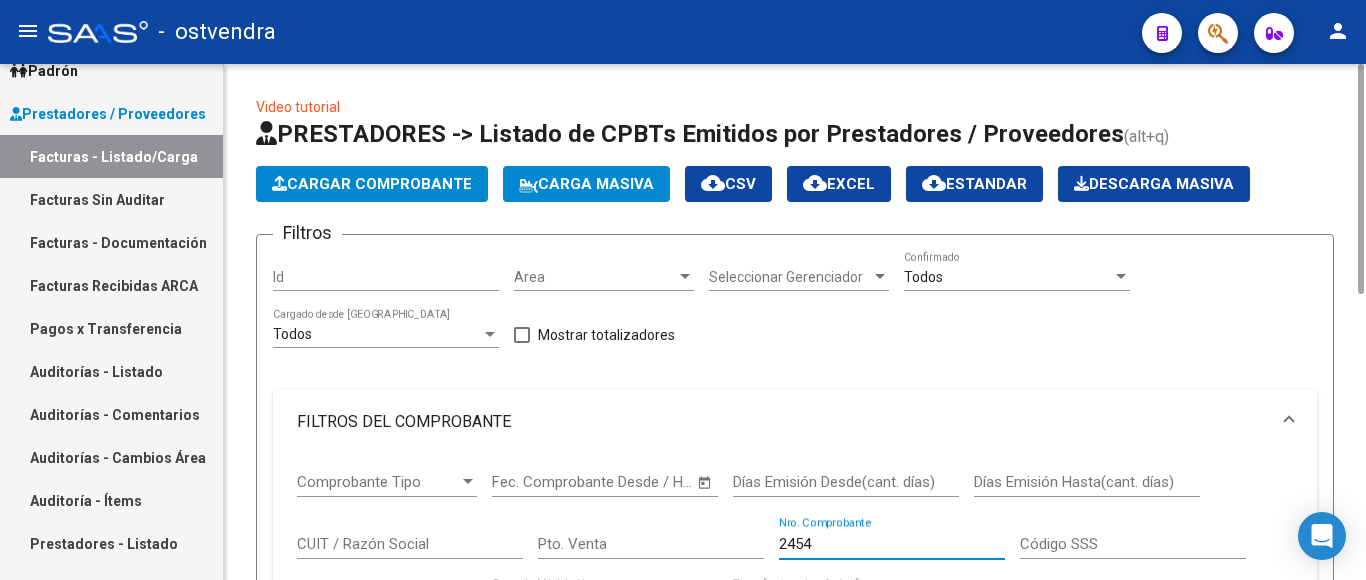 drag, startPoint x: 819, startPoint y: 545, endPoint x: 729, endPoint y: 546, distance: 90.005554 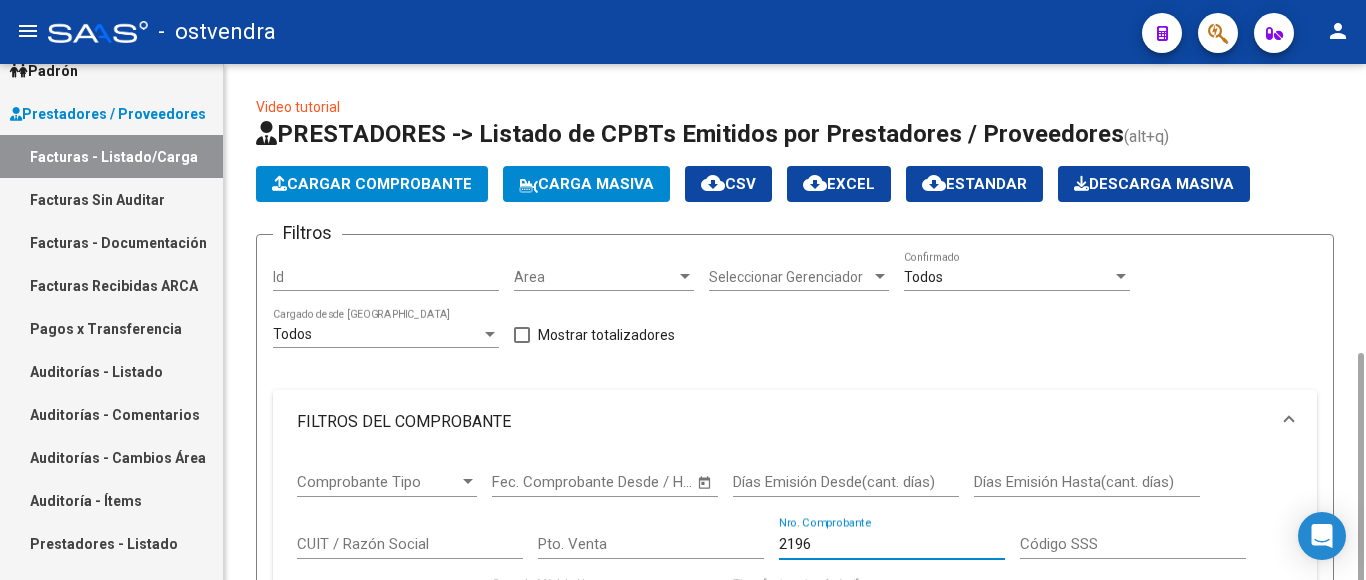 scroll, scrollTop: 400, scrollLeft: 0, axis: vertical 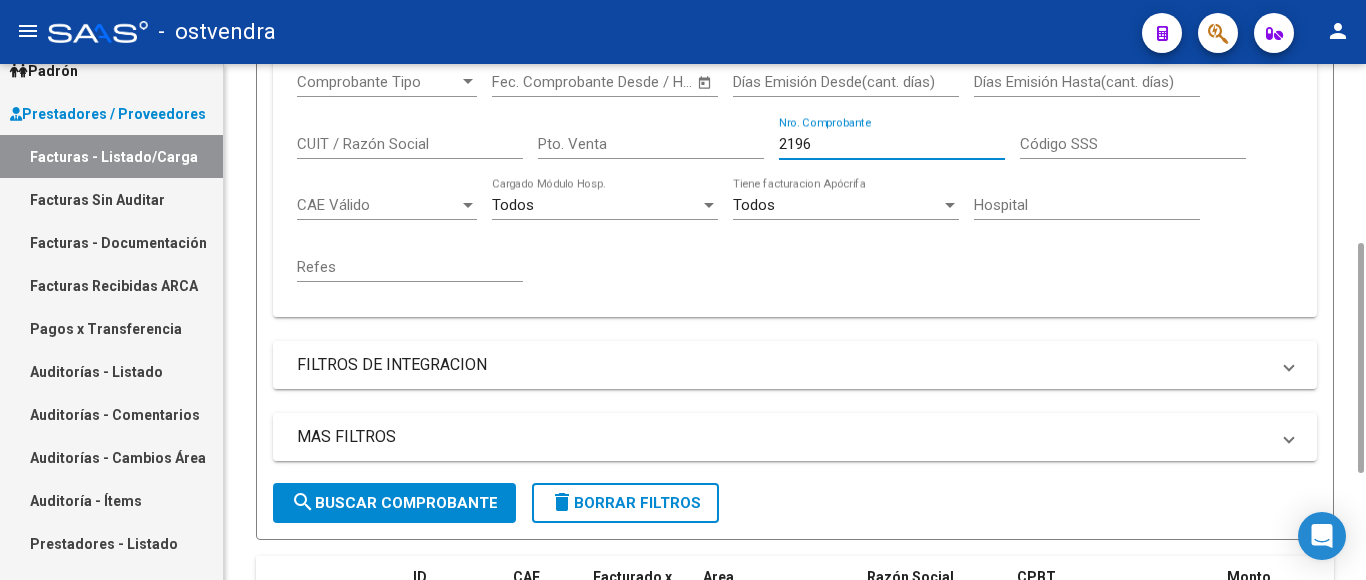 type on "2196" 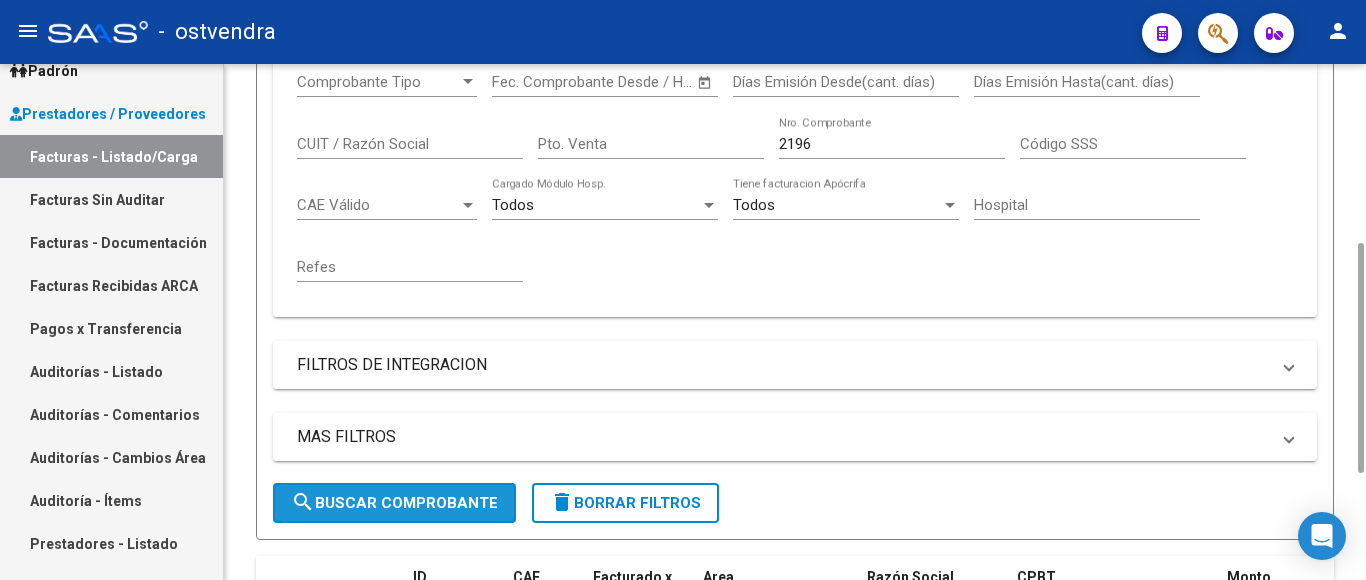 click on "search  Buscar Comprobante" 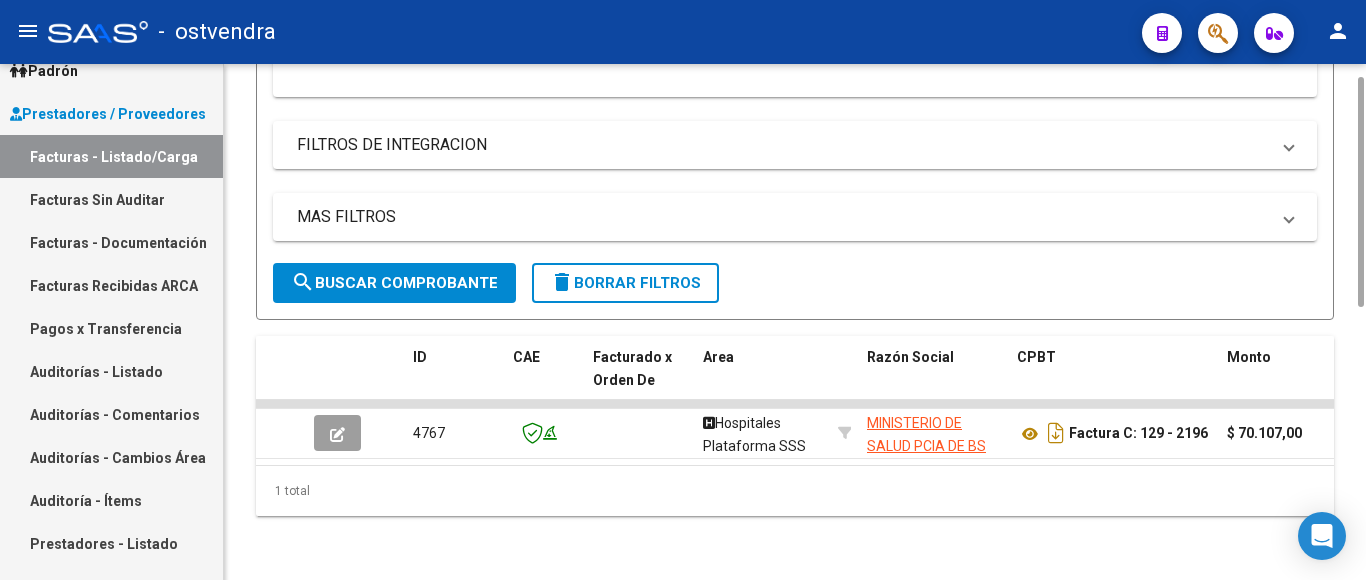 scroll, scrollTop: 237, scrollLeft: 0, axis: vertical 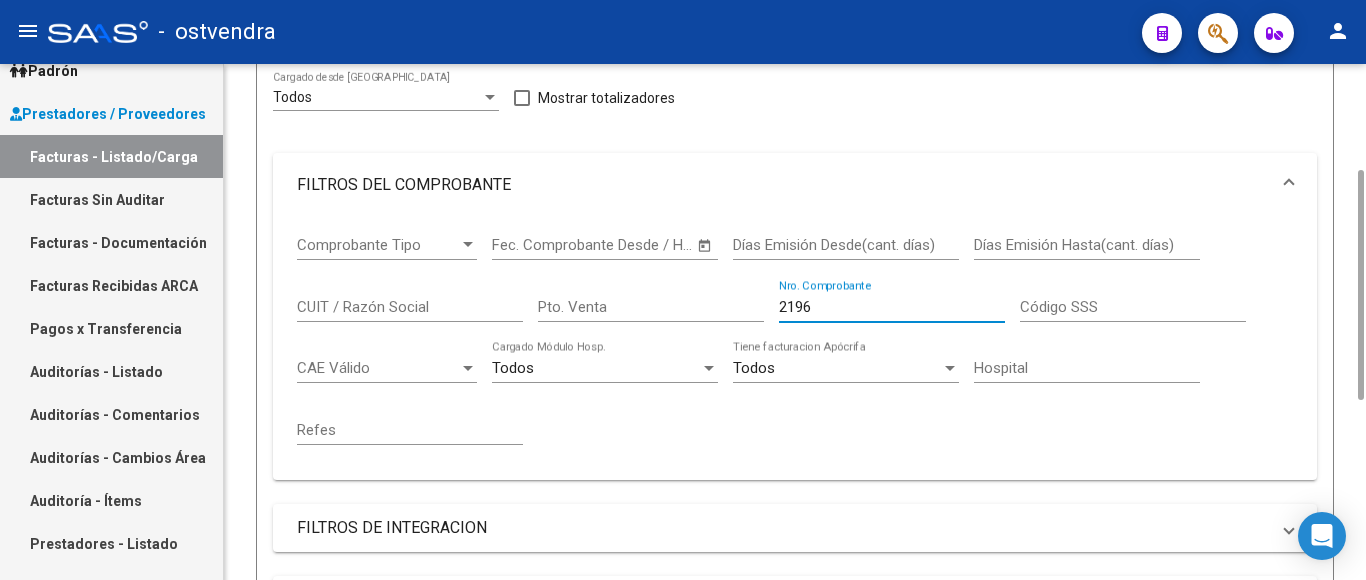 drag, startPoint x: 816, startPoint y: 303, endPoint x: 737, endPoint y: 304, distance: 79.00633 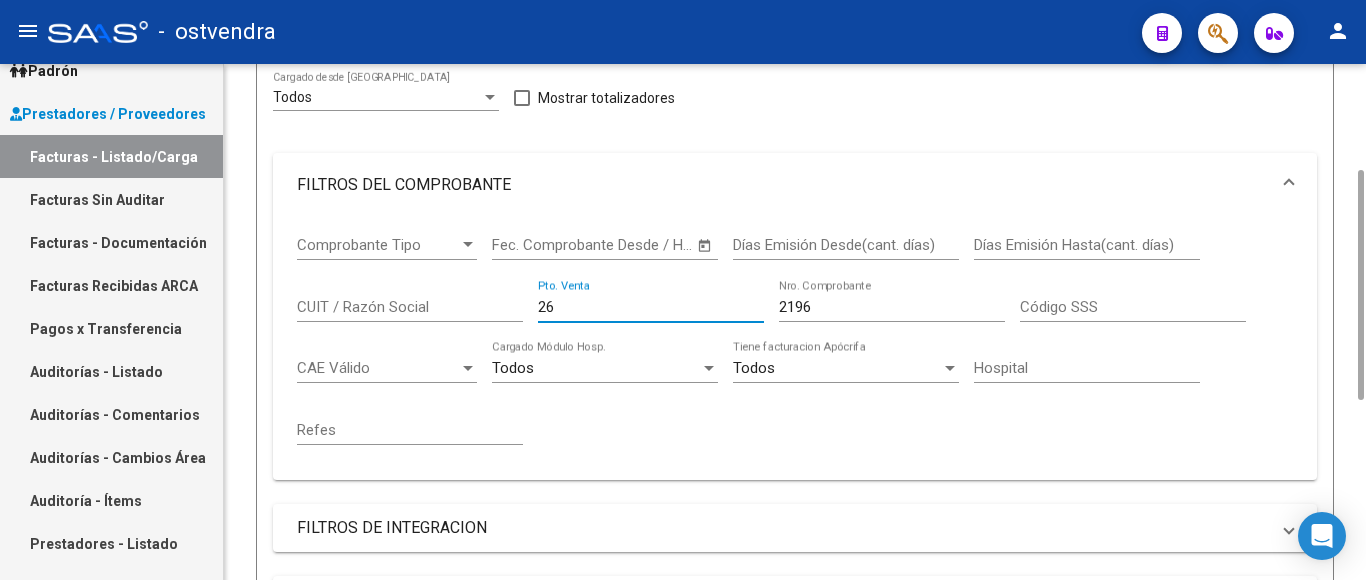 type on "2" 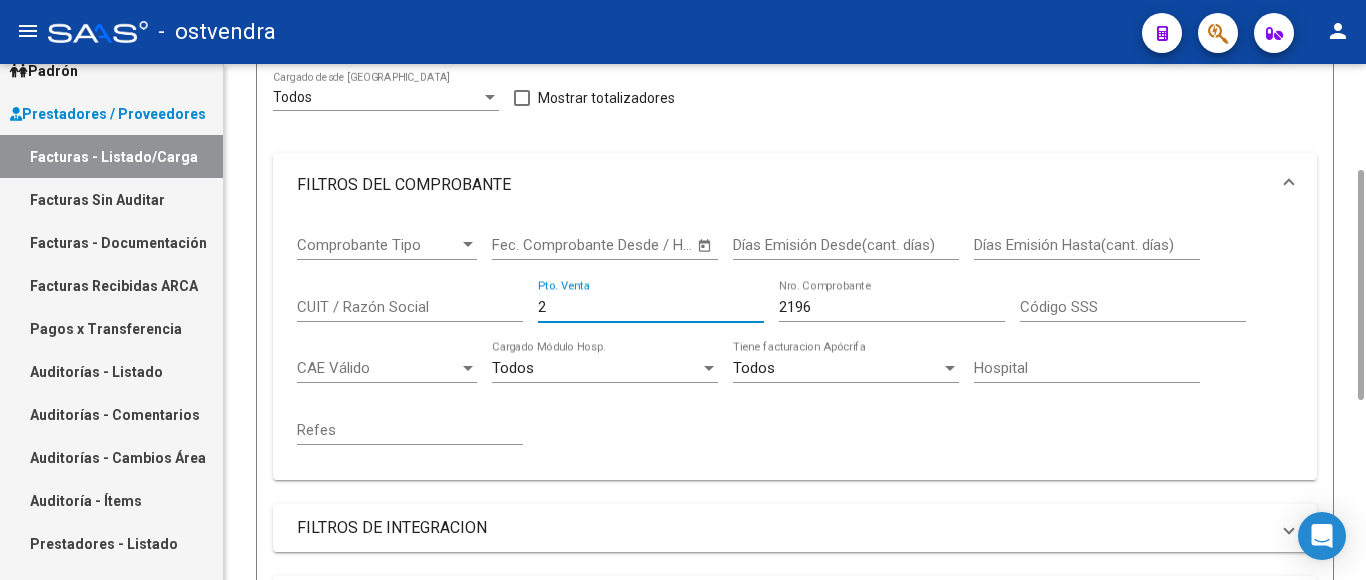 type 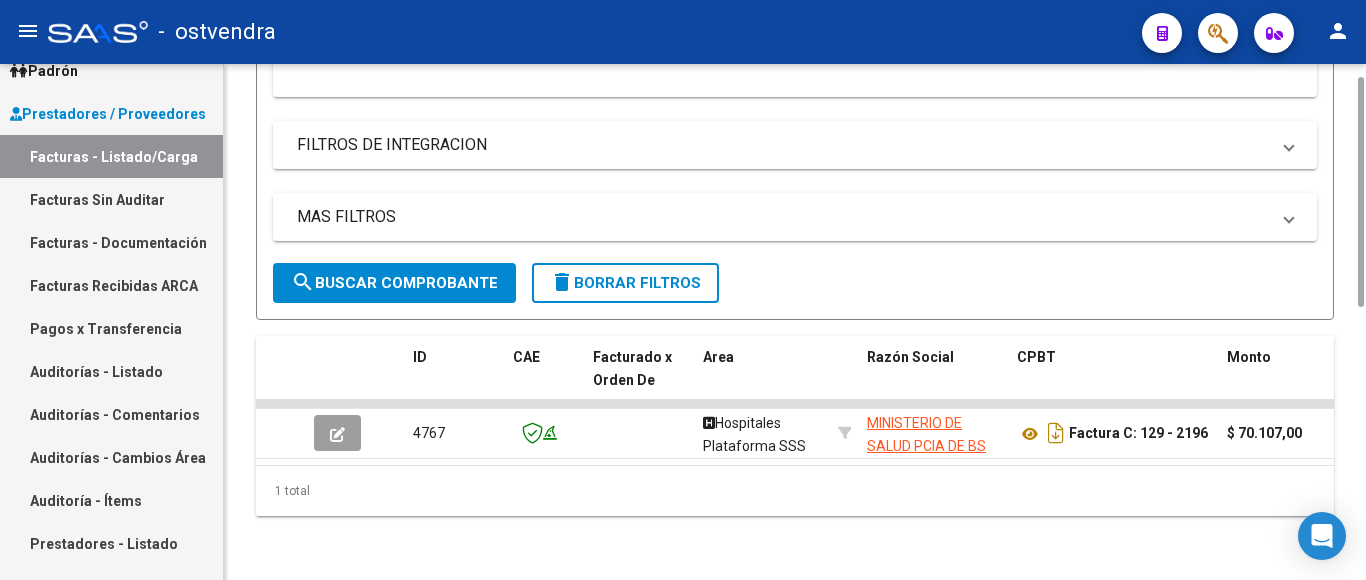scroll, scrollTop: 437, scrollLeft: 0, axis: vertical 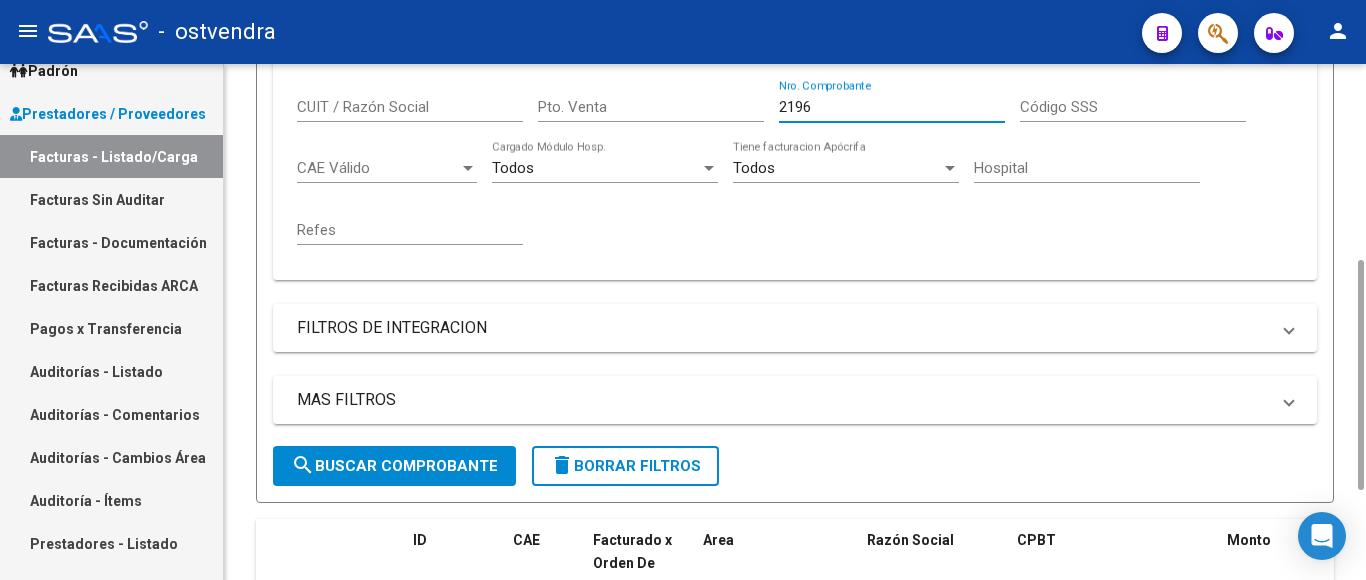 drag, startPoint x: 838, startPoint y: 106, endPoint x: 727, endPoint y: 120, distance: 111.8794 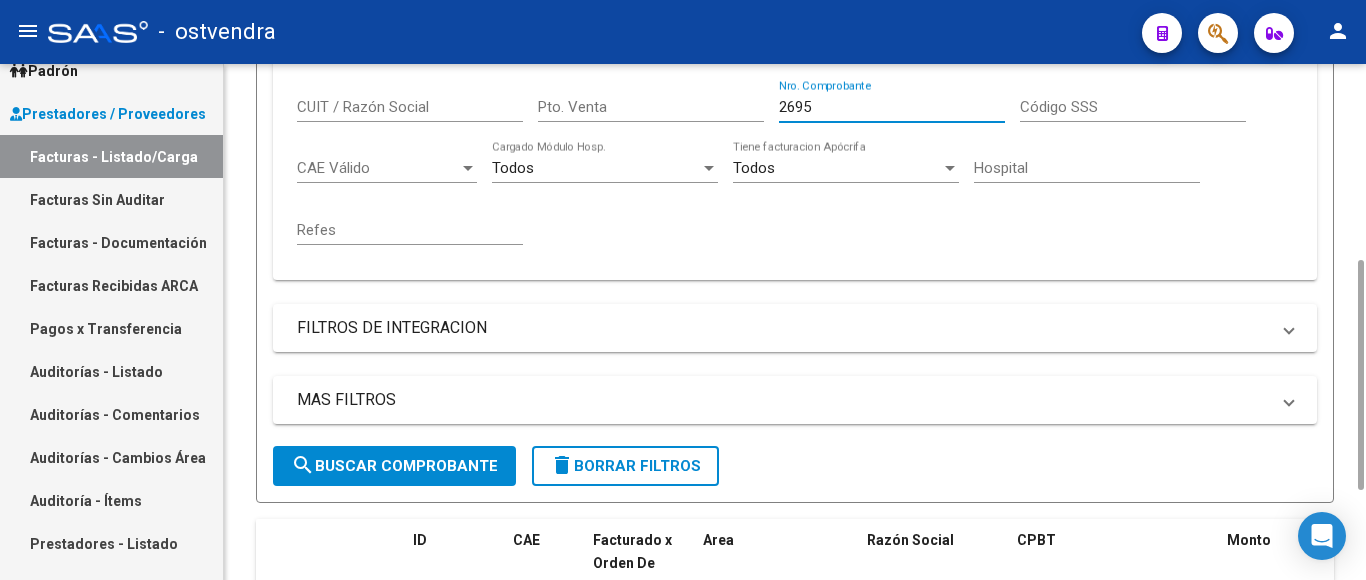 type on "2695" 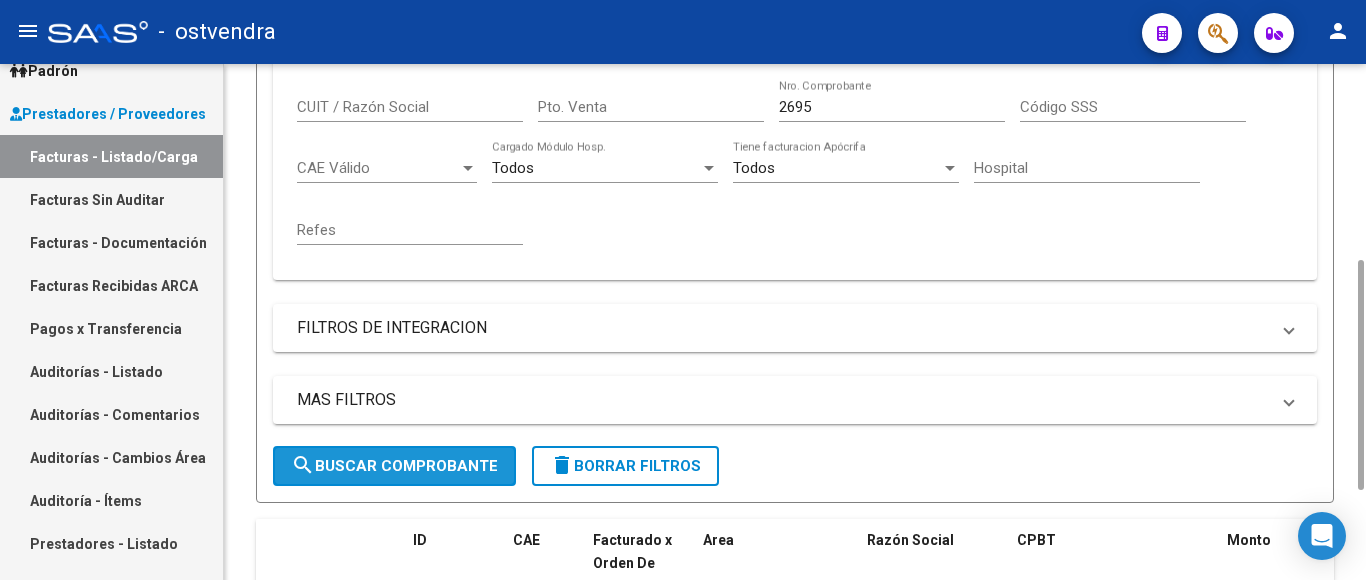 click on "search  Buscar Comprobante" 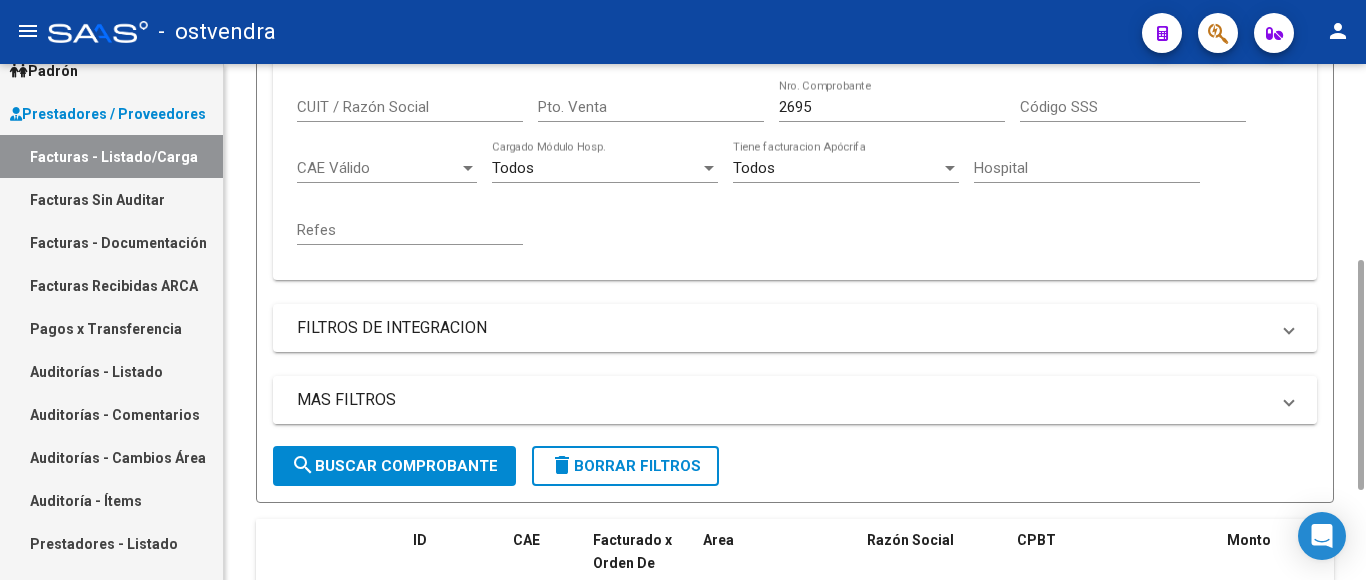 scroll, scrollTop: 637, scrollLeft: 0, axis: vertical 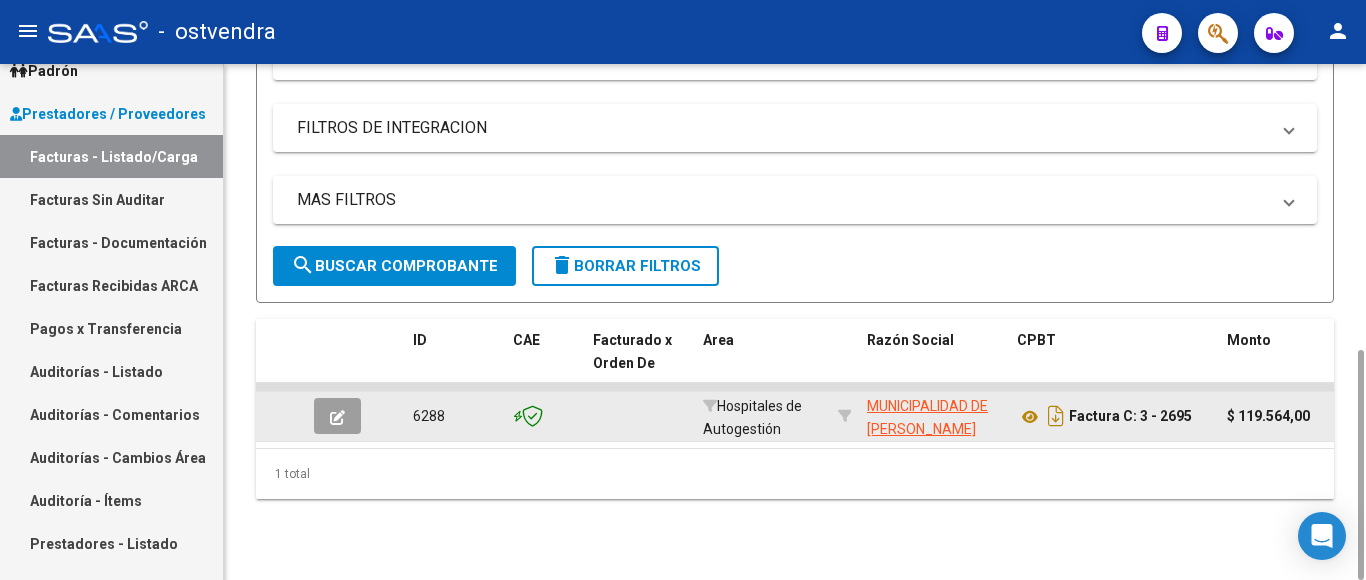 click 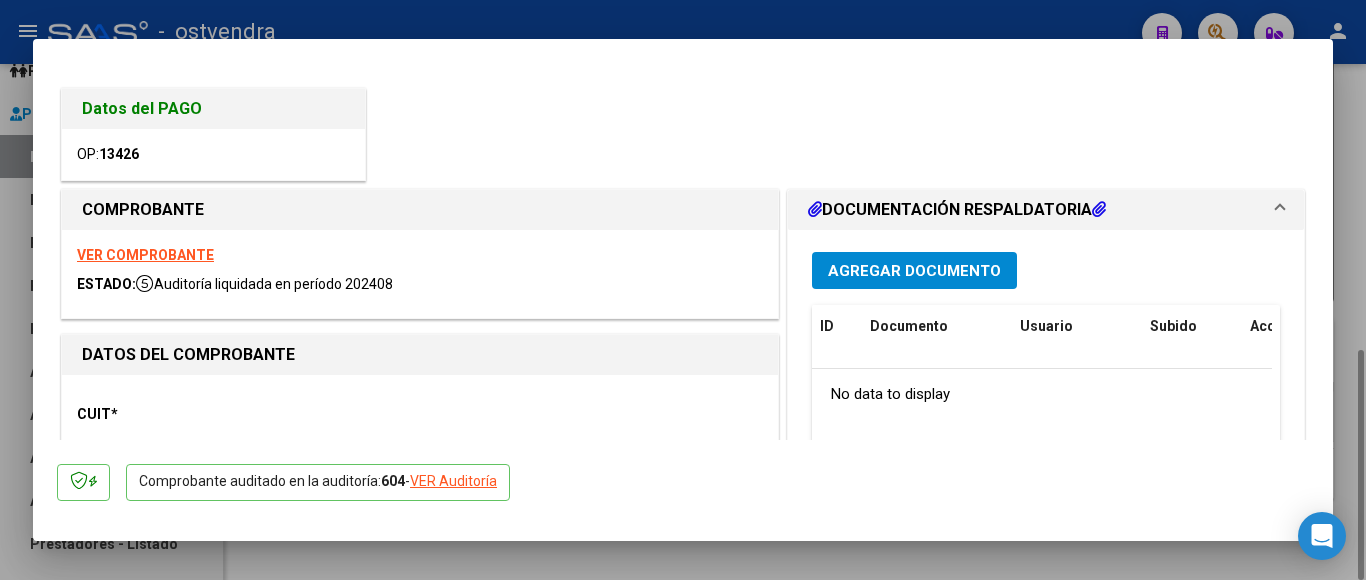 type on "[DATE]" 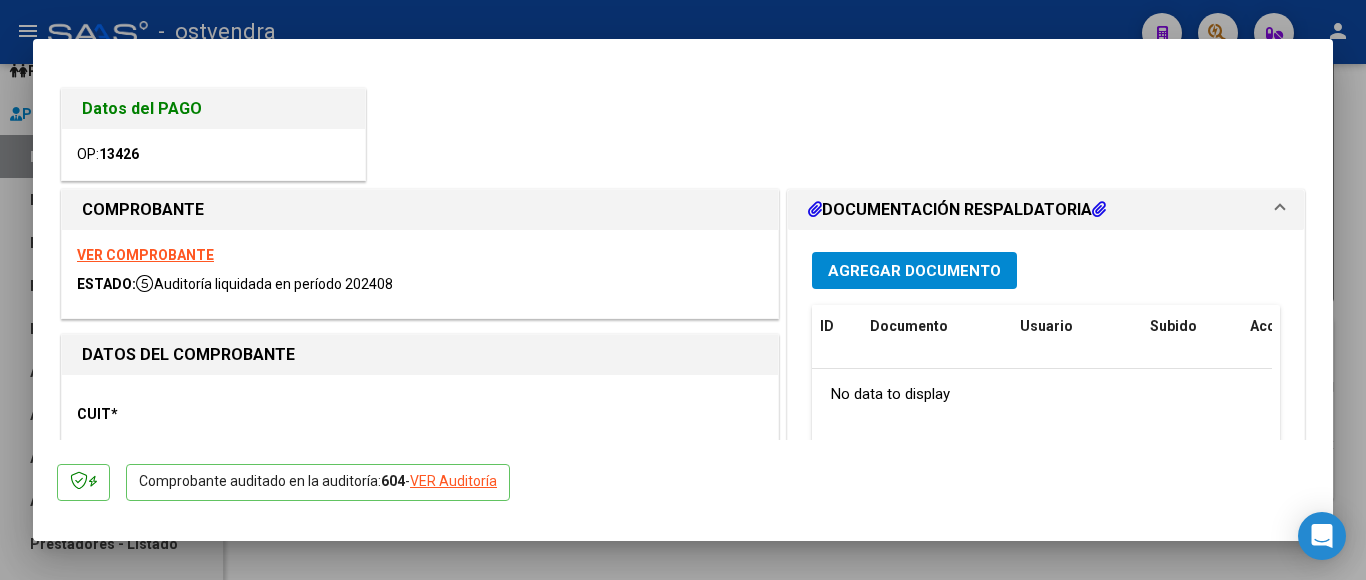 click on "VER Auditoría" 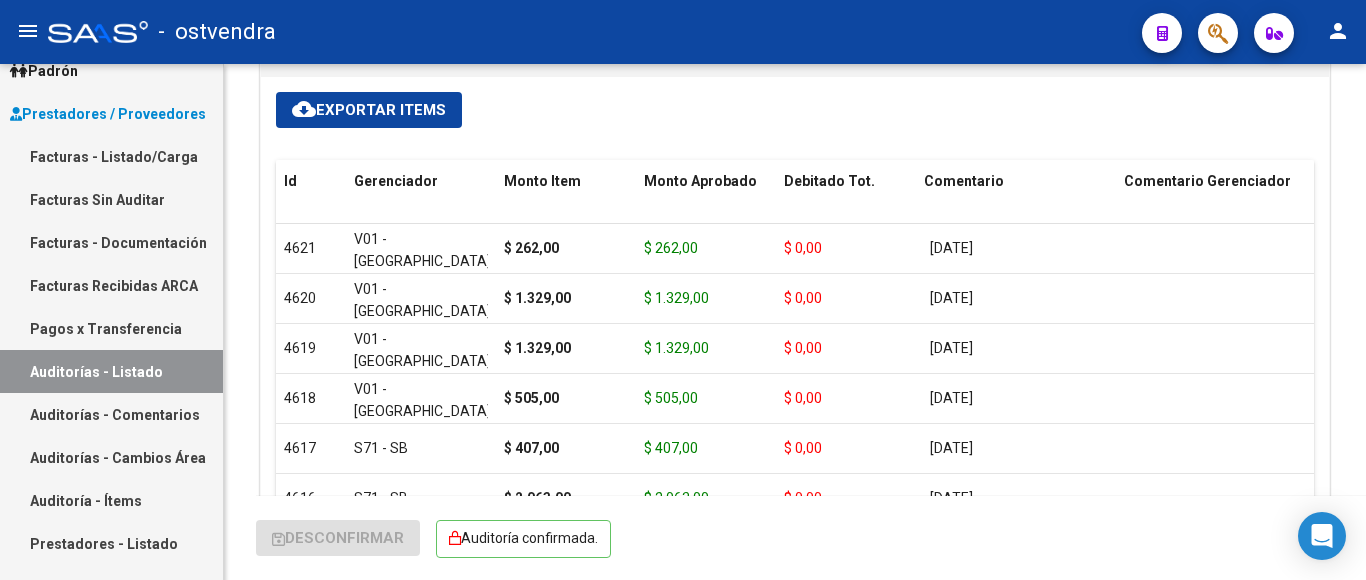 scroll, scrollTop: 1560, scrollLeft: 0, axis: vertical 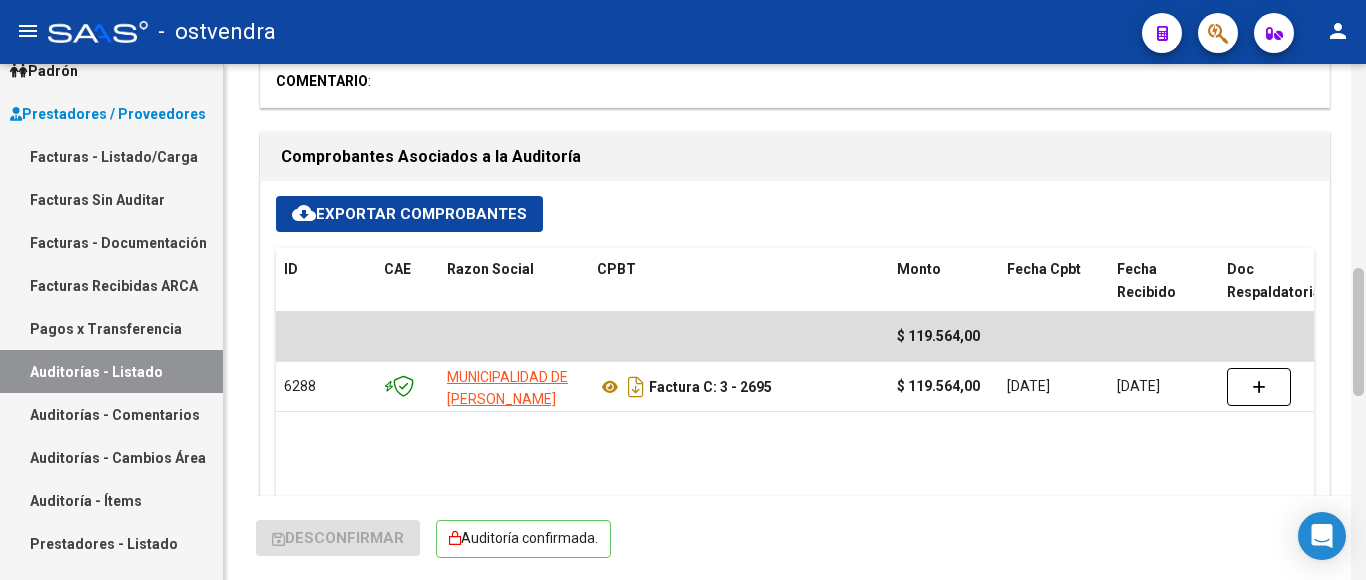 drag, startPoint x: 1359, startPoint y: 477, endPoint x: 1353, endPoint y: 294, distance: 183.09833 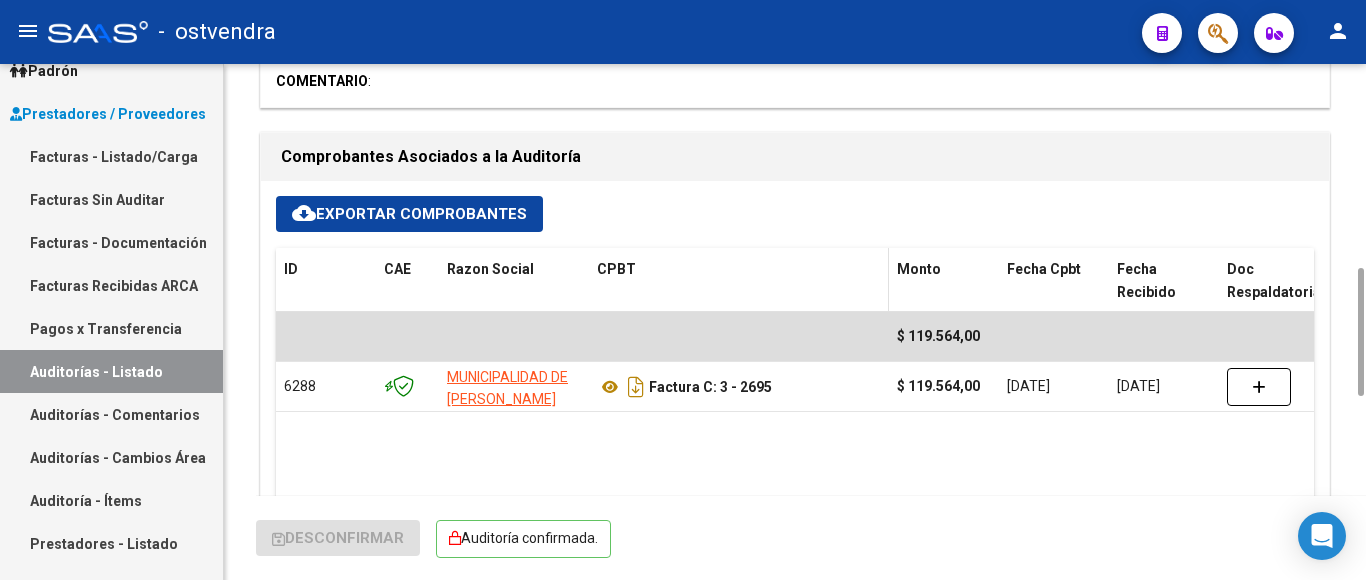 scroll, scrollTop: 0, scrollLeft: 0, axis: both 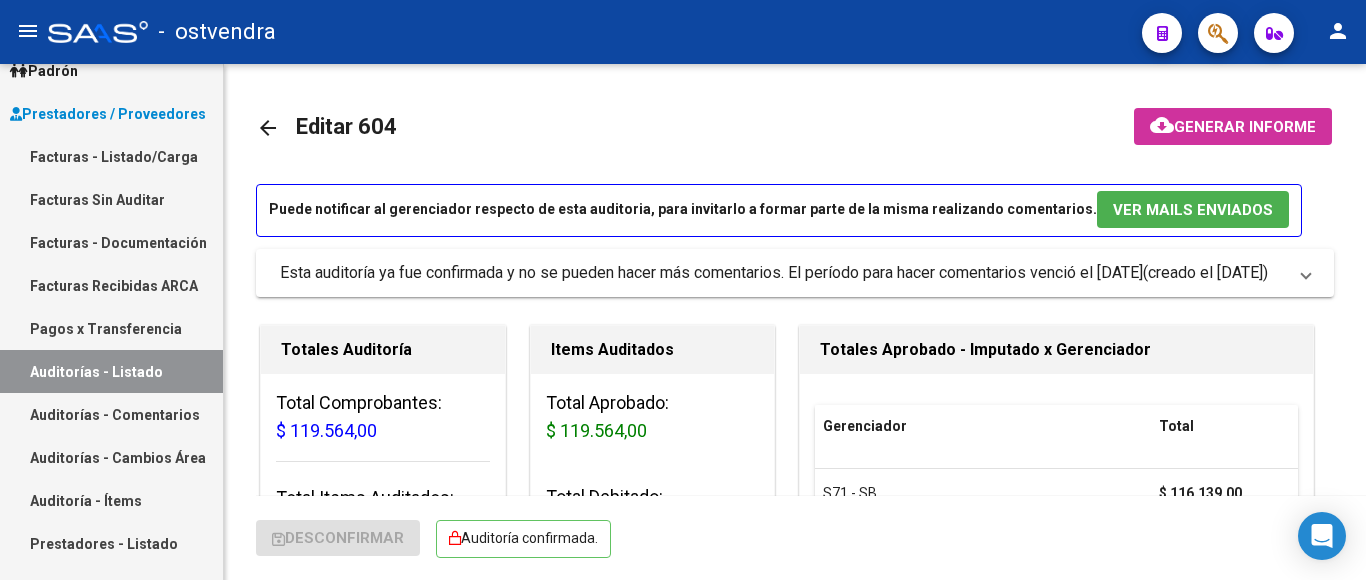 click on "Facturas - Listado/Carga" at bounding box center (111, 156) 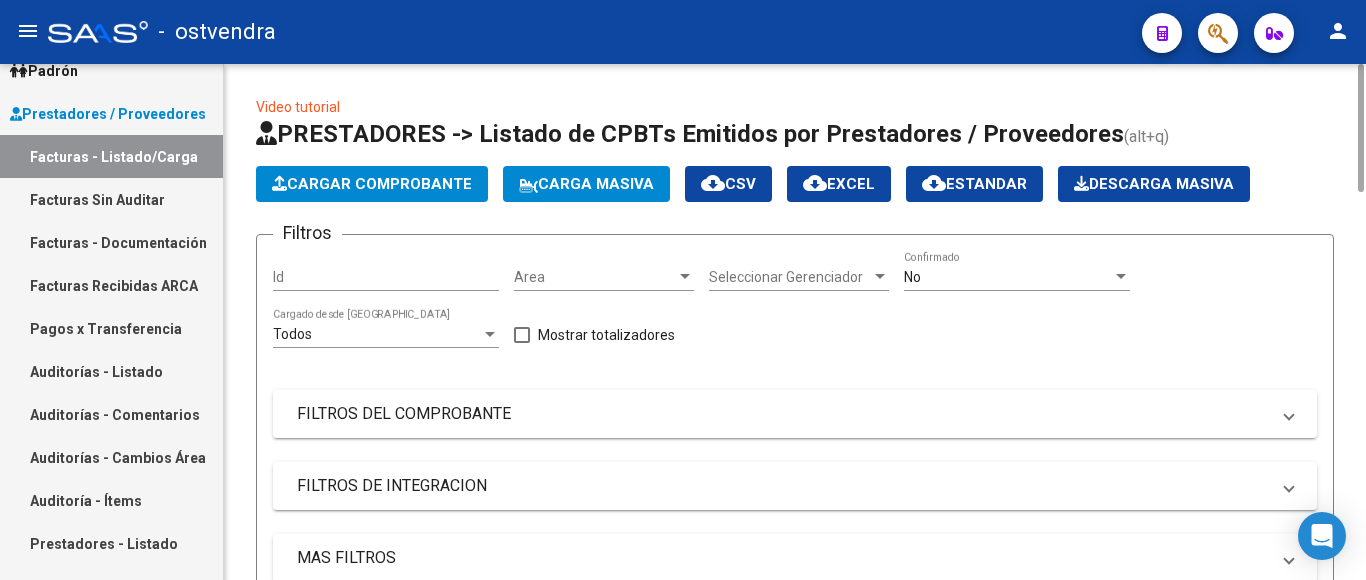 click on "No" at bounding box center (1008, 277) 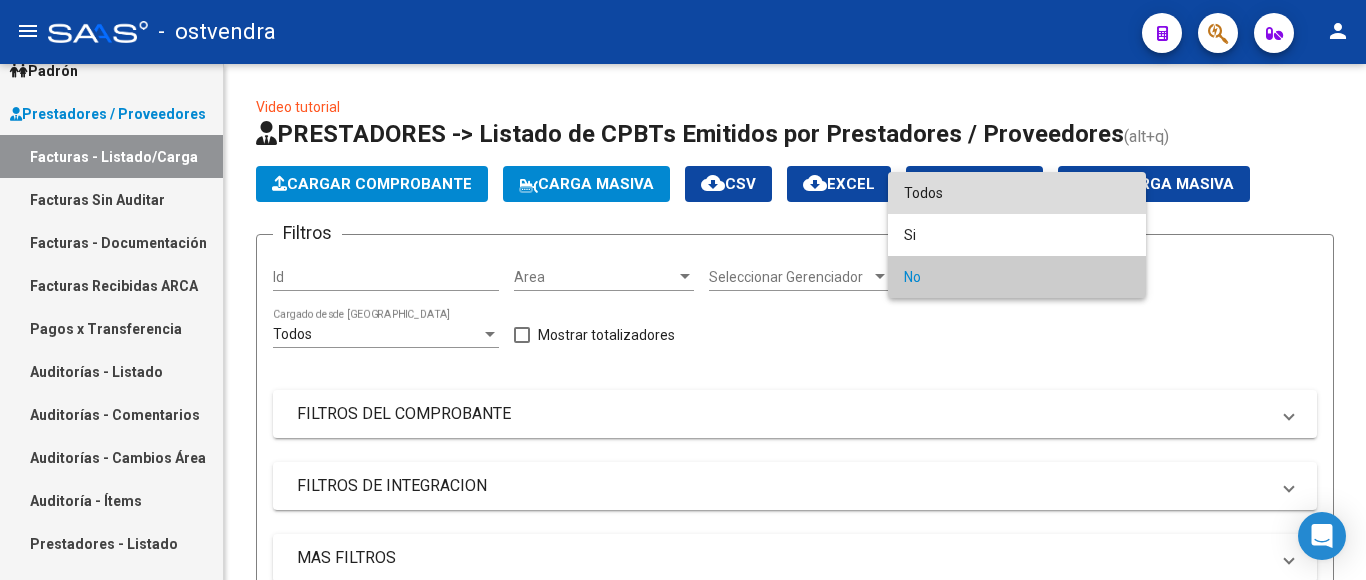 click on "Todos" at bounding box center [1017, 193] 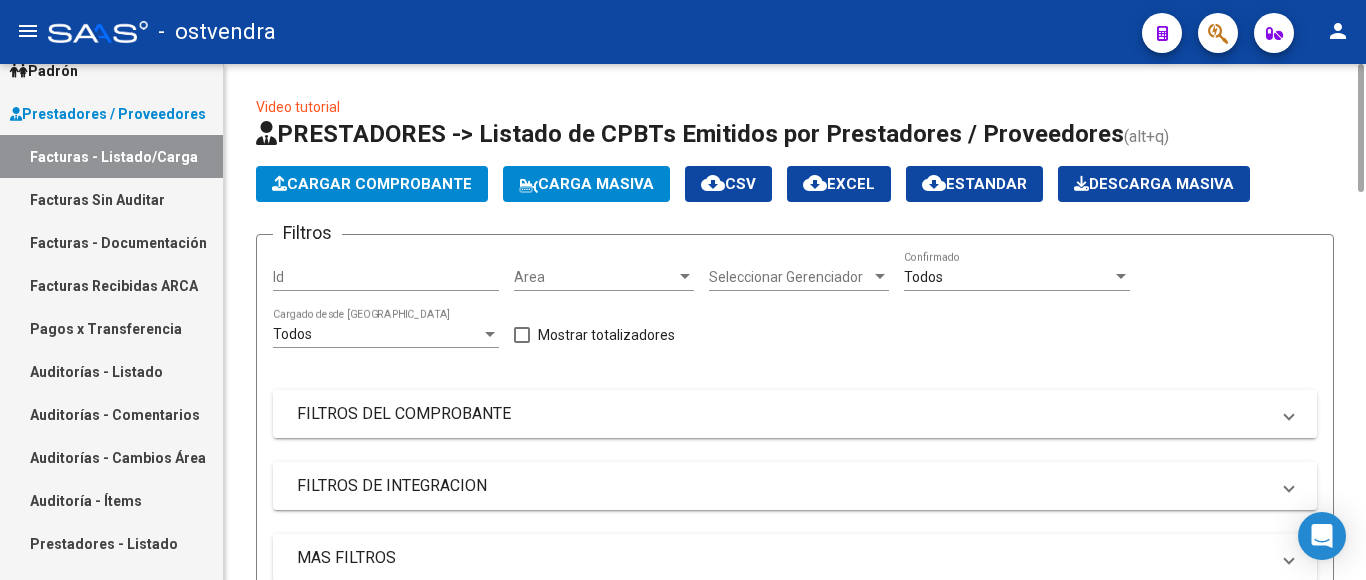 click on "FILTROS DEL COMPROBANTE" at bounding box center (795, 414) 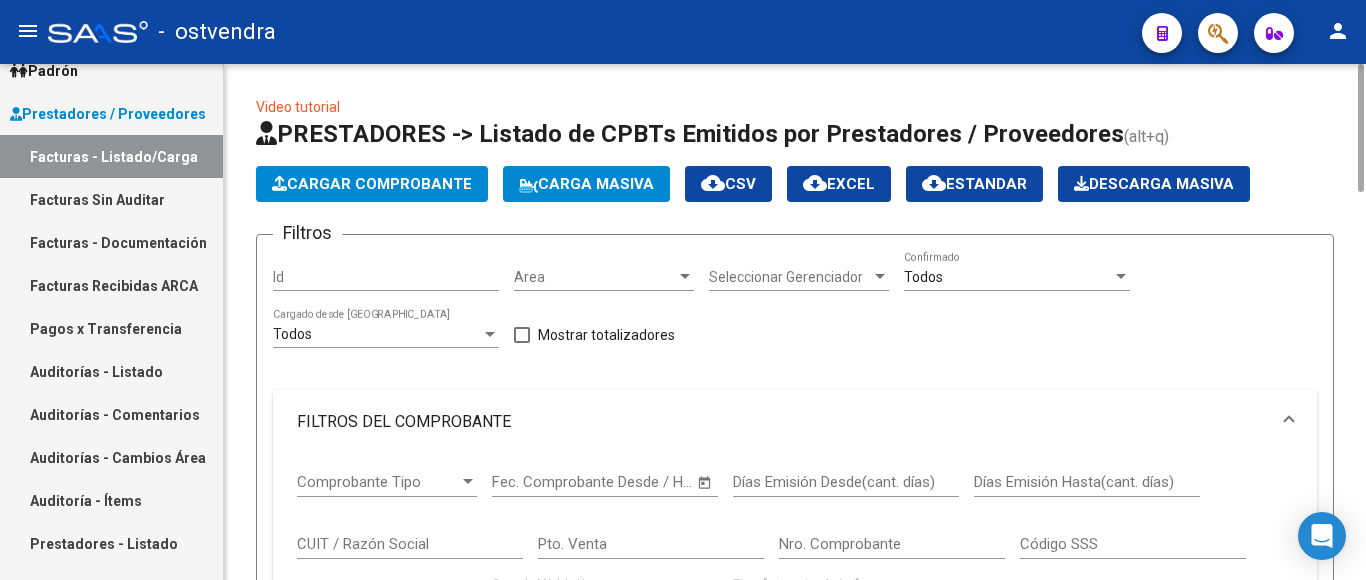 click on "Nro. Comprobante" at bounding box center [892, 544] 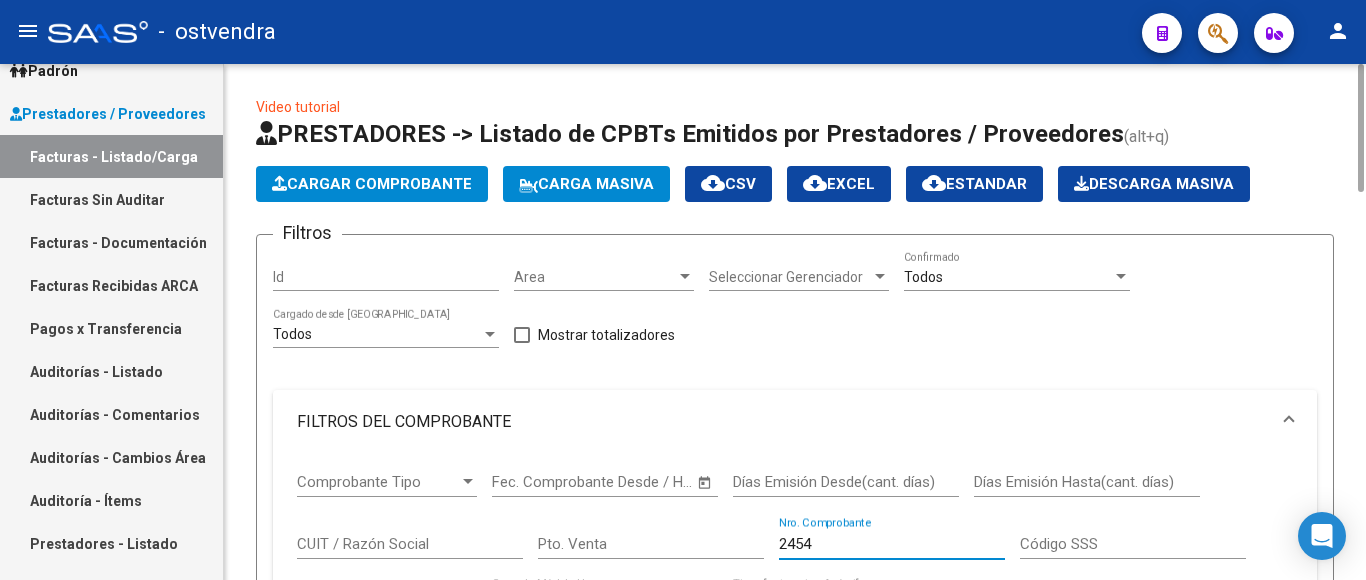 scroll, scrollTop: 400, scrollLeft: 0, axis: vertical 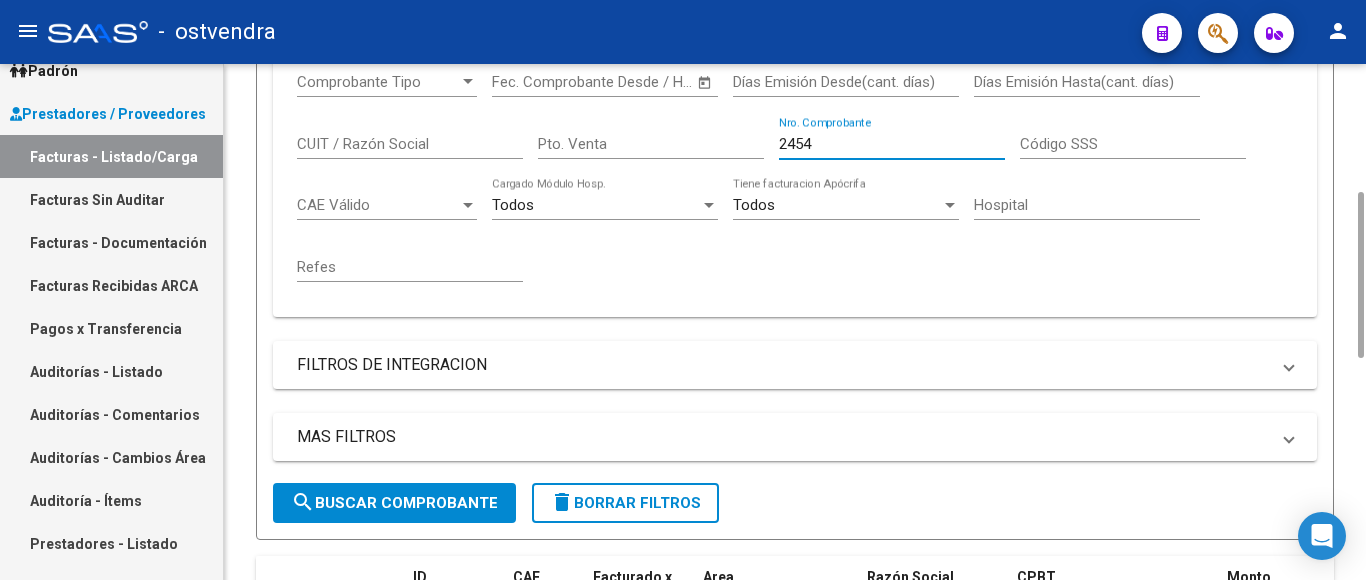 type on "2454" 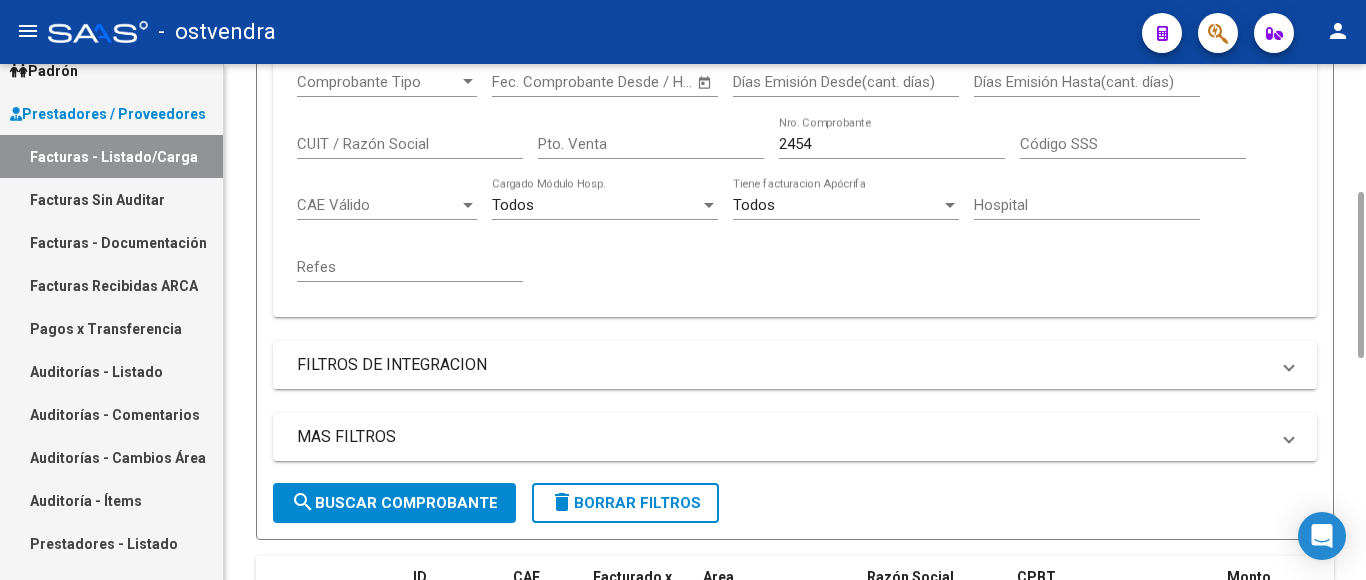 scroll, scrollTop: 637, scrollLeft: 0, axis: vertical 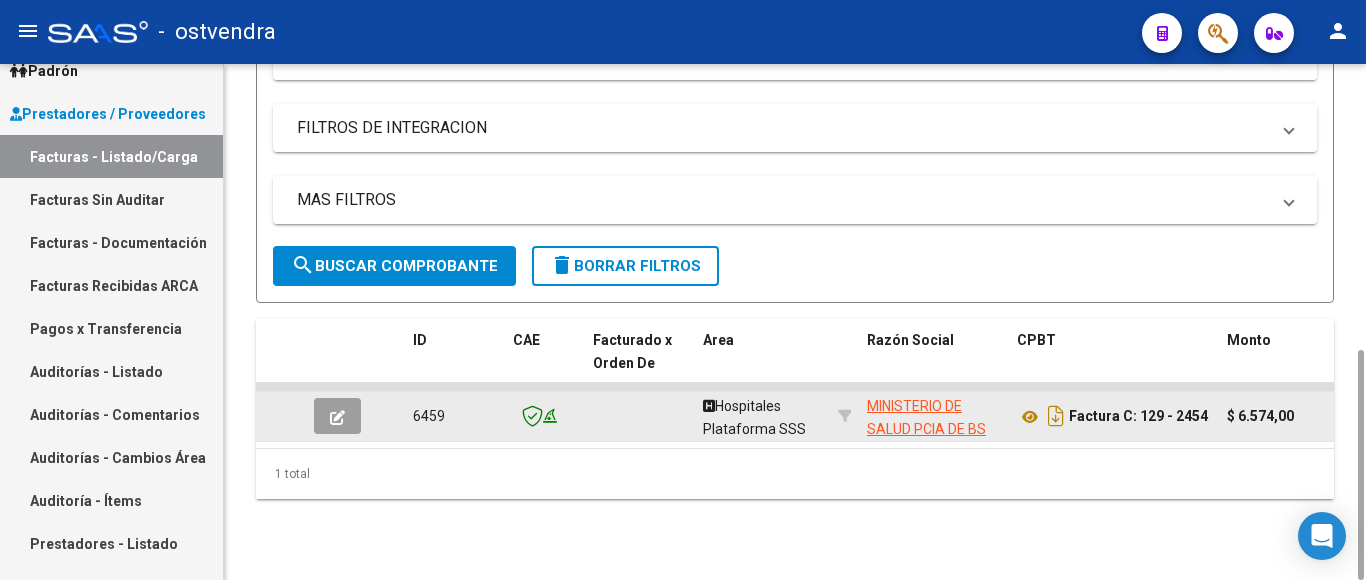 click 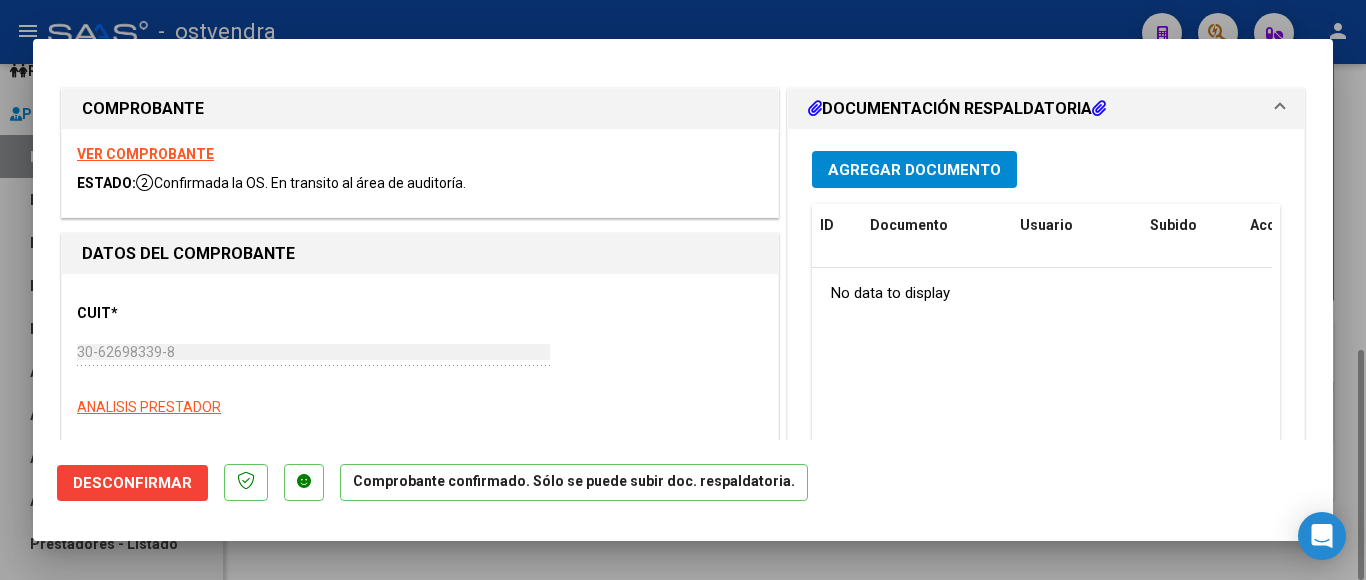 type on "[DATE]" 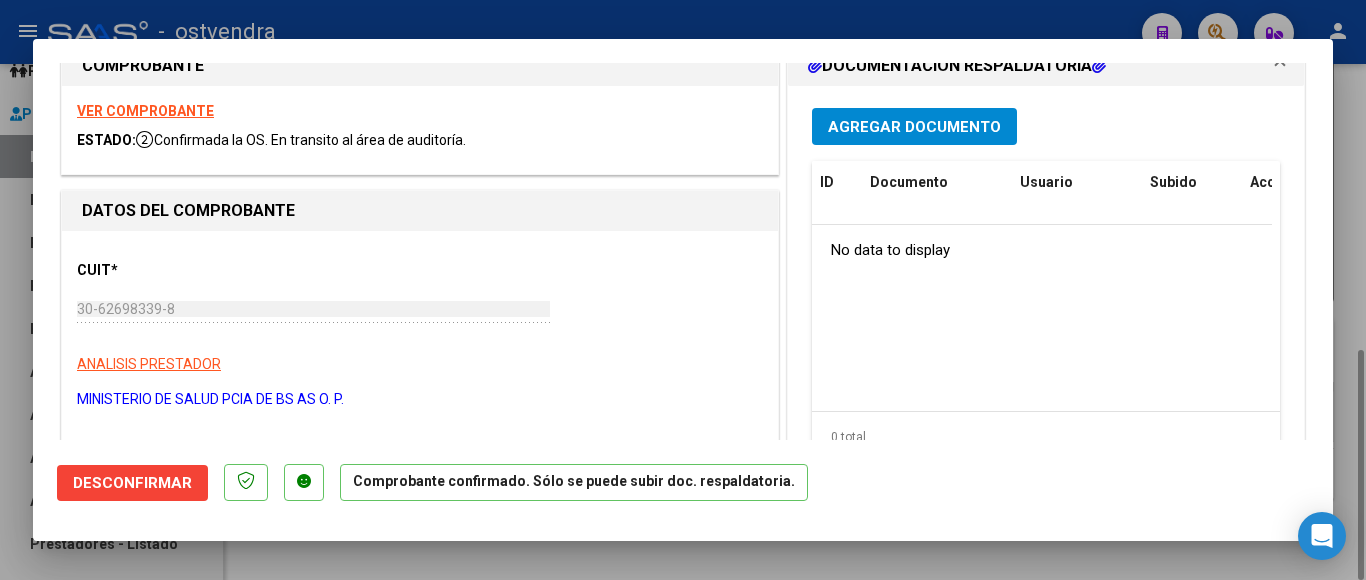 scroll, scrollTop: 0, scrollLeft: 0, axis: both 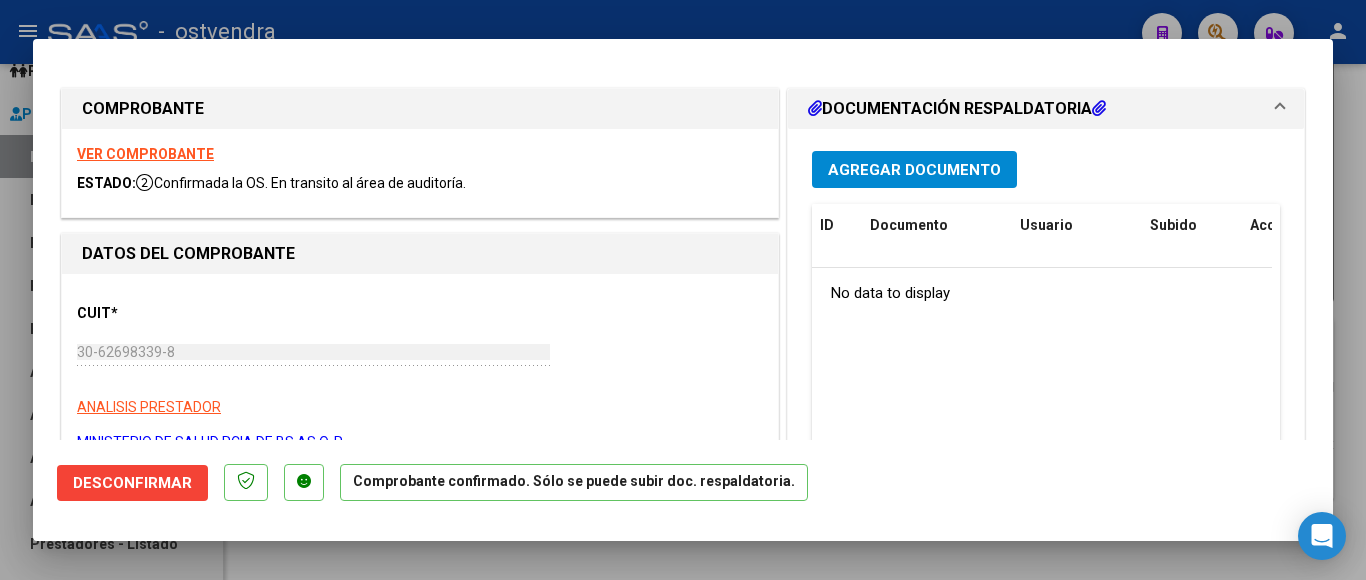 click at bounding box center [683, 290] 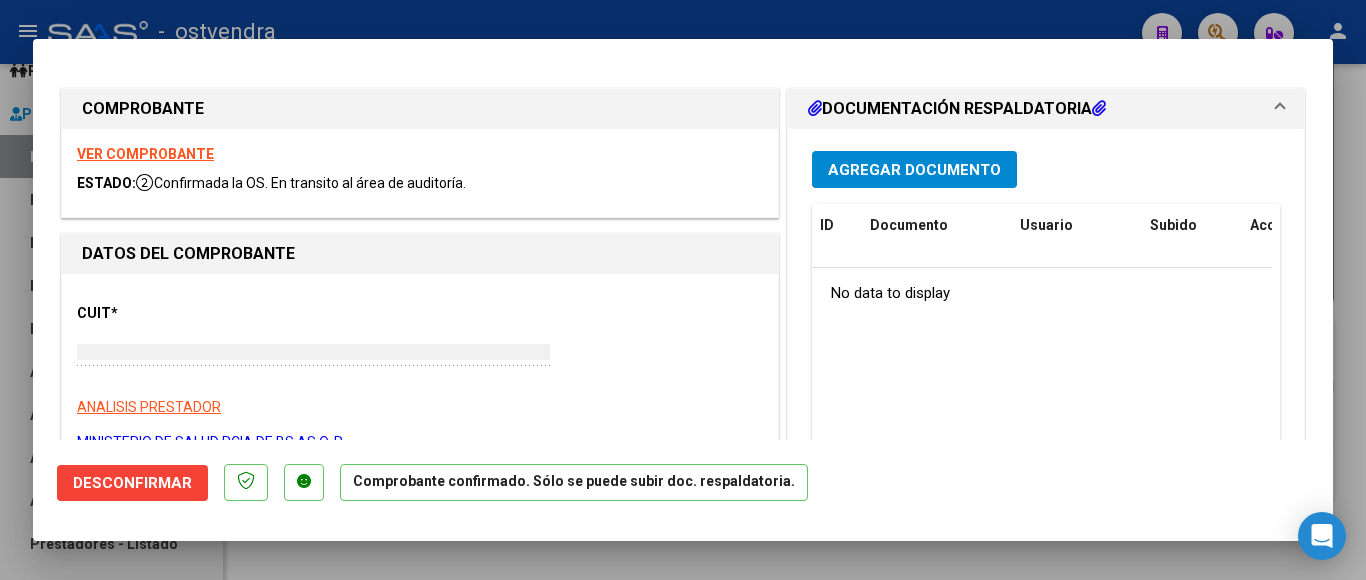type 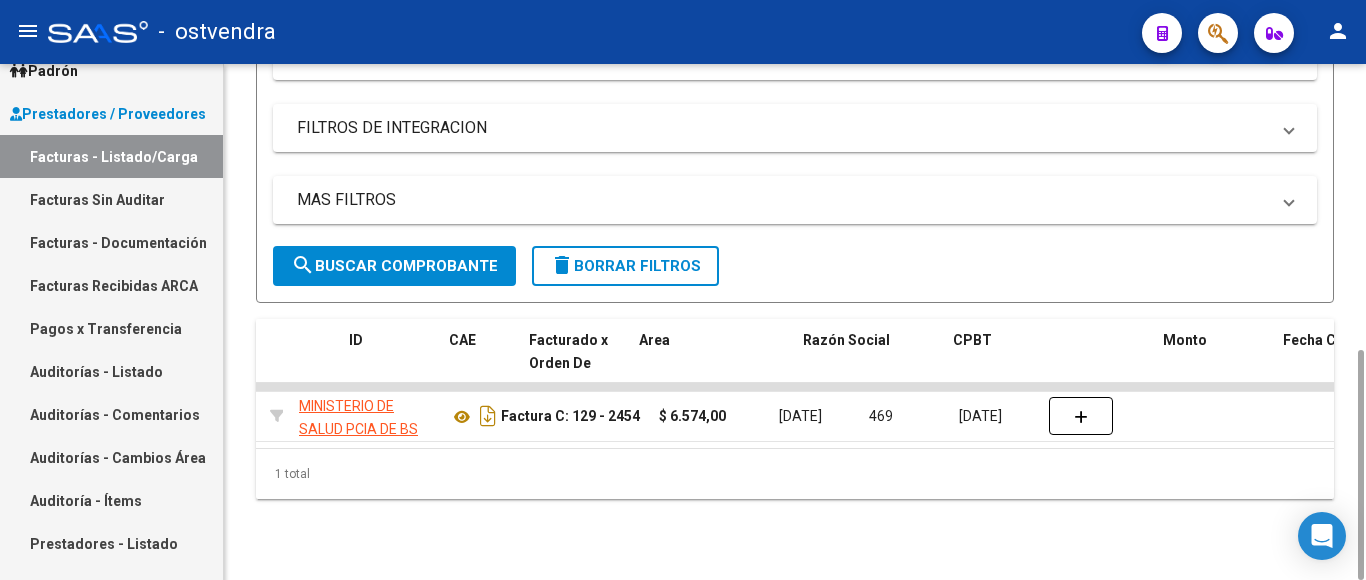 scroll, scrollTop: 0, scrollLeft: 0, axis: both 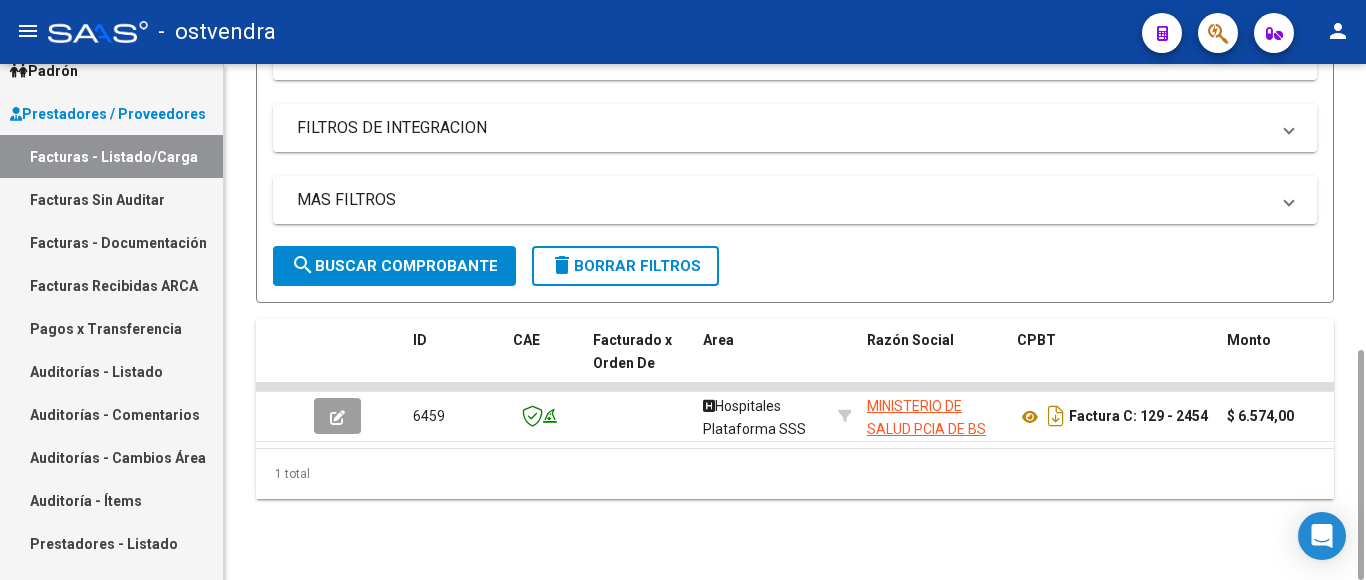click on "1 total" 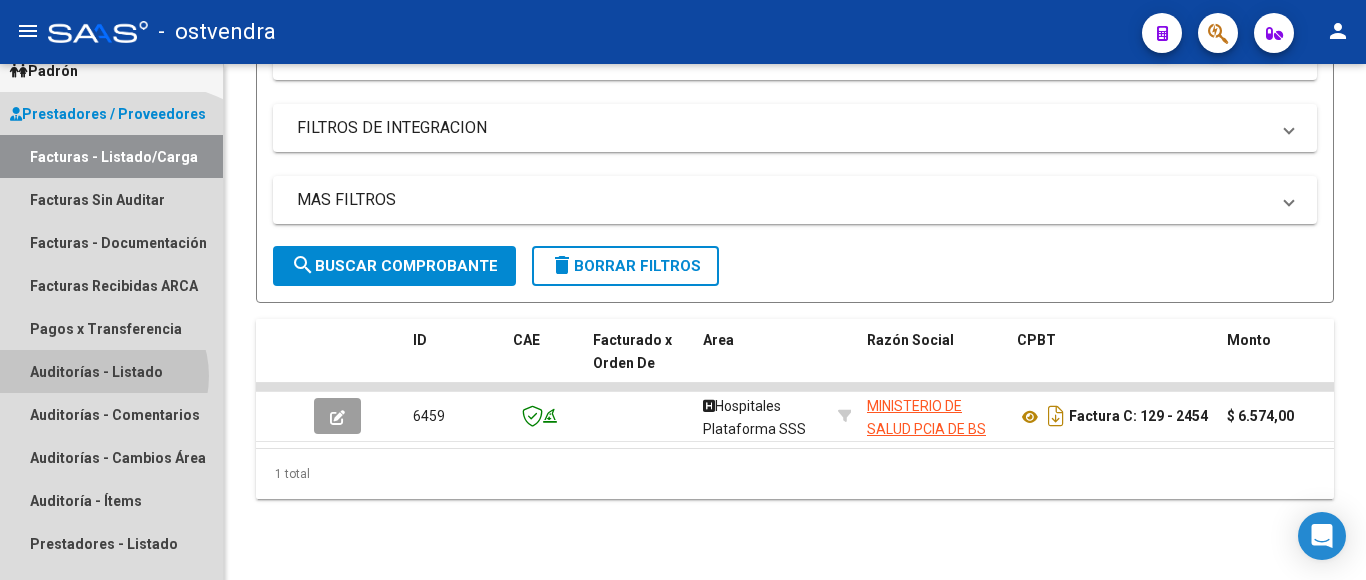 click on "Auditorías - Listado" at bounding box center (111, 371) 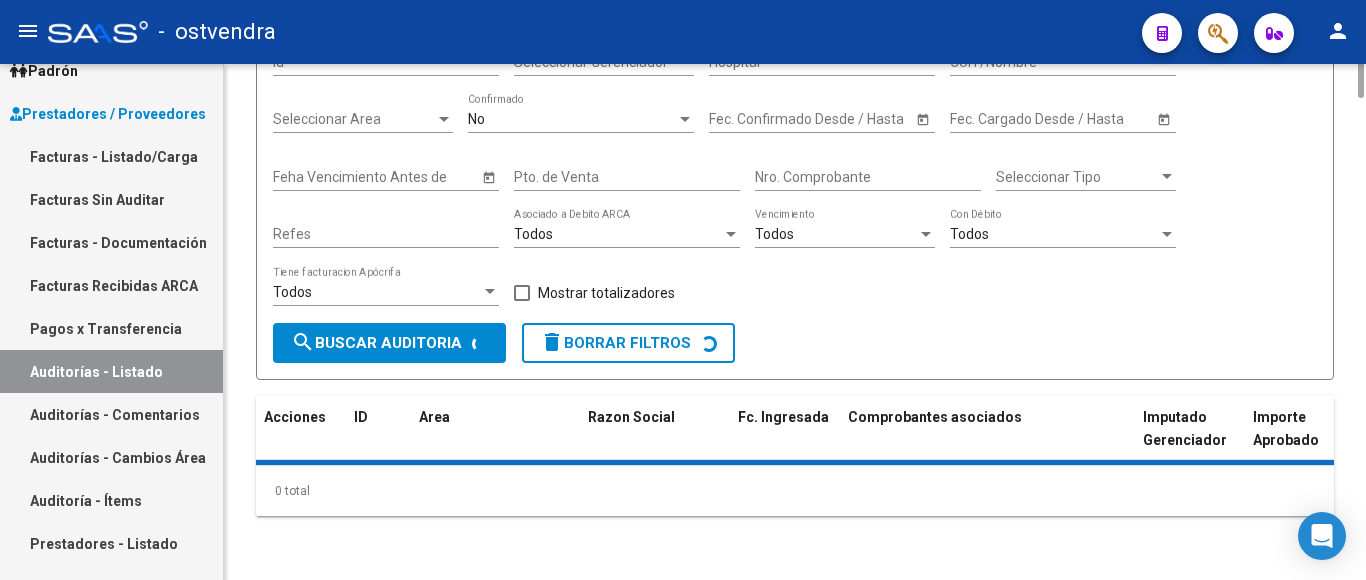 scroll, scrollTop: 0, scrollLeft: 0, axis: both 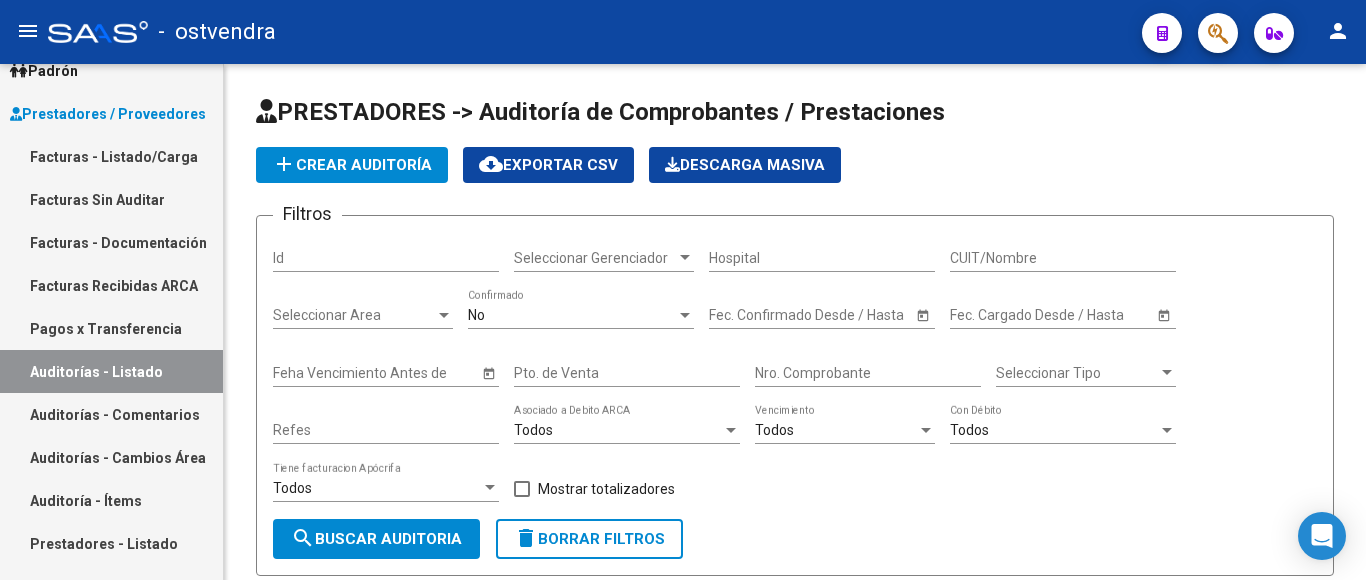 click on "Facturas - Listado/Carga" at bounding box center (111, 156) 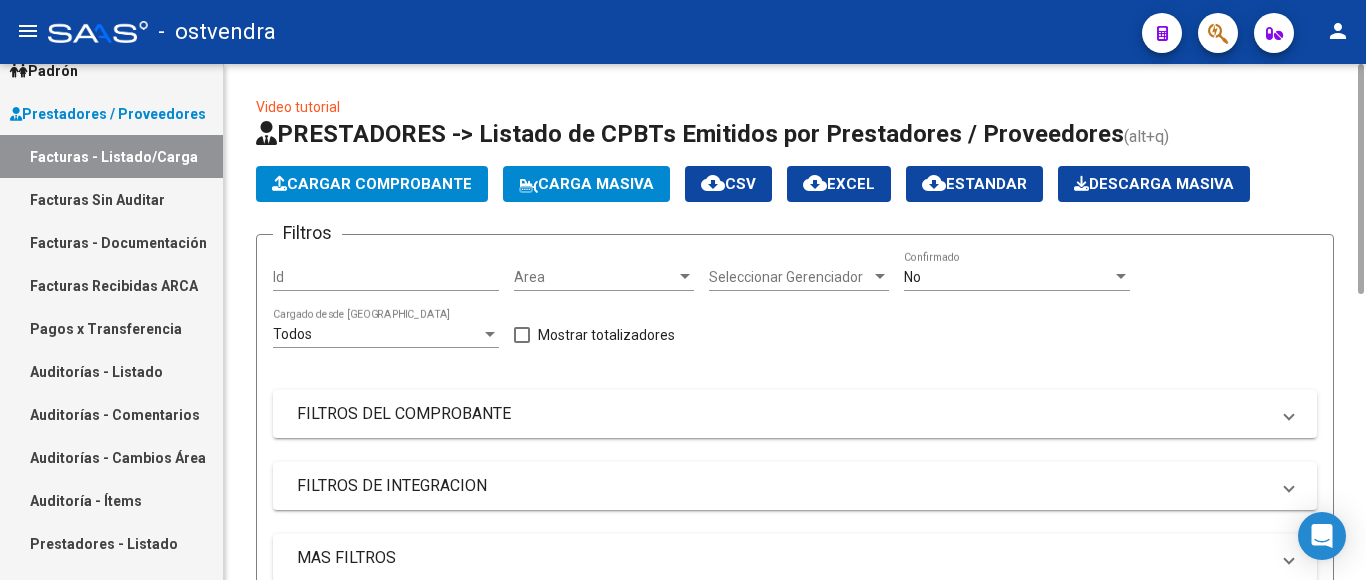 click on "No" at bounding box center (1008, 277) 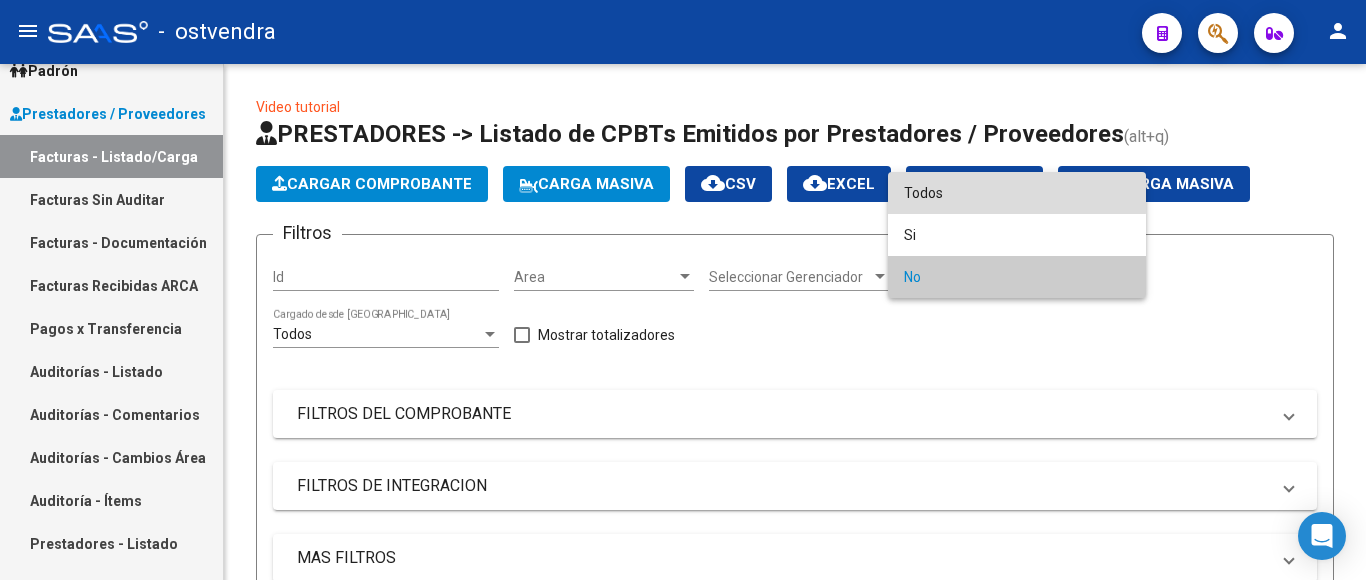 click on "Todos" at bounding box center [1017, 193] 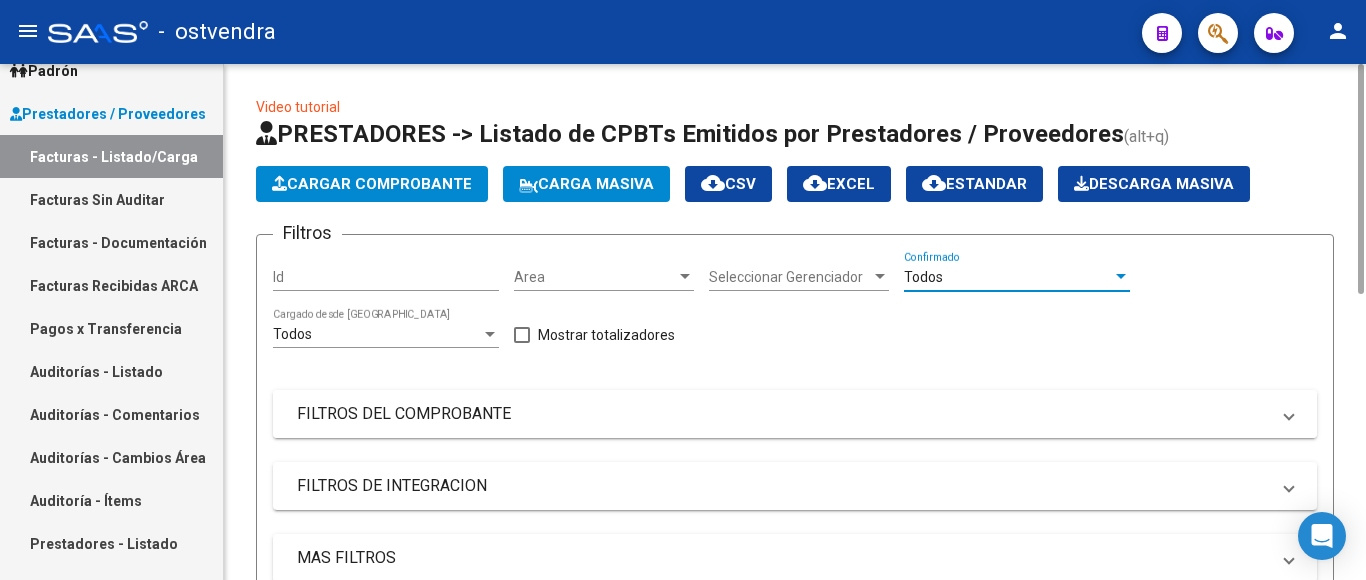 click on "FILTROS DEL COMPROBANTE" at bounding box center (783, 414) 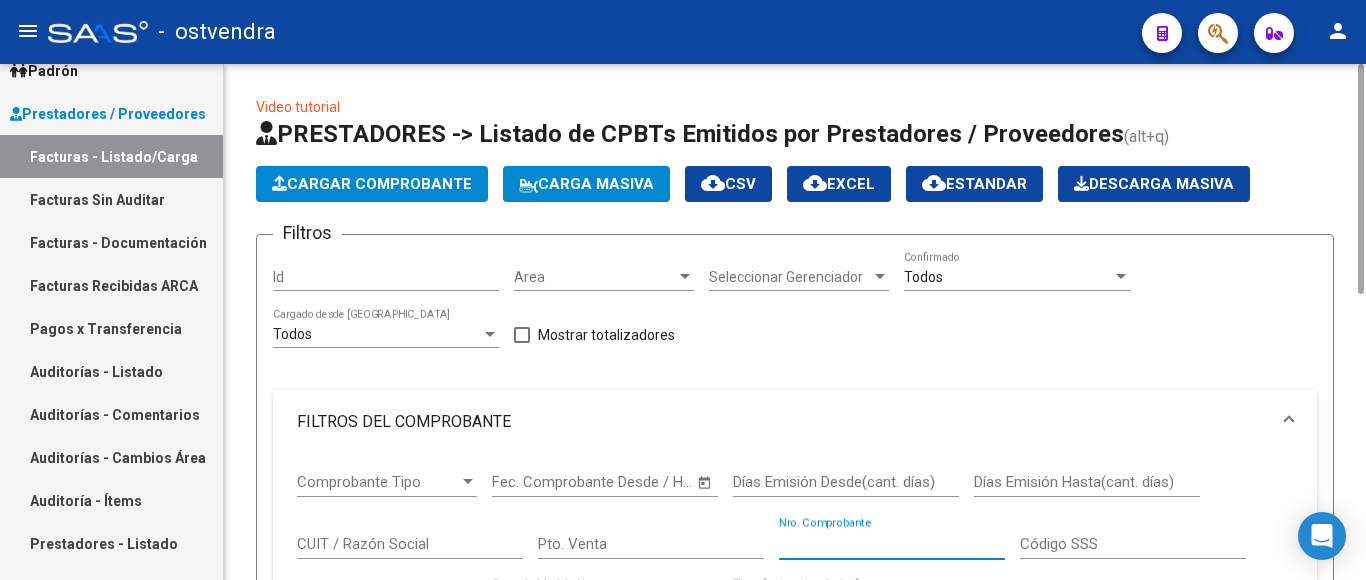 click on "Nro. Comprobante" at bounding box center (892, 544) 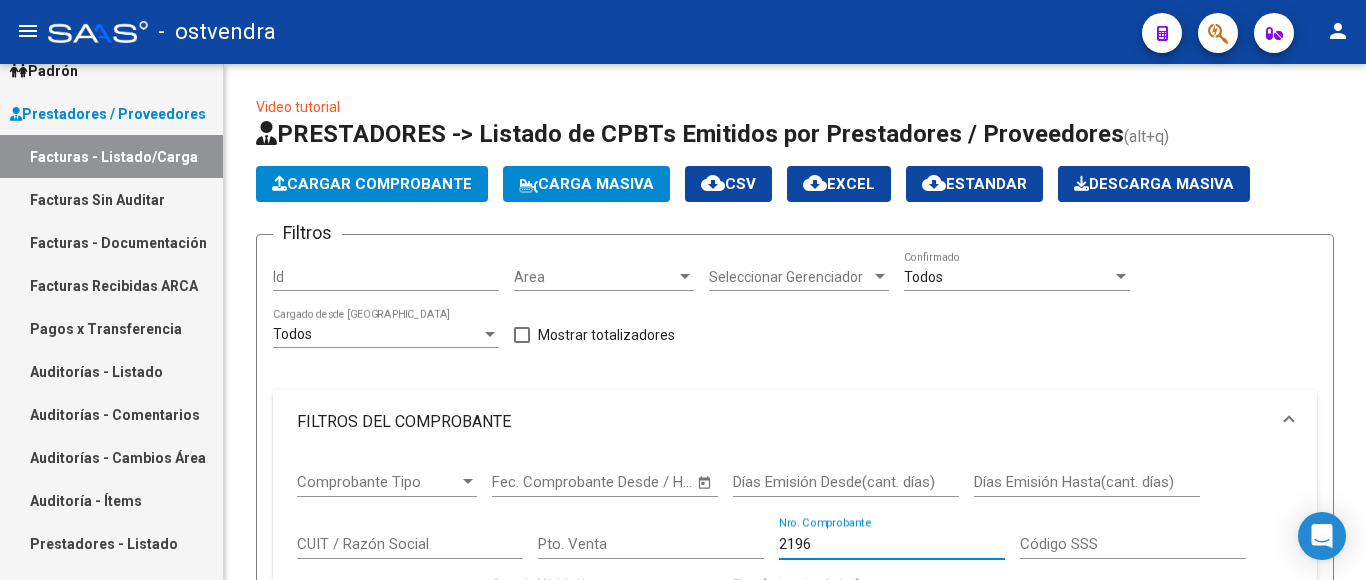 scroll, scrollTop: 400, scrollLeft: 0, axis: vertical 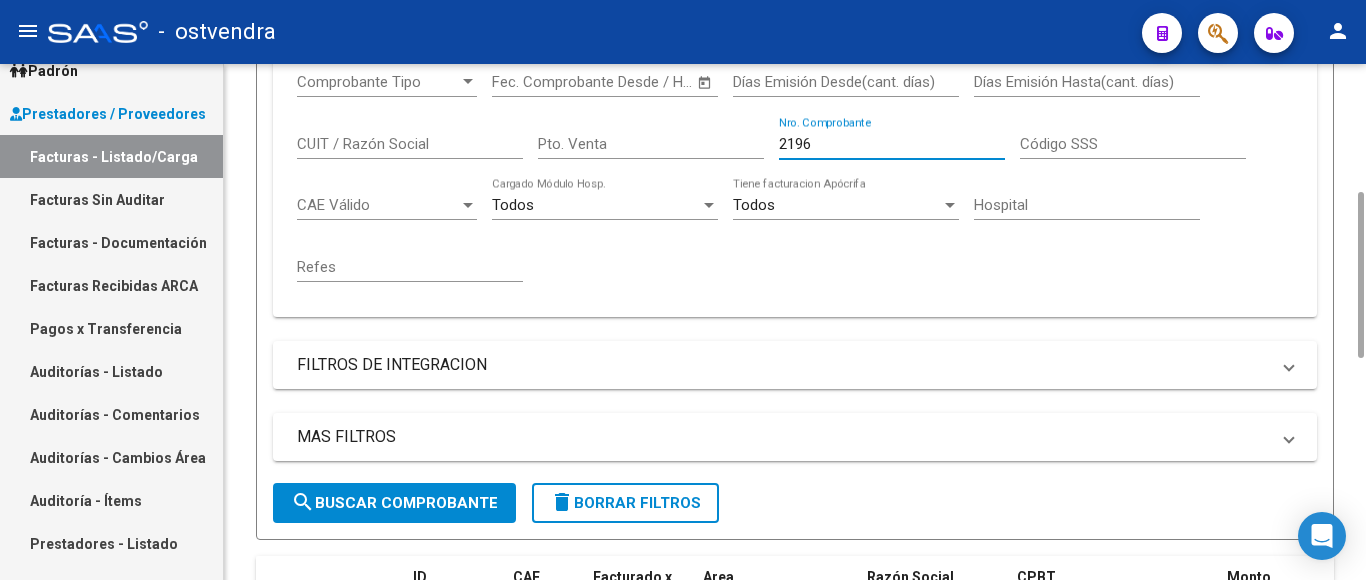 type on "2196" 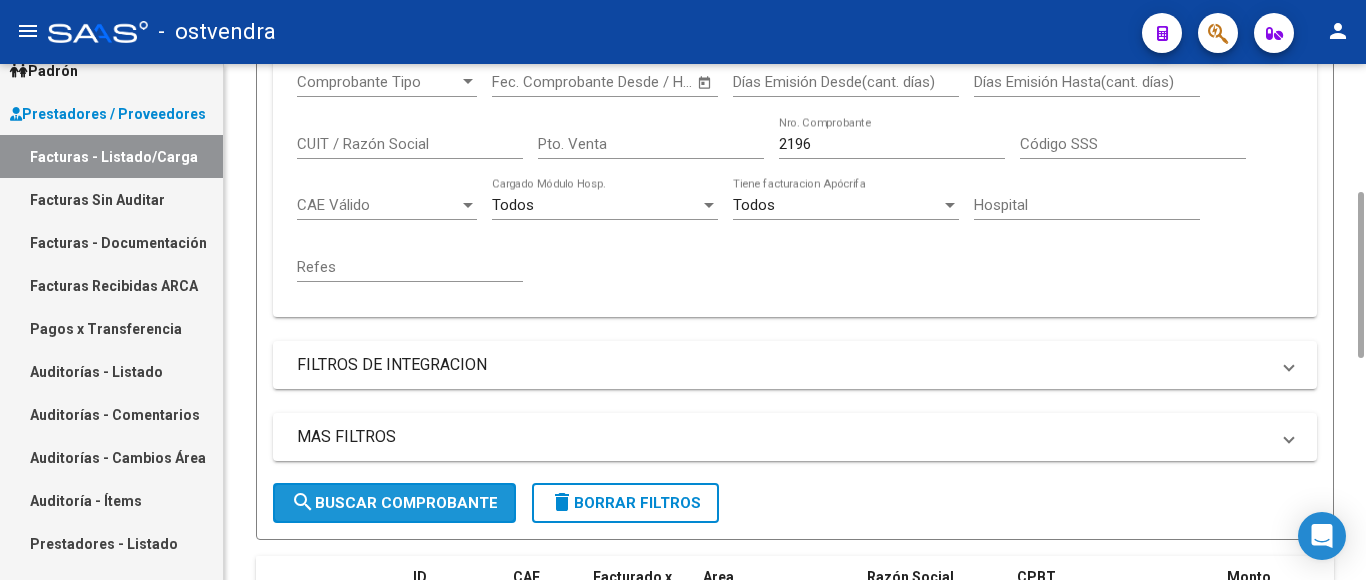 click on "search  Buscar Comprobante" 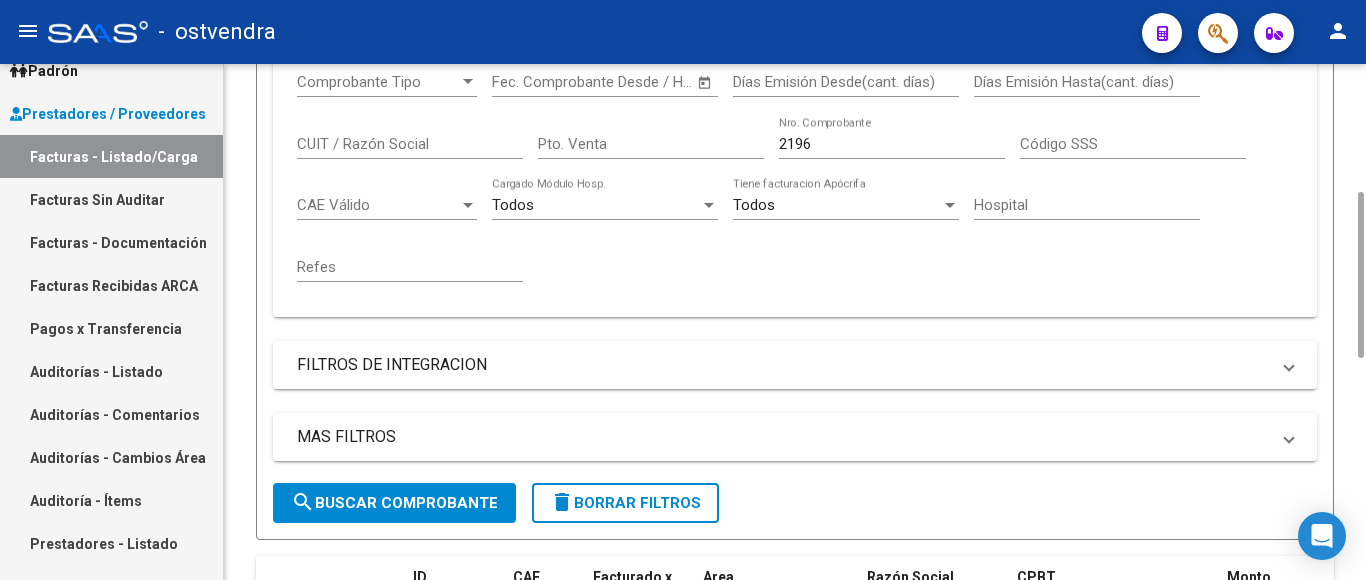 scroll, scrollTop: 637, scrollLeft: 0, axis: vertical 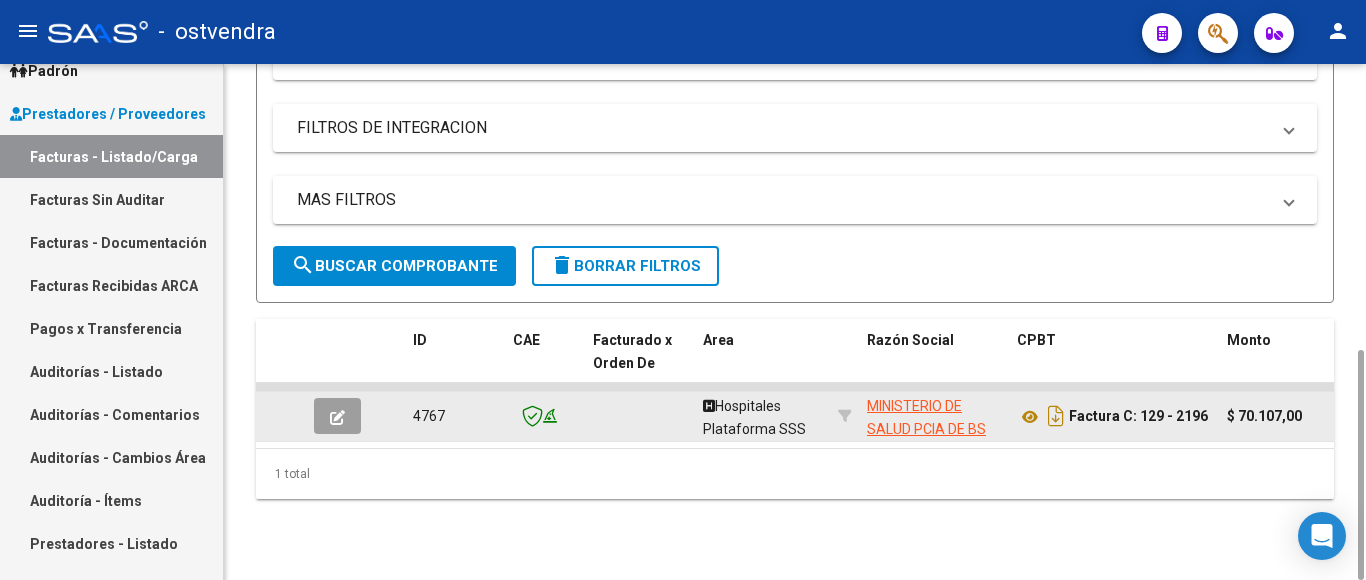 click 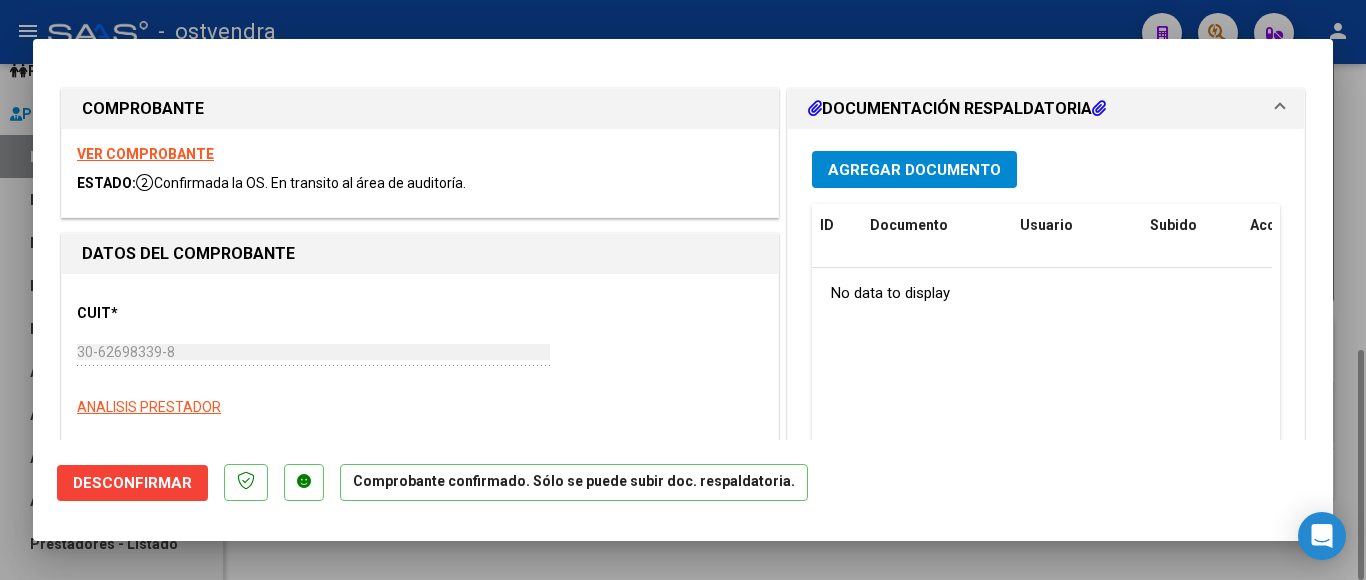 type on "[DATE]" 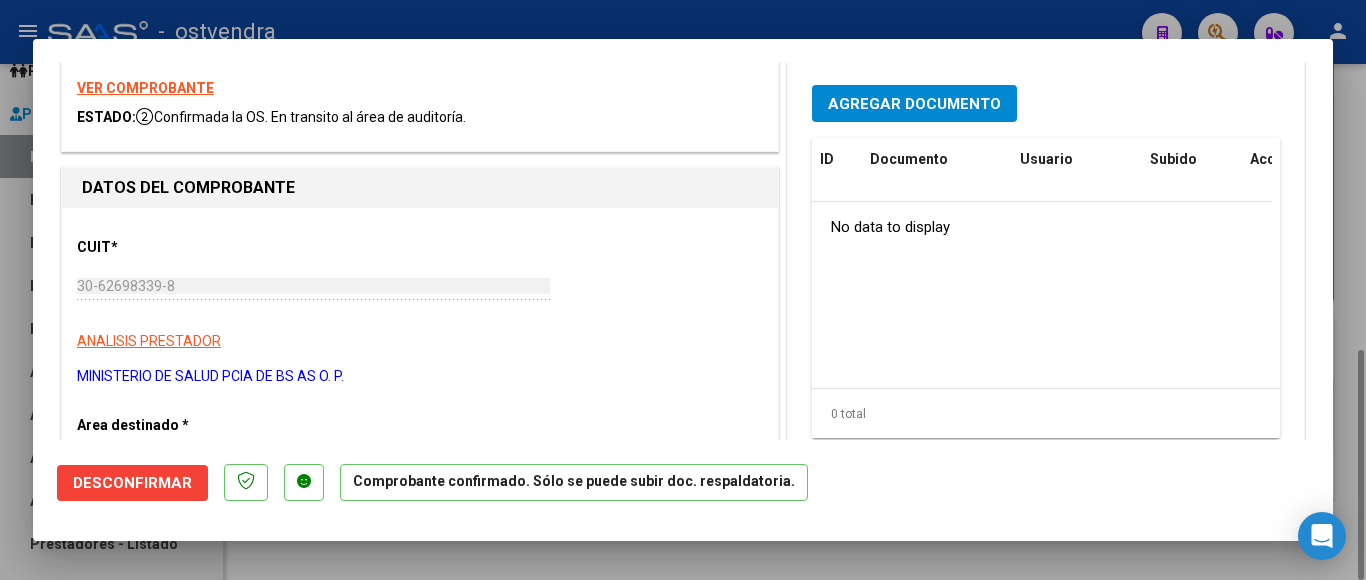 scroll, scrollTop: 0, scrollLeft: 0, axis: both 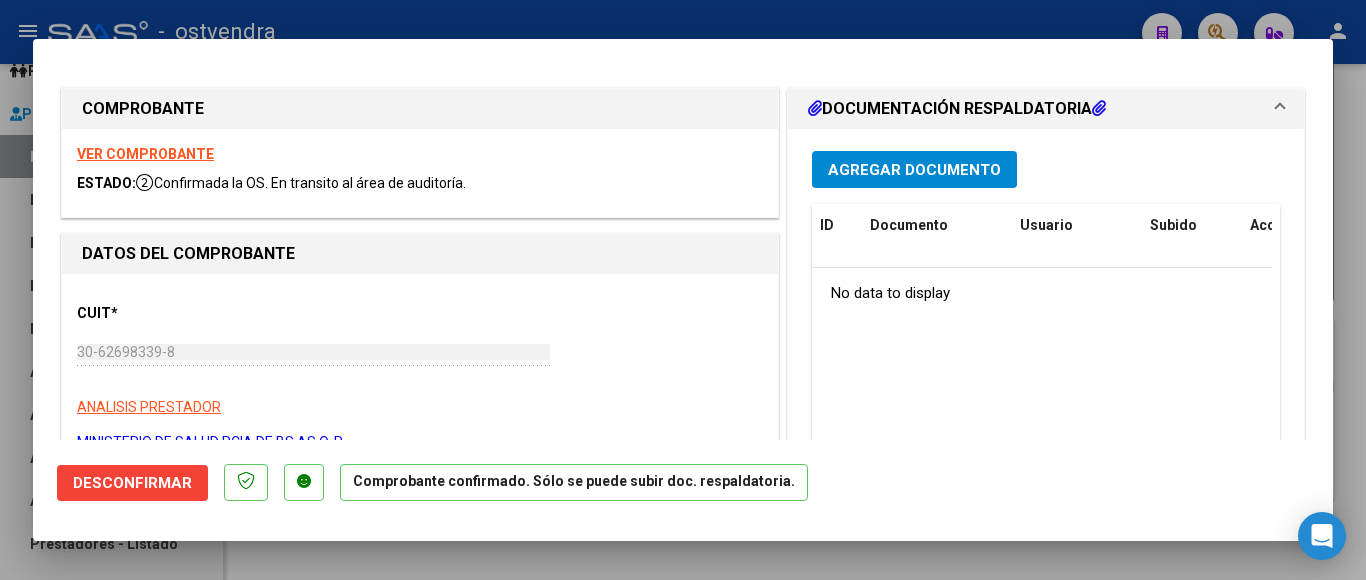 click at bounding box center [683, 290] 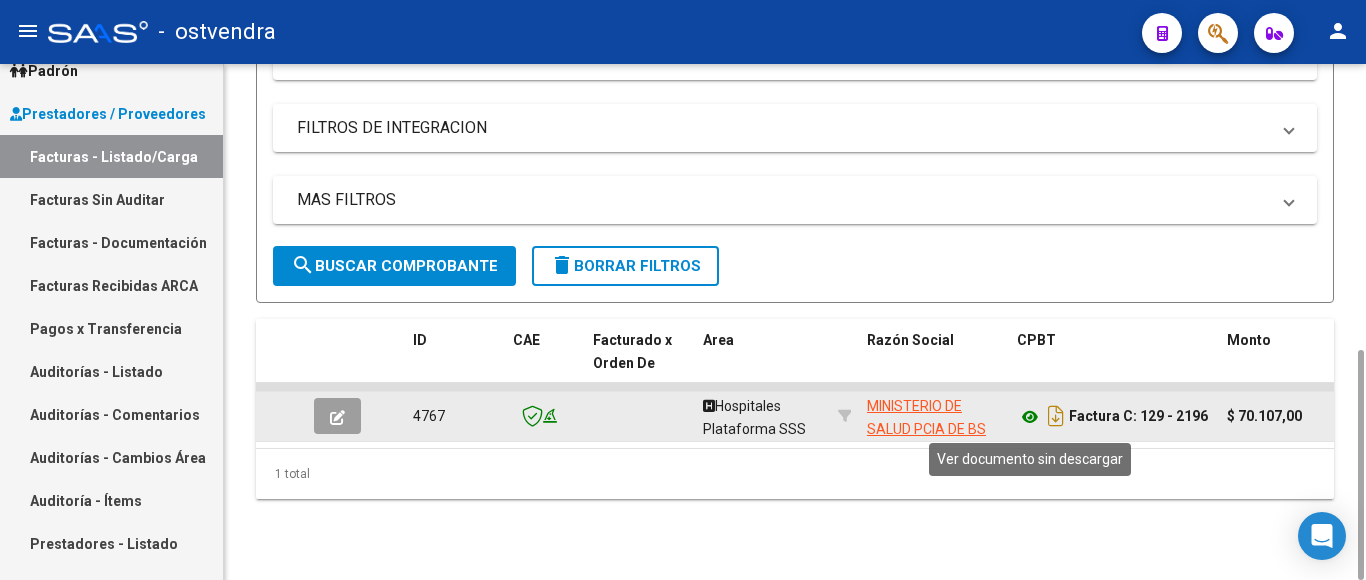 click 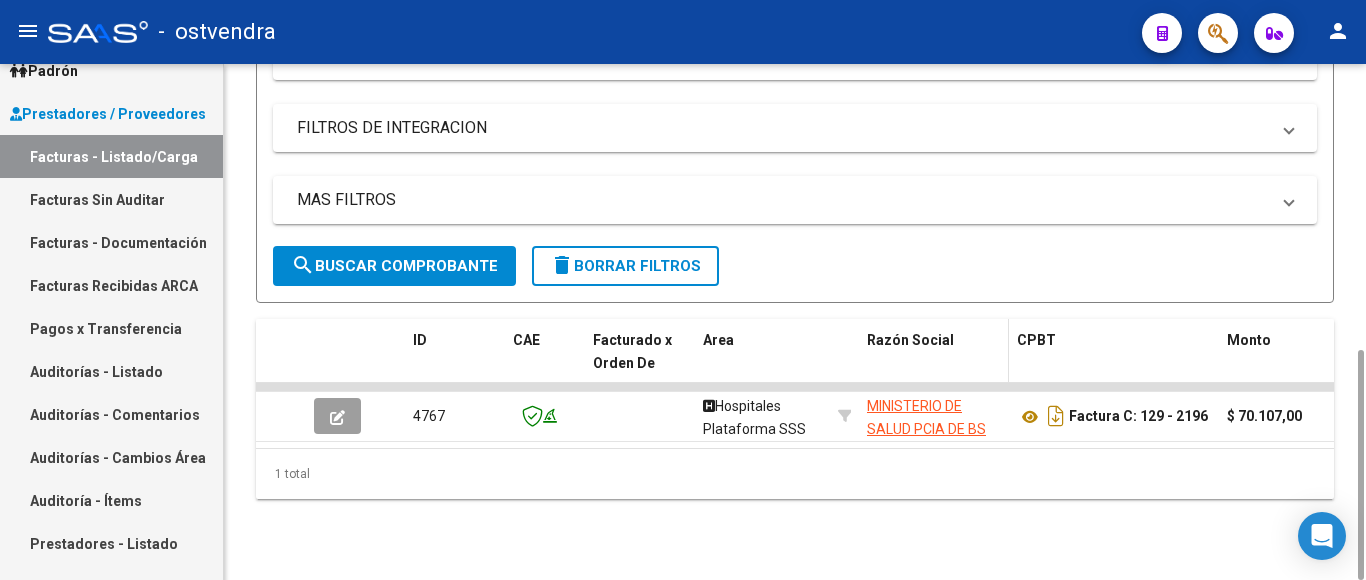 scroll, scrollTop: 0, scrollLeft: 0, axis: both 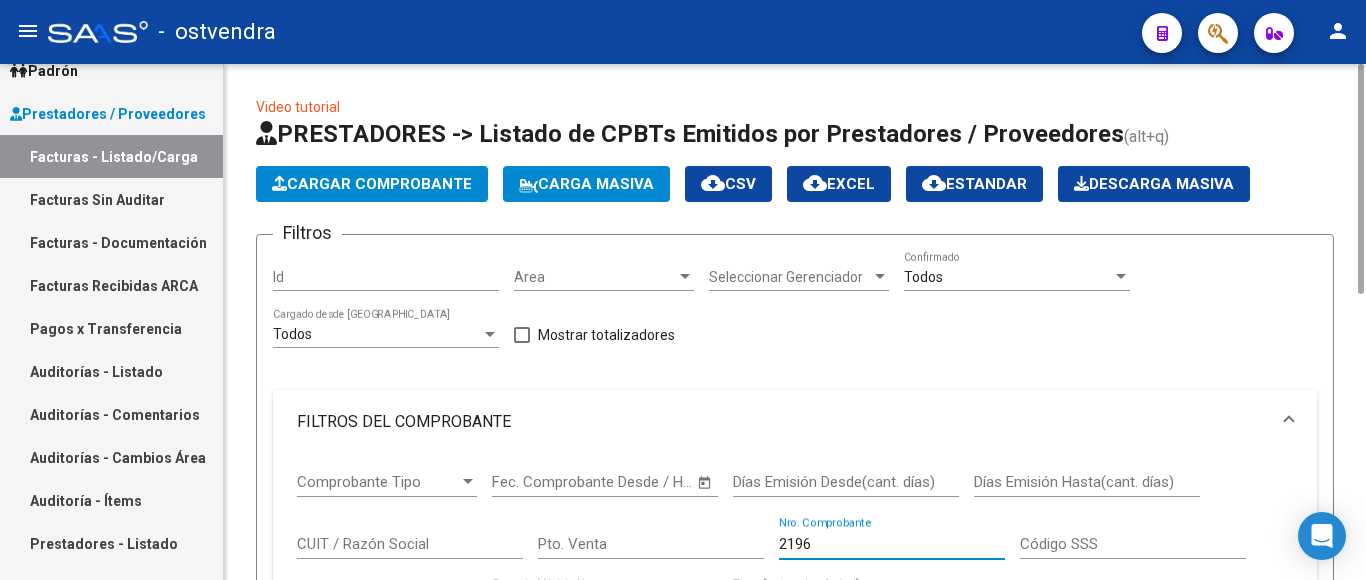 drag, startPoint x: 822, startPoint y: 541, endPoint x: 753, endPoint y: 547, distance: 69.260376 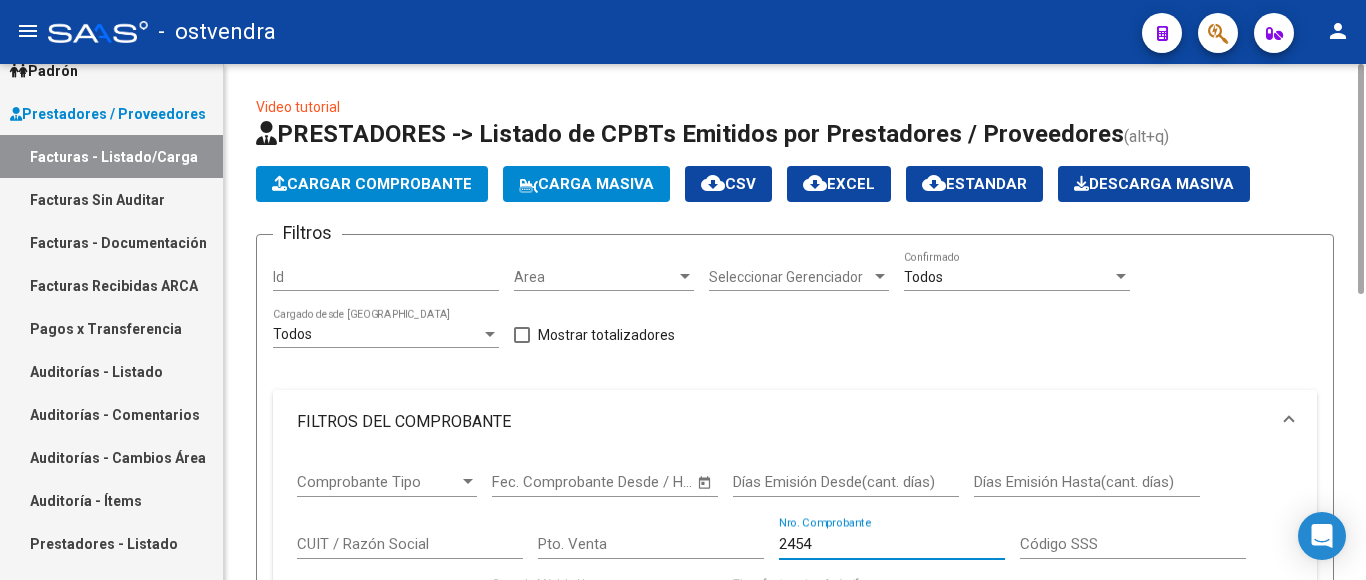 scroll, scrollTop: 400, scrollLeft: 0, axis: vertical 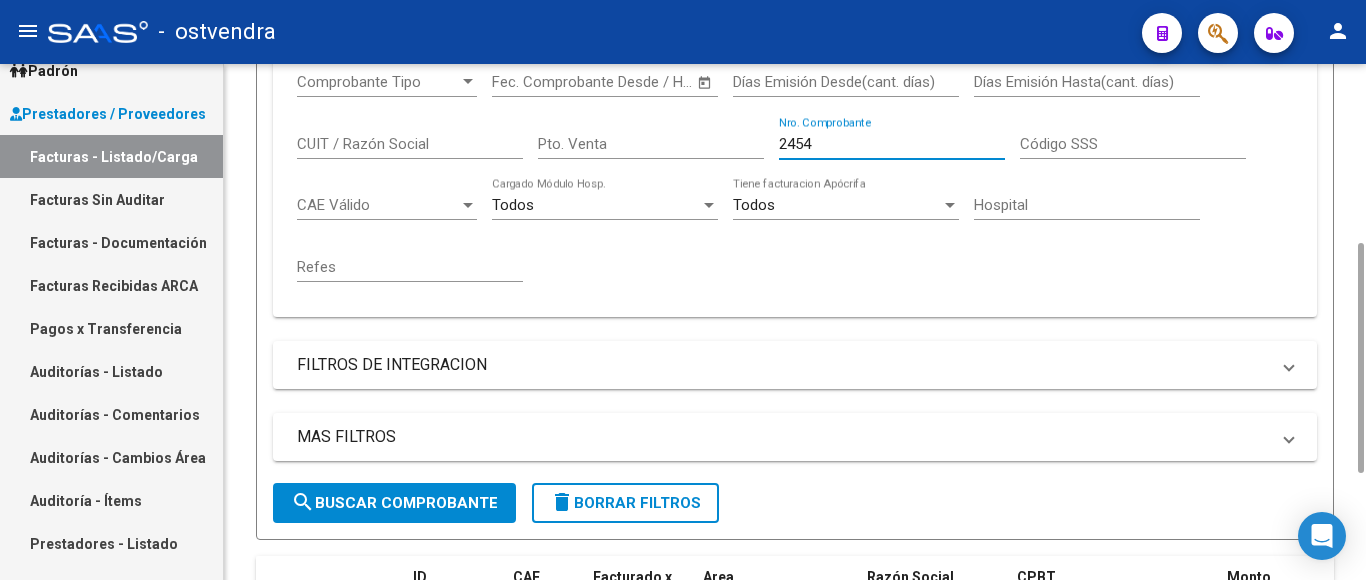 type on "2454" 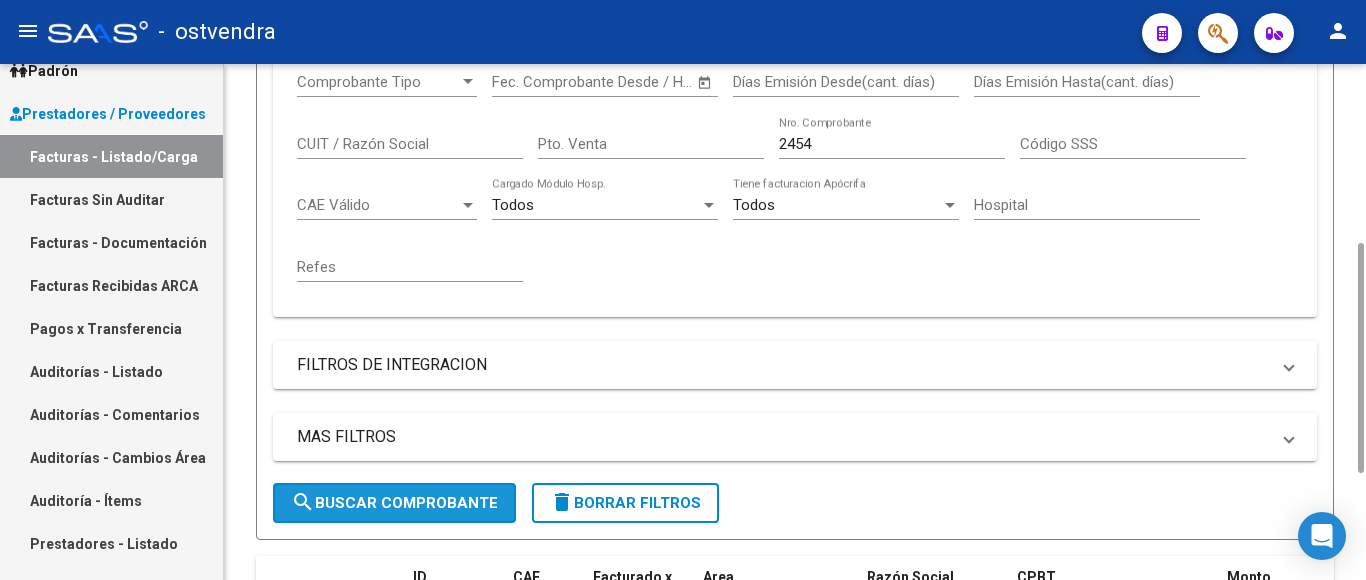 click on "search  Buscar Comprobante" 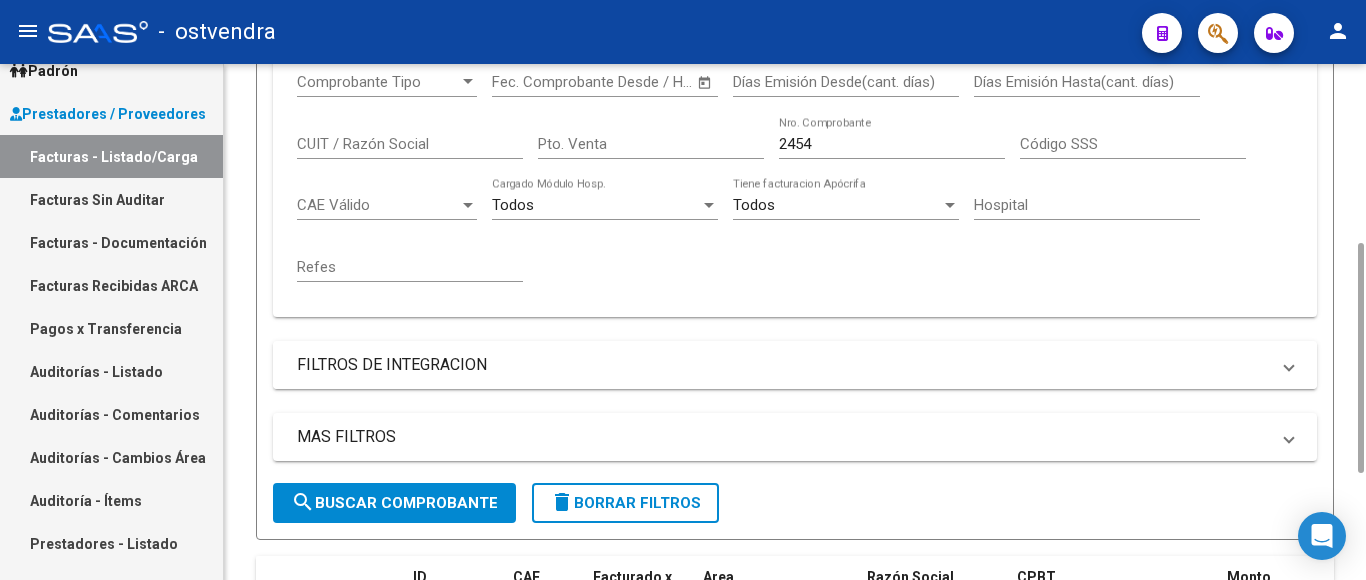 scroll, scrollTop: 637, scrollLeft: 0, axis: vertical 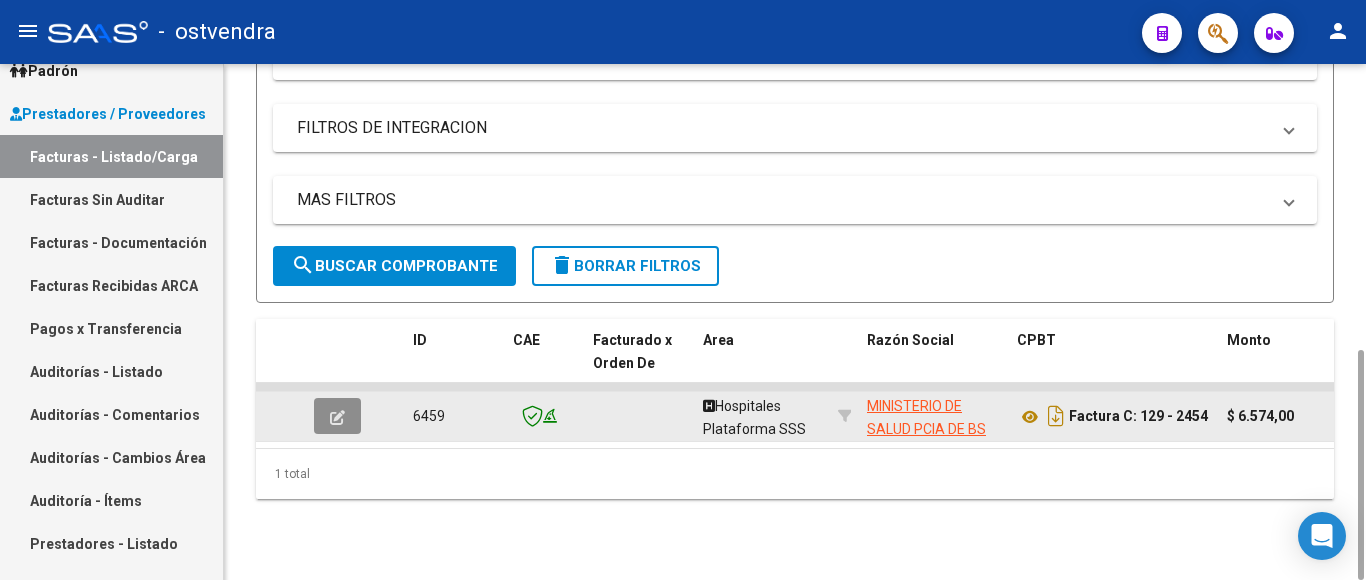 click 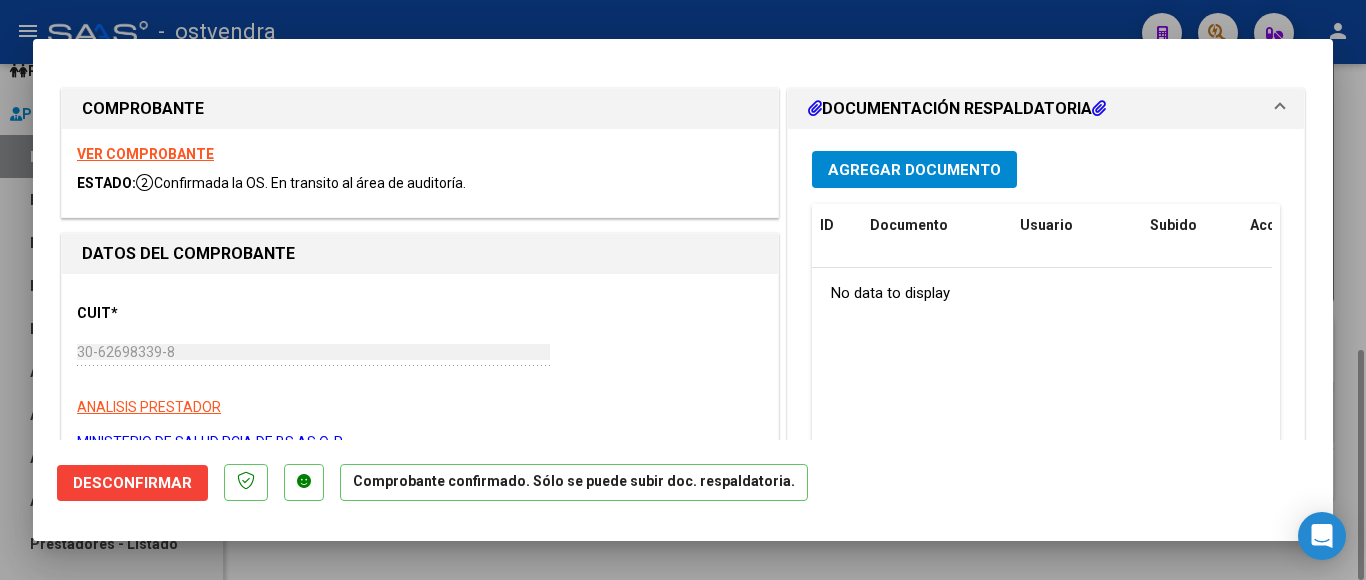 type on "[DATE]" 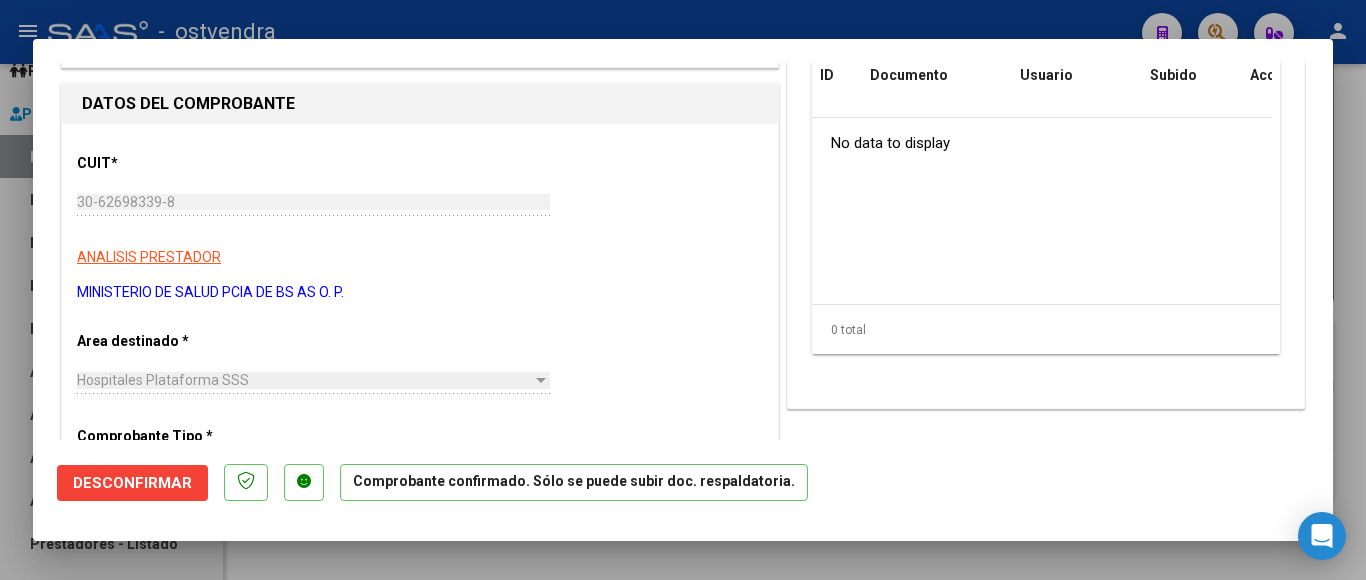 scroll, scrollTop: 0, scrollLeft: 0, axis: both 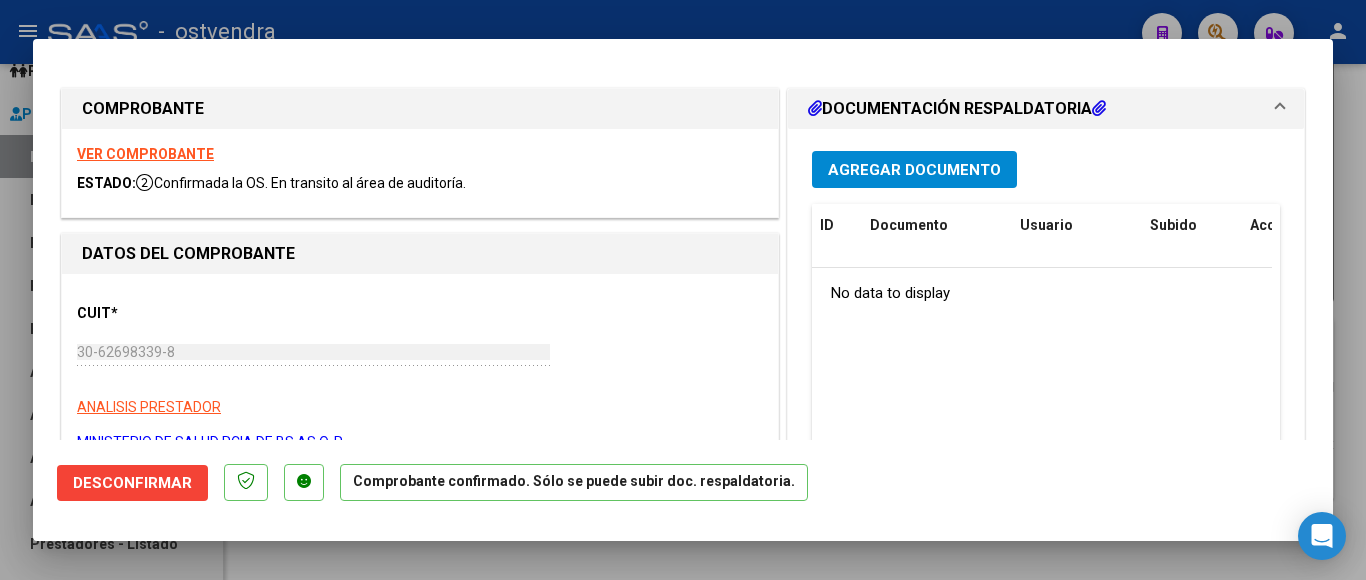 click on "VER COMPROBANTE" at bounding box center [145, 154] 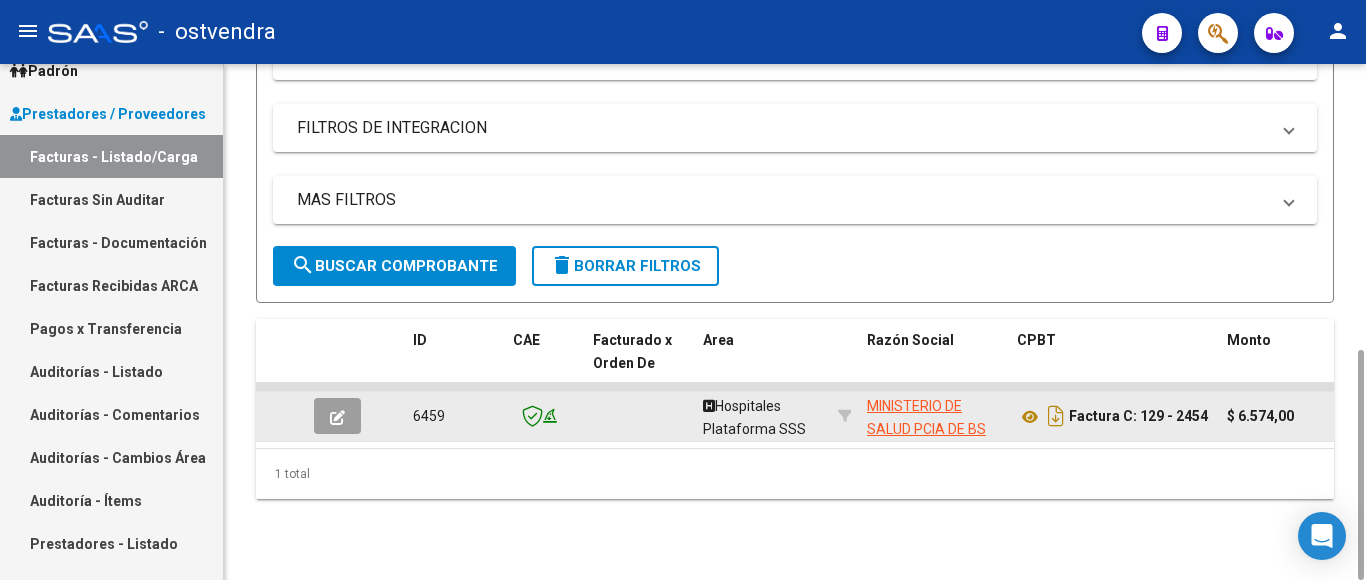 click 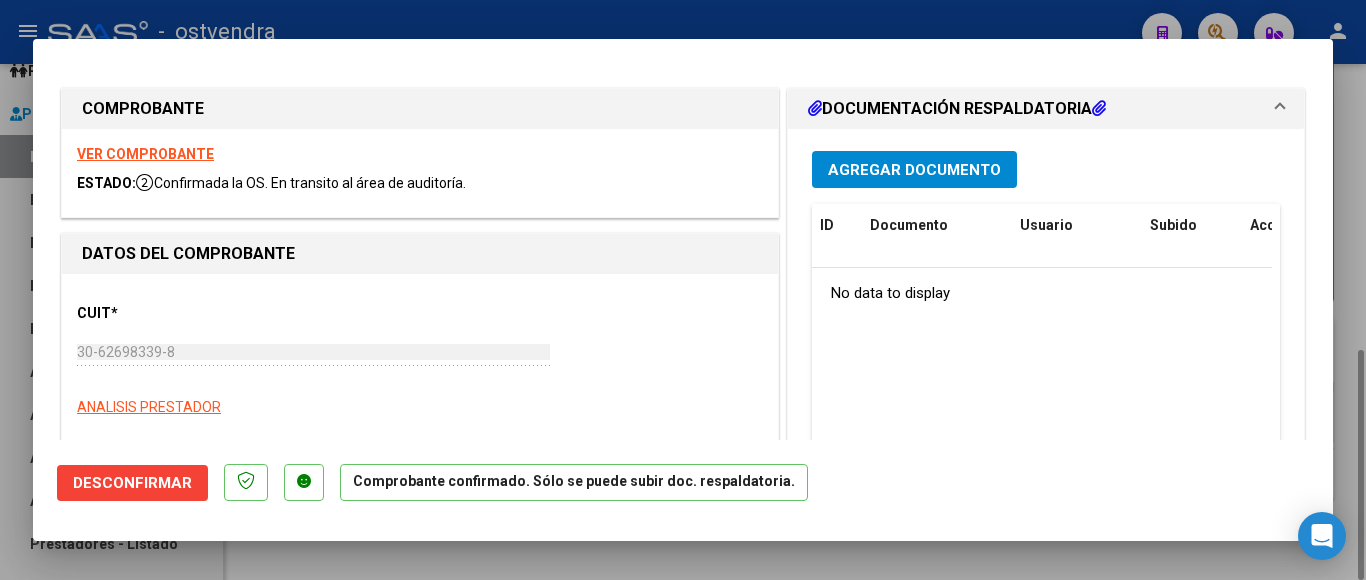 type on "[DATE]" 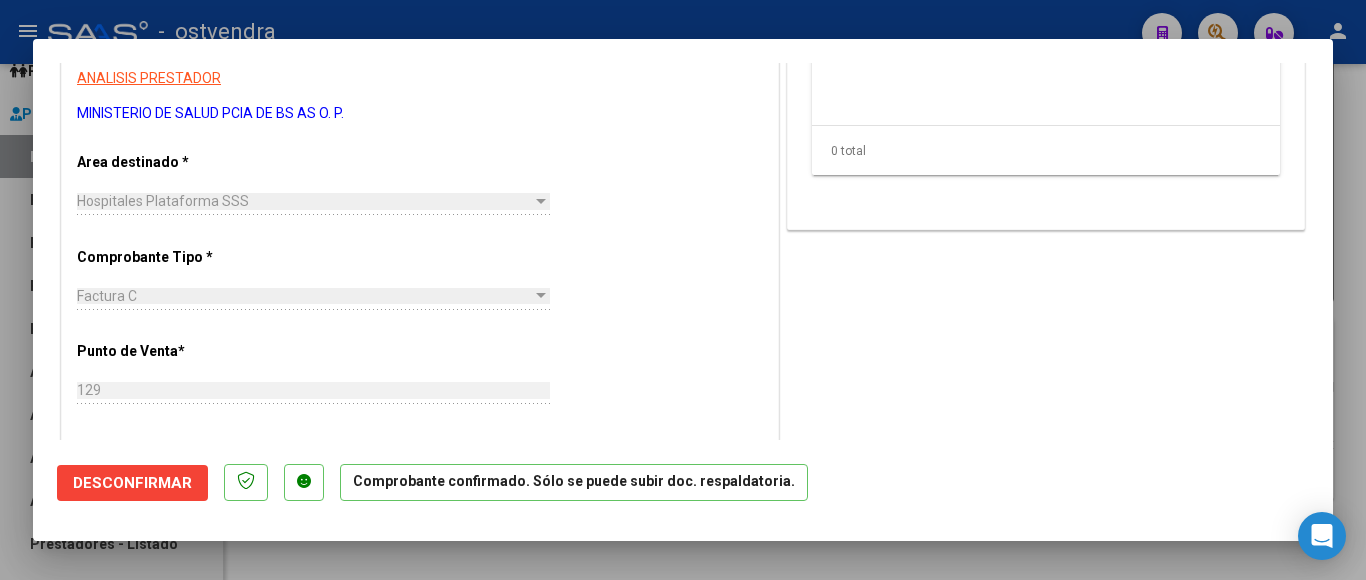 scroll, scrollTop: 0, scrollLeft: 0, axis: both 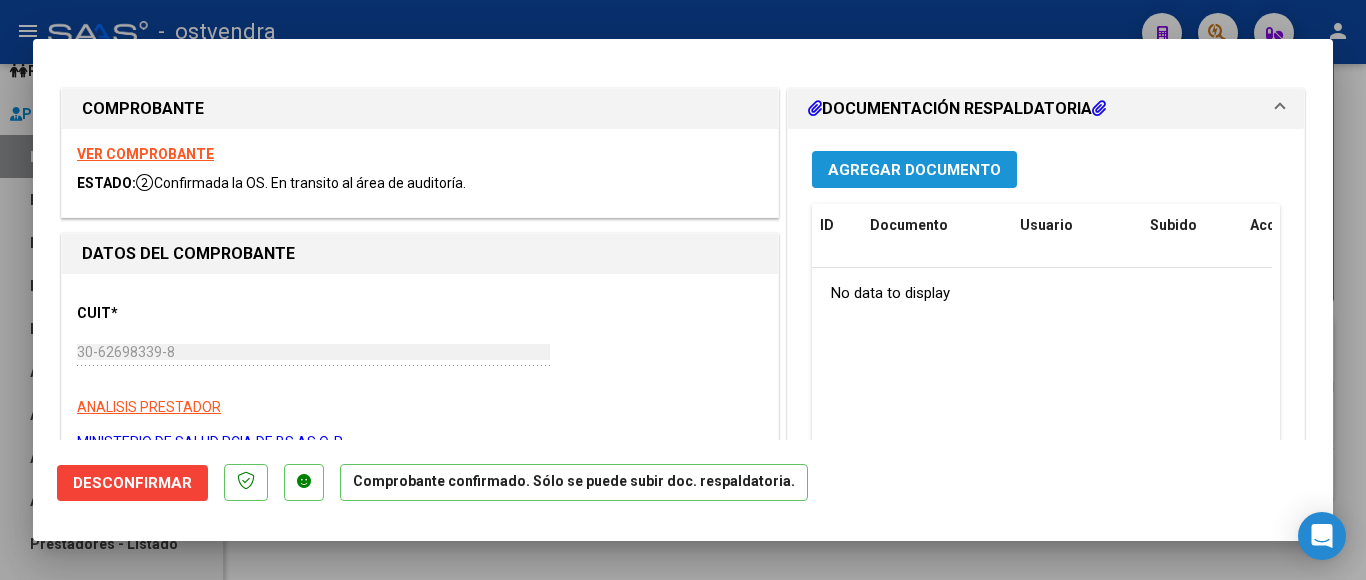 click on "Agregar Documento" at bounding box center (914, 170) 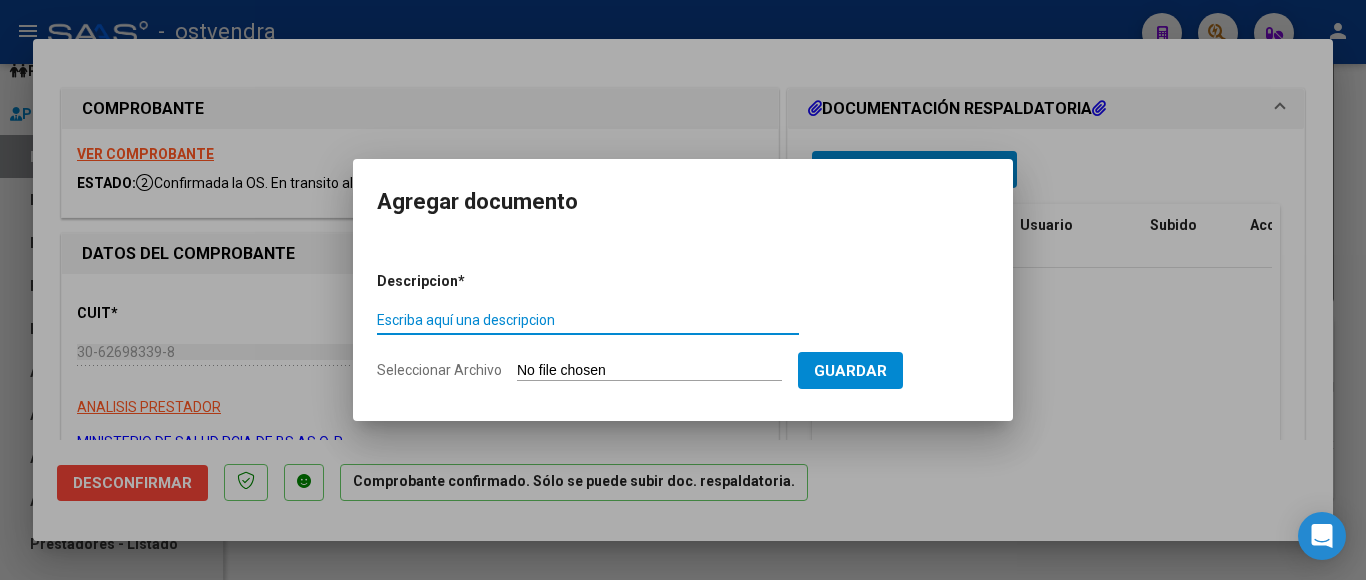 click on "Escriba aquí una descripcion" at bounding box center (588, 320) 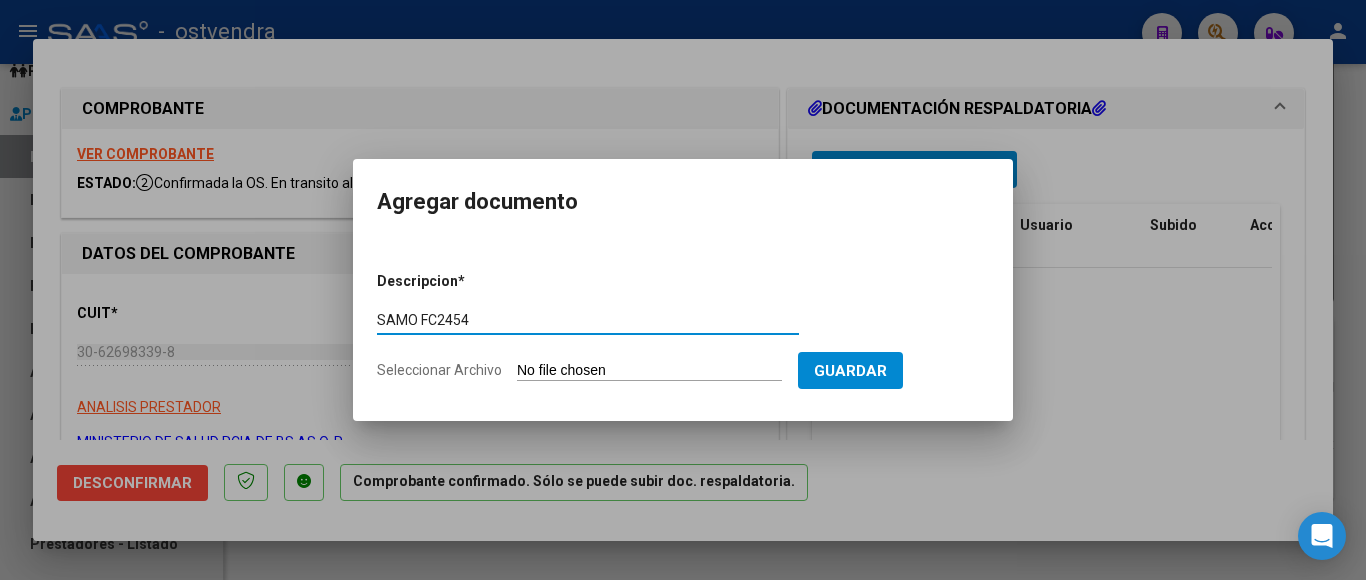 type on "SAMO FC2454" 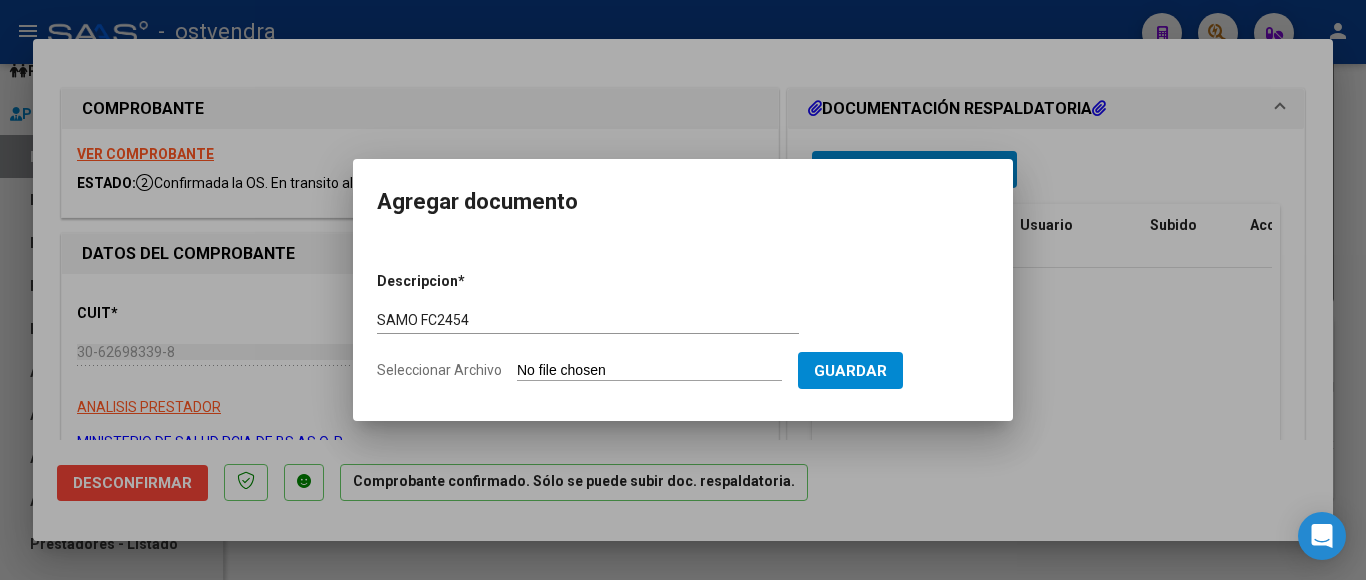 click on "Seleccionar Archivo" at bounding box center [649, 371] 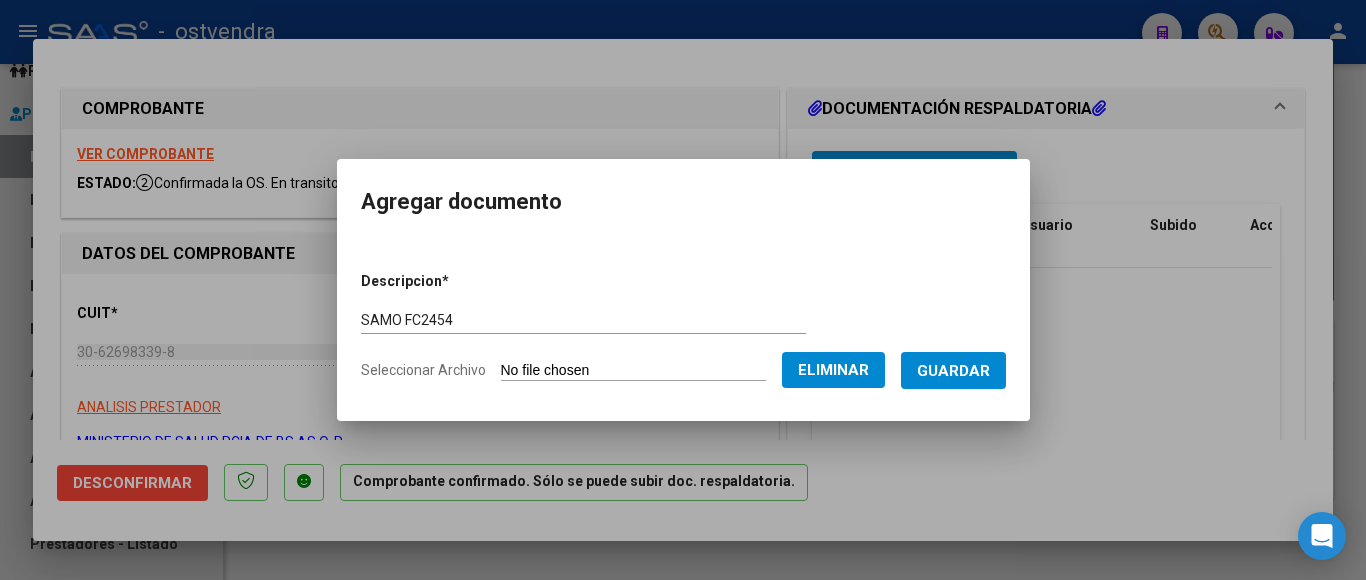 click on "Guardar" at bounding box center [953, 371] 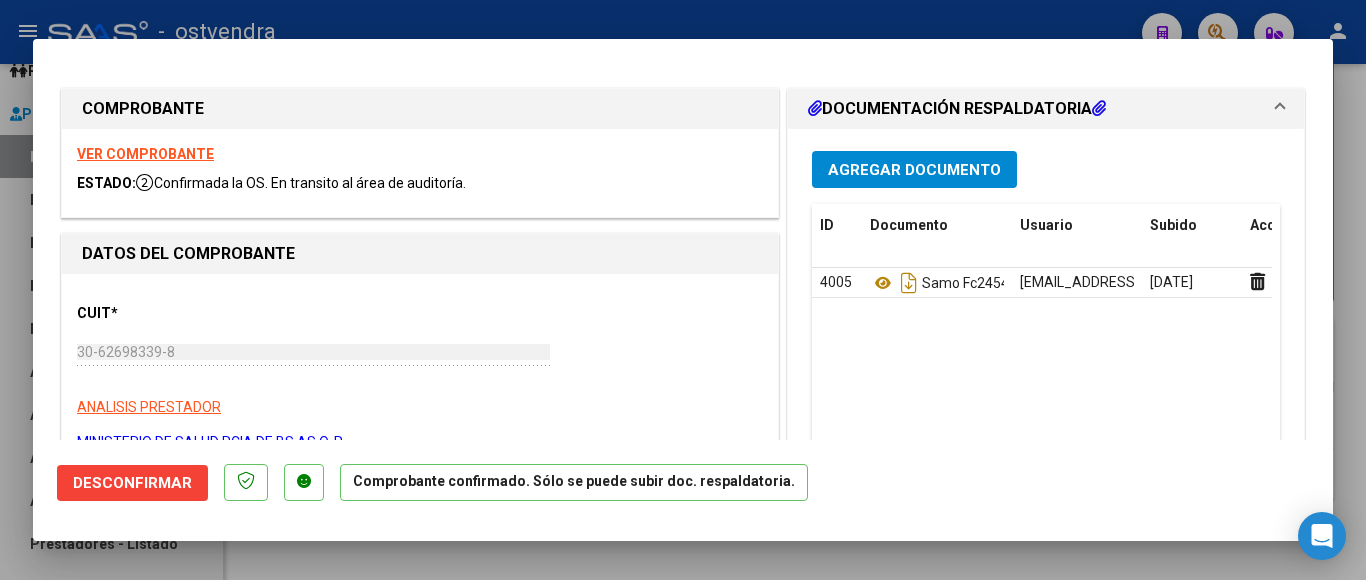 click at bounding box center (683, 290) 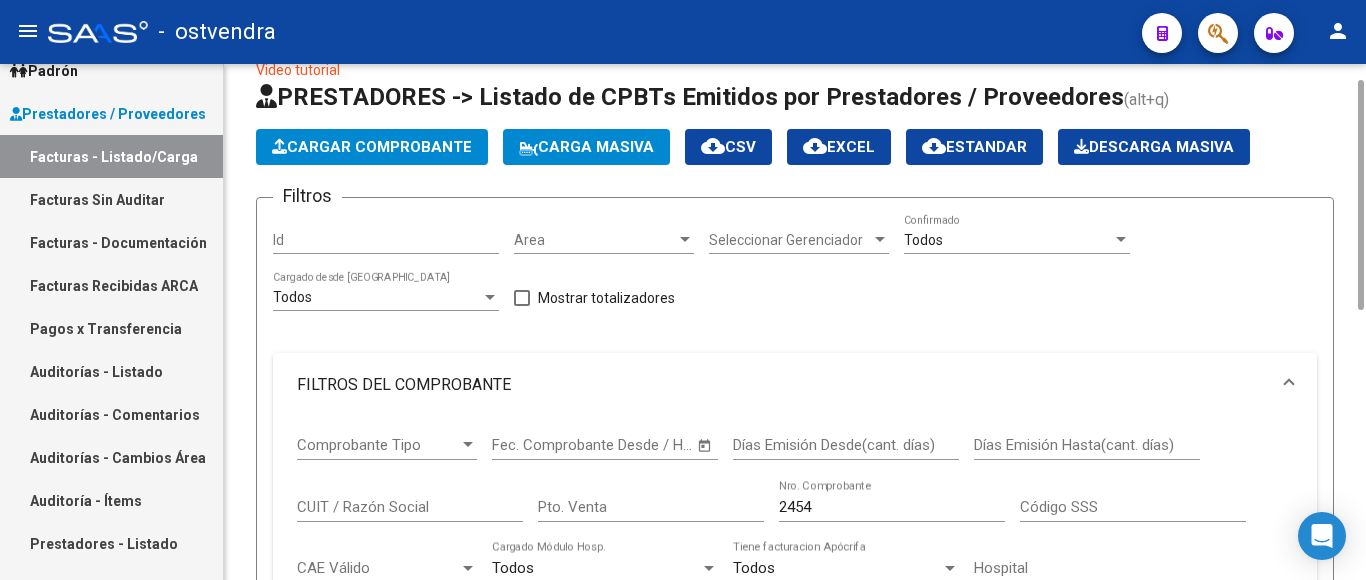 scroll, scrollTop: 237, scrollLeft: 0, axis: vertical 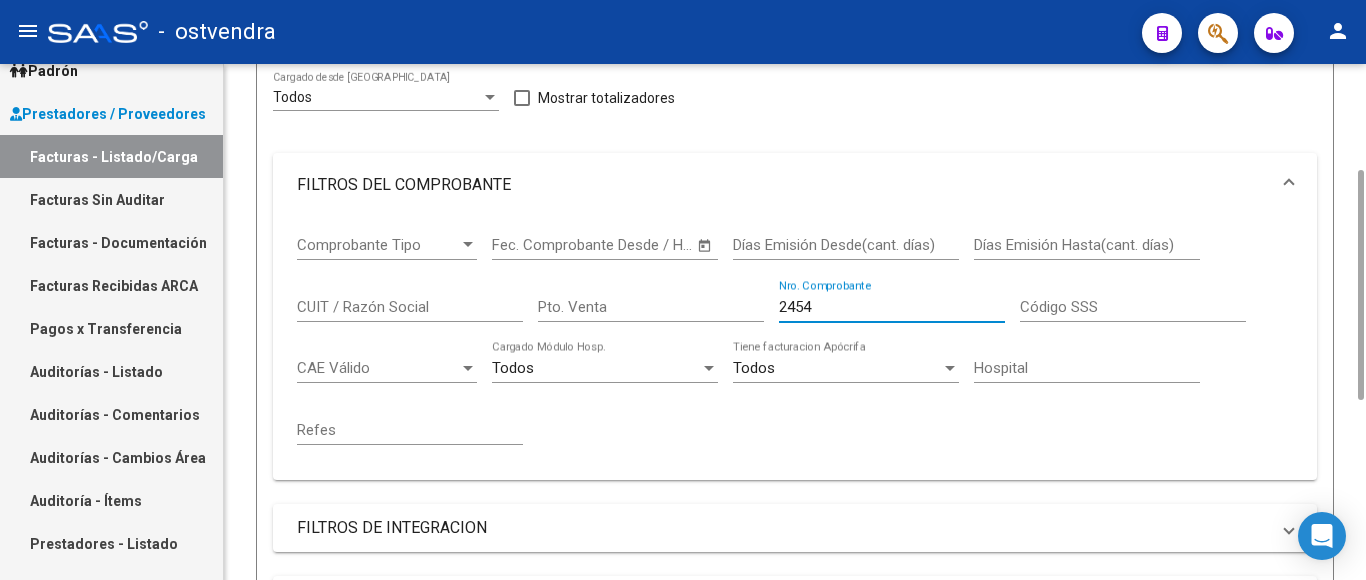 drag, startPoint x: 834, startPoint y: 312, endPoint x: 733, endPoint y: 299, distance: 101.8332 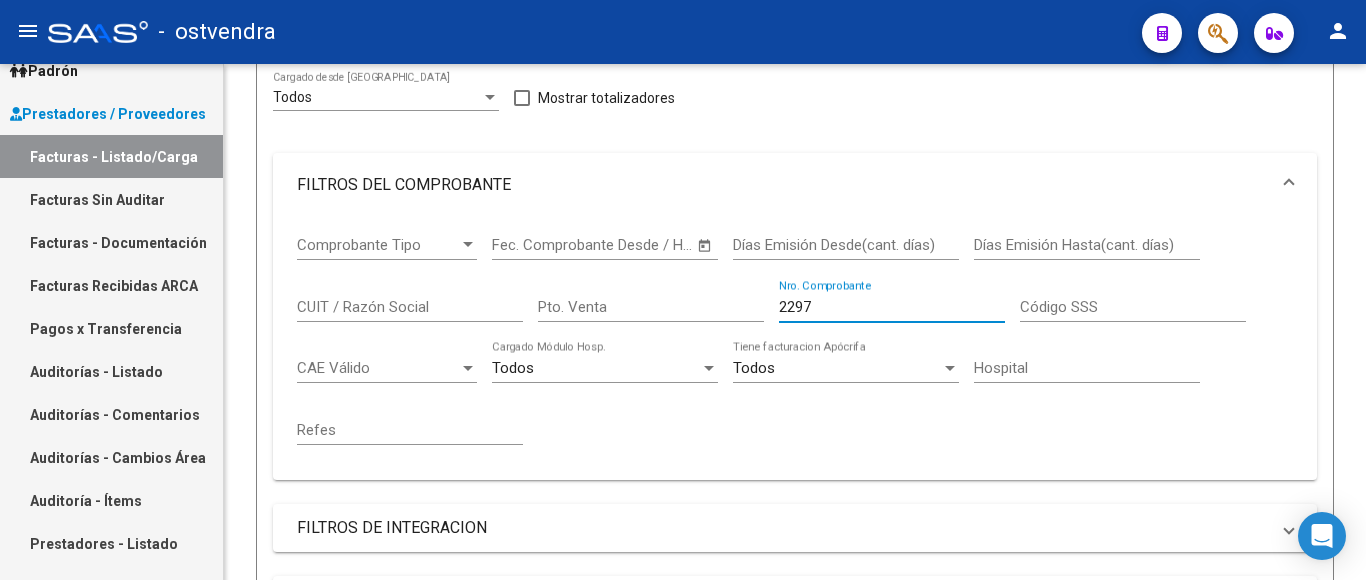 scroll, scrollTop: 637, scrollLeft: 0, axis: vertical 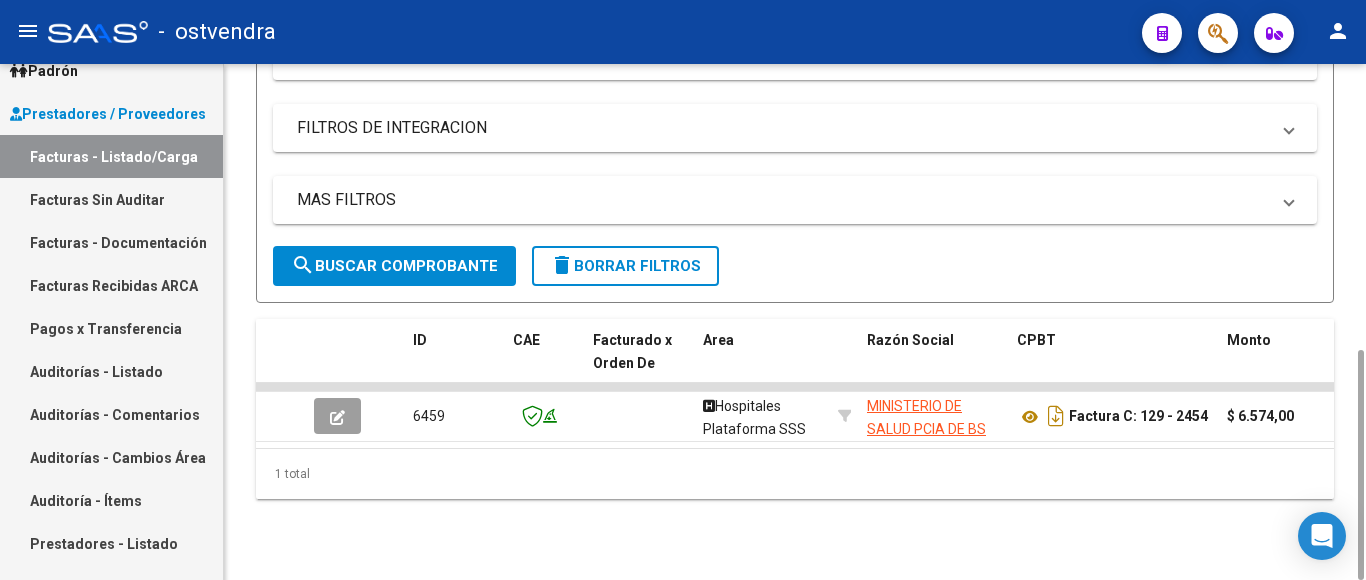 type on "2297" 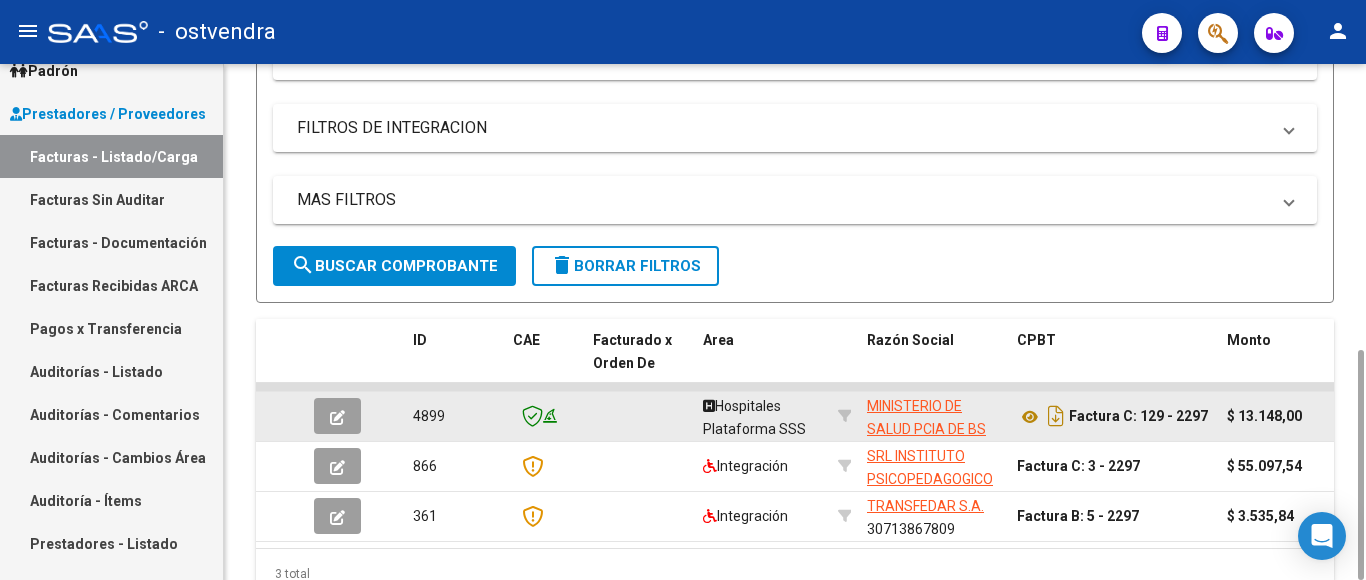 click 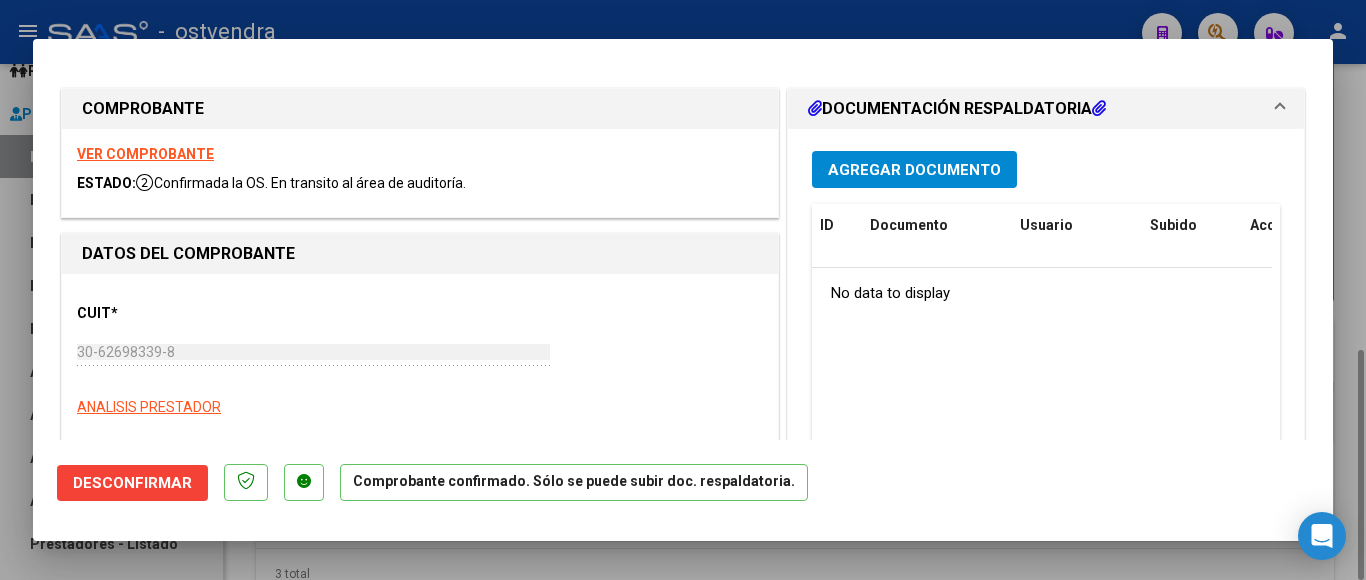 type on "[DATE]" 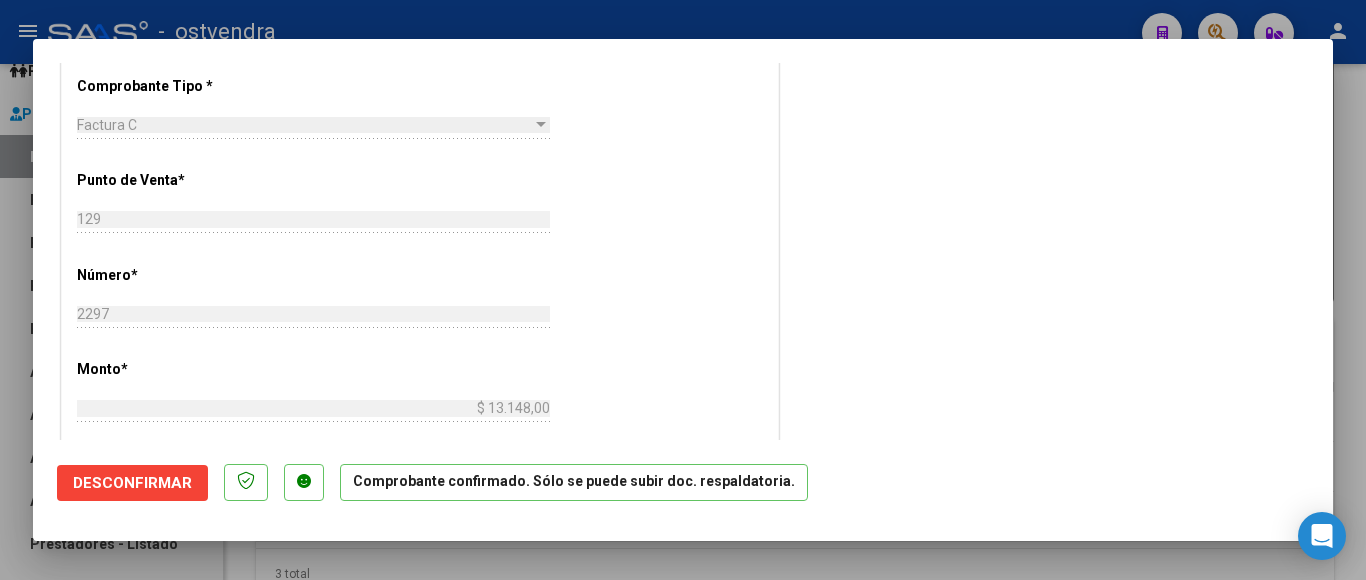 scroll, scrollTop: 0, scrollLeft: 0, axis: both 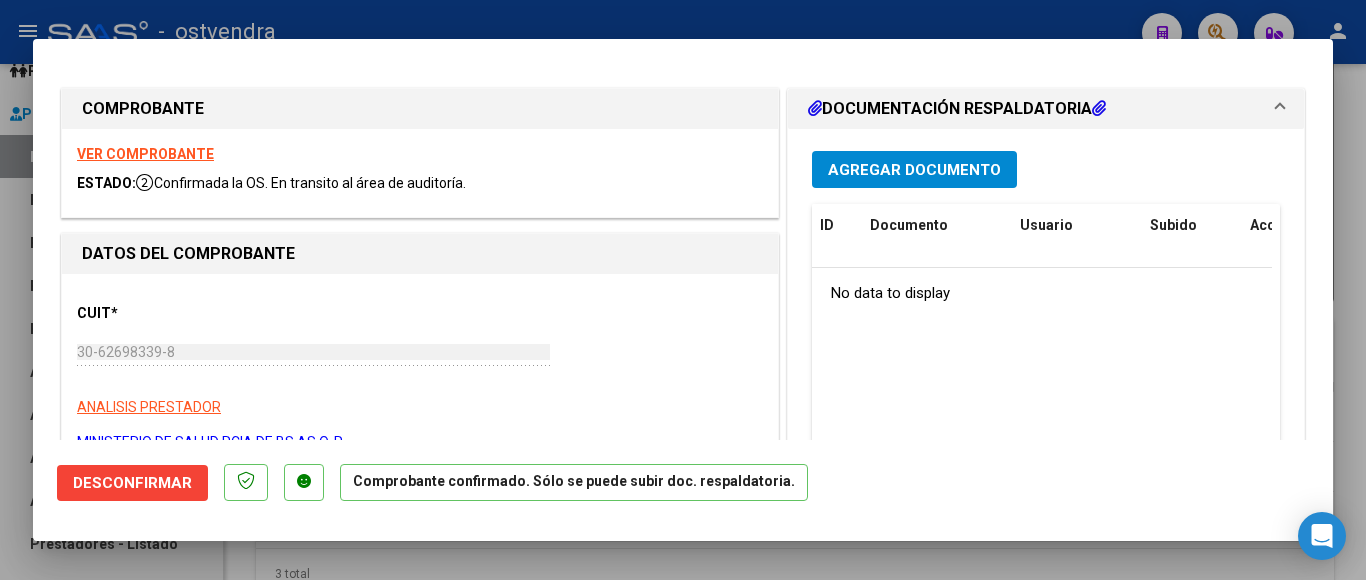 click at bounding box center (683, 290) 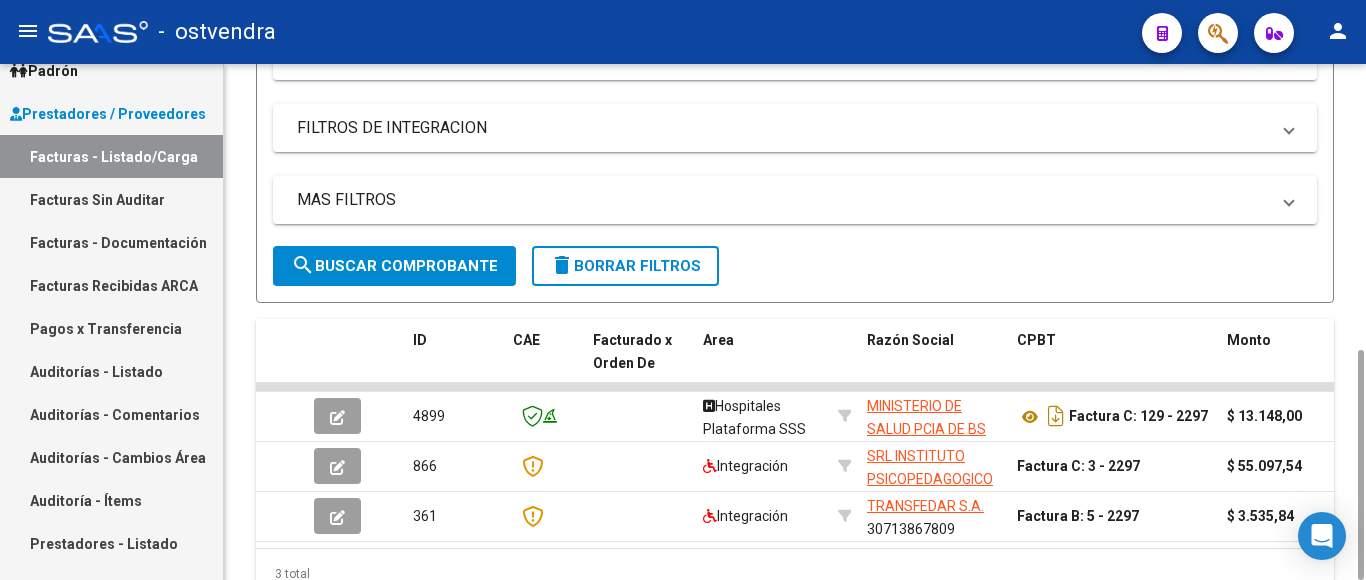 scroll, scrollTop: 37, scrollLeft: 0, axis: vertical 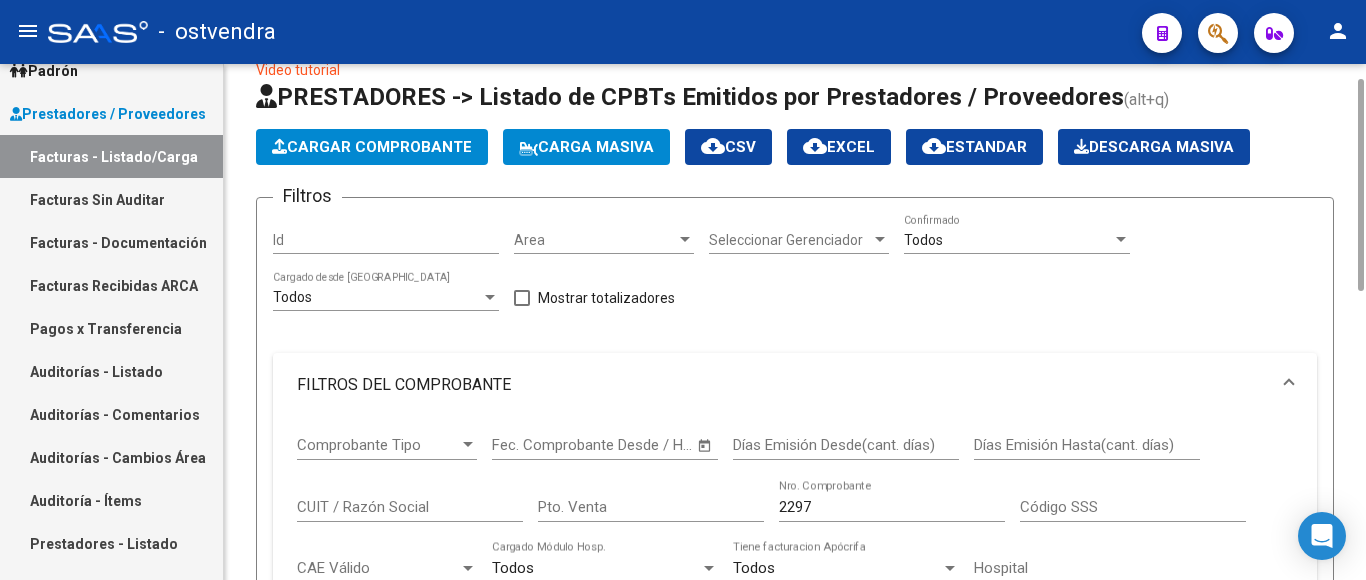 click on "Todos" at bounding box center [1008, 240] 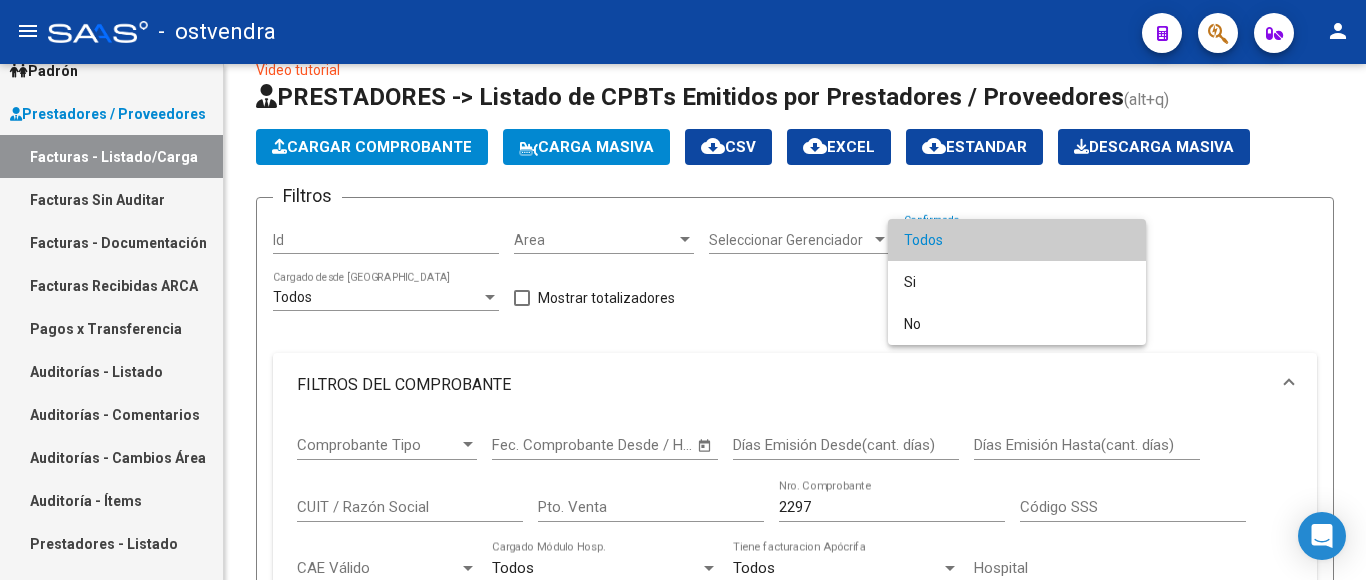 click at bounding box center (683, 290) 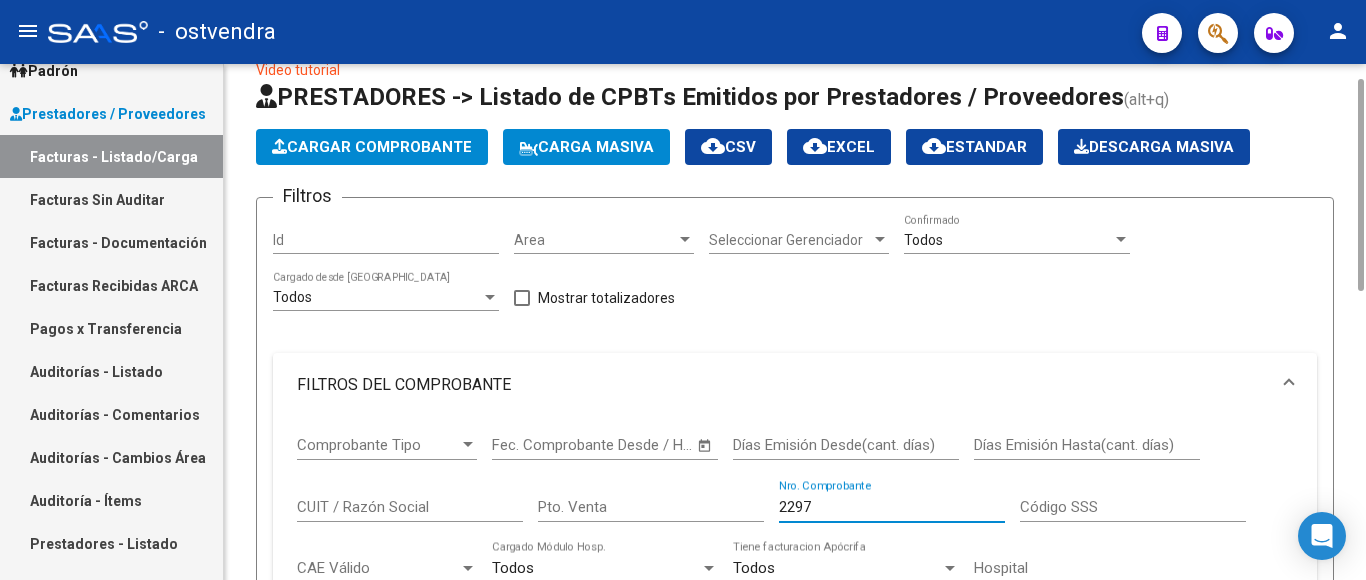drag, startPoint x: 833, startPoint y: 505, endPoint x: 706, endPoint y: 489, distance: 128.0039 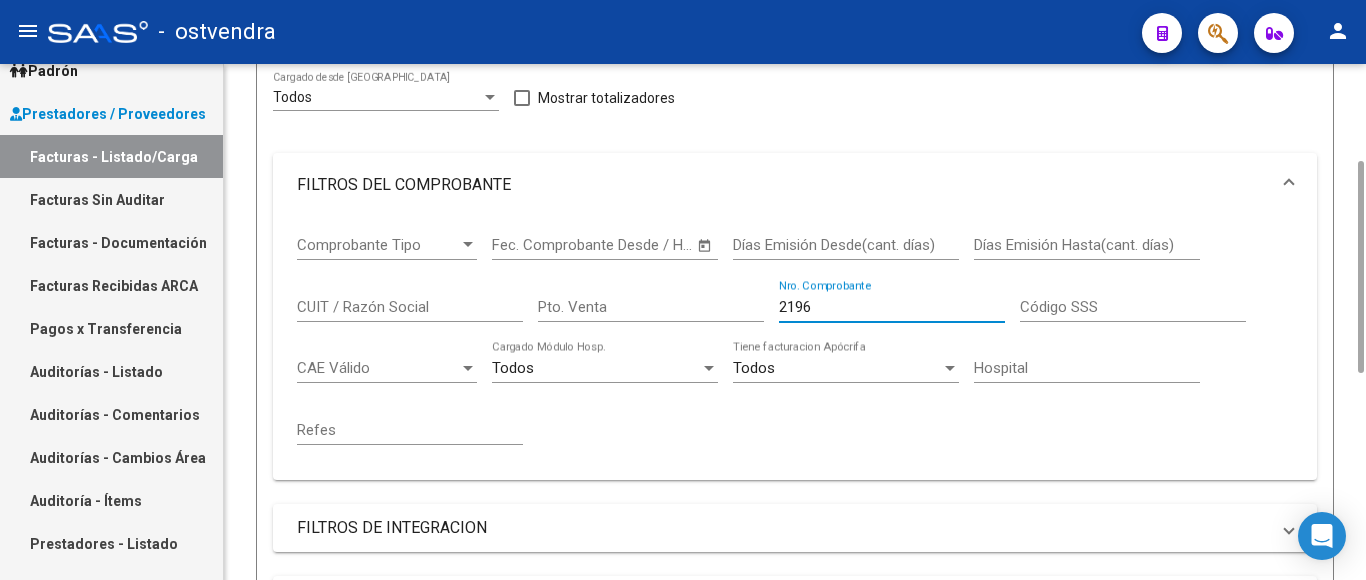 scroll, scrollTop: 437, scrollLeft: 0, axis: vertical 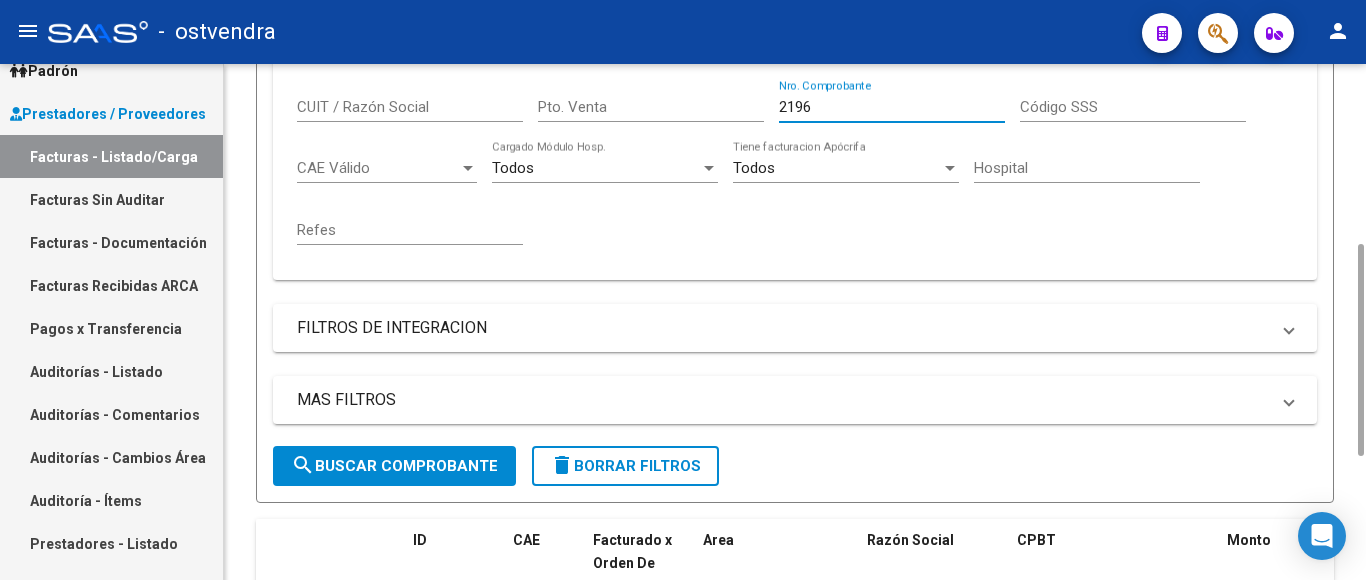 type on "2196" 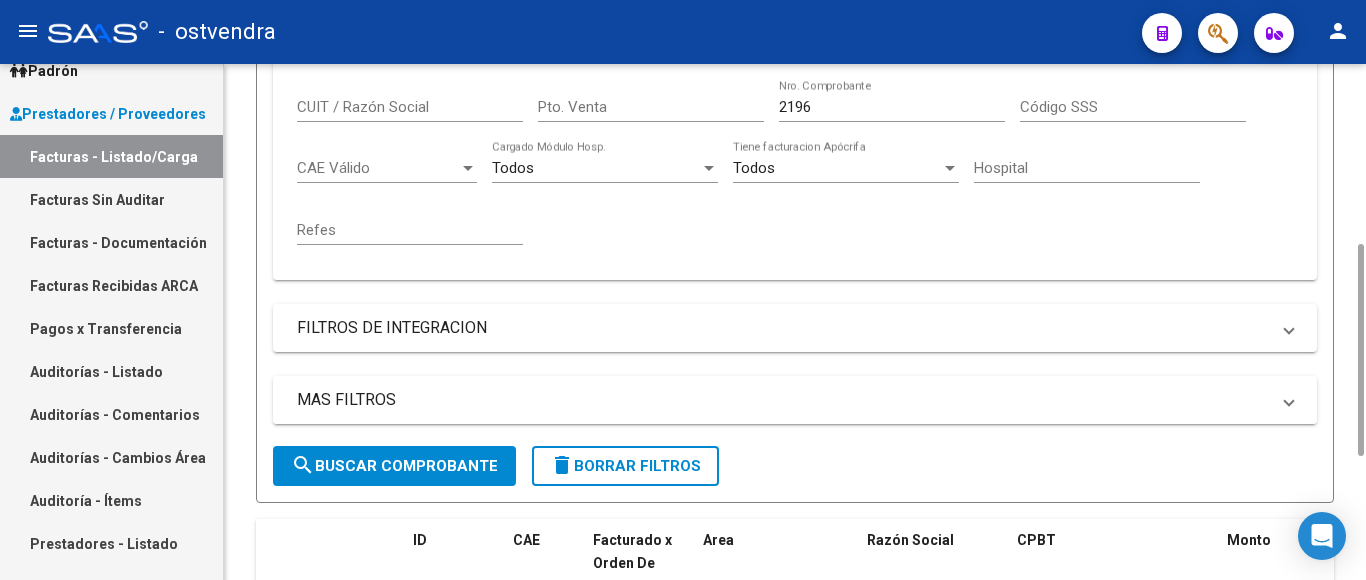 scroll, scrollTop: 637, scrollLeft: 0, axis: vertical 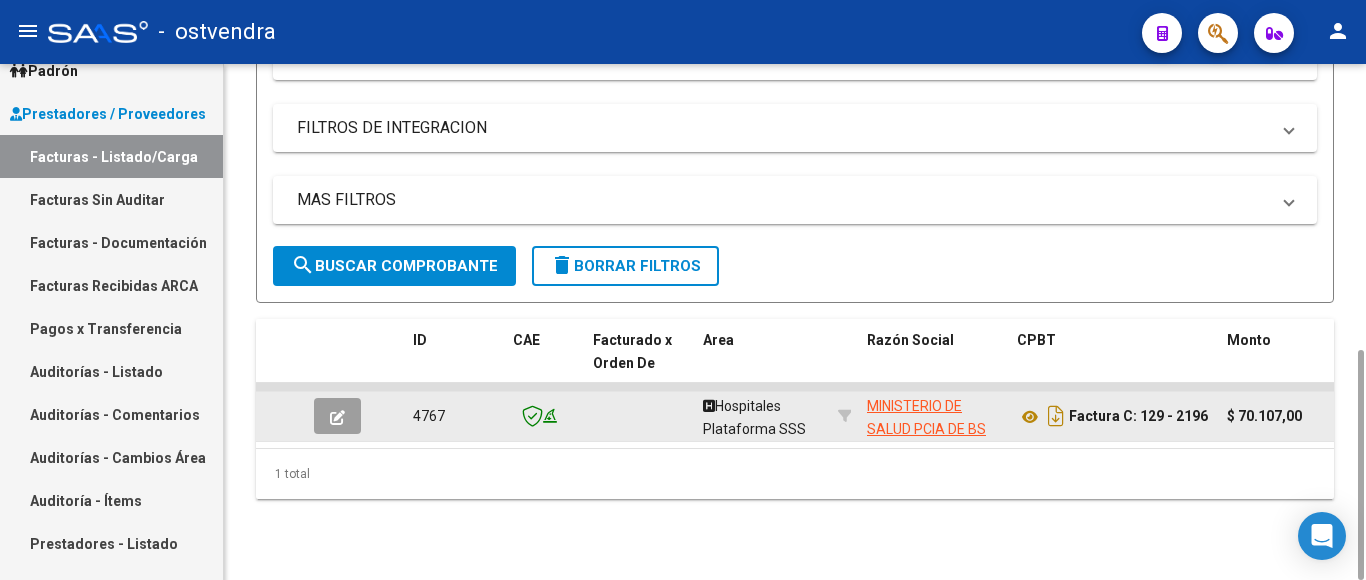 click 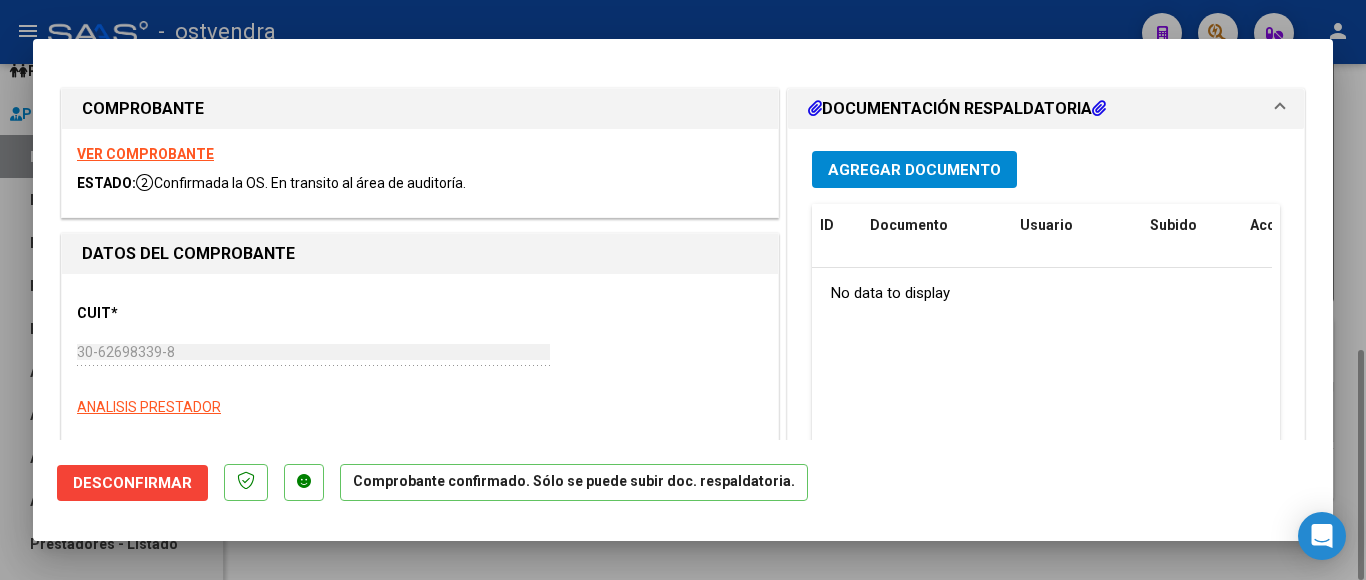 type on "[DATE]" 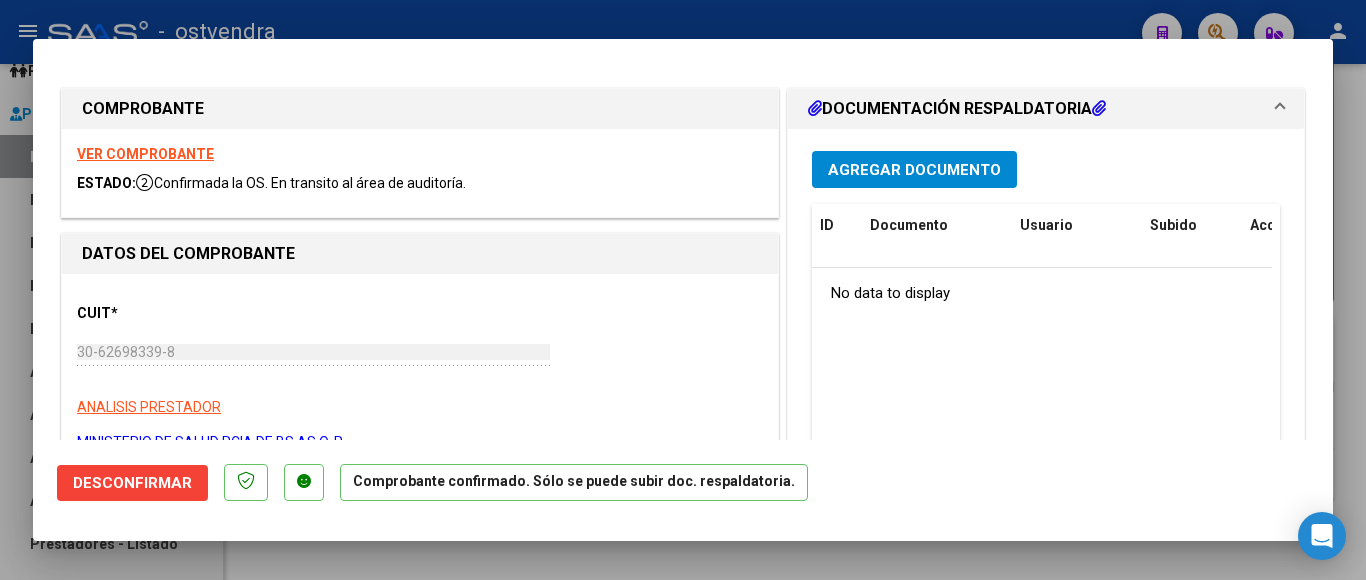 click on "Agregar Documento" at bounding box center [914, 170] 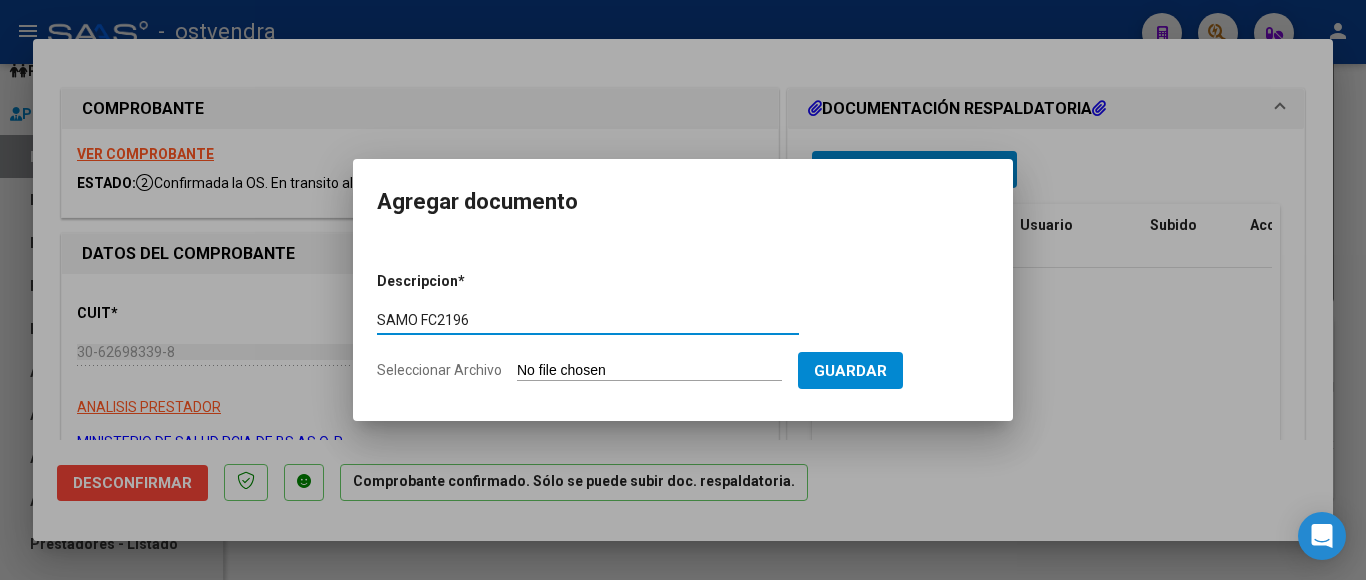type on "SAMO FC2196" 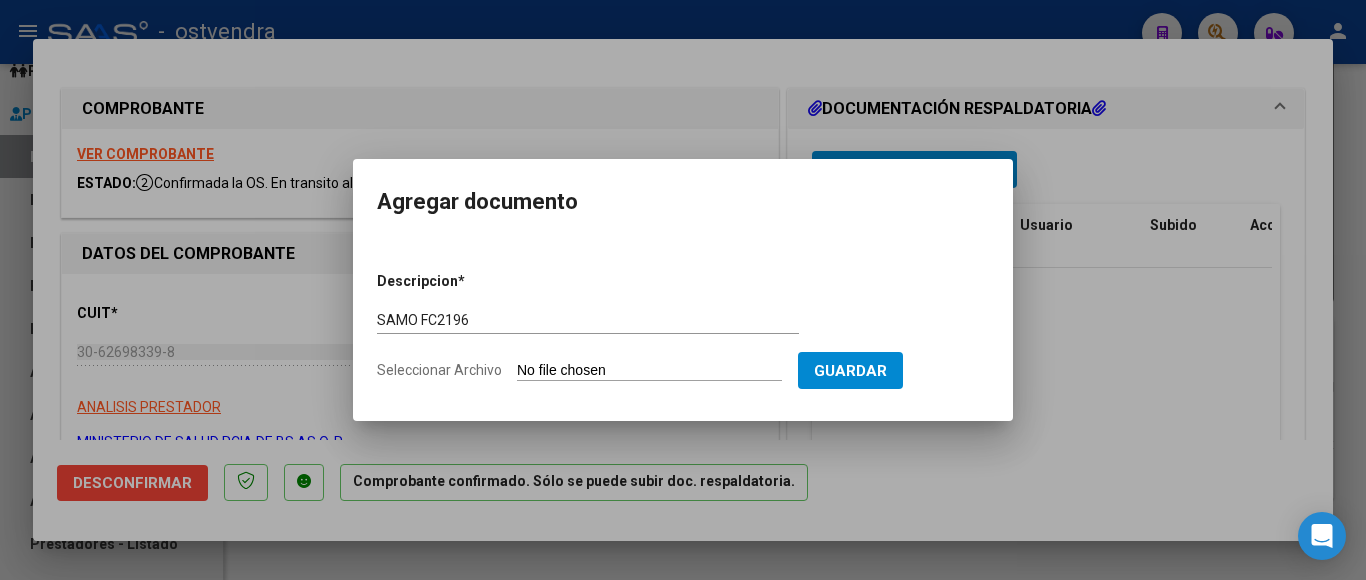 click on "Seleccionar Archivo" at bounding box center [649, 371] 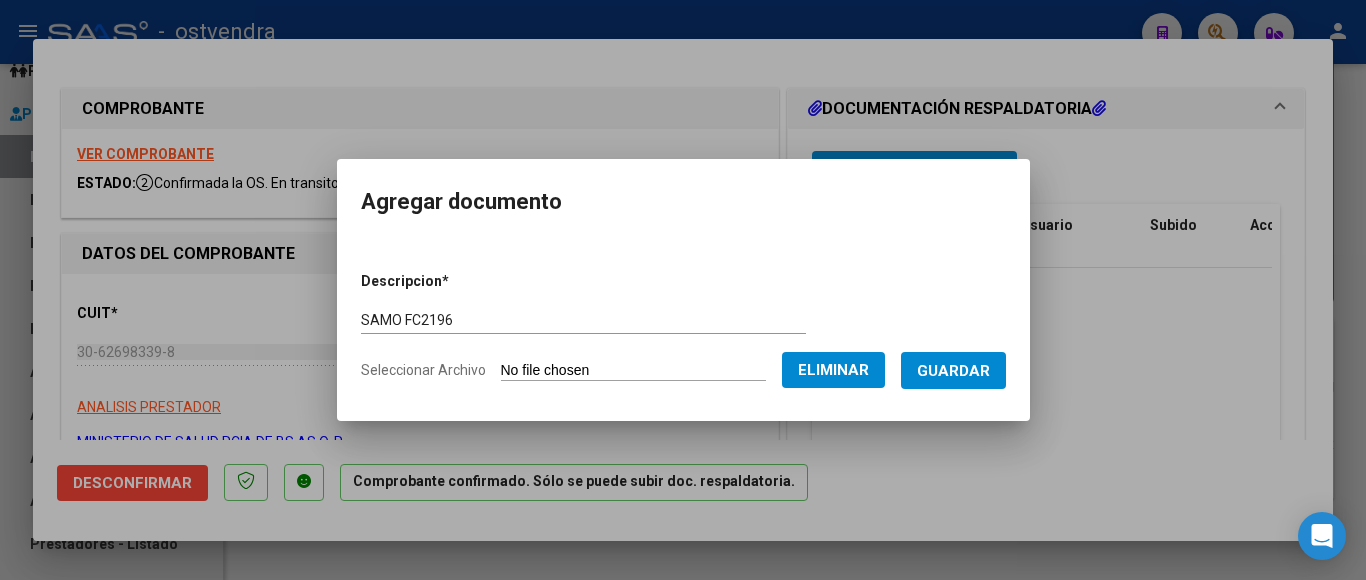 click on "Guardar" at bounding box center (953, 371) 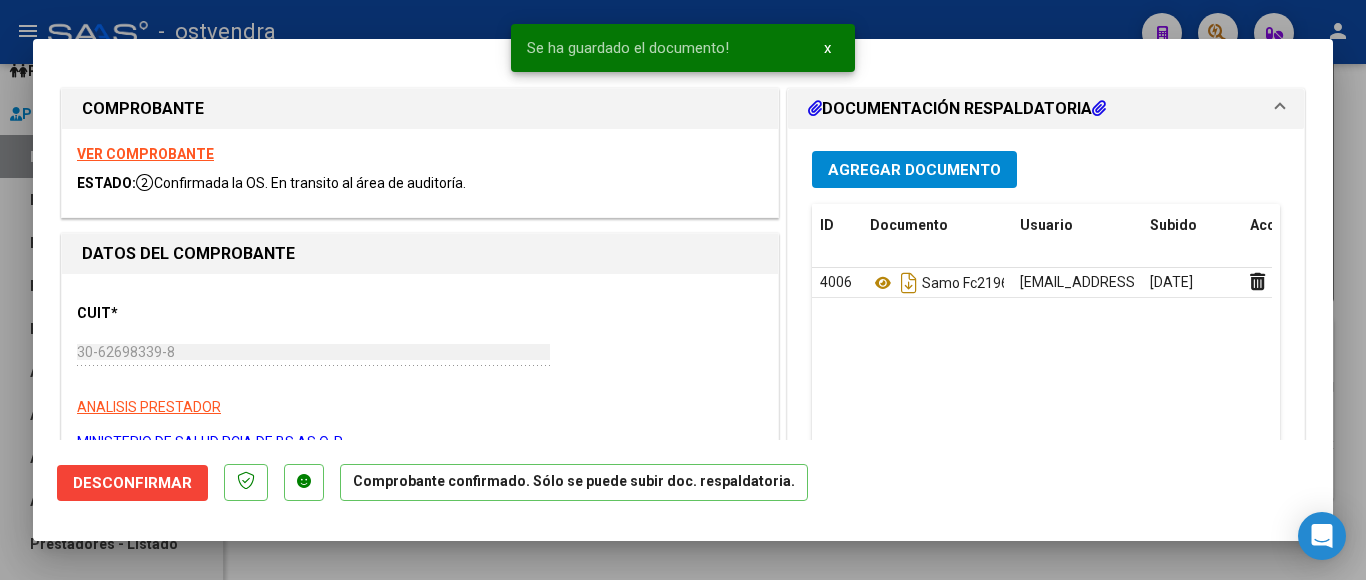 click at bounding box center [683, 290] 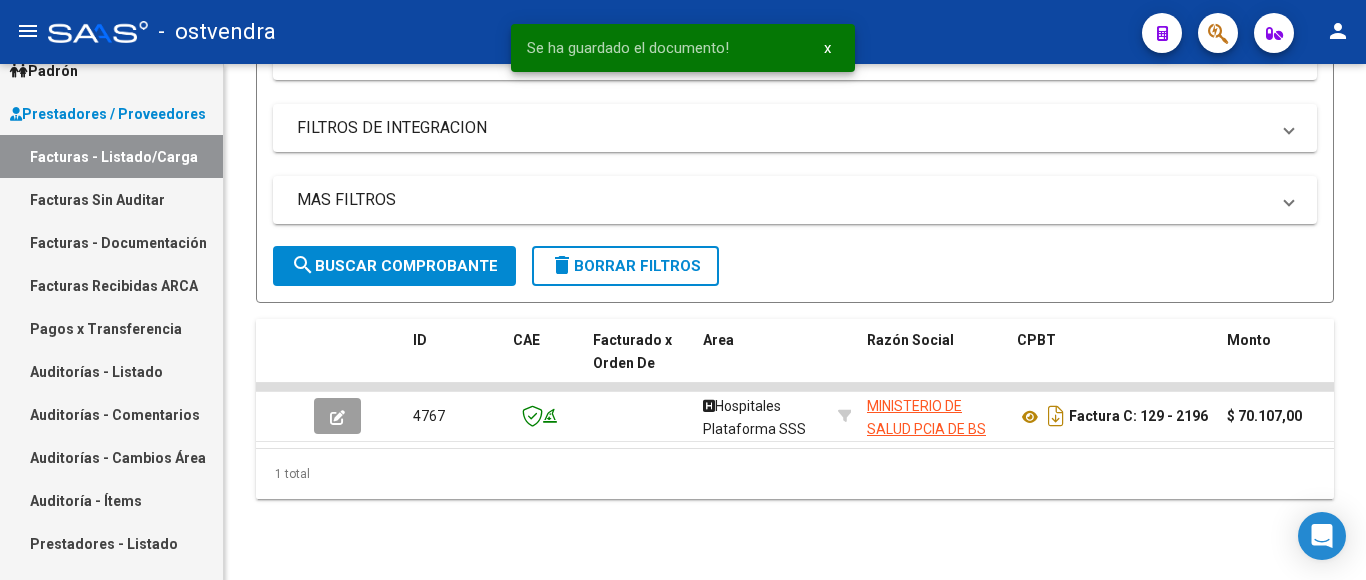 click on "-   ostvendra" 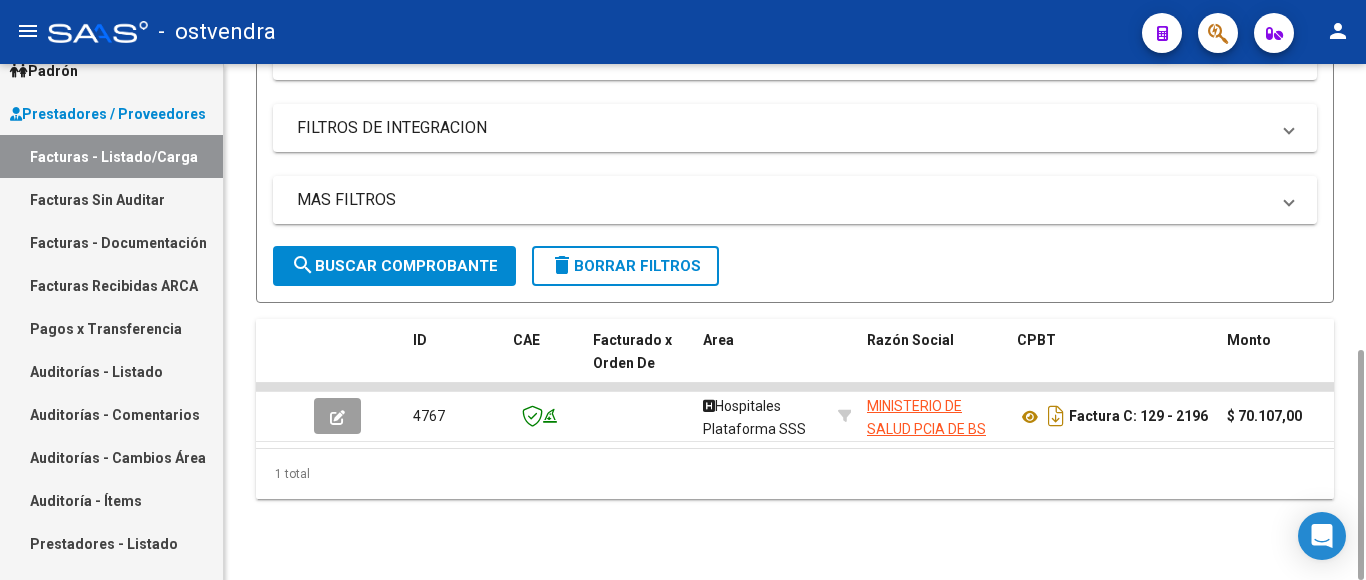 scroll, scrollTop: 37, scrollLeft: 0, axis: vertical 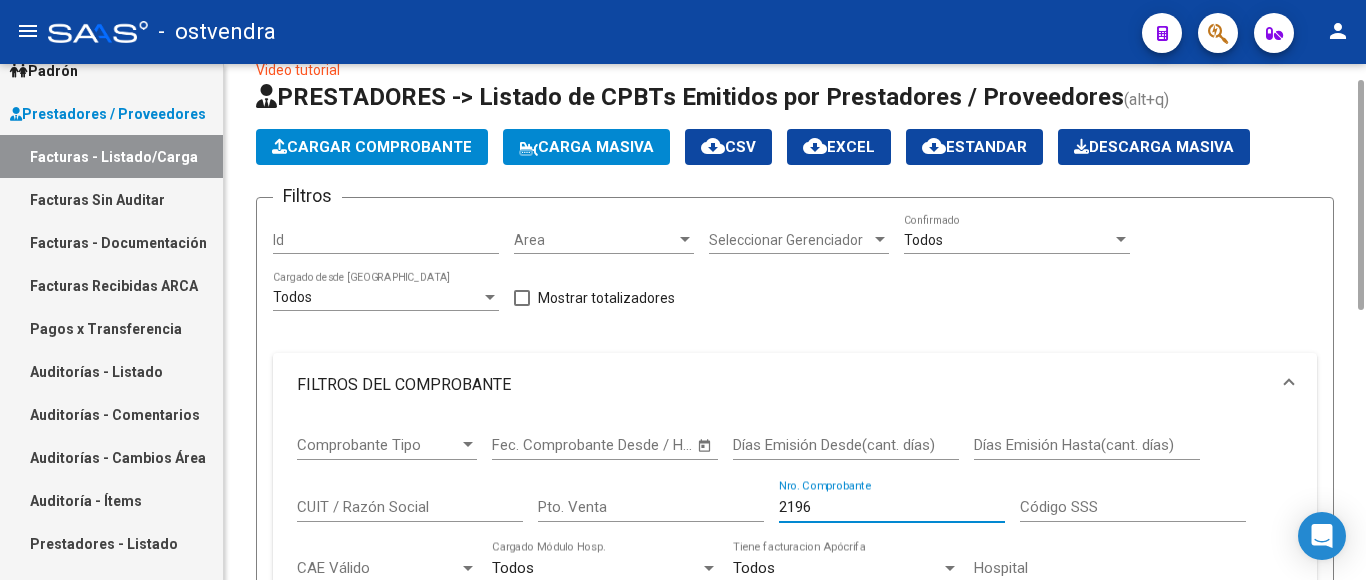 drag, startPoint x: 833, startPoint y: 506, endPoint x: 740, endPoint y: 512, distance: 93.193344 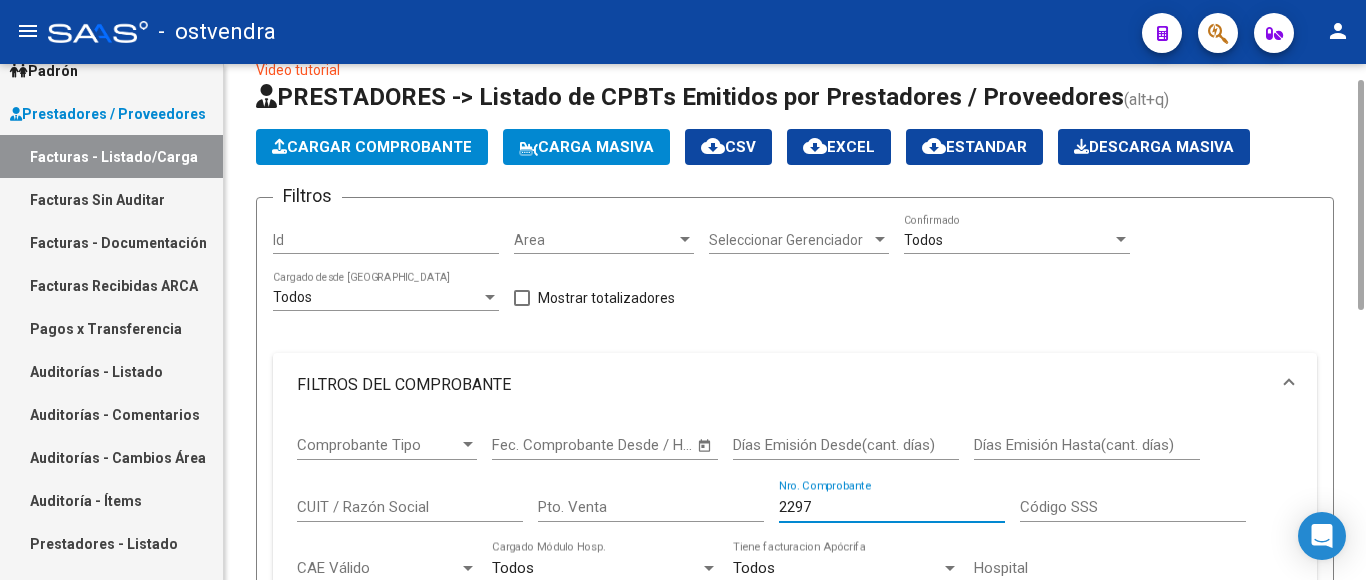 scroll, scrollTop: 437, scrollLeft: 0, axis: vertical 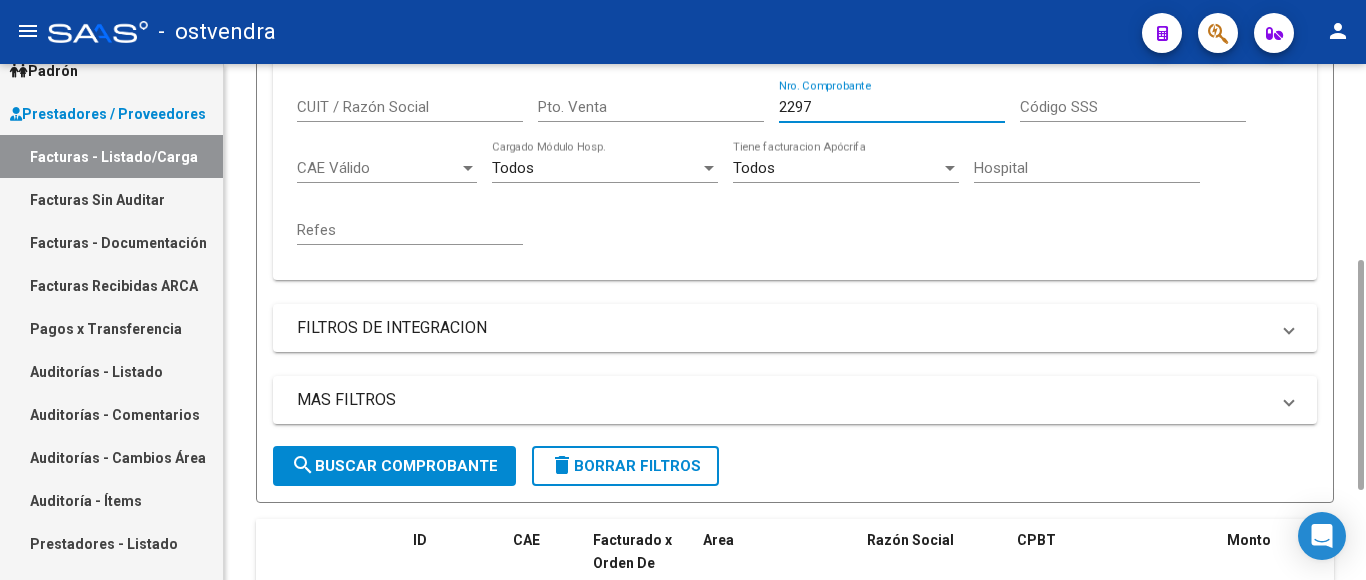 type on "2297" 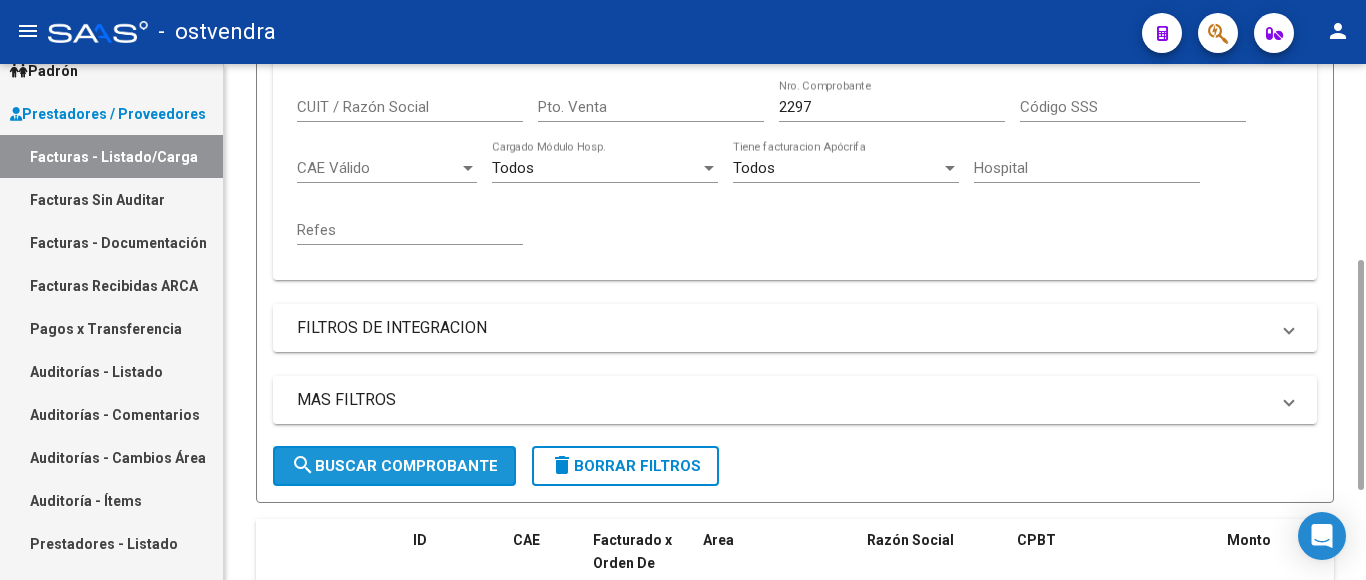 click on "search  Buscar Comprobante" 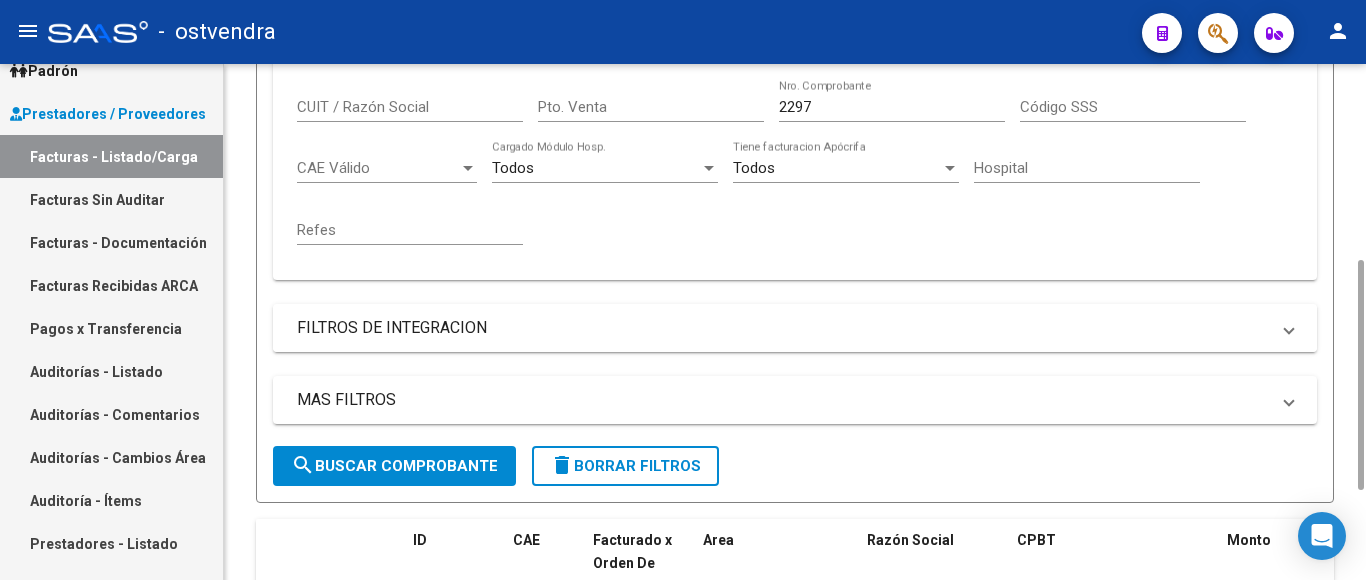 scroll, scrollTop: 637, scrollLeft: 0, axis: vertical 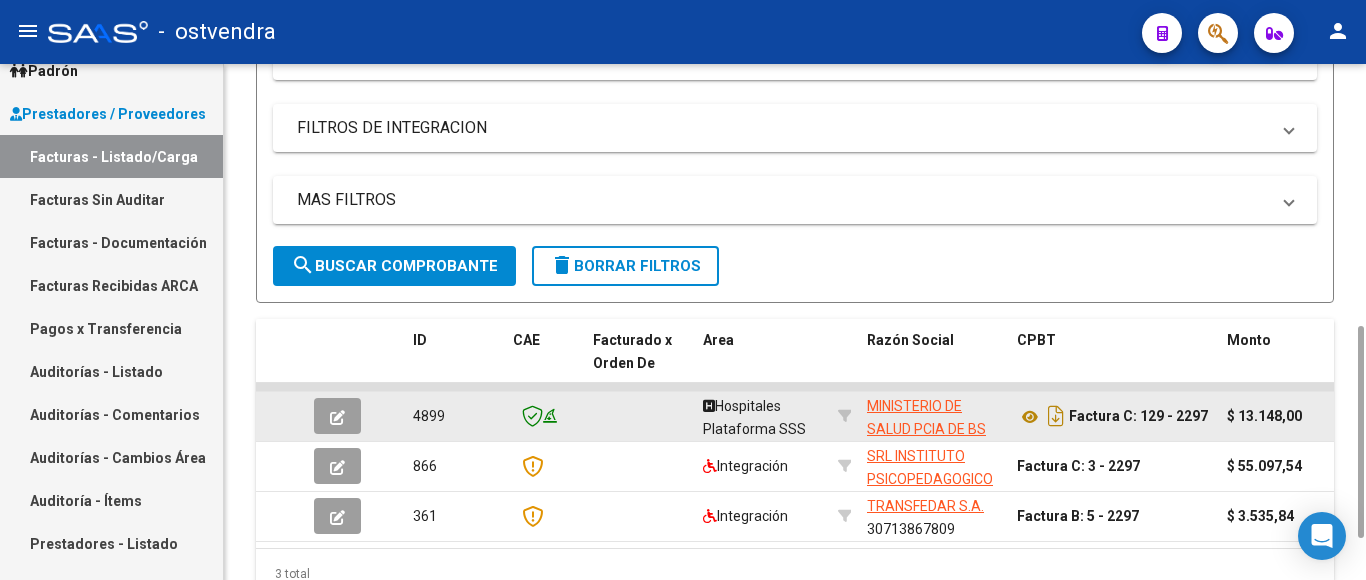 click 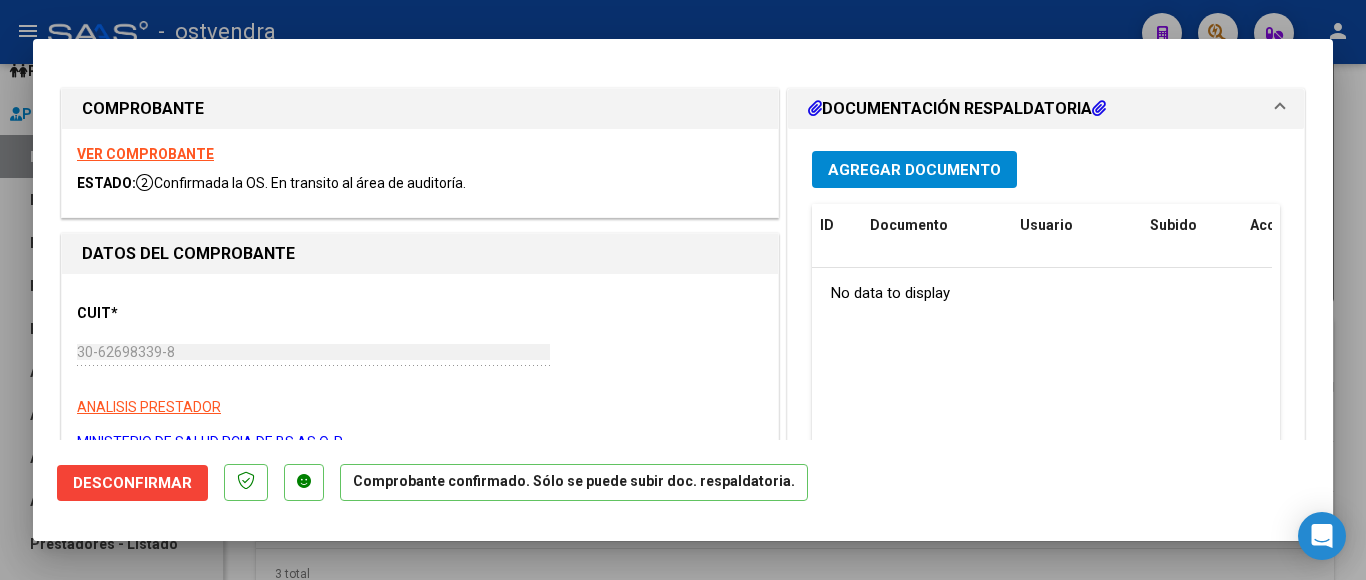 type on "[DATE]" 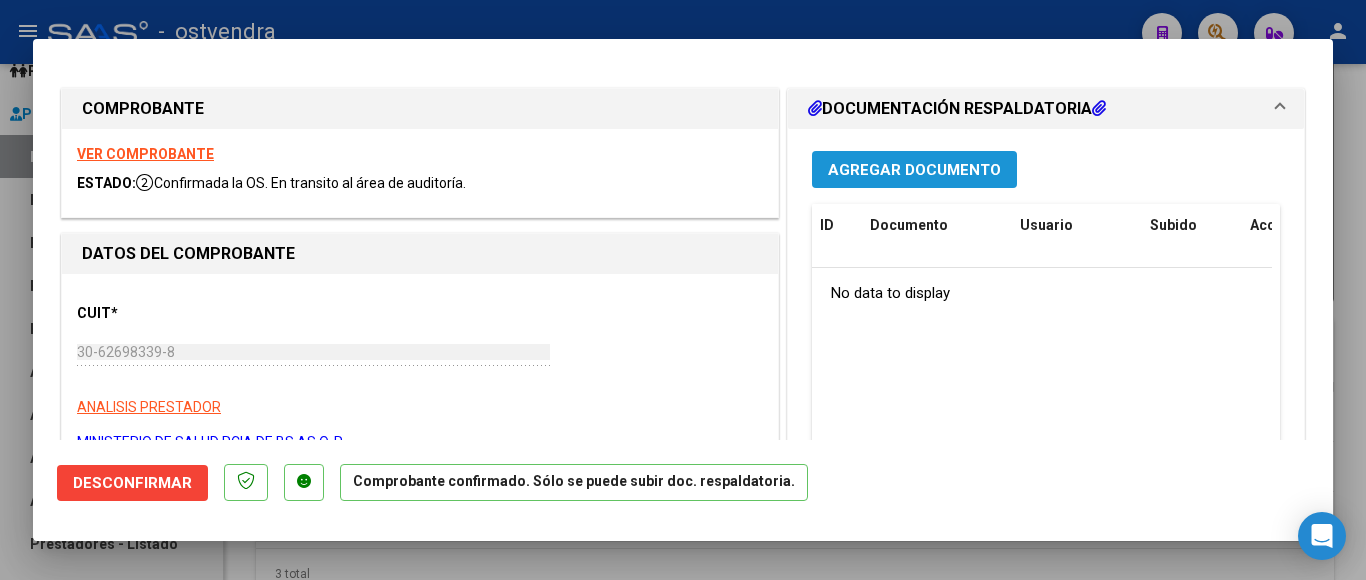 click on "Agregar Documento" at bounding box center [914, 170] 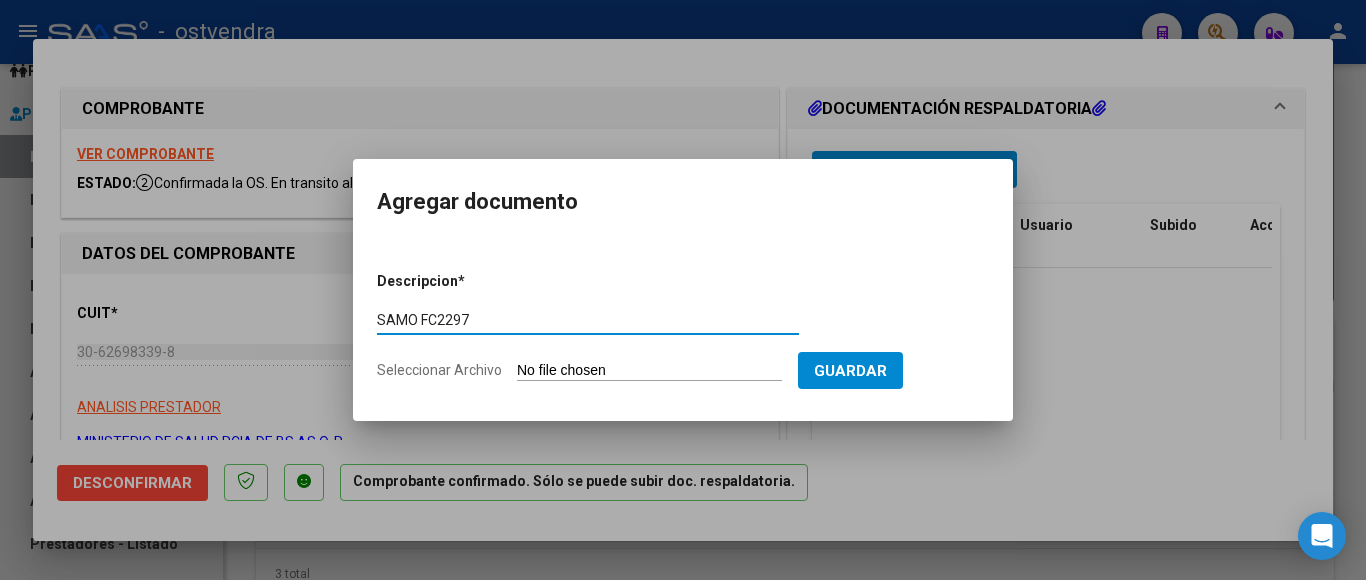 type on "SAMO FC2297" 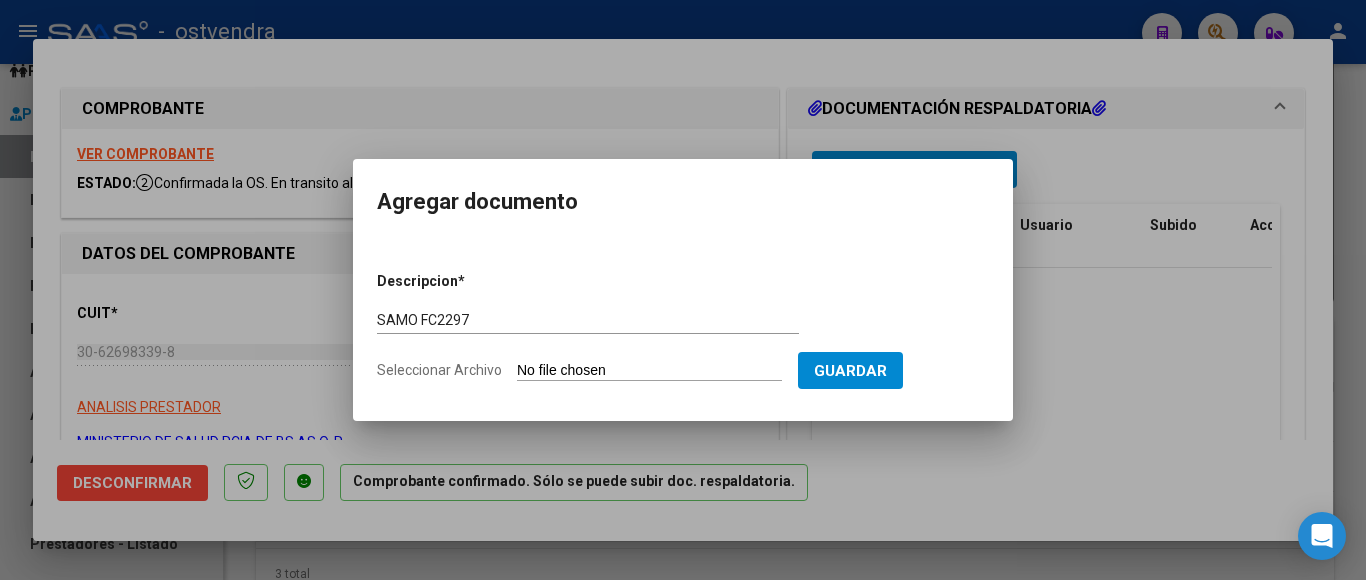 click on "Seleccionar Archivo" at bounding box center (649, 371) 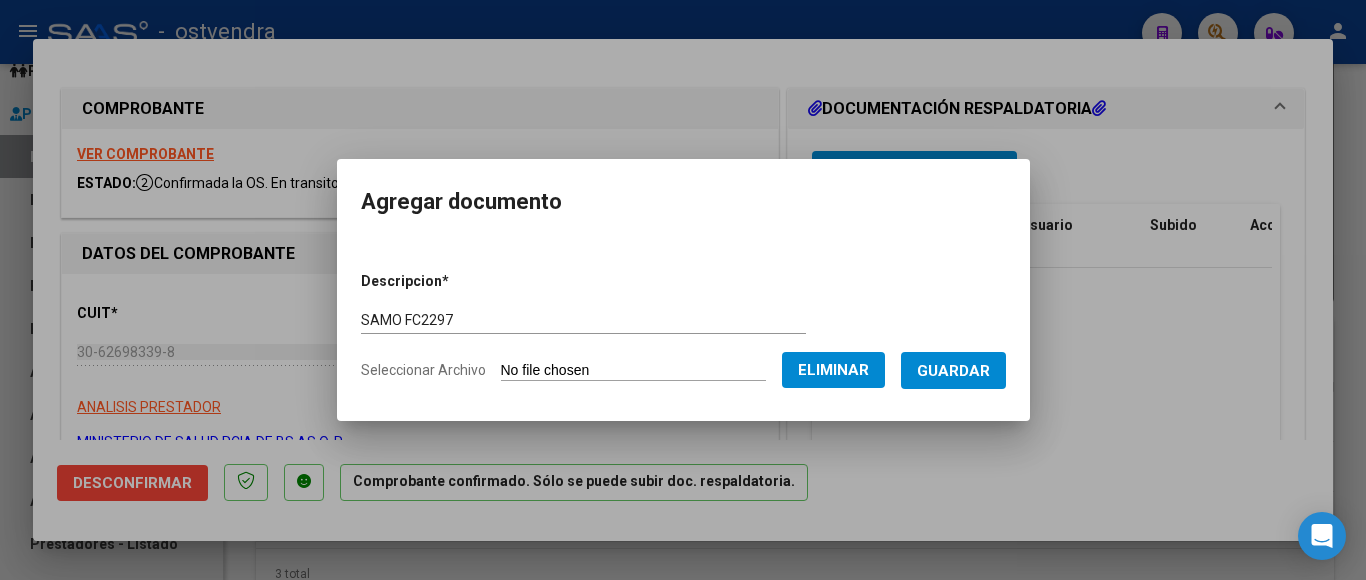 click on "Guardar" at bounding box center [953, 371] 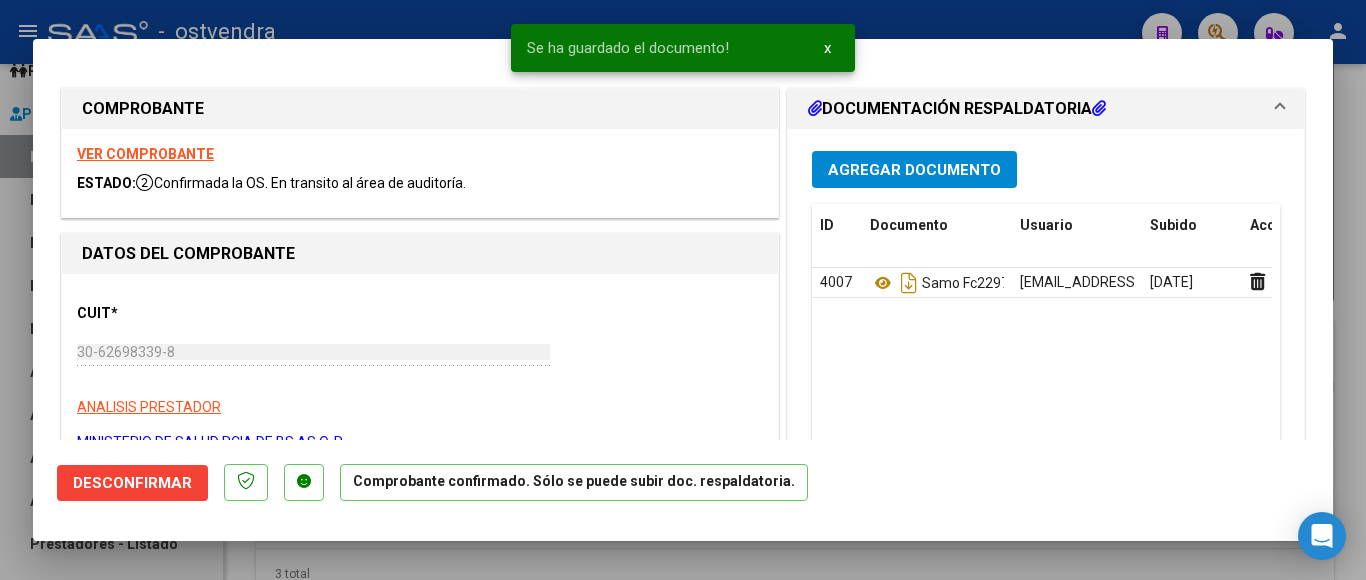 click at bounding box center [683, 290] 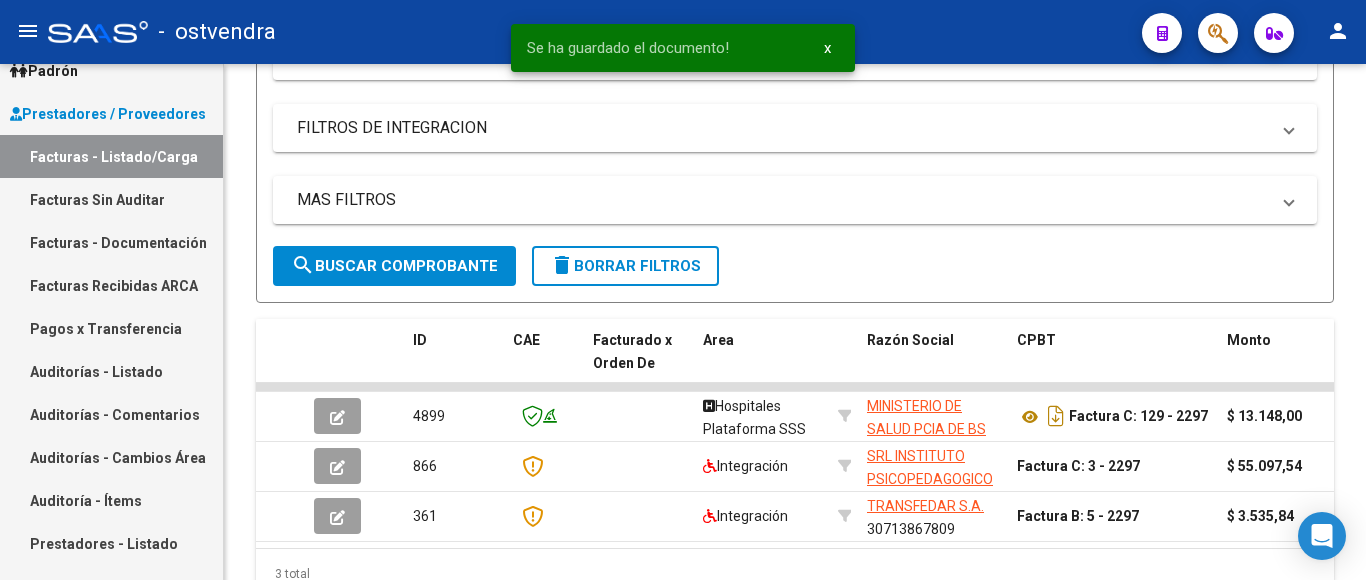 click on "Auditorías - Listado" at bounding box center [111, 371] 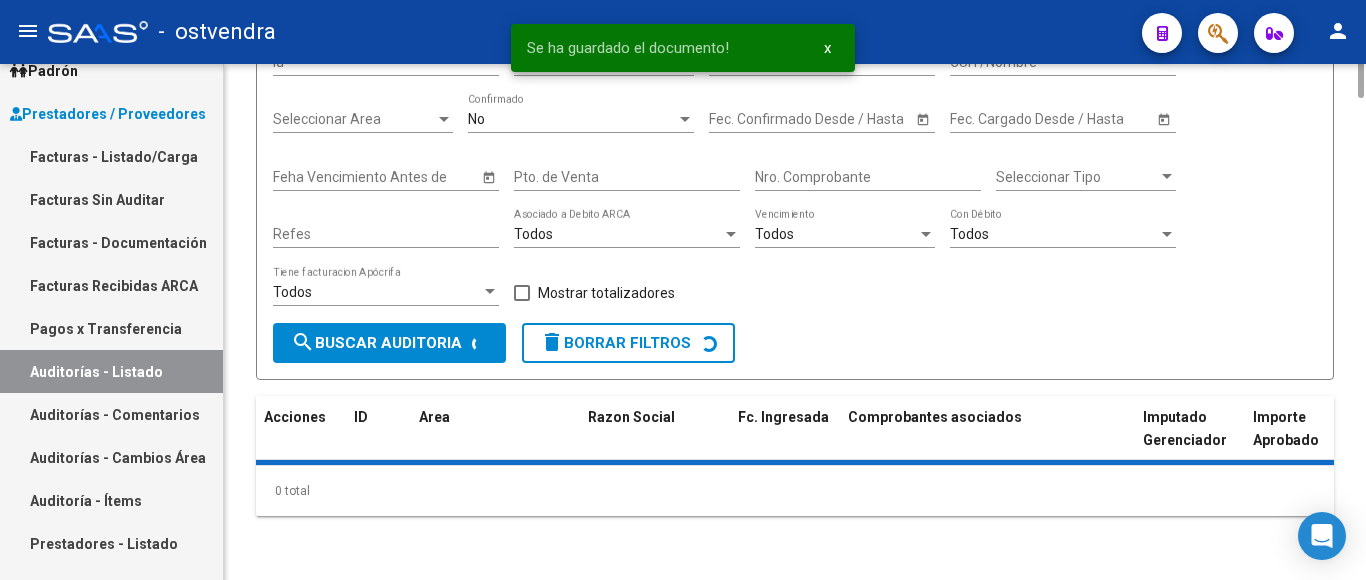 scroll, scrollTop: 0, scrollLeft: 0, axis: both 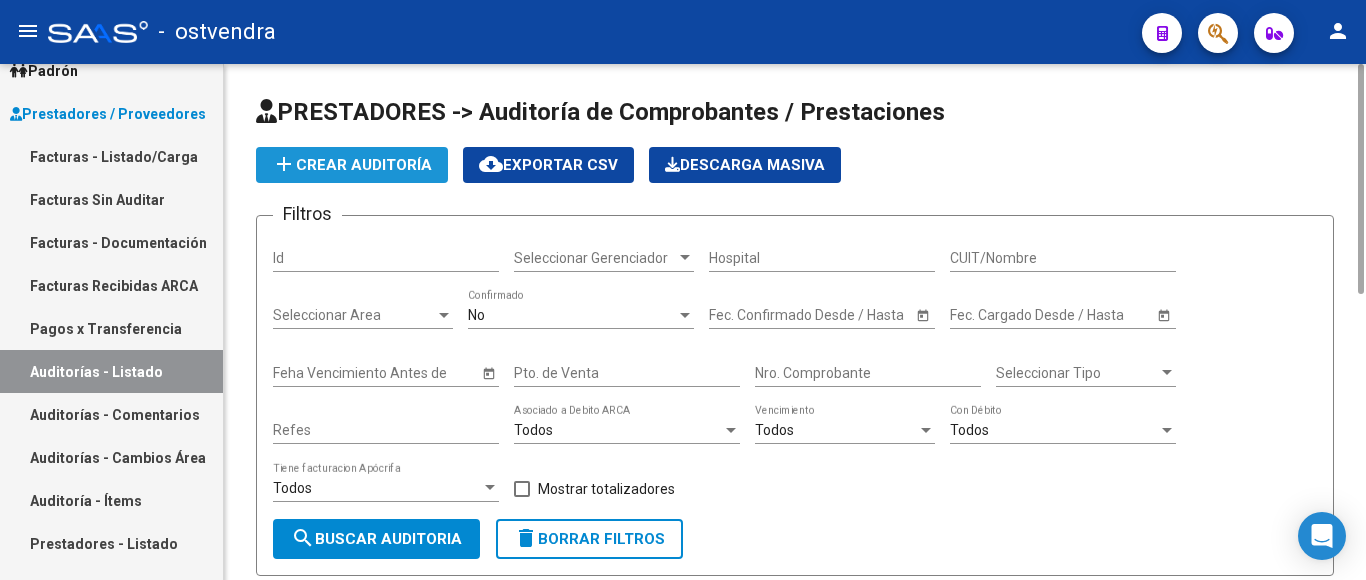 click on "add  Crear Auditoría" 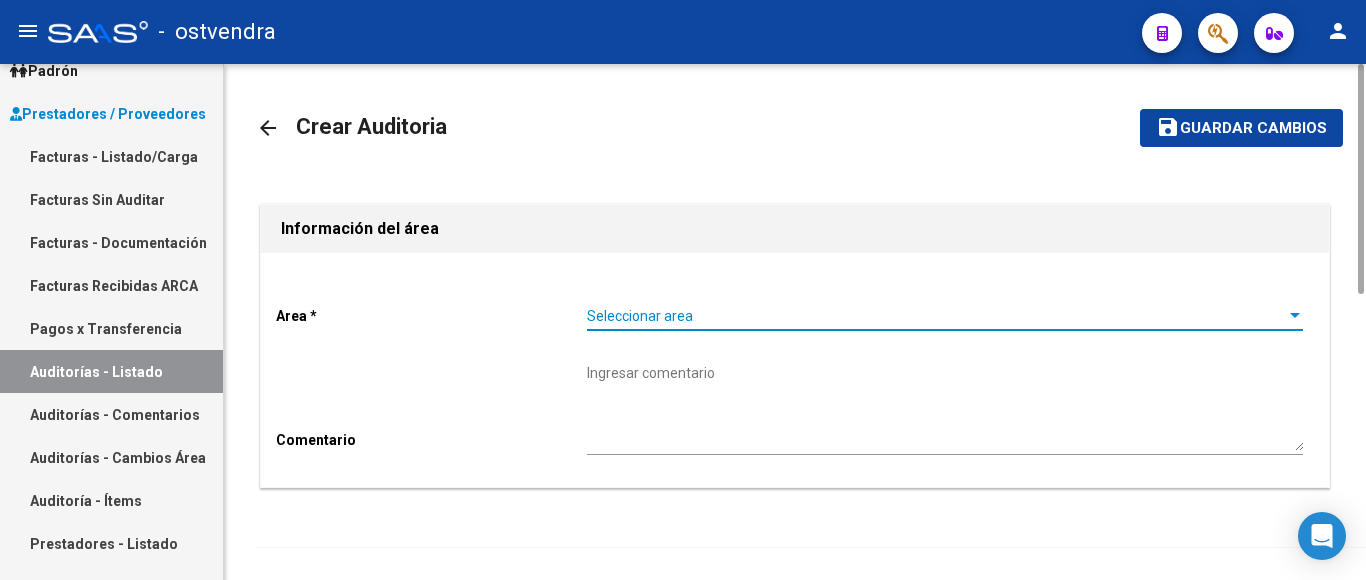 click on "Seleccionar area" at bounding box center [936, 316] 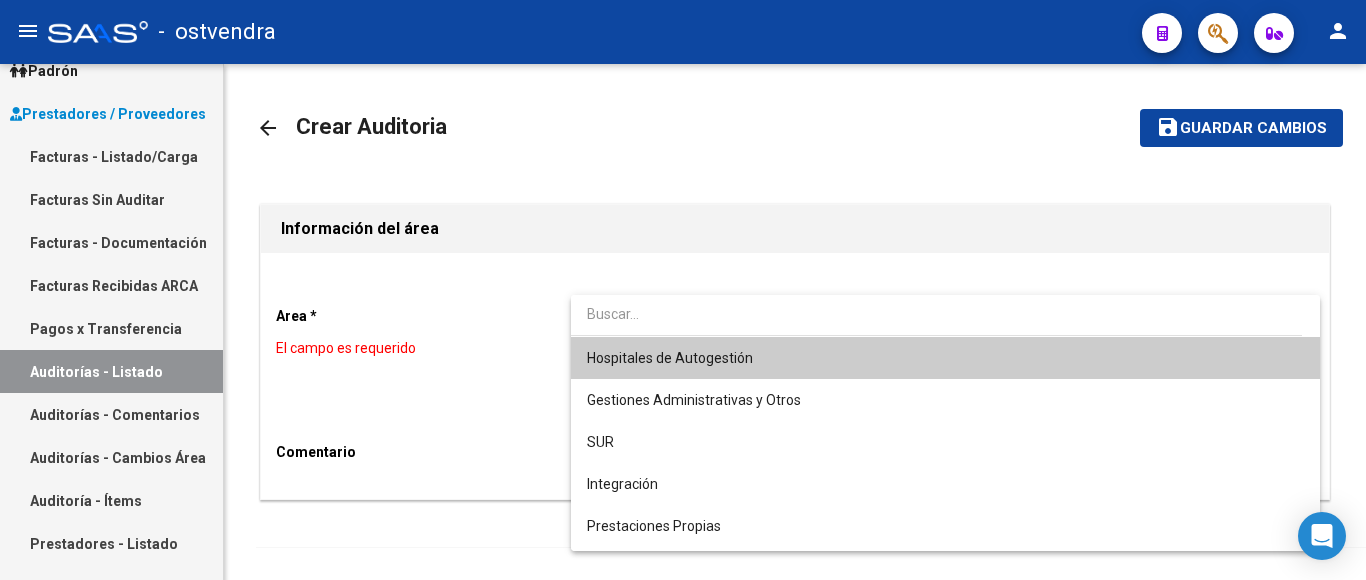click on "Hospitales de Autogestión" at bounding box center [945, 358] 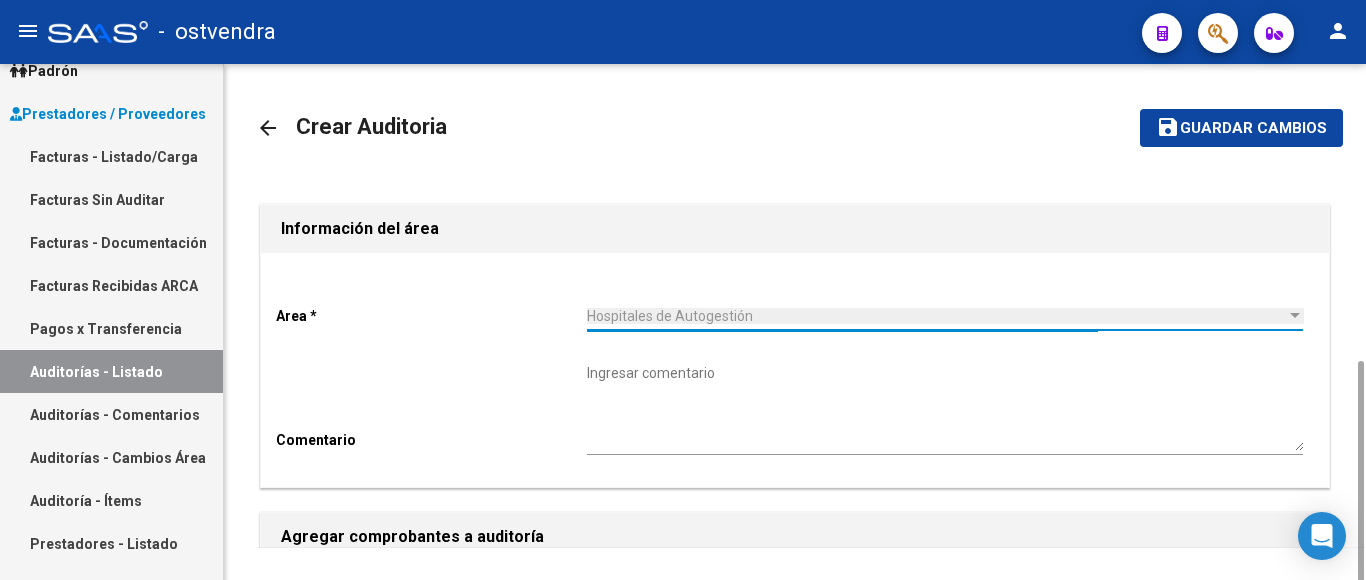 scroll, scrollTop: 400, scrollLeft: 0, axis: vertical 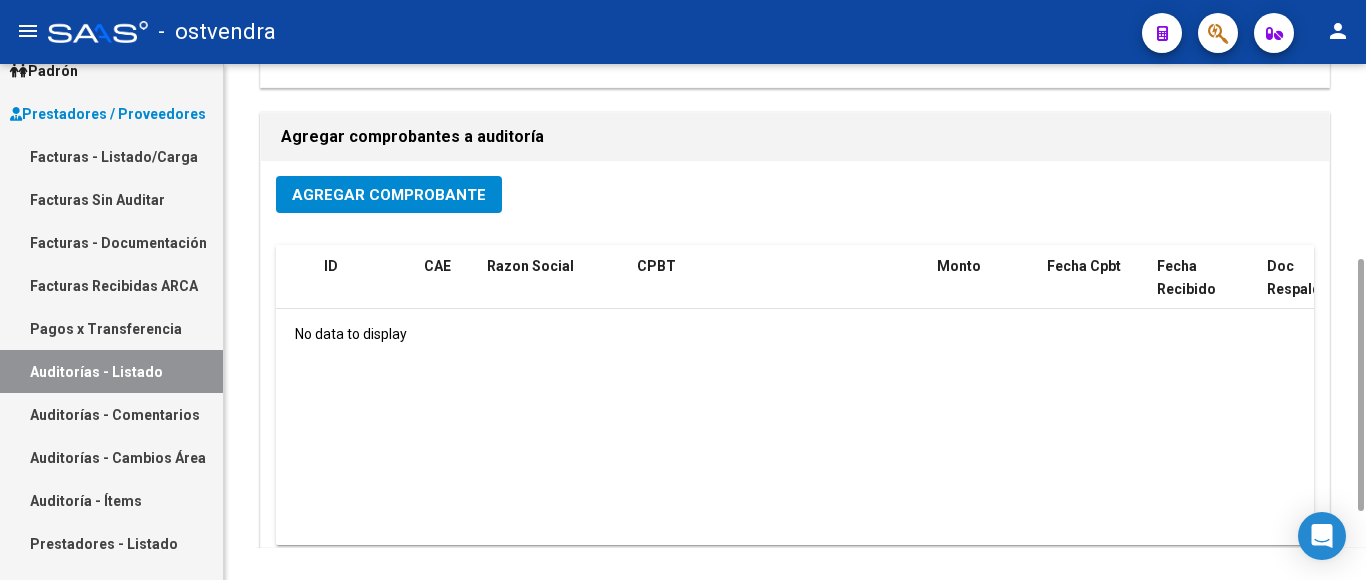 click on "Agregar Comprobante" 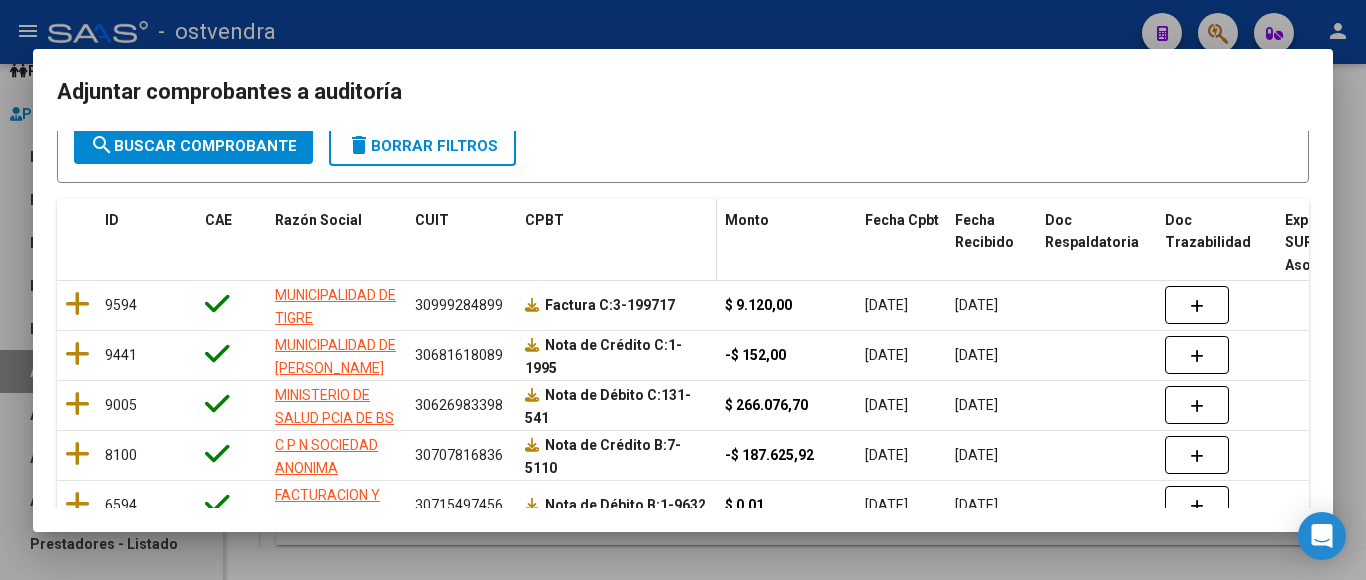 scroll, scrollTop: 200, scrollLeft: 0, axis: vertical 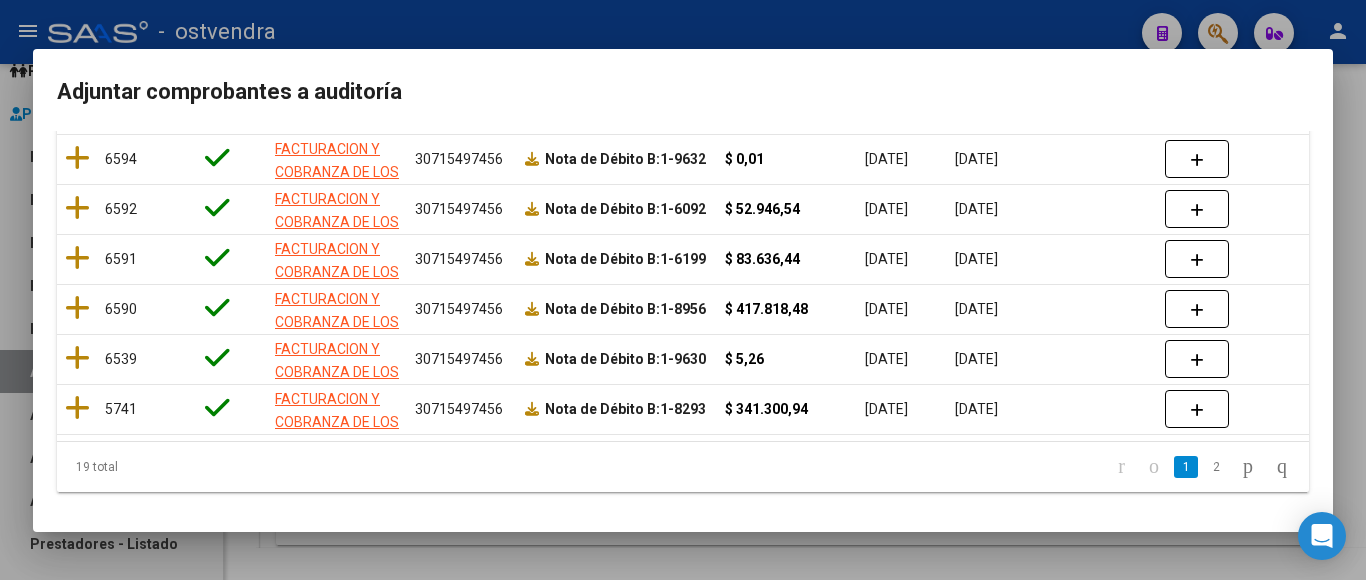 click on "Filtros id CUIT / Razon Social Pto. Venta Nro. Comprobante search  Buscar Comprobante  delete  Borrar Filtros  ID CAE Razón Social CUIT CPBT Monto Fecha Cpbt Fecha Recibido Doc Respaldatoria Doc Trazabilidad Expediente SUR Asociado Comentario Privado 9594 MUNICIPALIDAD DE TIGRE 30999284899    Factura C:  3-199717 $ 9.120,00 [DATE] [DATE]    9441 MUNICIPALIDAD DE [PERSON_NAME] 30681618089    Nota de Crédito C:  1-1995 -$ 152,00 [DATE] [DATE]    9005 MINISTERIO DE SALUD PCIA DE BS AS O. P. 30626983398    Nota de Débito C:  131-541 $ 266.076,70 [DATE] [DATE]    8100 C P N SOCIEDAD ANONIMA 30707816836    Nota de Crédito B:  7-5110 -$ 187.625,92 [DATE] [DATE]    6594 FACTURACION Y COBRANZA DE LOS EFECTORES PUBLICOS S.E. 30715497456    Nota de Débito B:  1-9632 $ 0,01 [DATE] [DATE]    6592 FACTURACION Y COBRANZA DE LOS EFECTORES PUBLICOS S.E. 30715497456    Nota de Débito B:  1-6092 $ 52.946,54 [DATE] [DATE]    6591 30715497456    Nota de Débito B:" at bounding box center [683, 319] 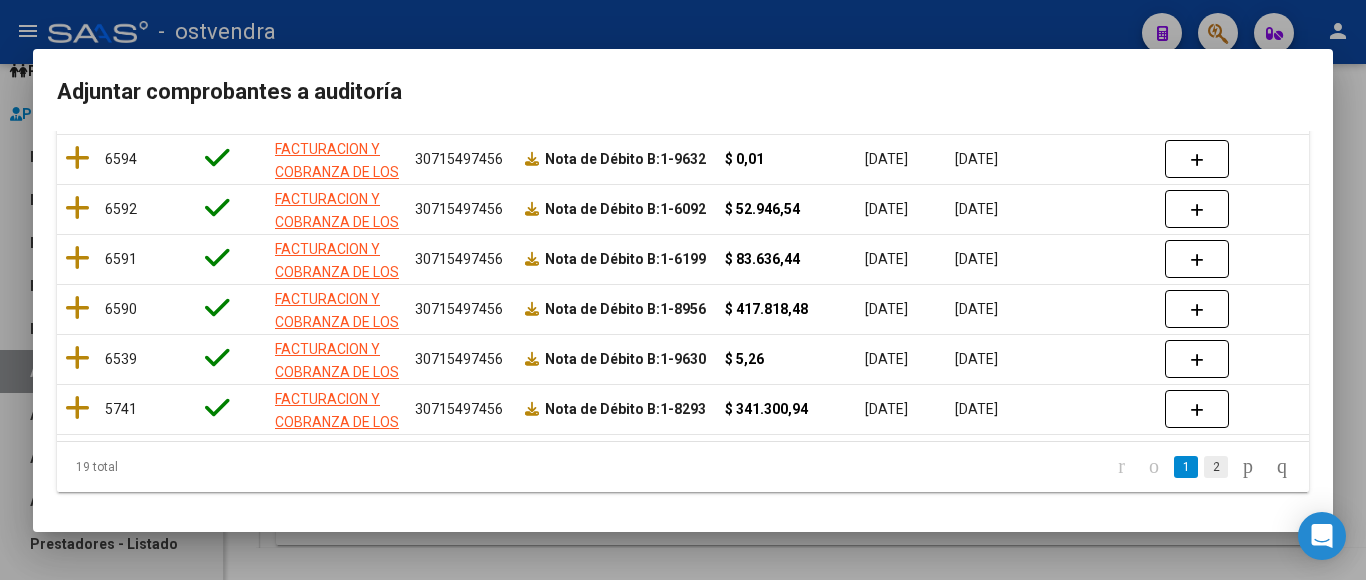 click on "2" 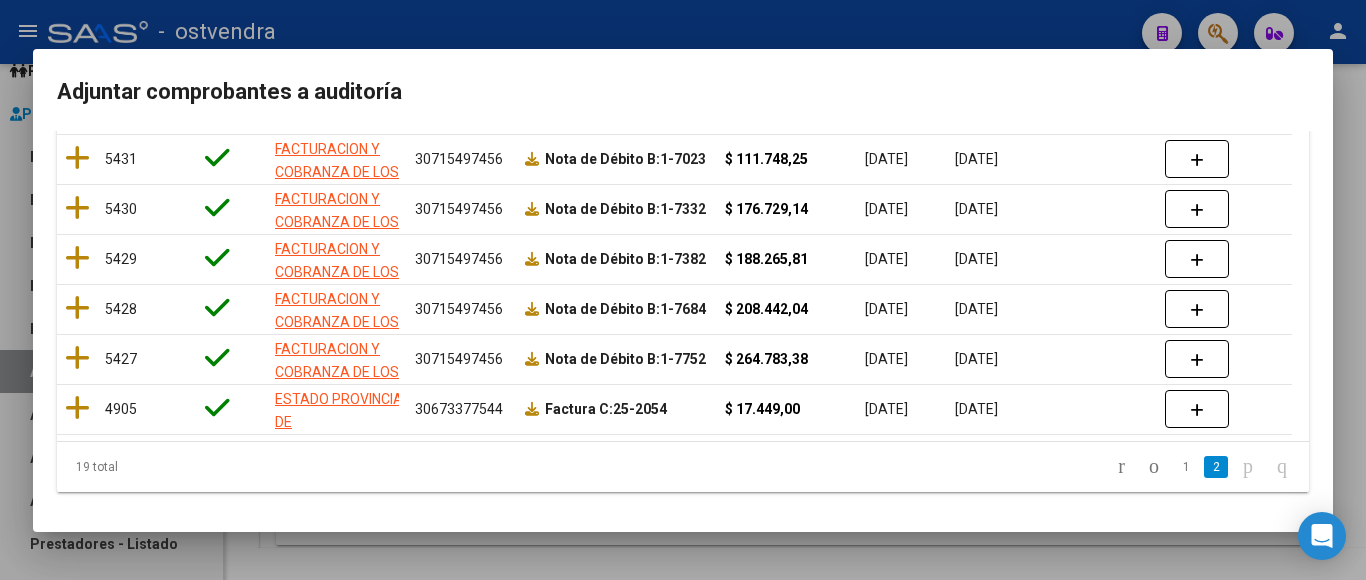 scroll, scrollTop: 440, scrollLeft: 0, axis: vertical 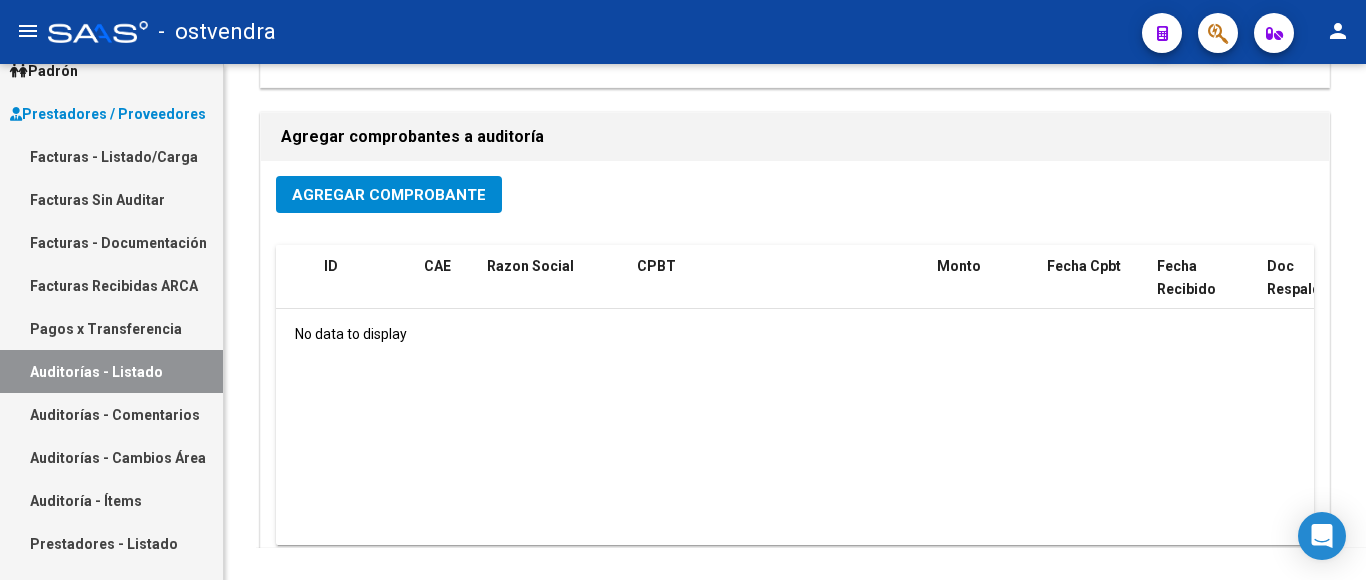 click on "Facturas Sin Auditar" at bounding box center [111, 199] 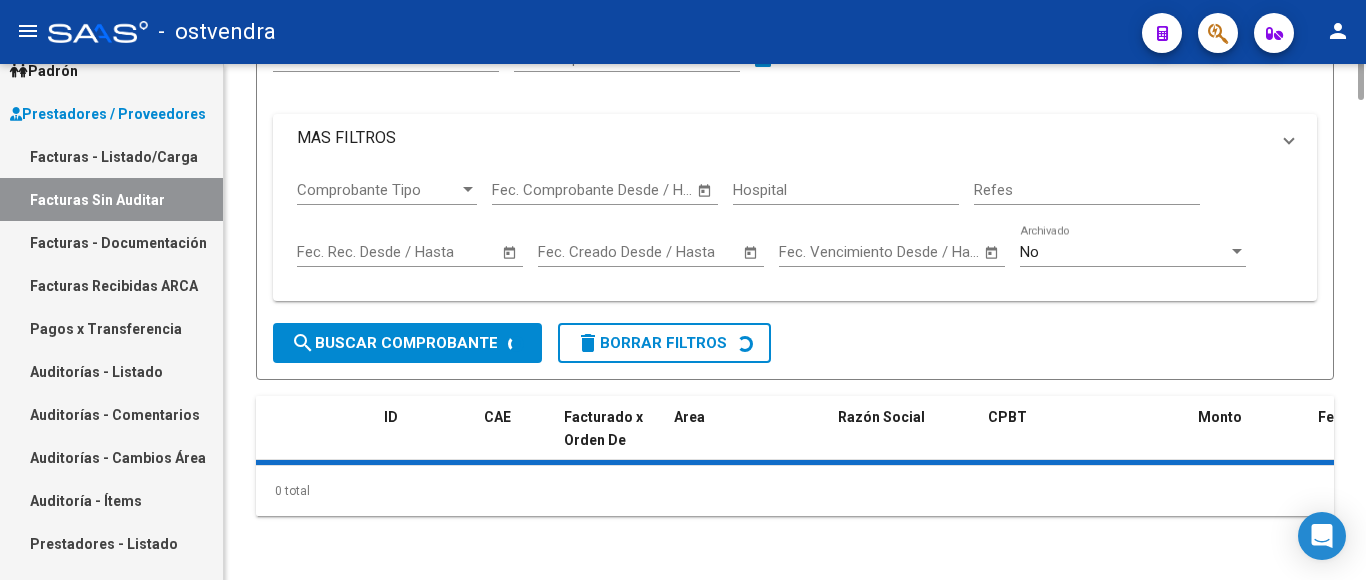 scroll, scrollTop: 0, scrollLeft: 0, axis: both 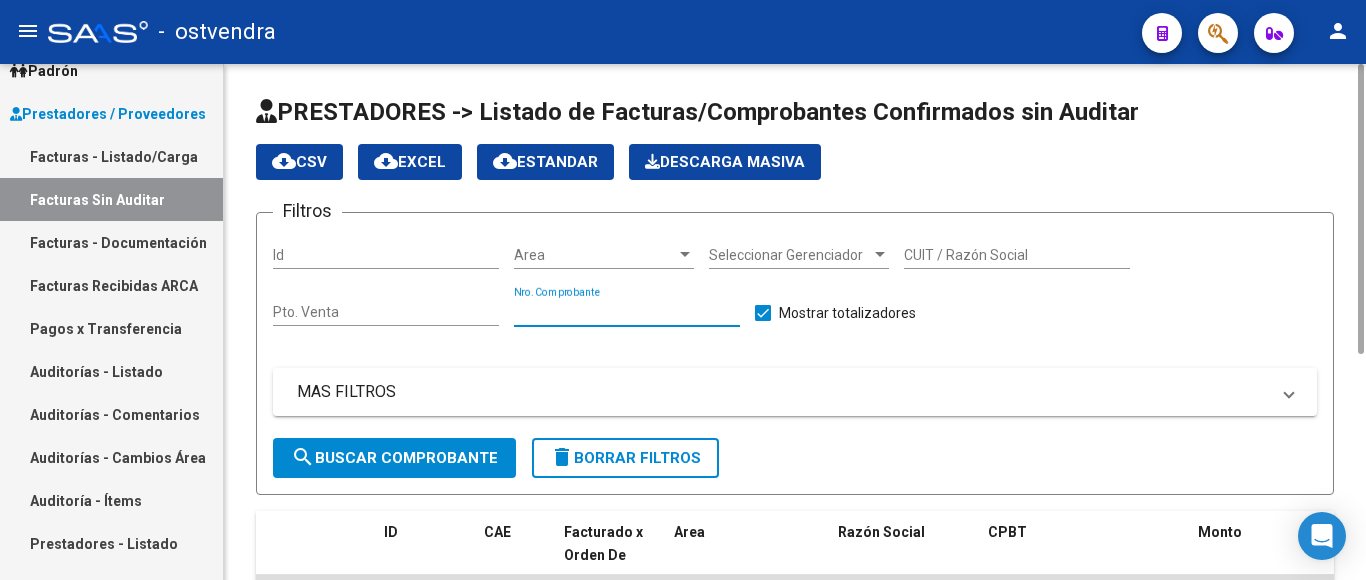 click on "Nro. Comprobante" at bounding box center (627, 312) 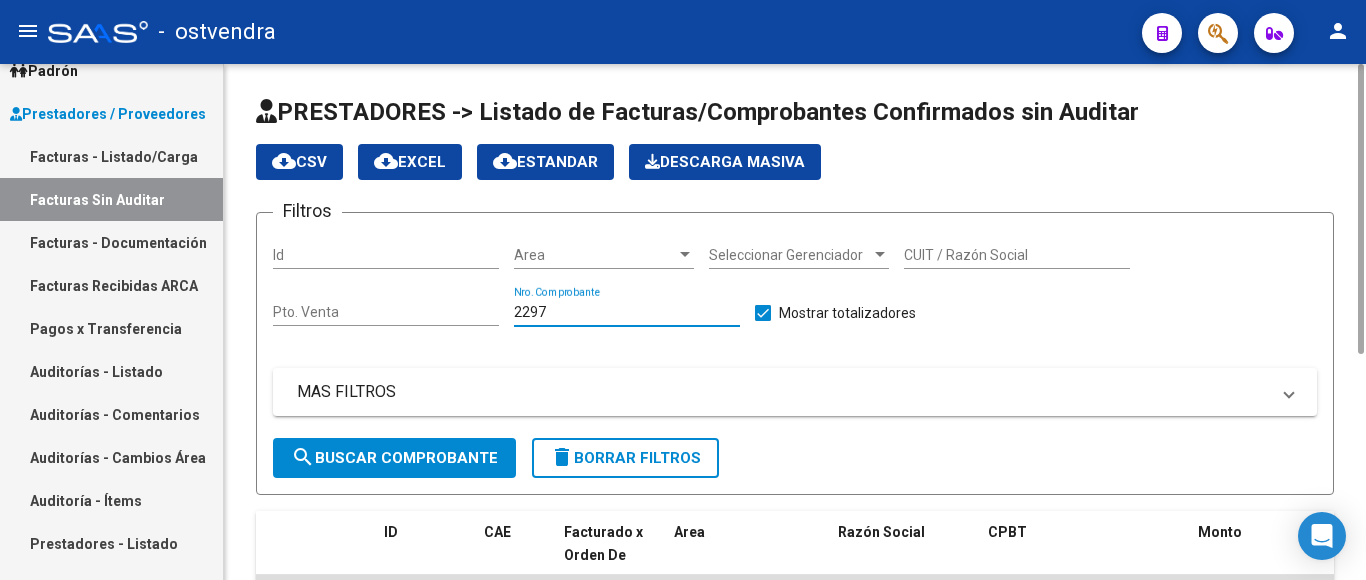 type on "2297" 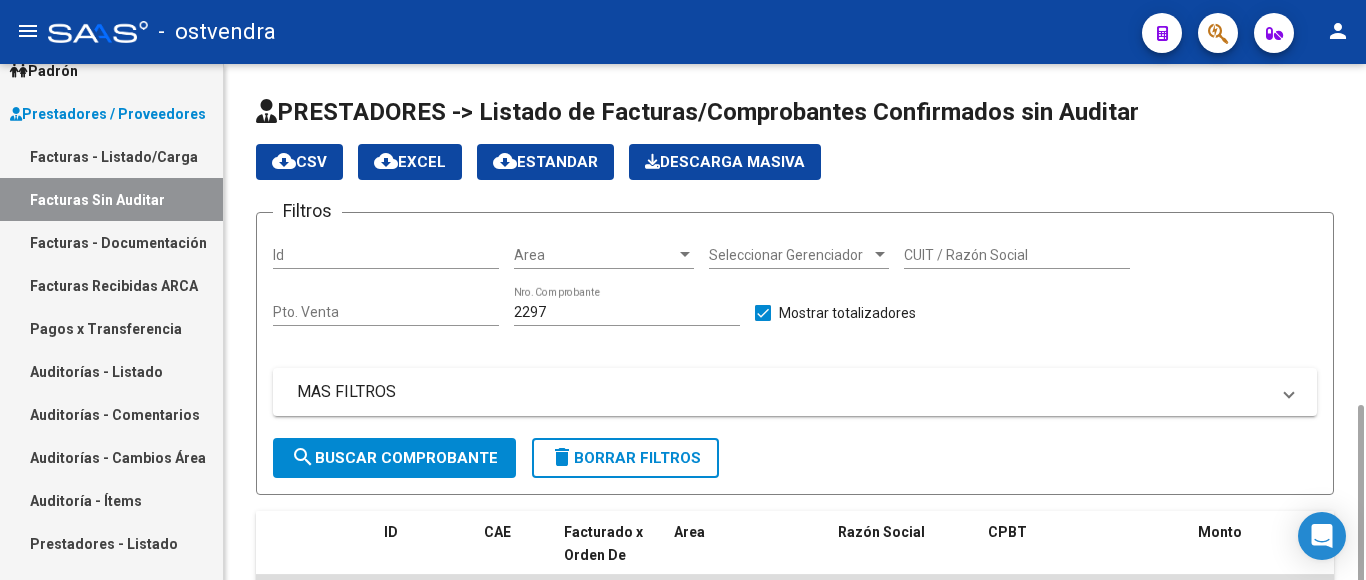 scroll, scrollTop: 215, scrollLeft: 0, axis: vertical 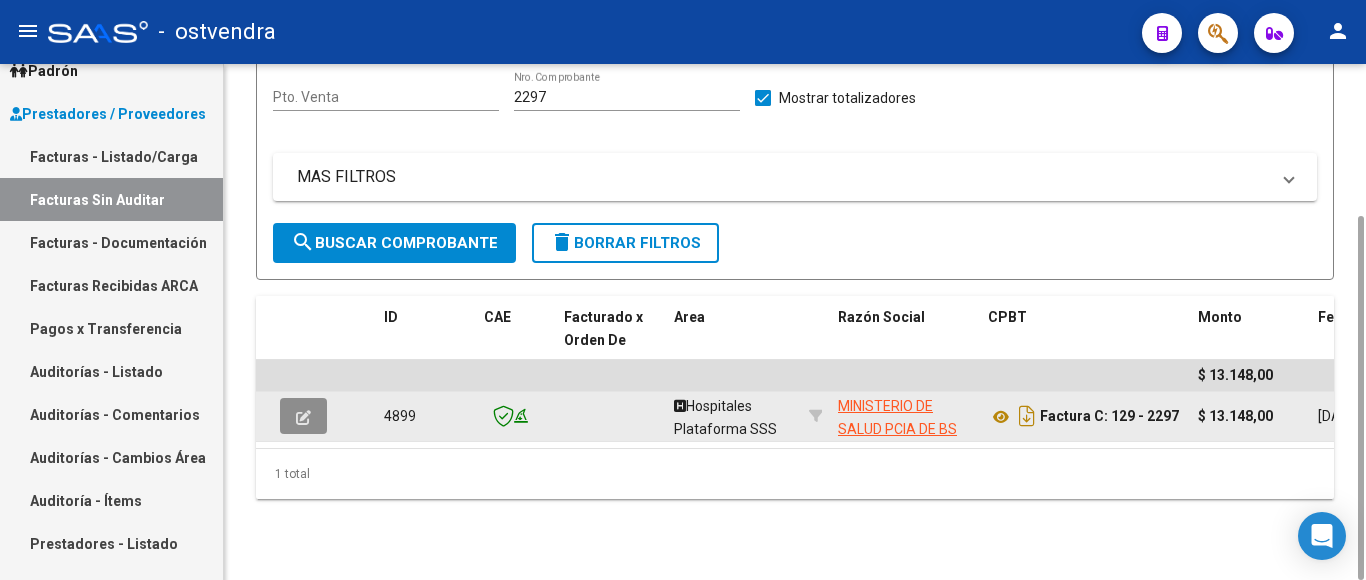click 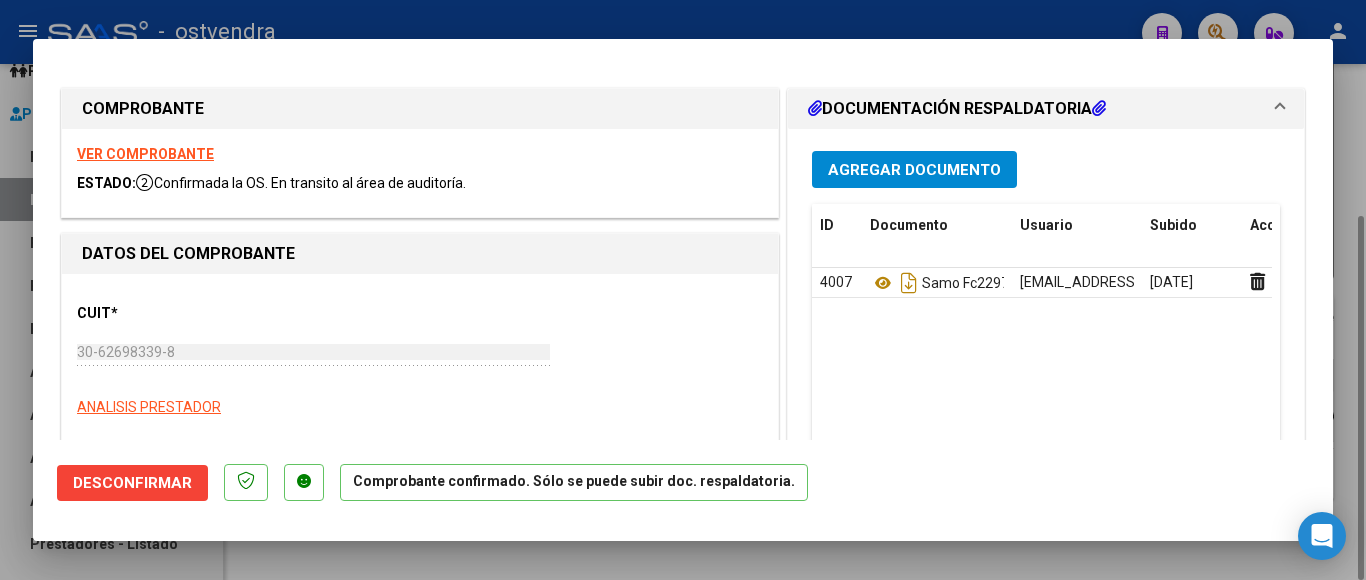 type on "[DATE]" 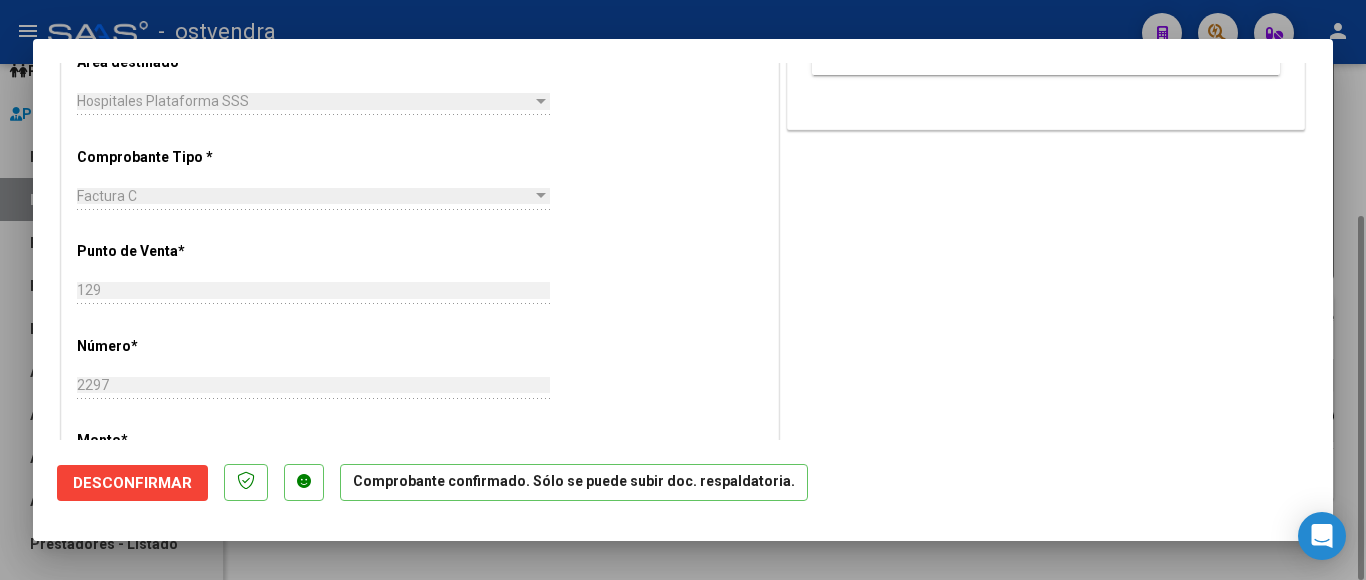 scroll, scrollTop: 0, scrollLeft: 0, axis: both 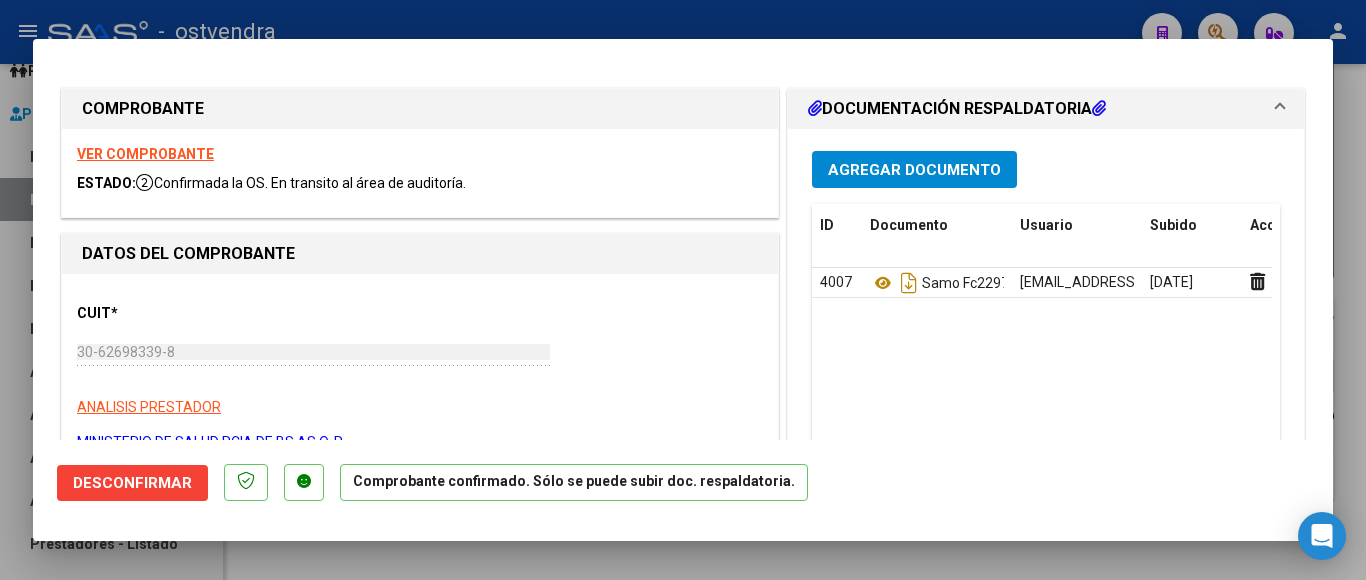 click on "VER COMPROBANTE" at bounding box center (145, 154) 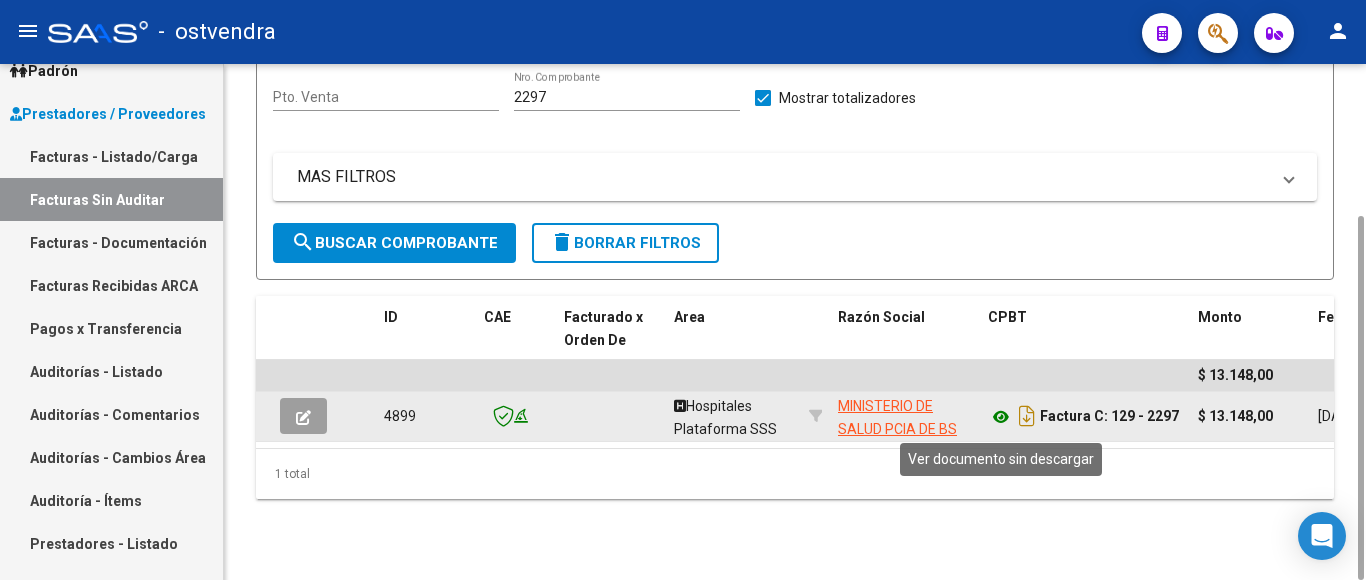 click 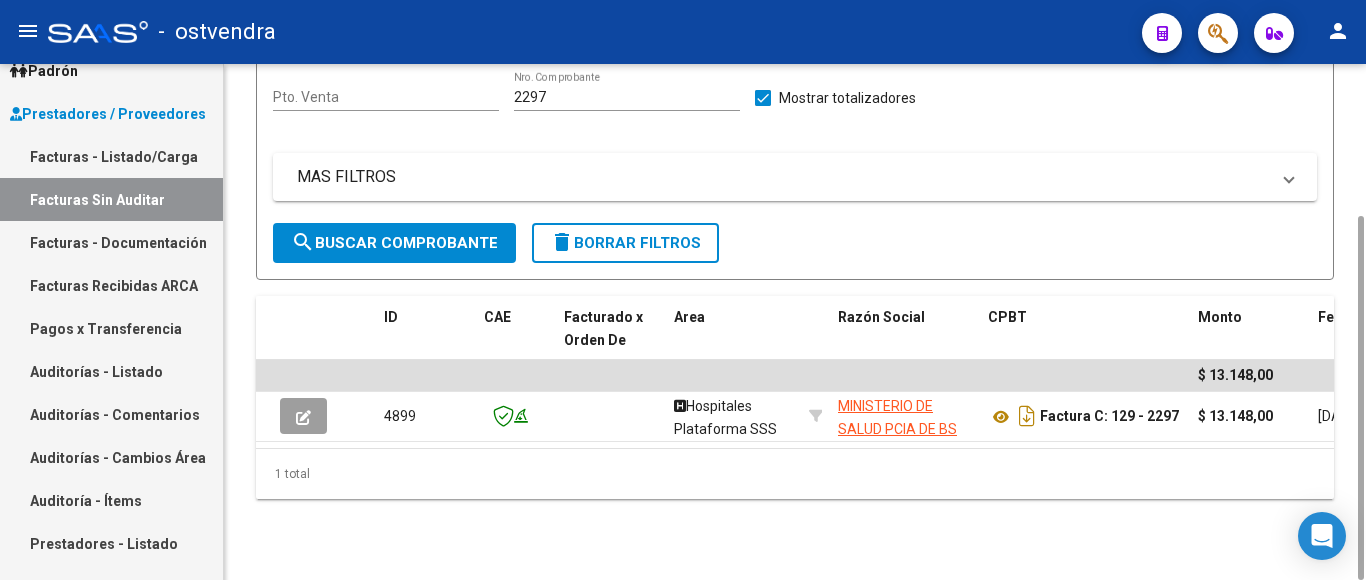 scroll, scrollTop: 0, scrollLeft: 621, axis: horizontal 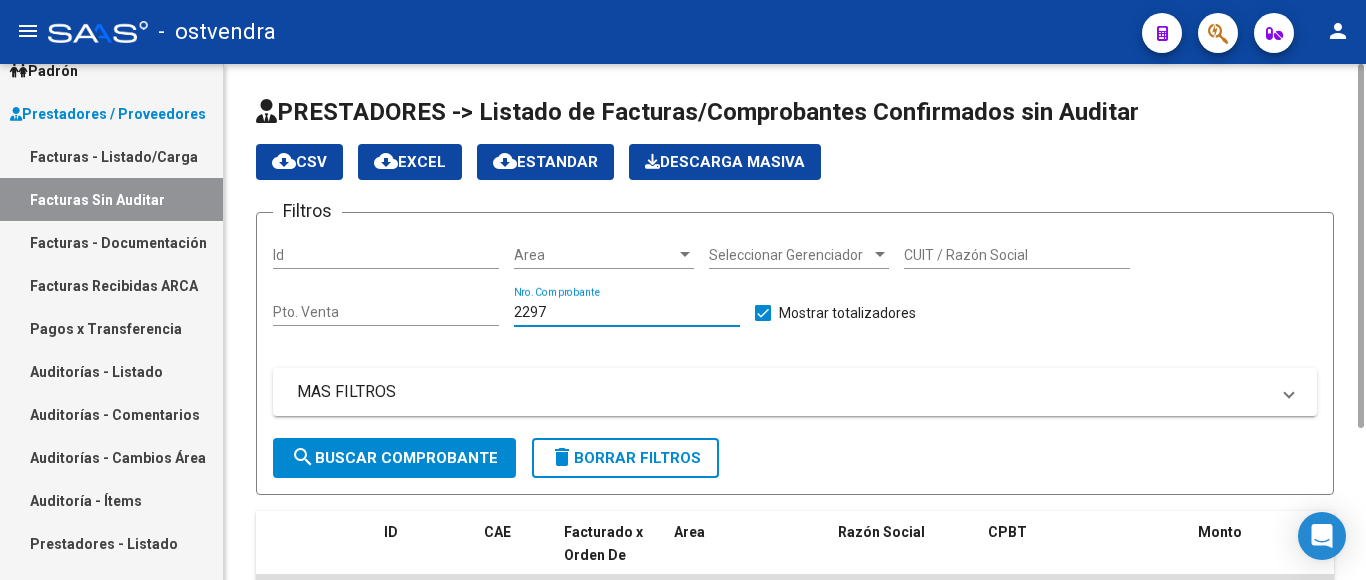drag, startPoint x: 584, startPoint y: 309, endPoint x: 453, endPoint y: 317, distance: 131.24405 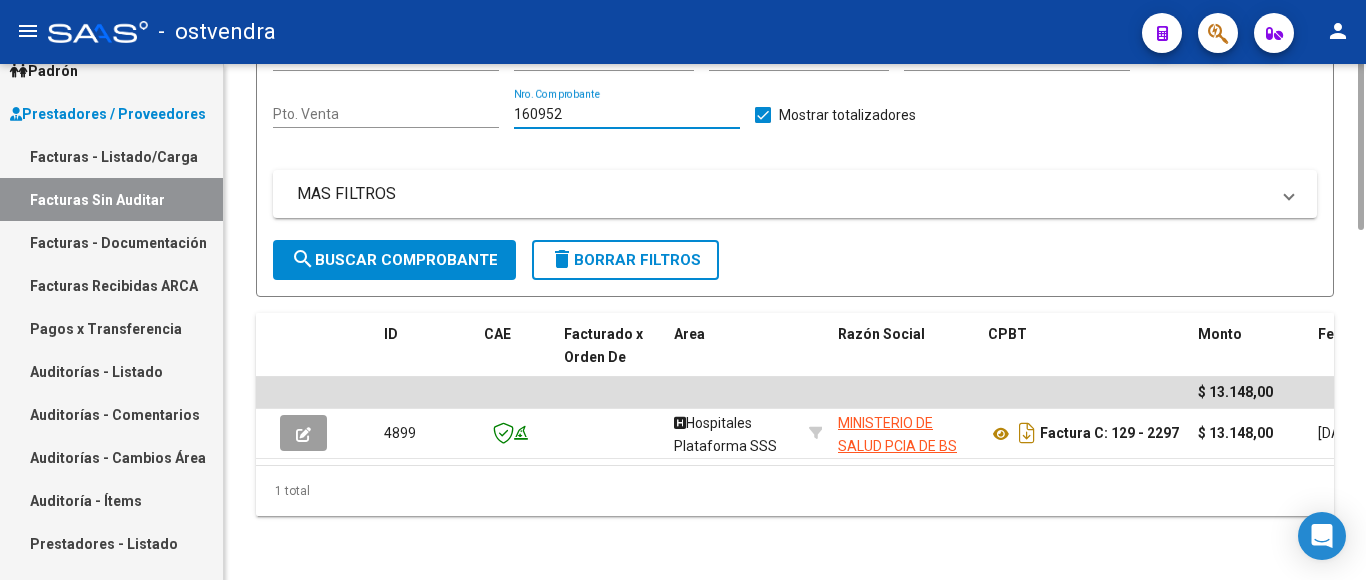 scroll, scrollTop: 0, scrollLeft: 0, axis: both 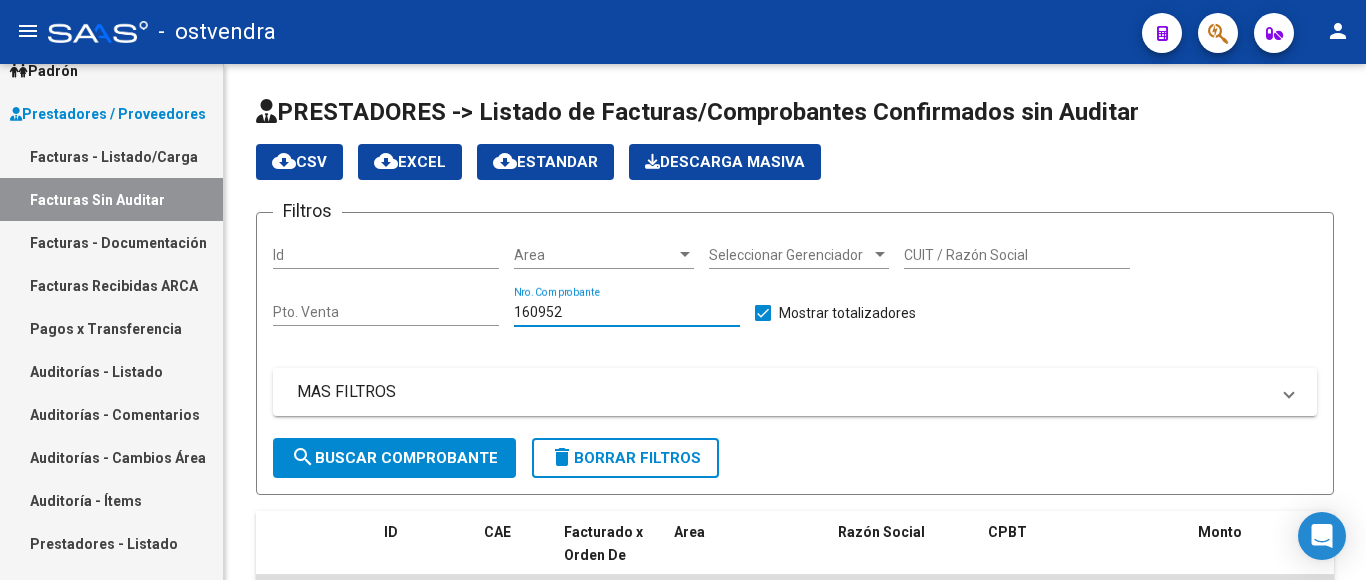 type on "160952" 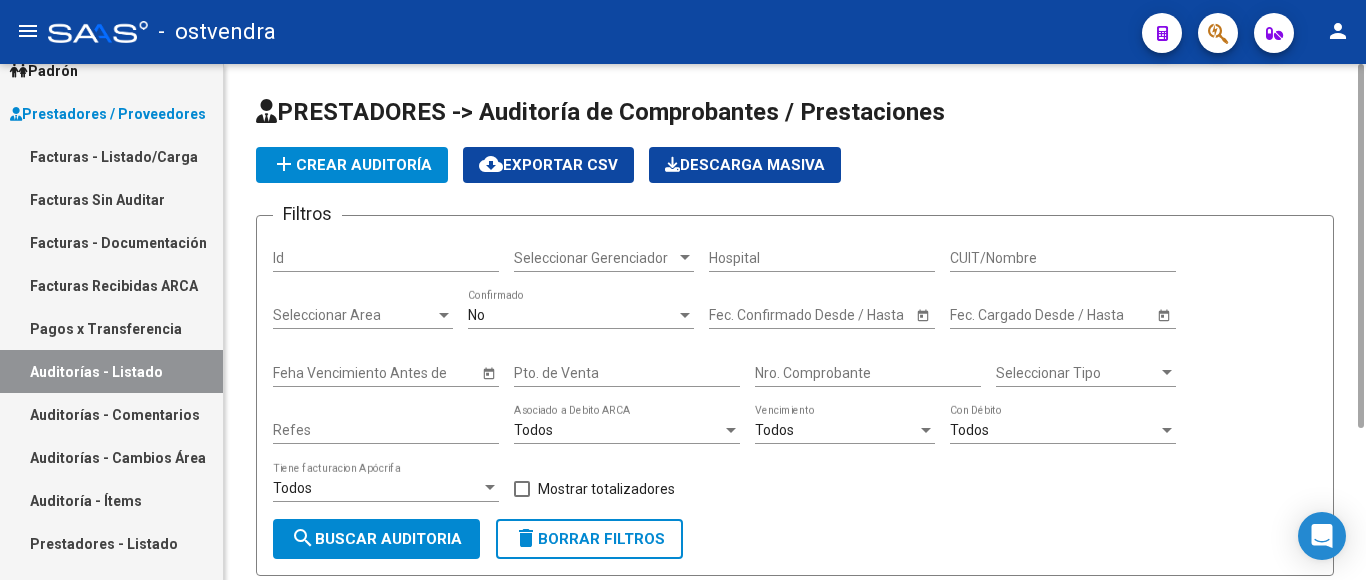 click on "Nro. Comprobante" at bounding box center [868, 373] 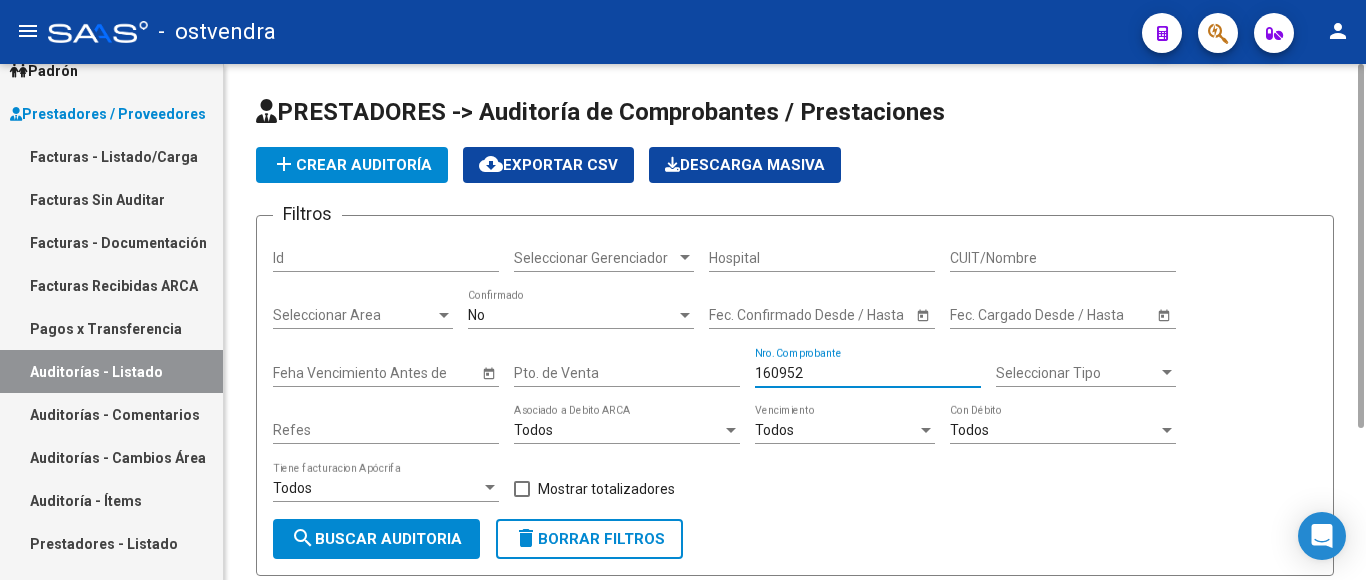 scroll, scrollTop: 200, scrollLeft: 0, axis: vertical 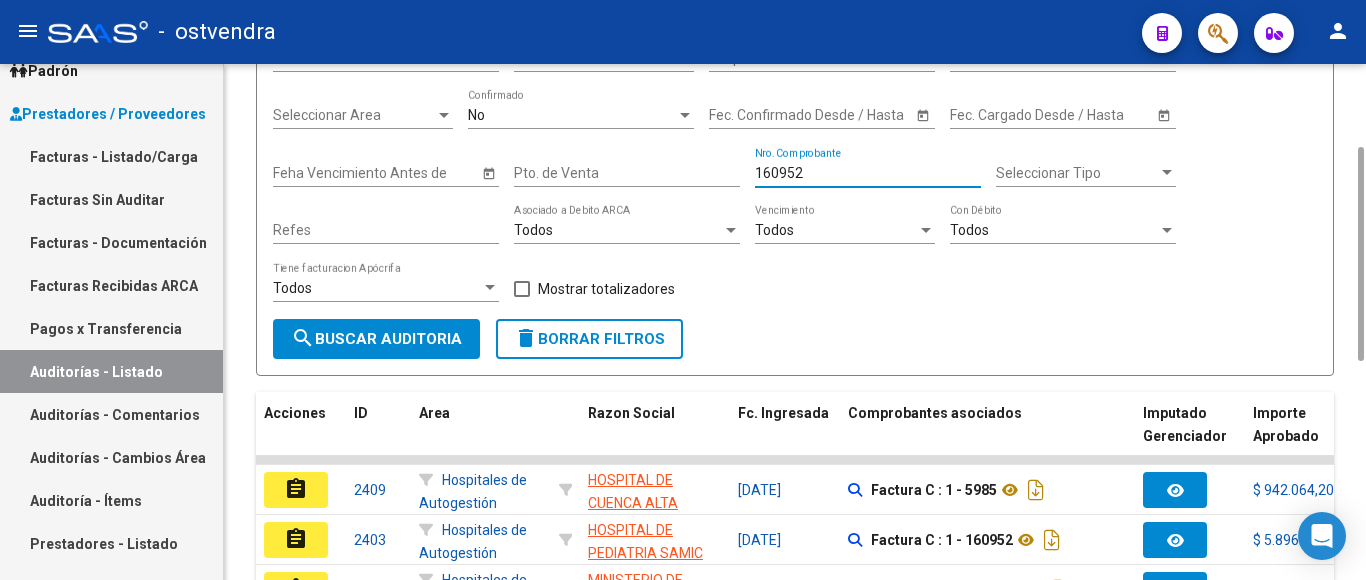 type on "160952" 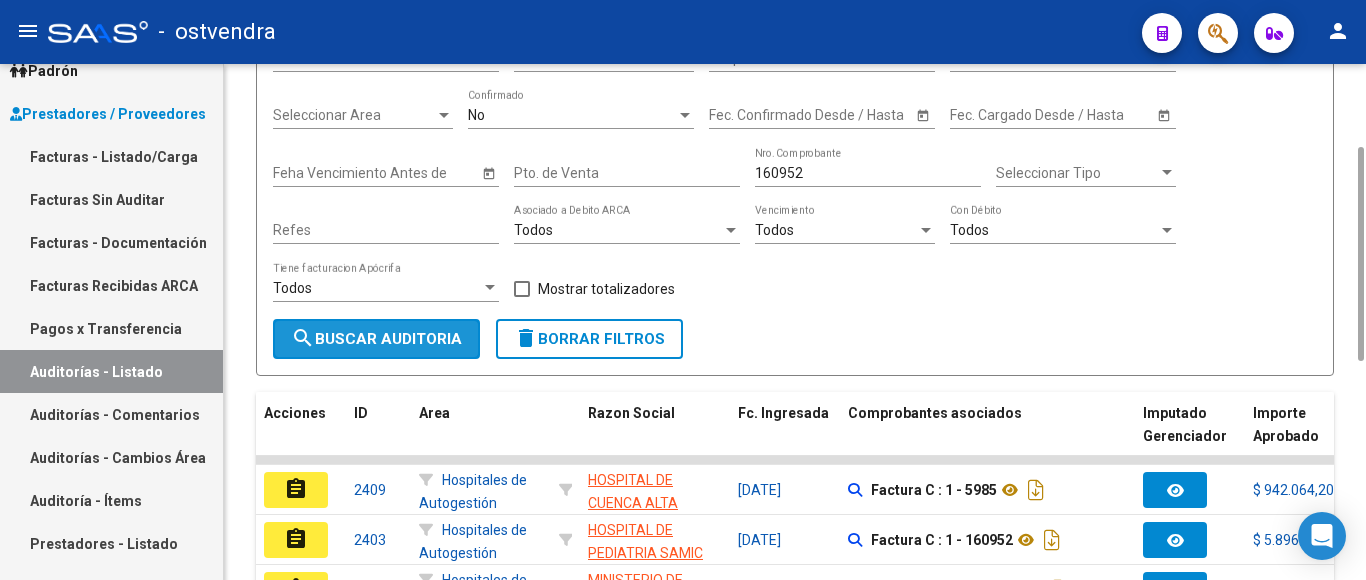 click on "search  Buscar Auditoria" 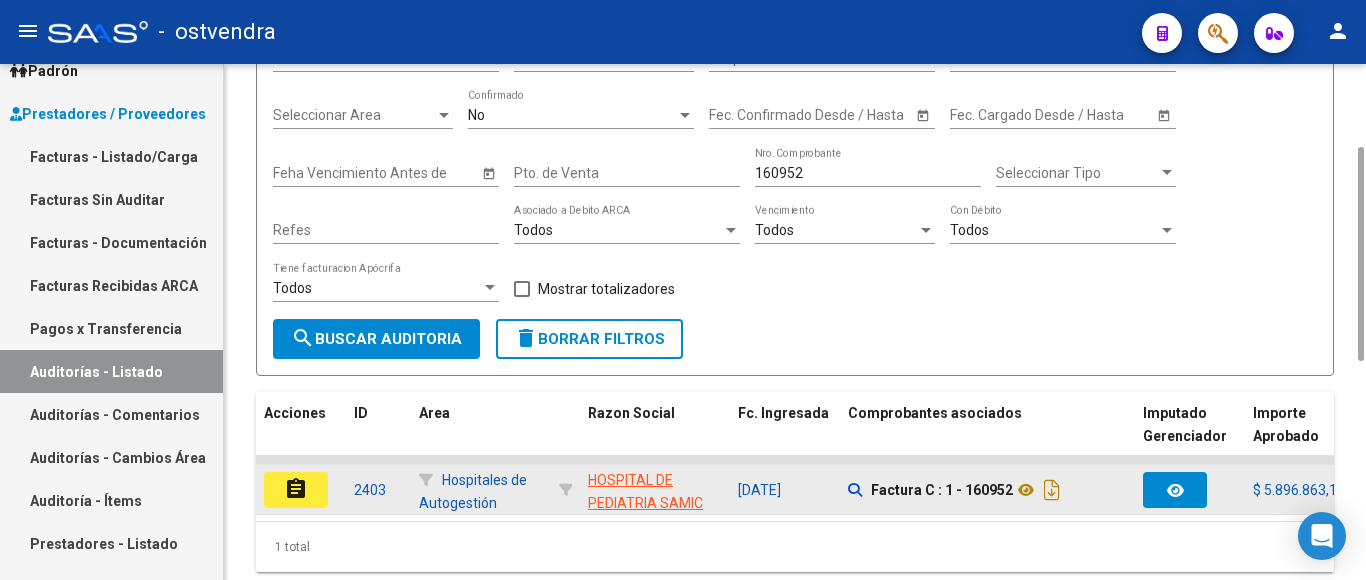 click on "assignment" 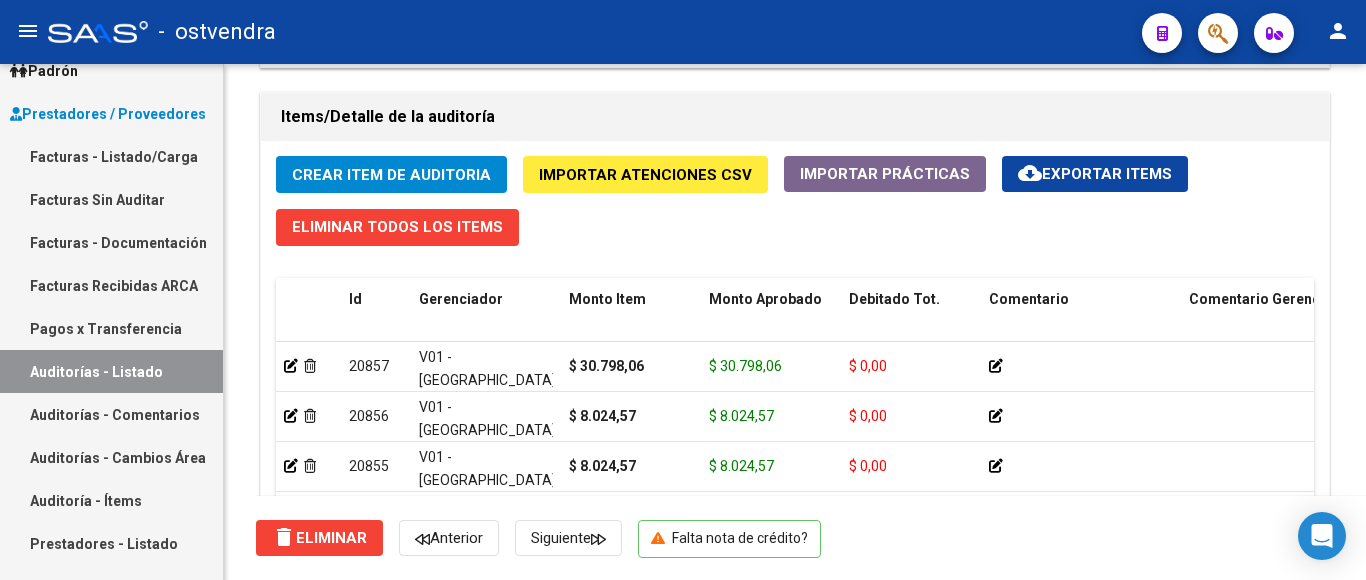 scroll, scrollTop: 1600, scrollLeft: 0, axis: vertical 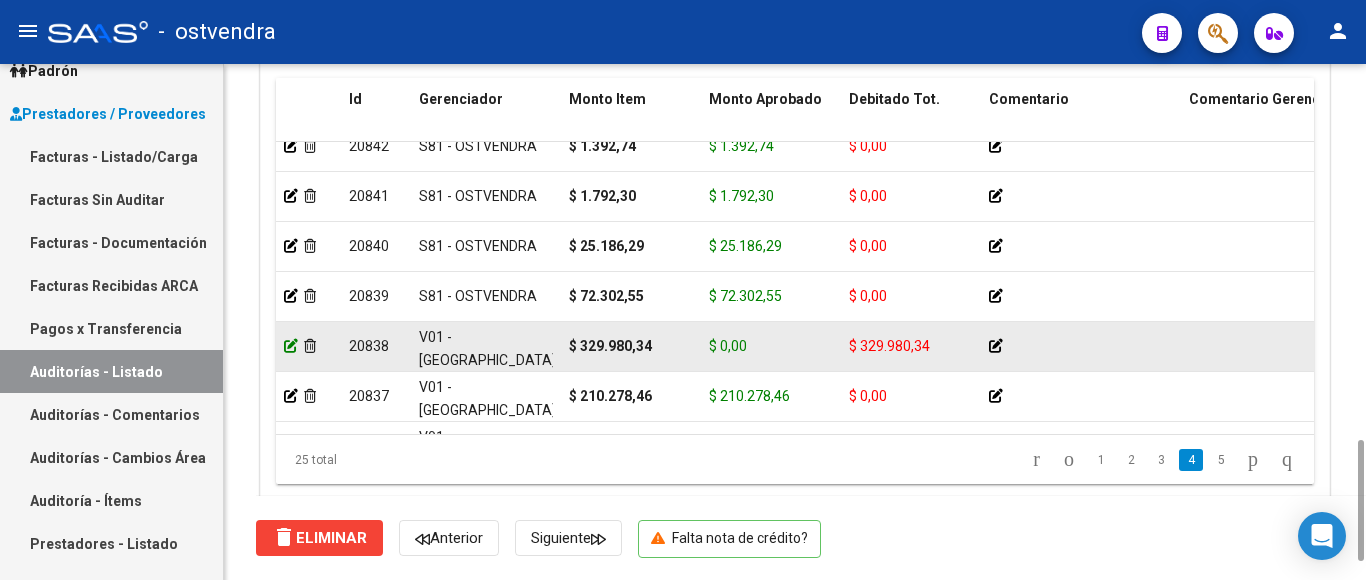 click 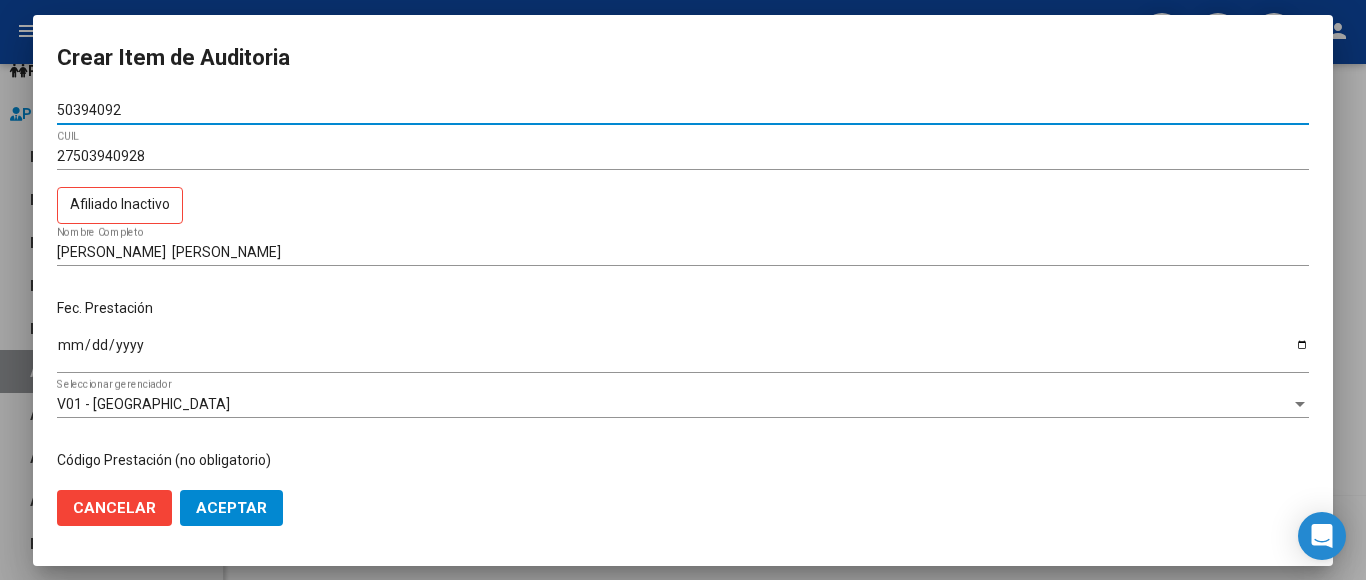 click on "Cancelar" 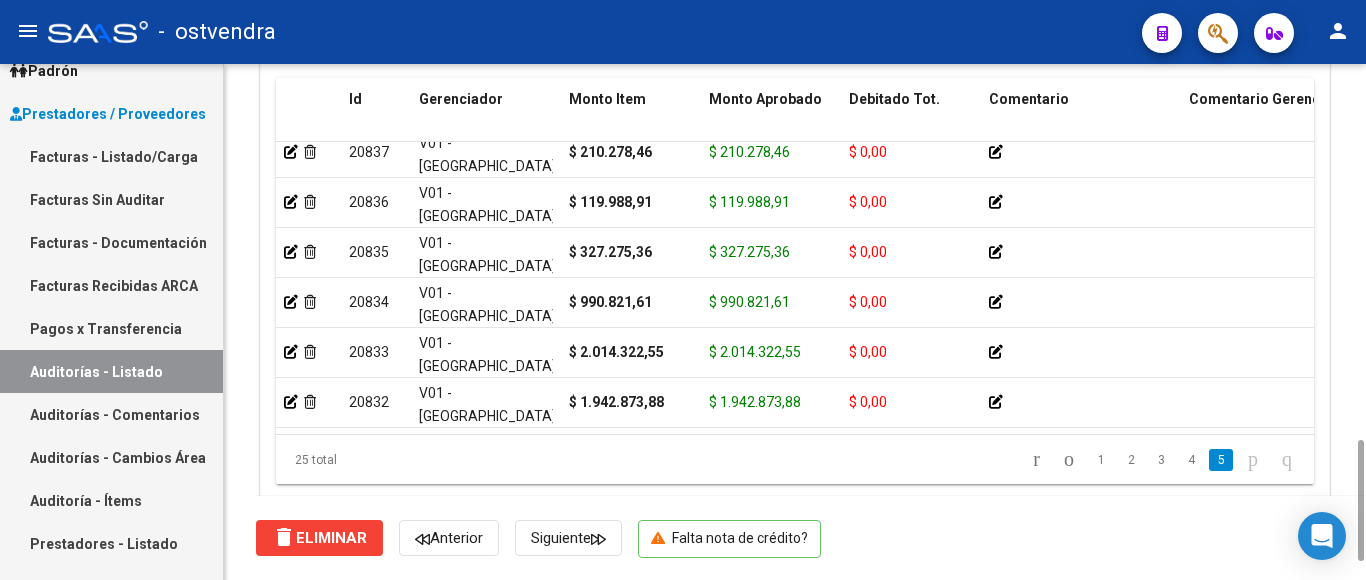 scroll, scrollTop: 981, scrollLeft: 0, axis: vertical 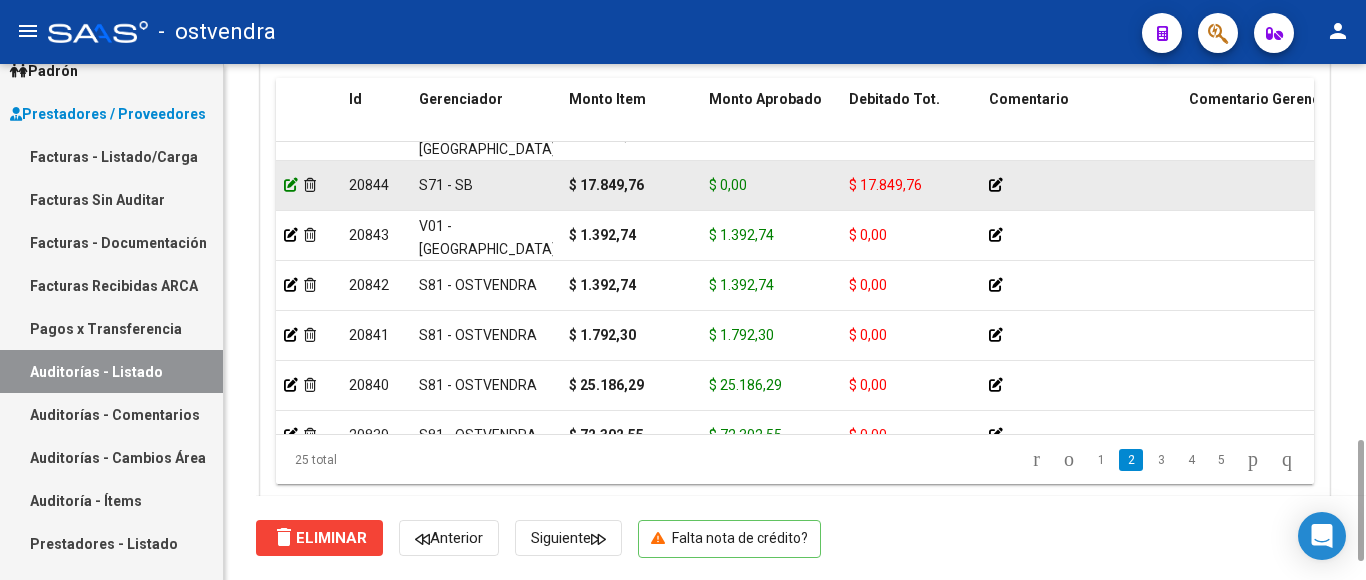 click 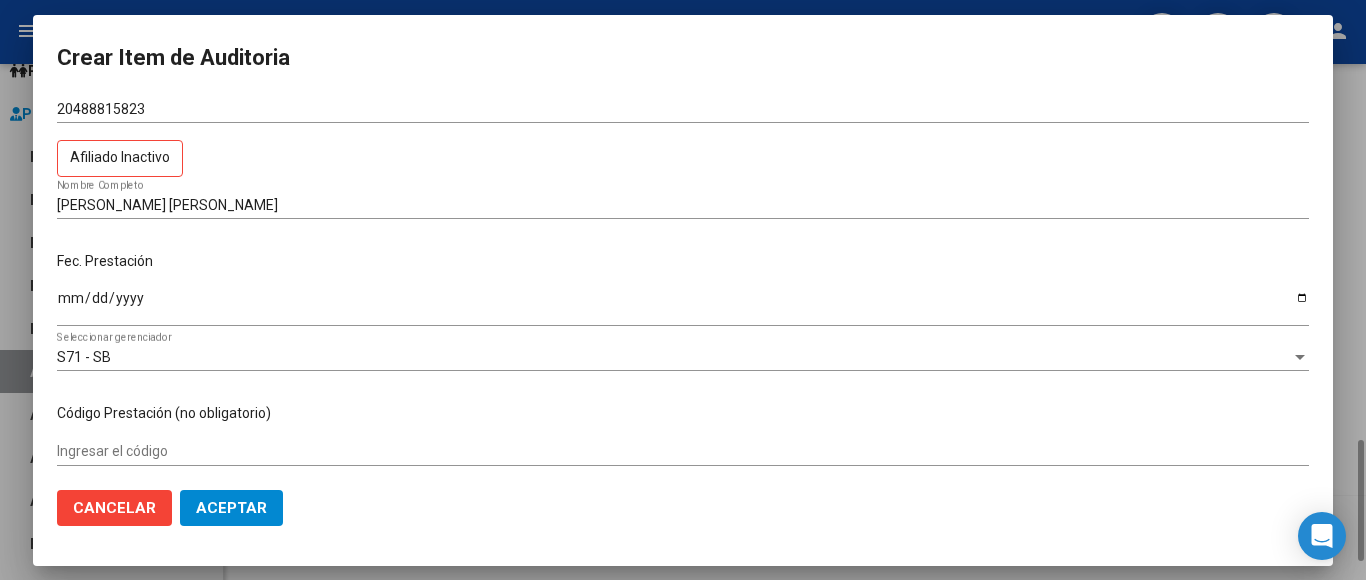 scroll, scrollTop: 0, scrollLeft: 0, axis: both 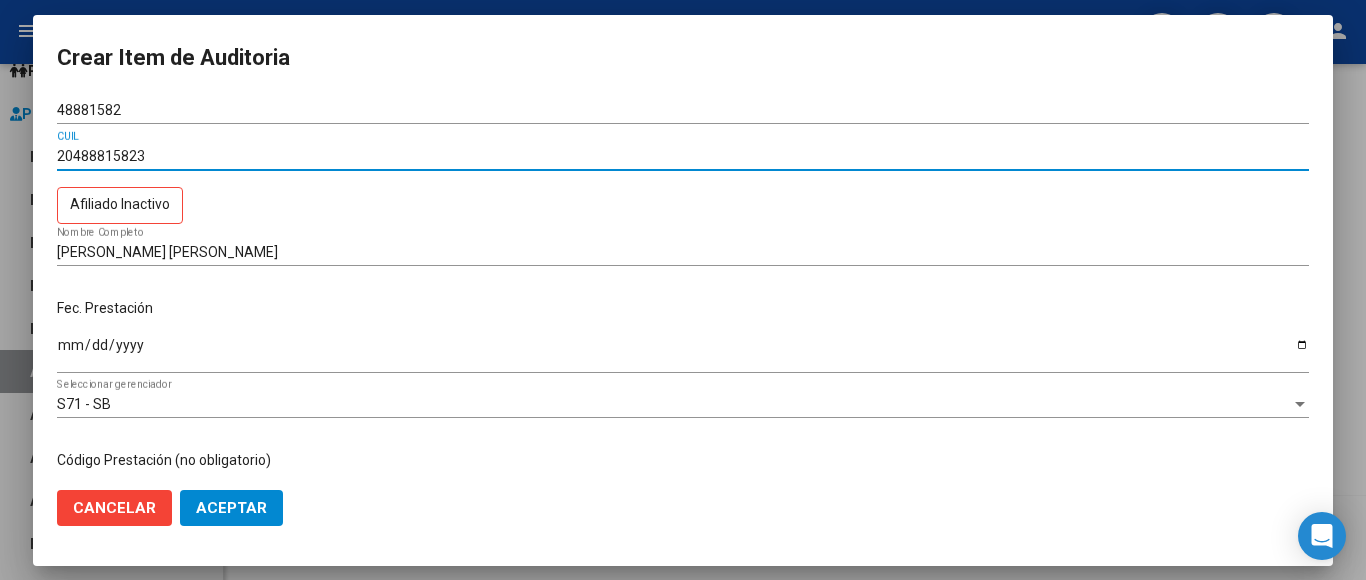 drag, startPoint x: 151, startPoint y: 159, endPoint x: 41, endPoint y: 159, distance: 110 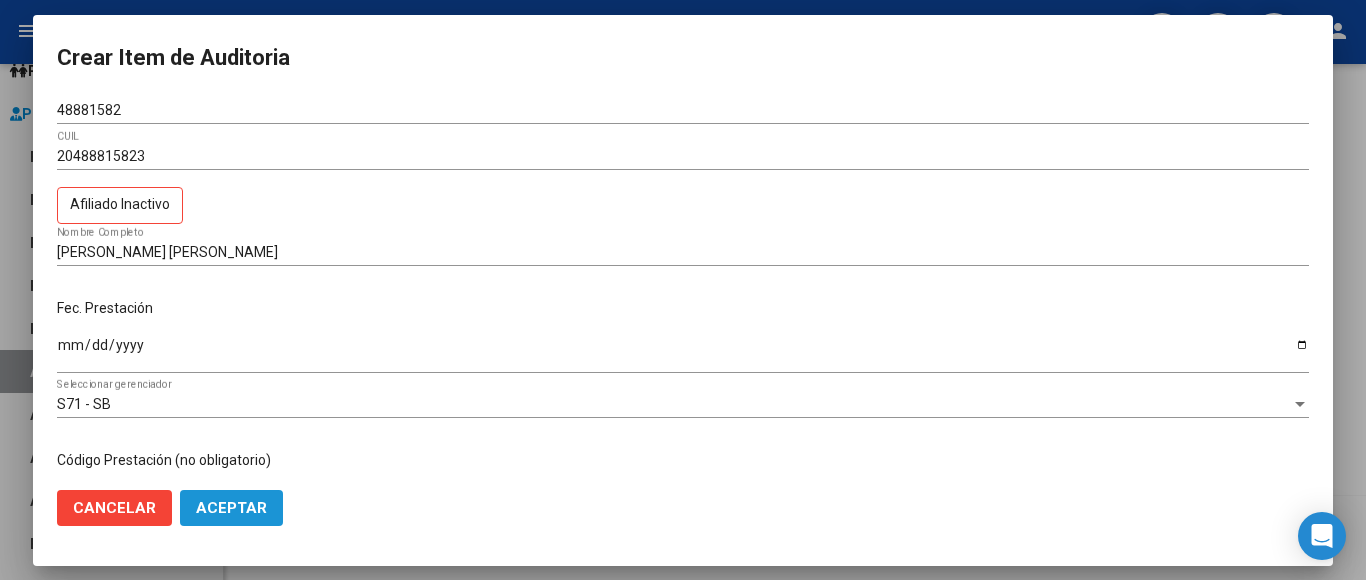 click on "Aceptar" 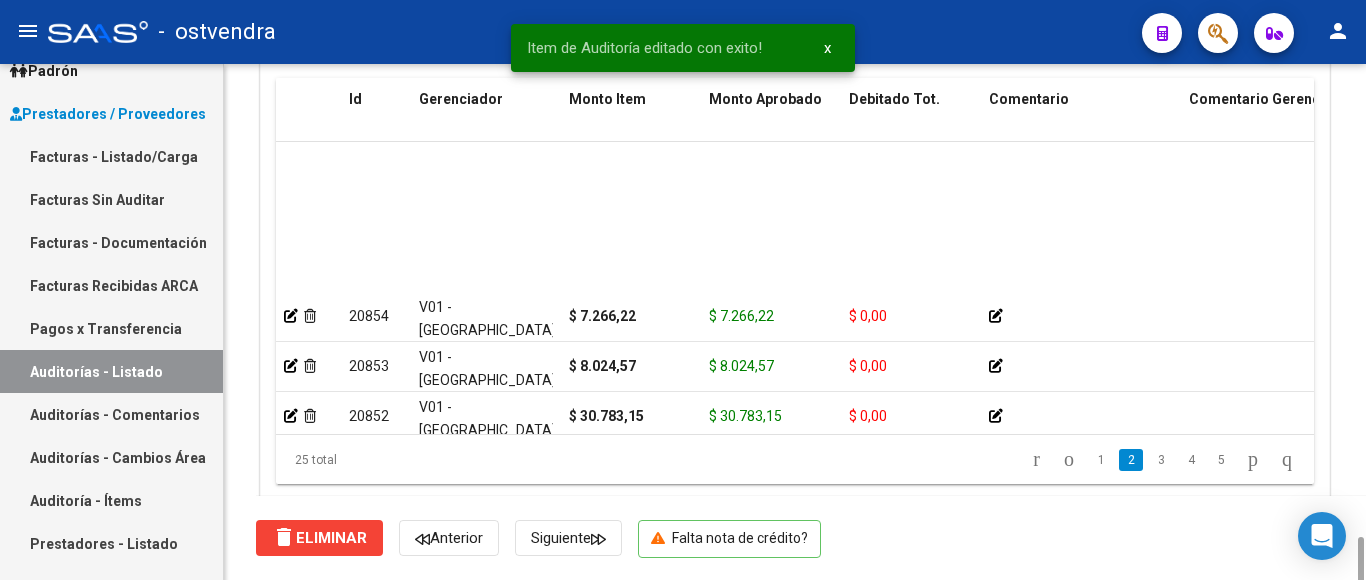 scroll, scrollTop: 1678, scrollLeft: 0, axis: vertical 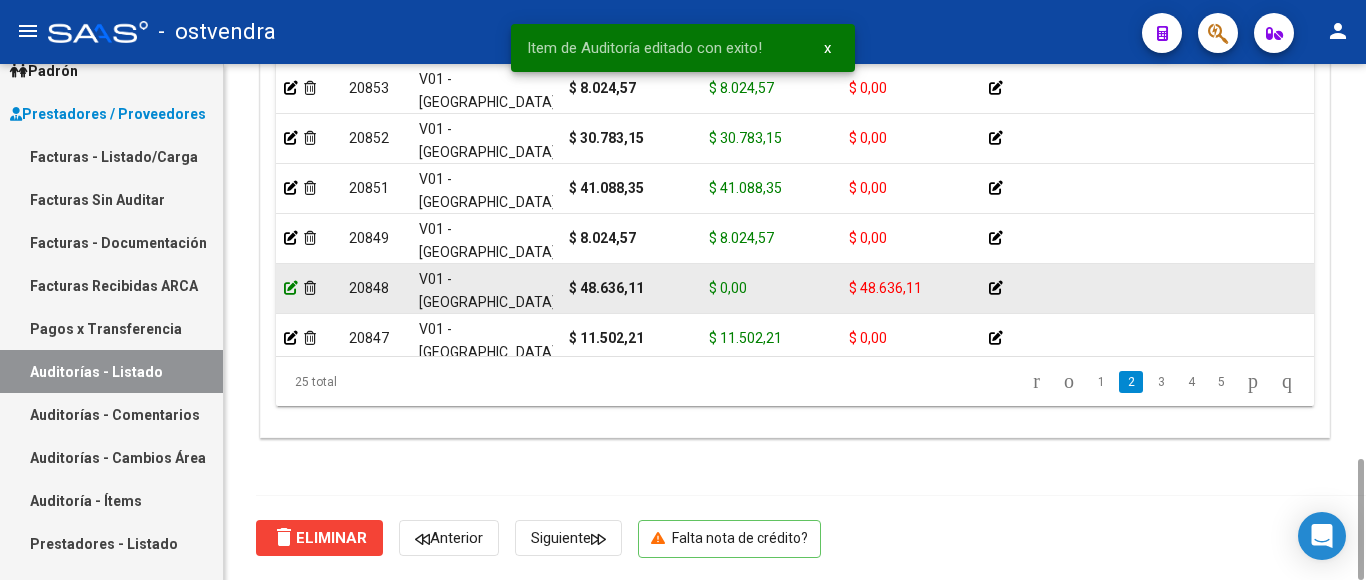 click 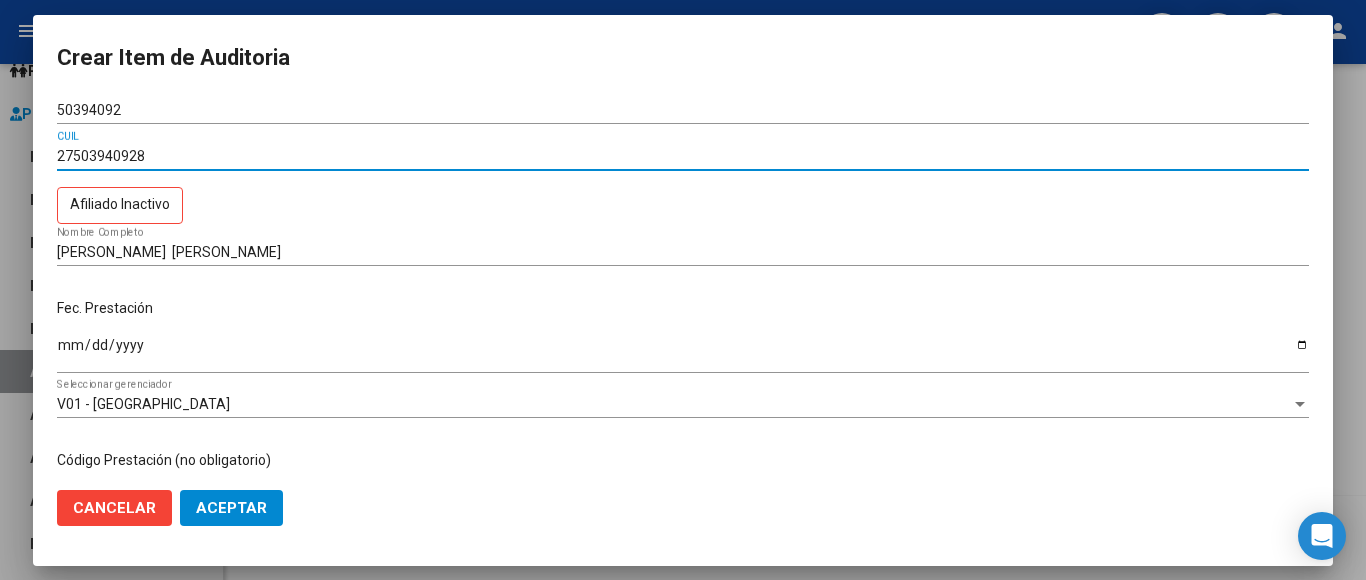 drag, startPoint x: 163, startPoint y: 155, endPoint x: 56, endPoint y: 149, distance: 107.16809 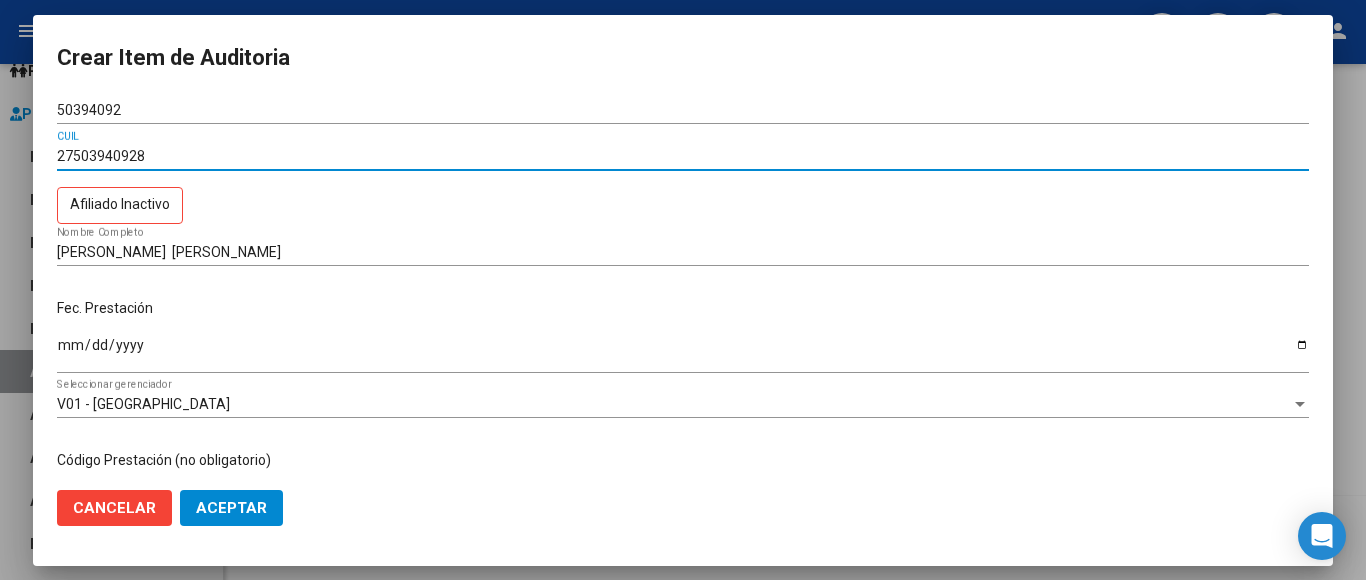 click on "27503940928 CUIL   Afiliado Inactivo" at bounding box center [683, 190] 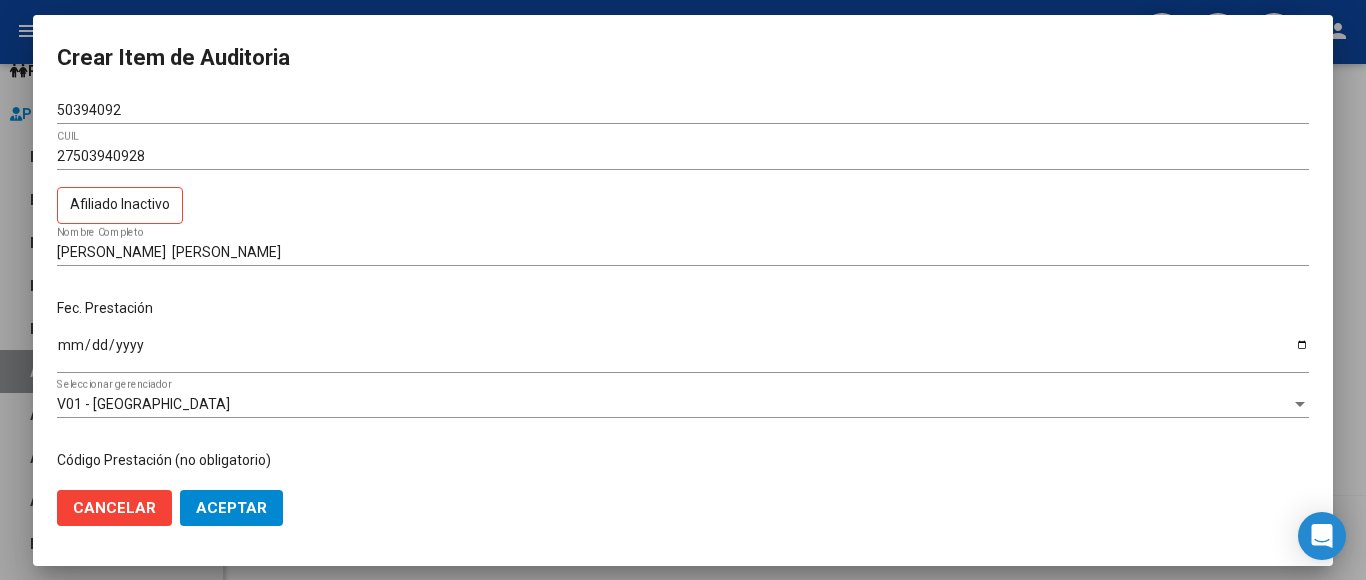 click on "Aceptar" 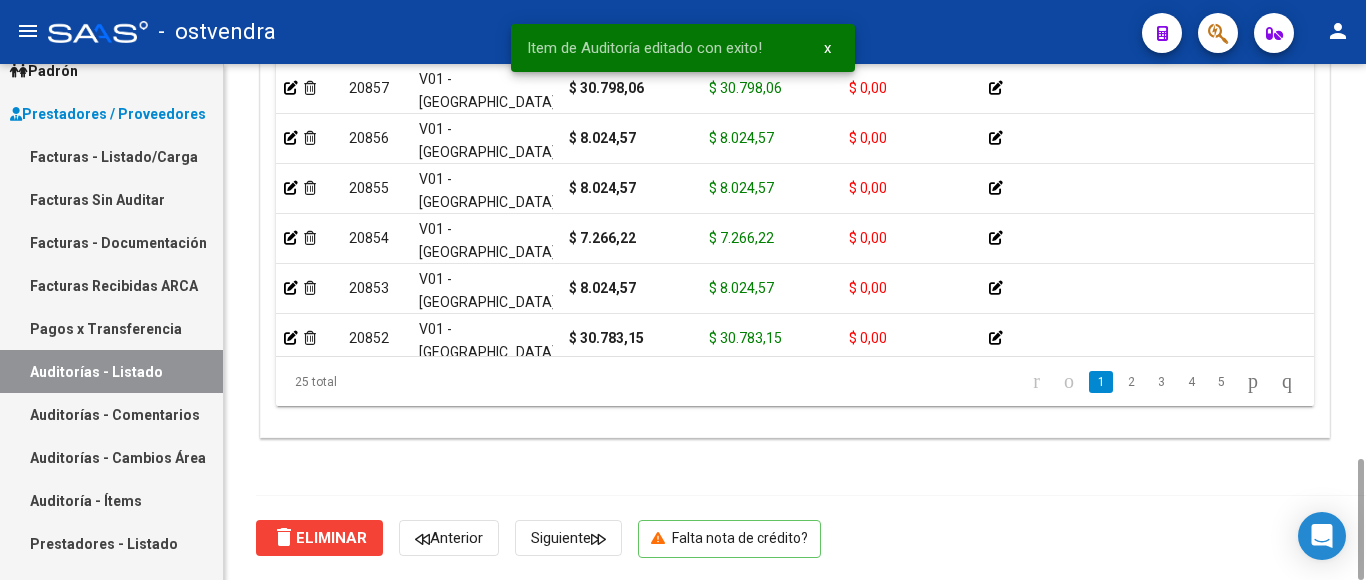 scroll, scrollTop: 1478, scrollLeft: 0, axis: vertical 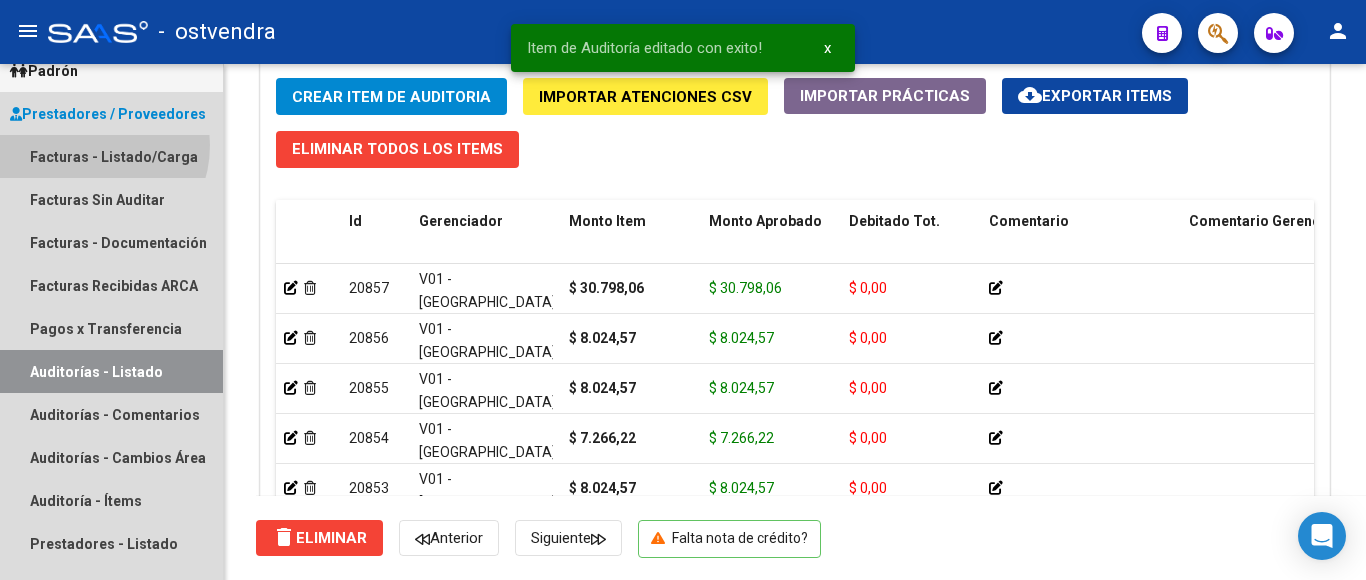 click on "Facturas - Listado/Carga" at bounding box center (111, 156) 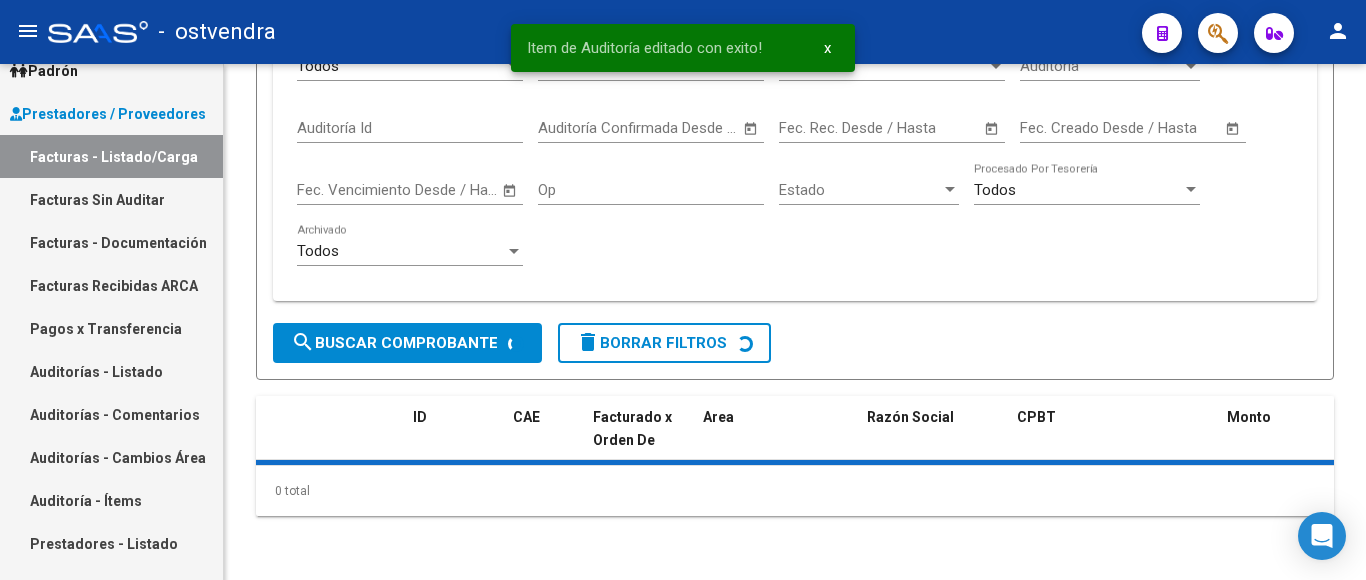 scroll, scrollTop: 0, scrollLeft: 0, axis: both 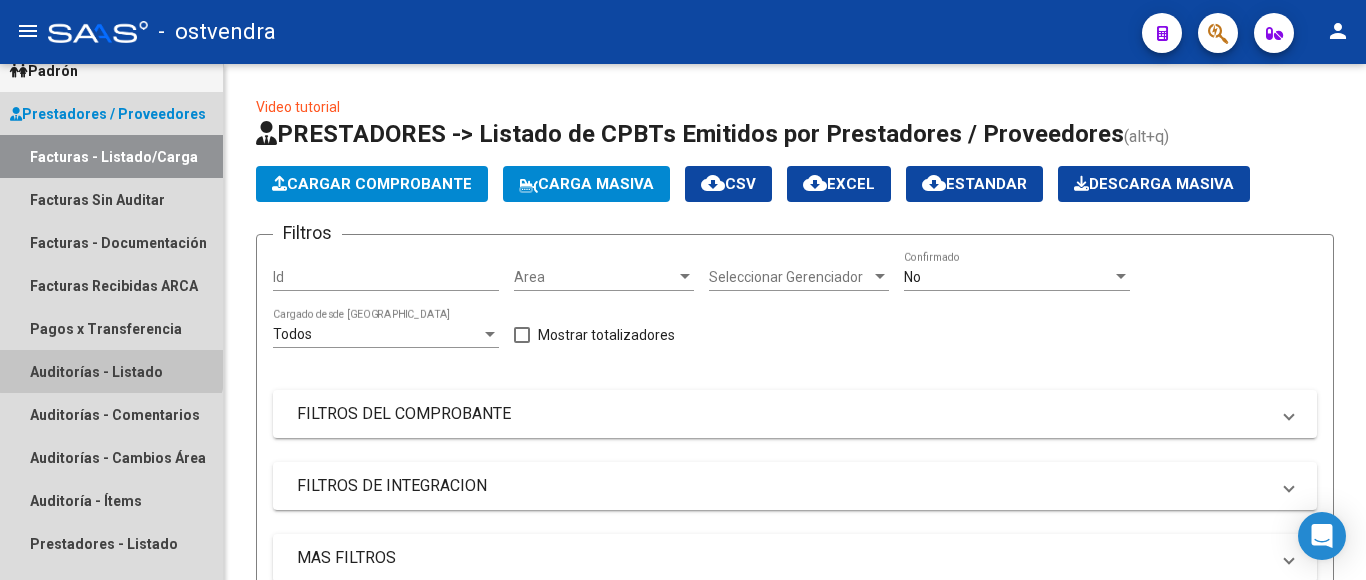 click on "Auditorías - Listado" at bounding box center (111, 371) 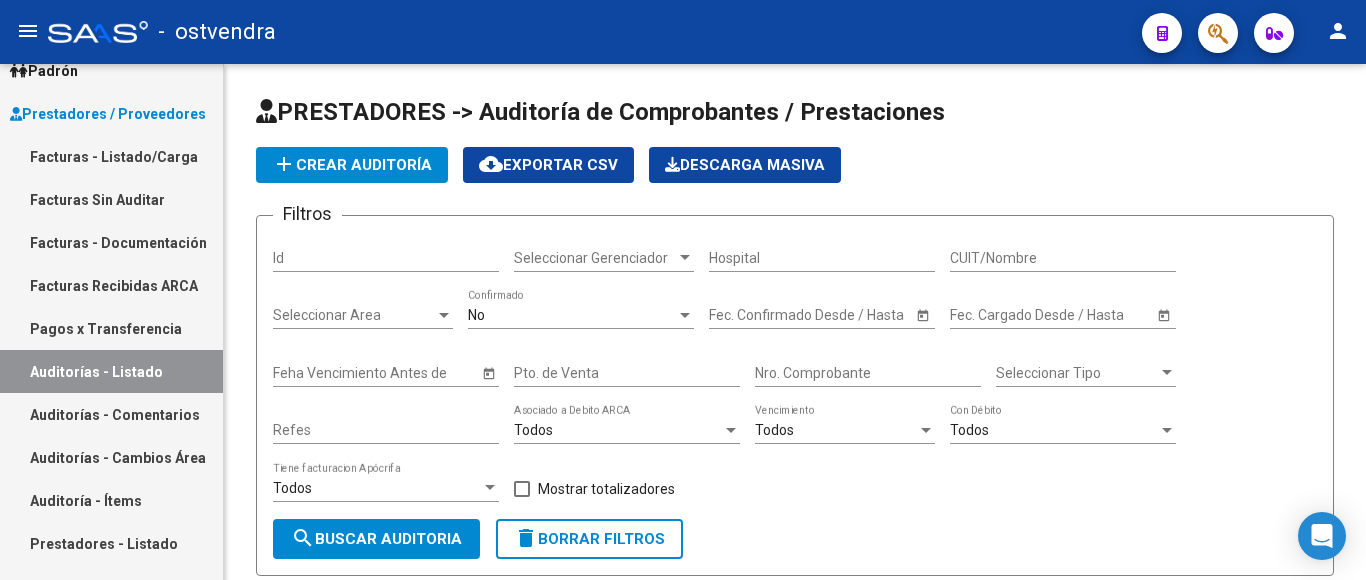 click on "Facturas Sin Auditar" at bounding box center (111, 199) 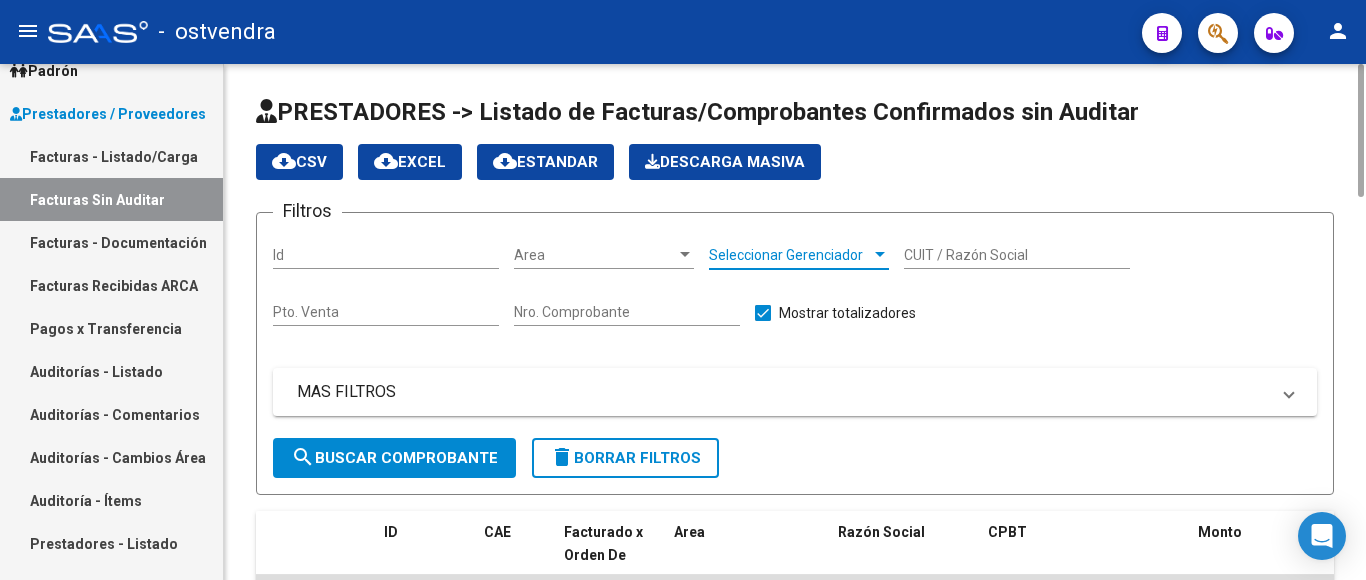 click on "Seleccionar Gerenciador" at bounding box center [790, 255] 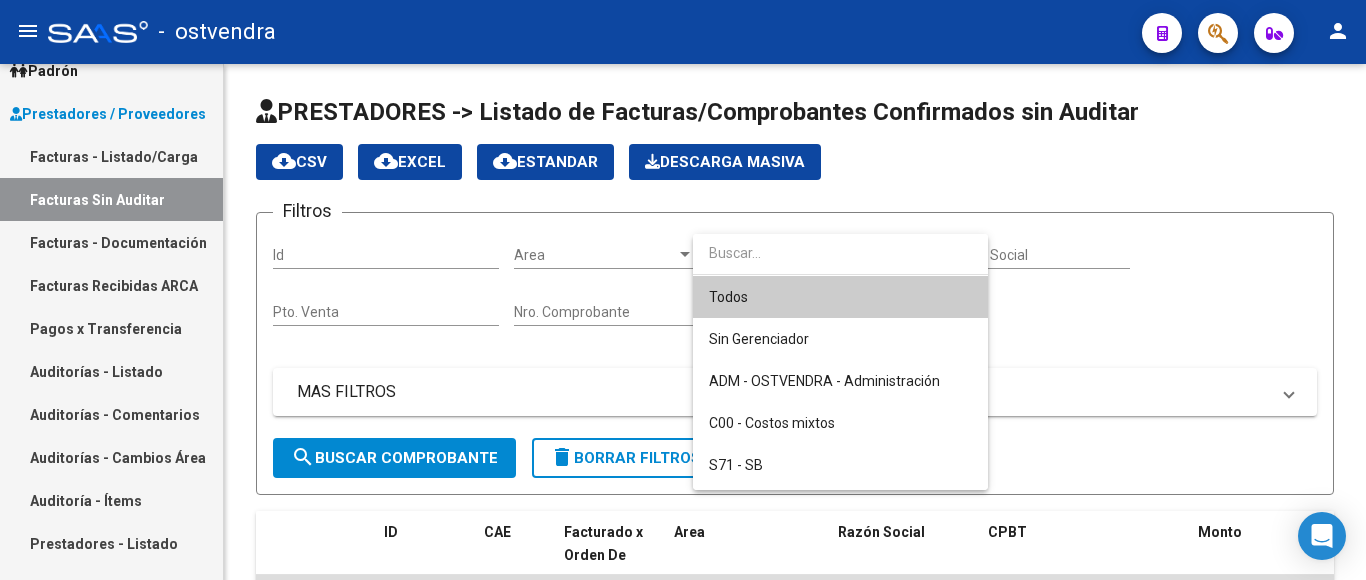 click at bounding box center [683, 290] 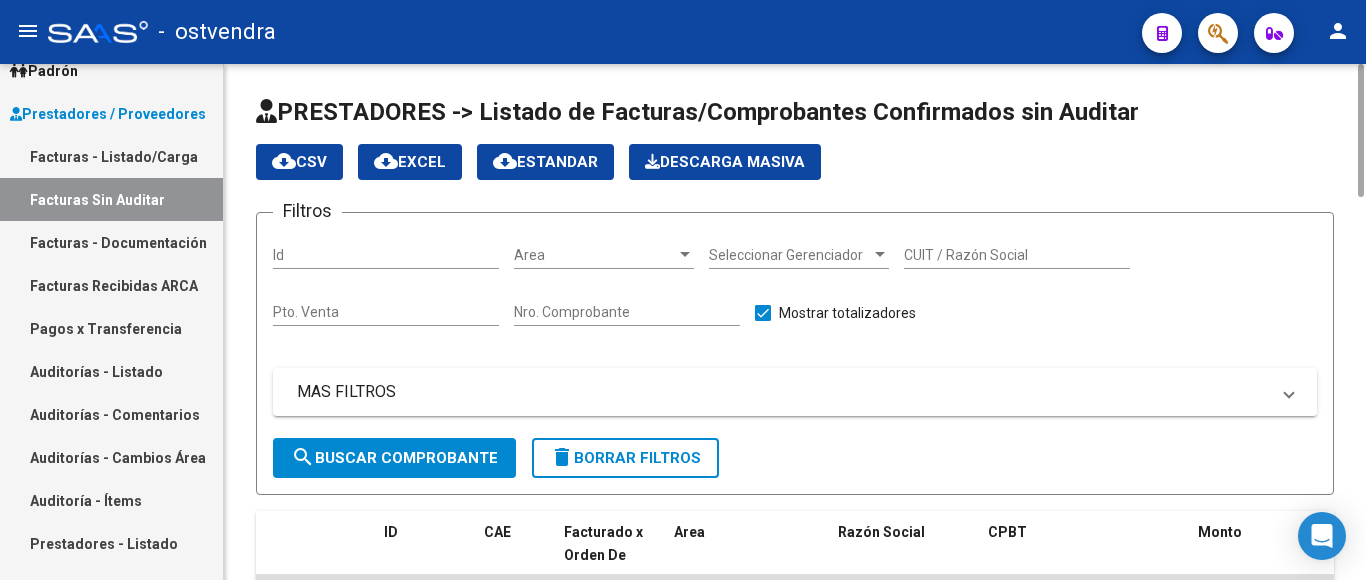 click on "Seleccionar Gerenciador" at bounding box center (790, 255) 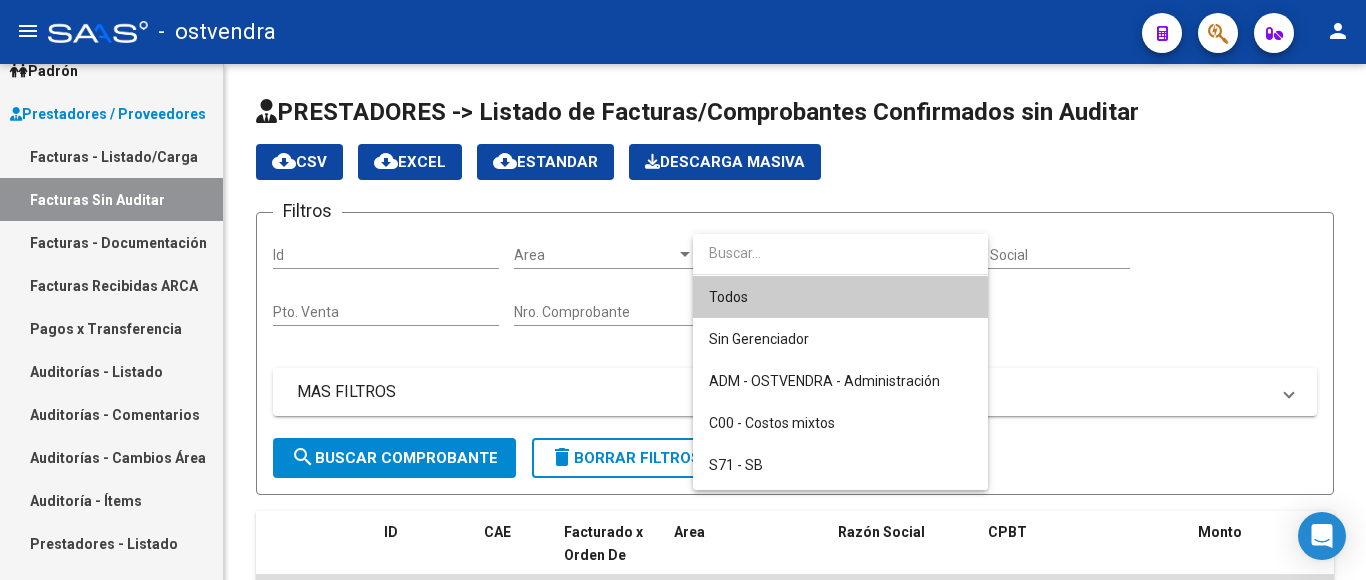 click on "Todos" at bounding box center (840, 297) 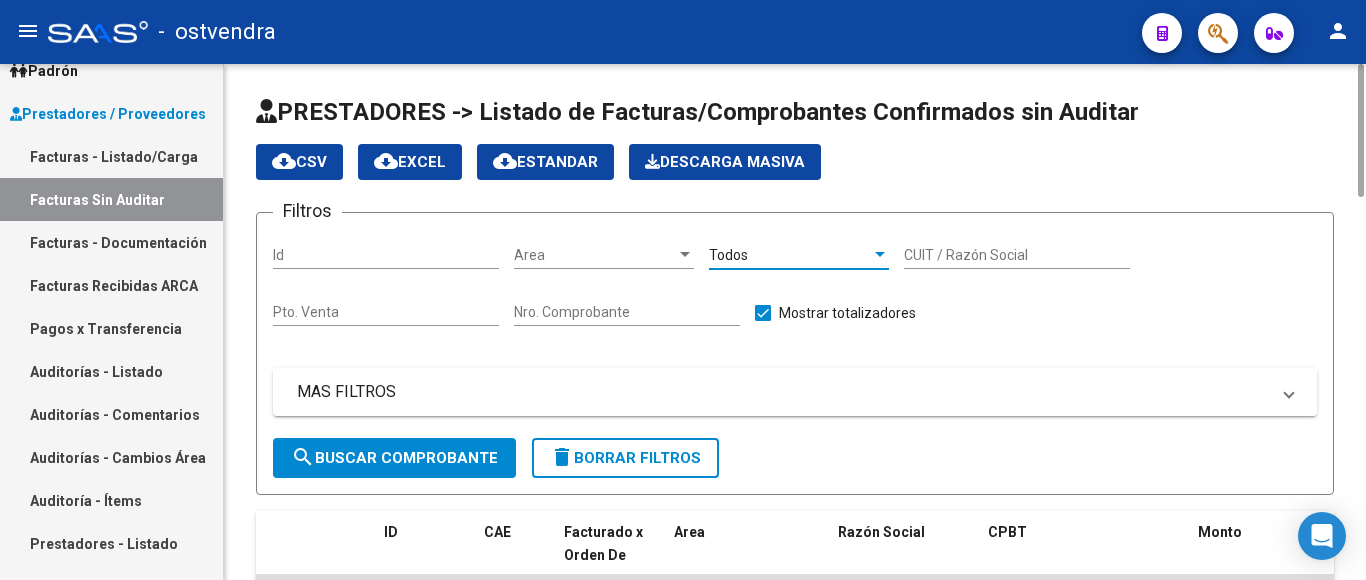 click on "Todos" at bounding box center [790, 255] 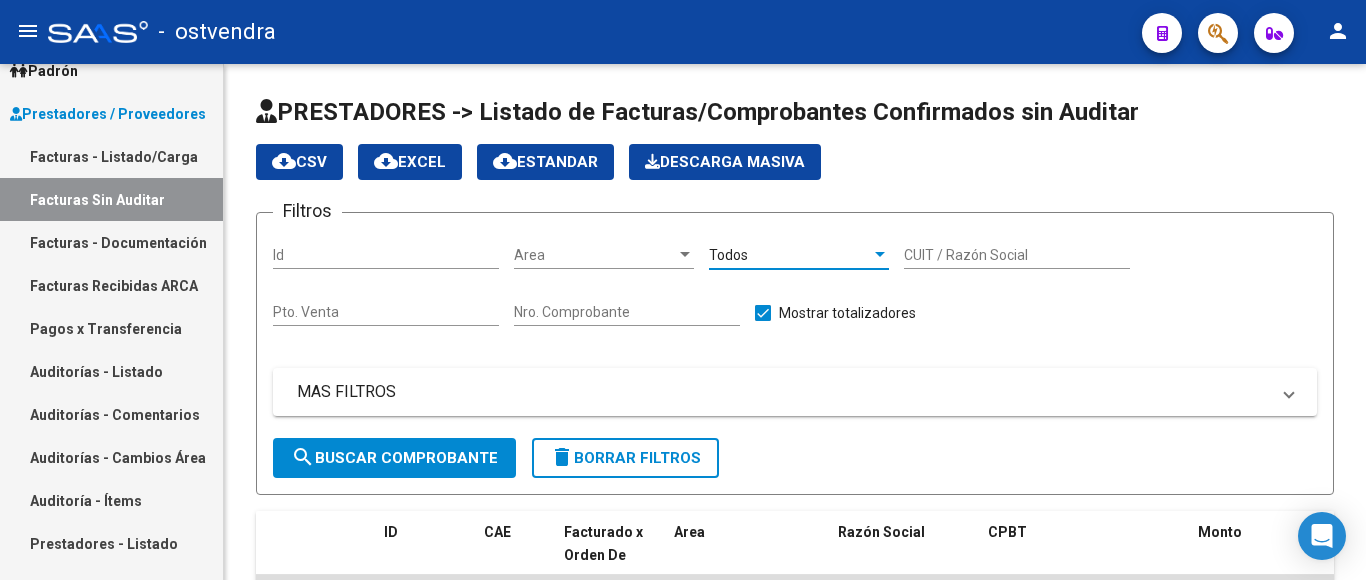 click on "Facturas - Documentación" at bounding box center [111, 242] 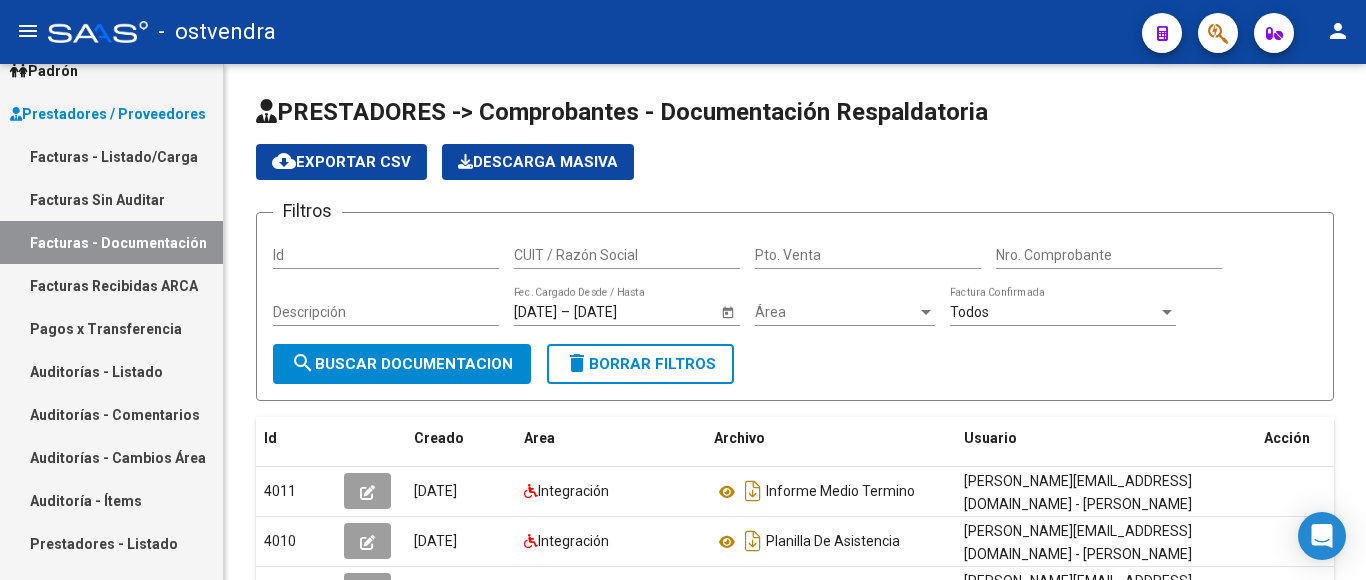 click on "Auditorías - Listado" at bounding box center [111, 371] 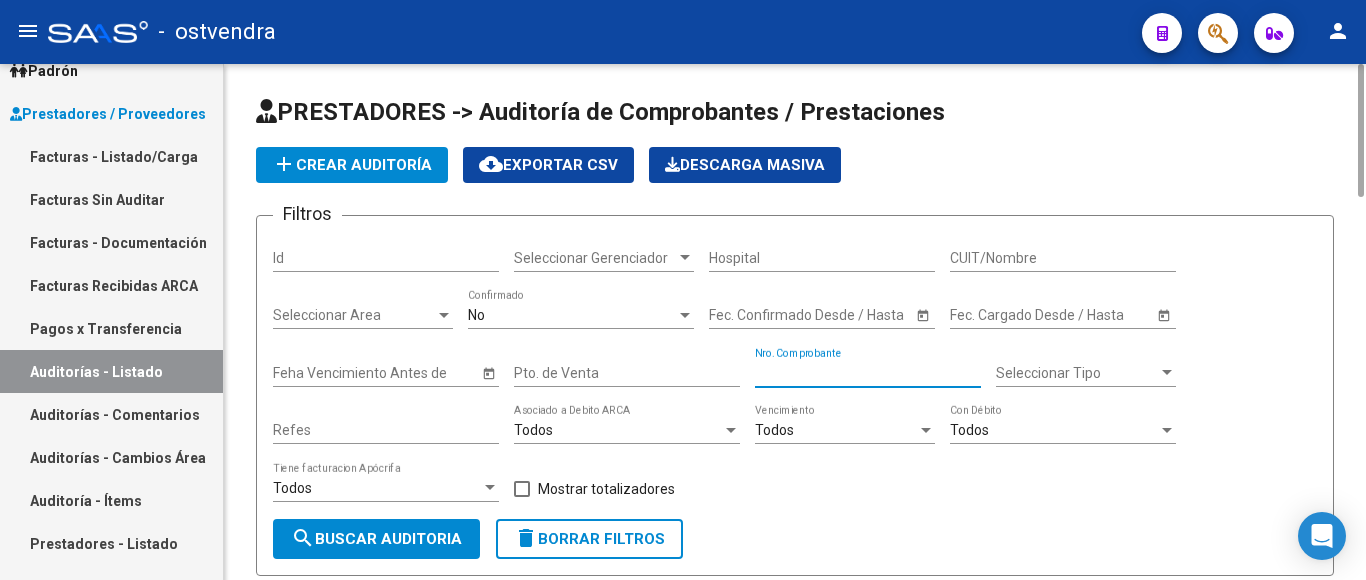 click on "Nro. Comprobante" at bounding box center [868, 373] 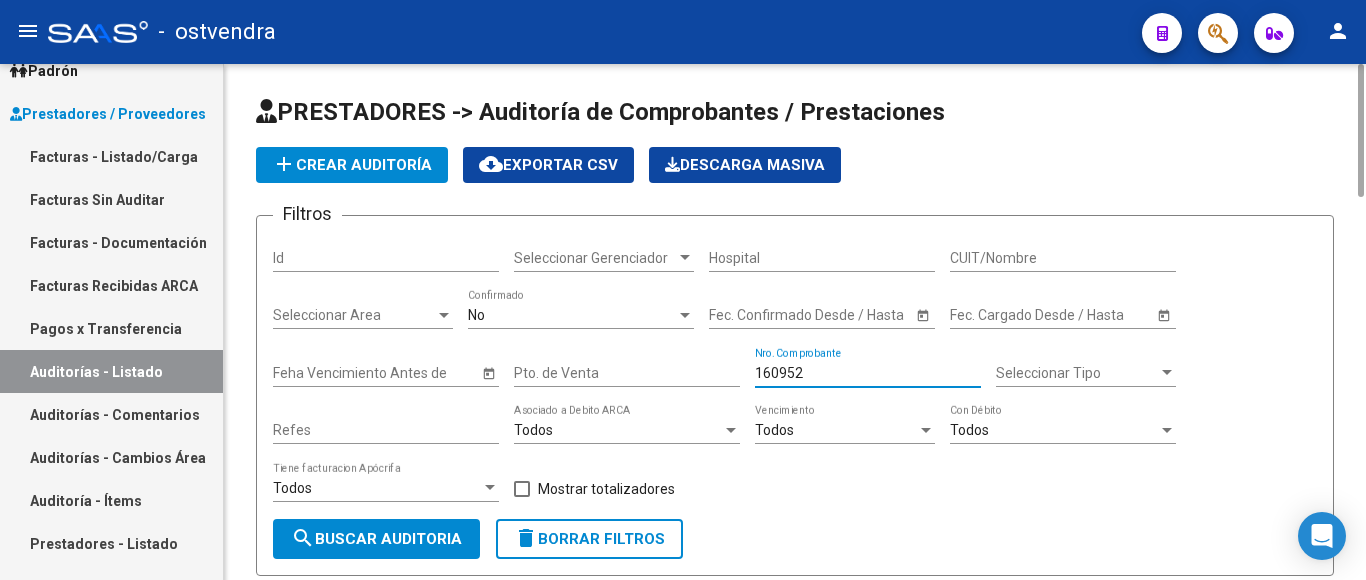 type on "160952" 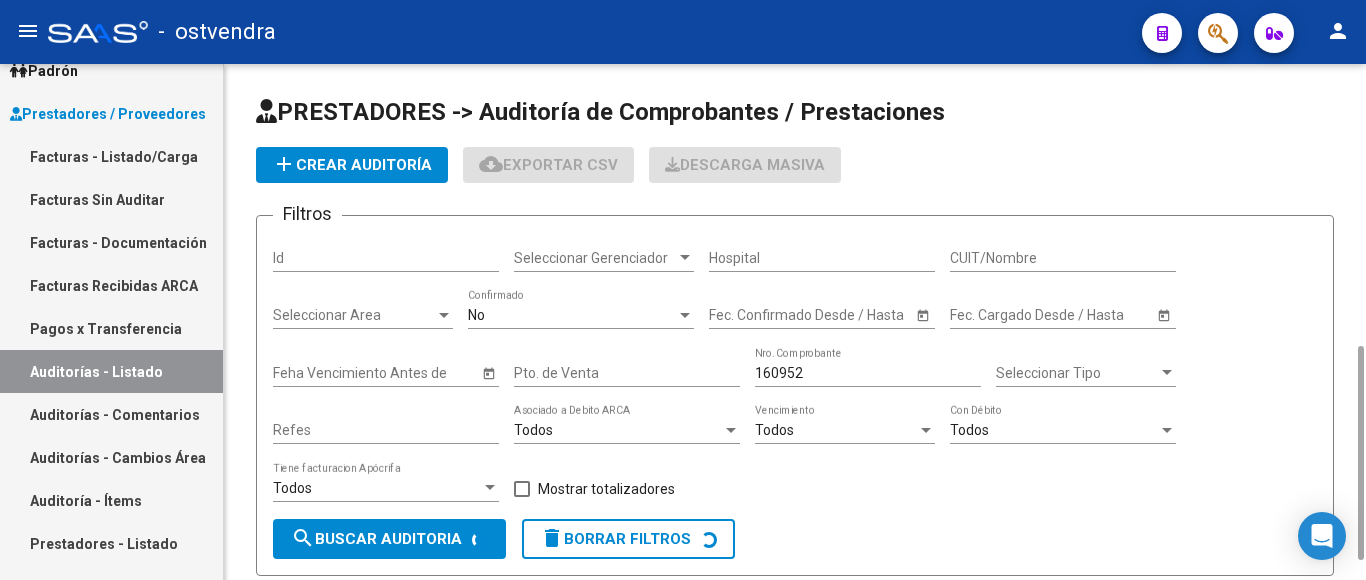 scroll, scrollTop: 400, scrollLeft: 0, axis: vertical 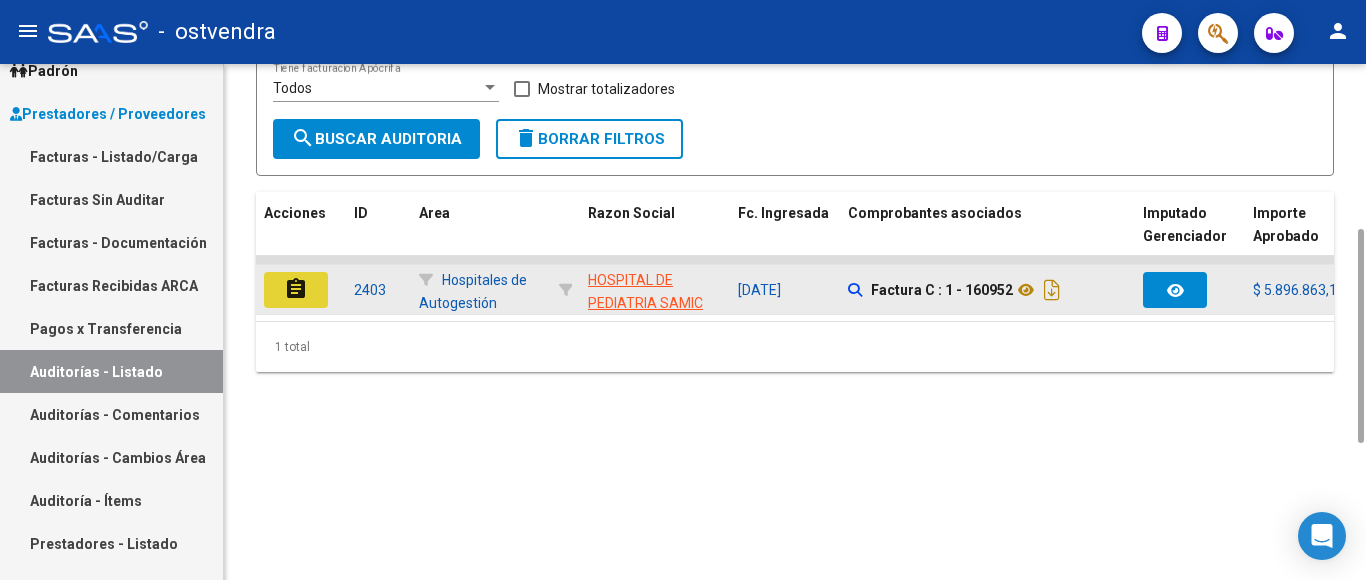 click on "assignment" 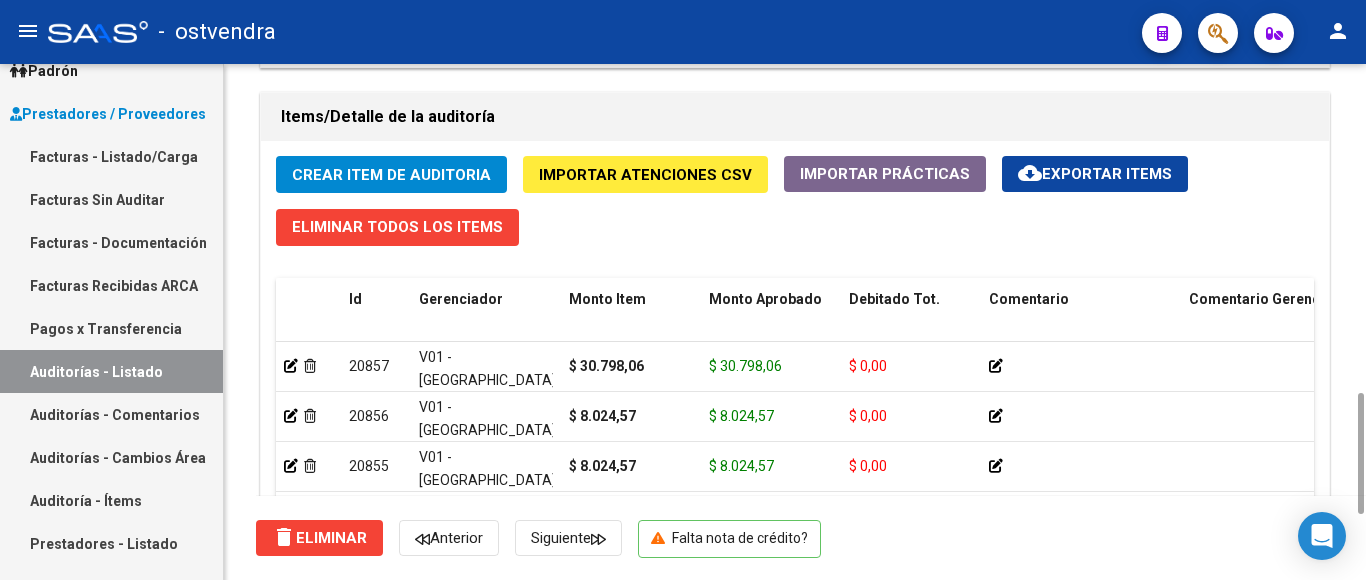 scroll, scrollTop: 1678, scrollLeft: 0, axis: vertical 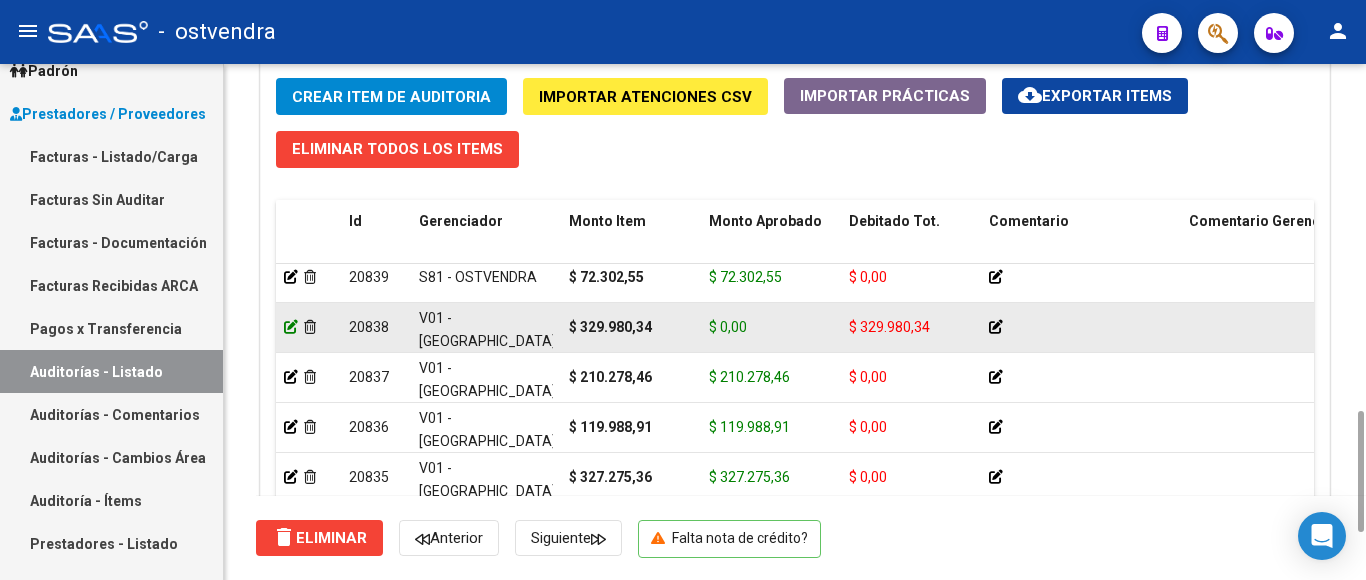 click 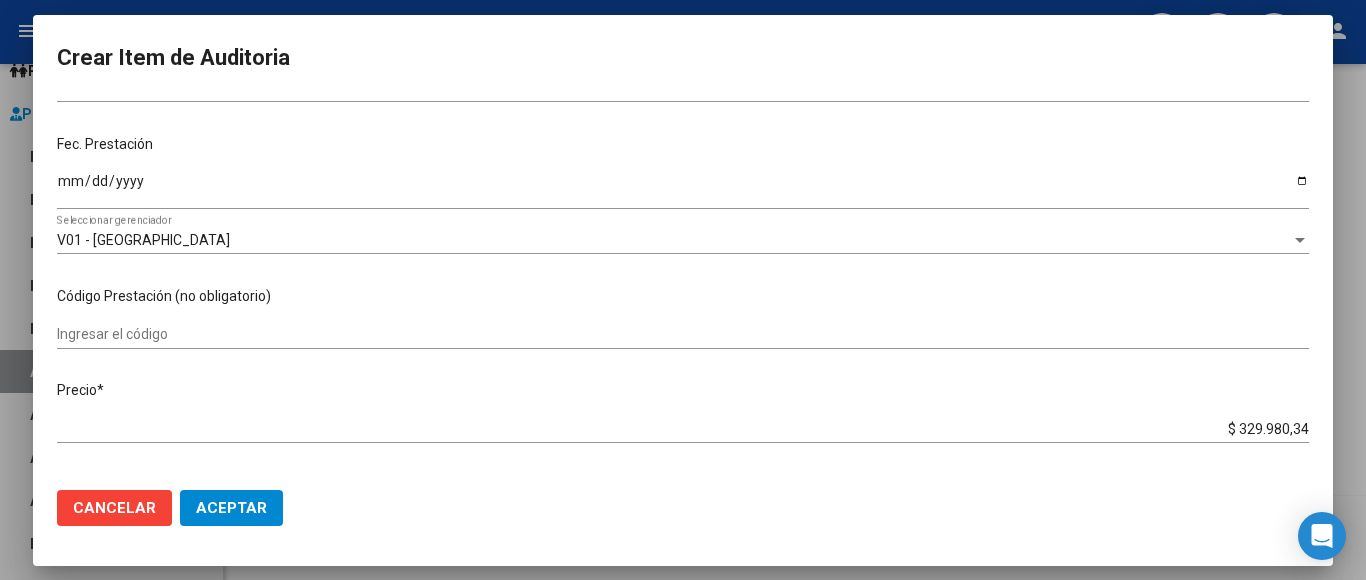 scroll, scrollTop: 0, scrollLeft: 0, axis: both 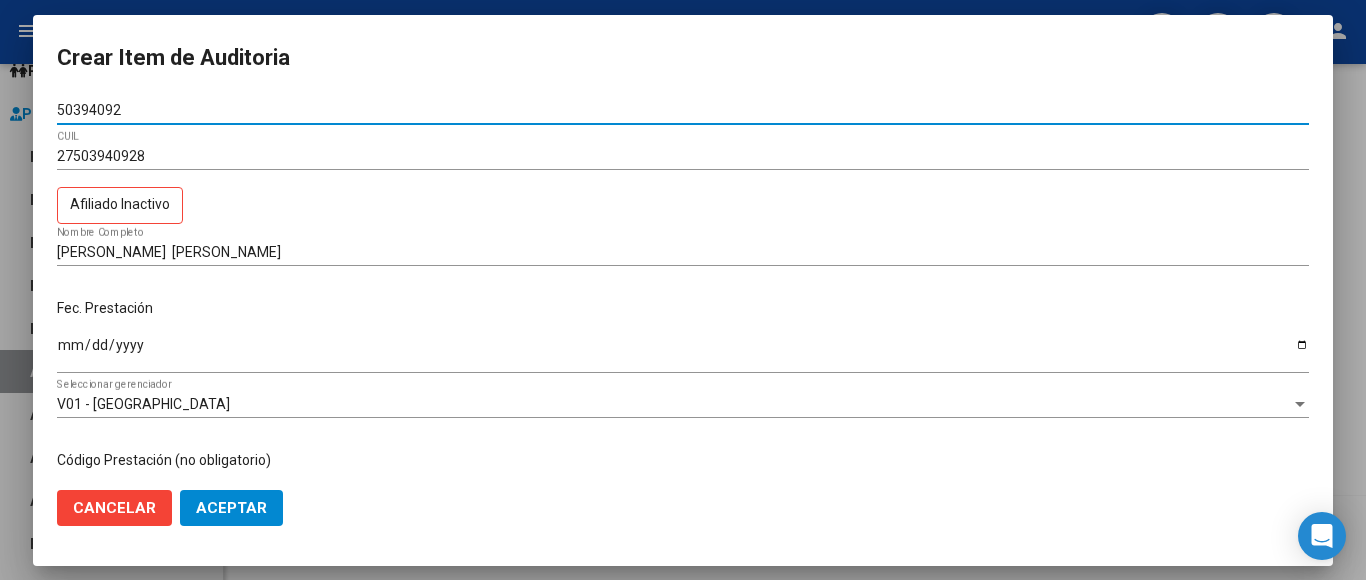 click on "Cancelar" 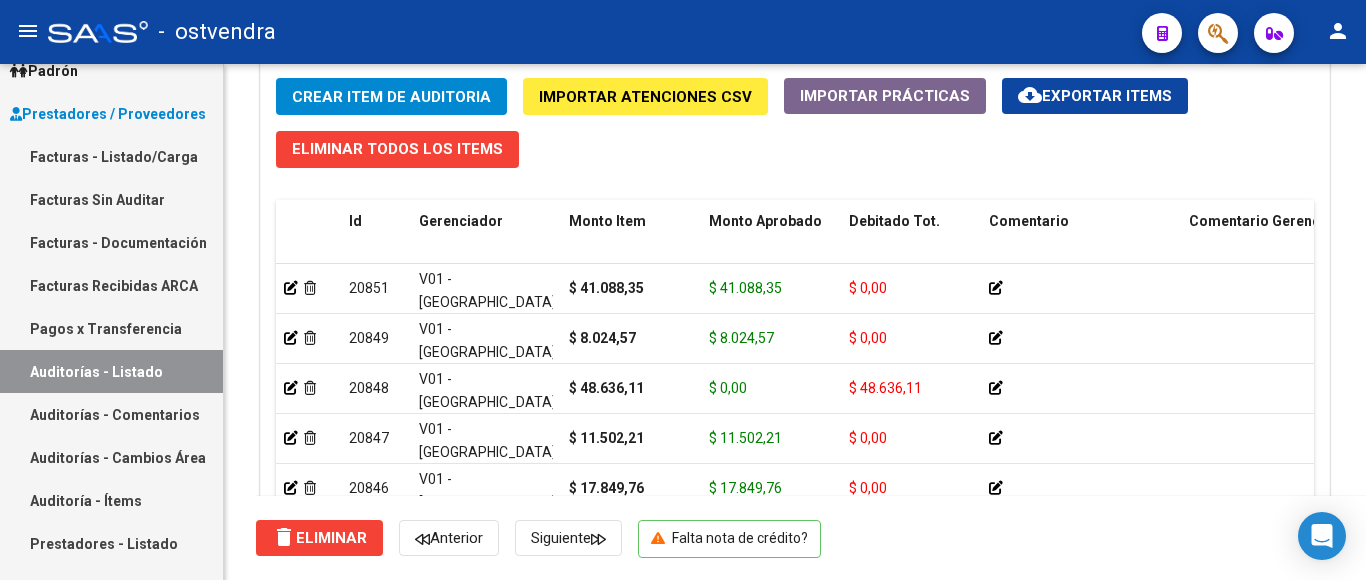 scroll, scrollTop: 281, scrollLeft: 0, axis: vertical 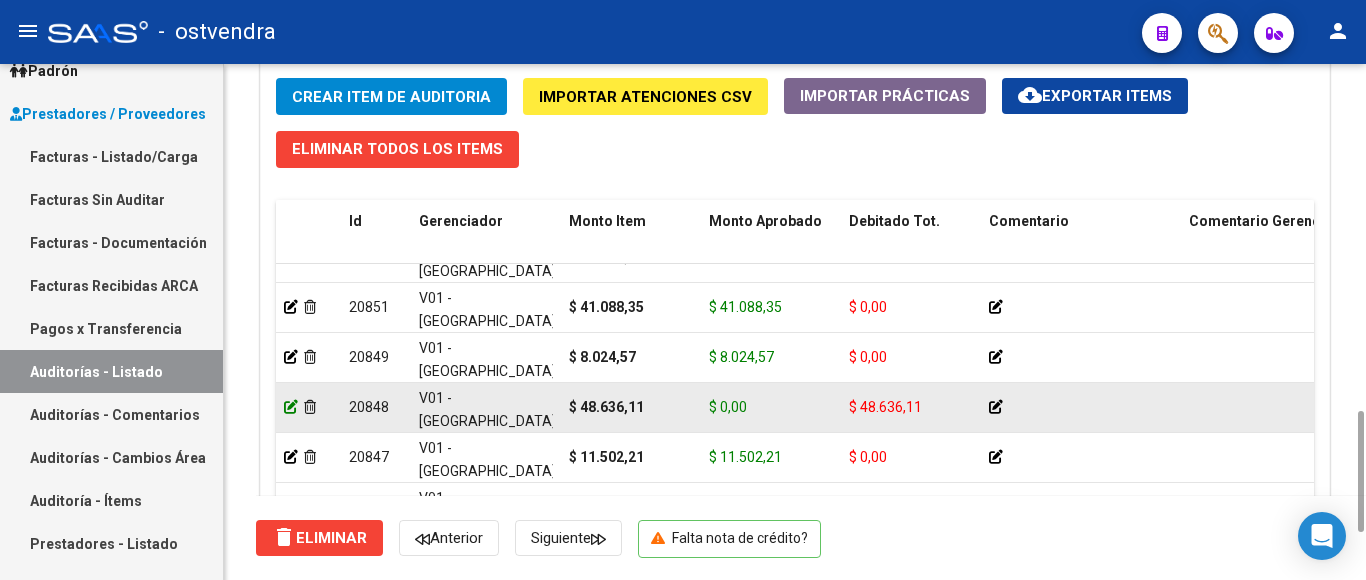 click 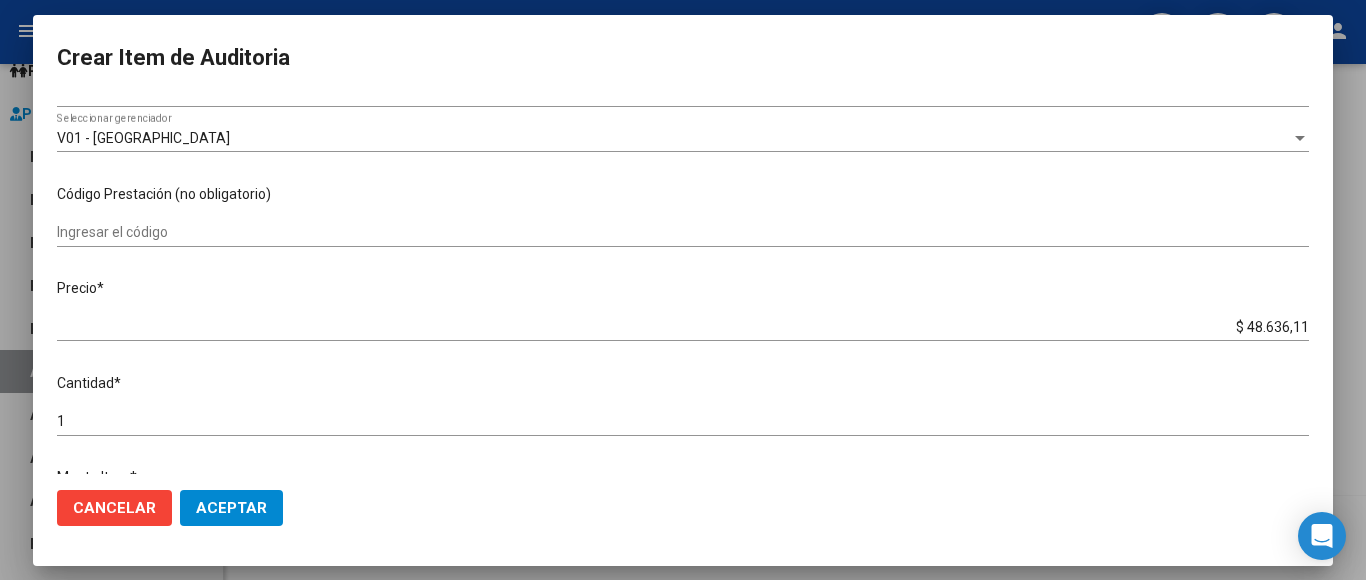 scroll, scrollTop: 400, scrollLeft: 0, axis: vertical 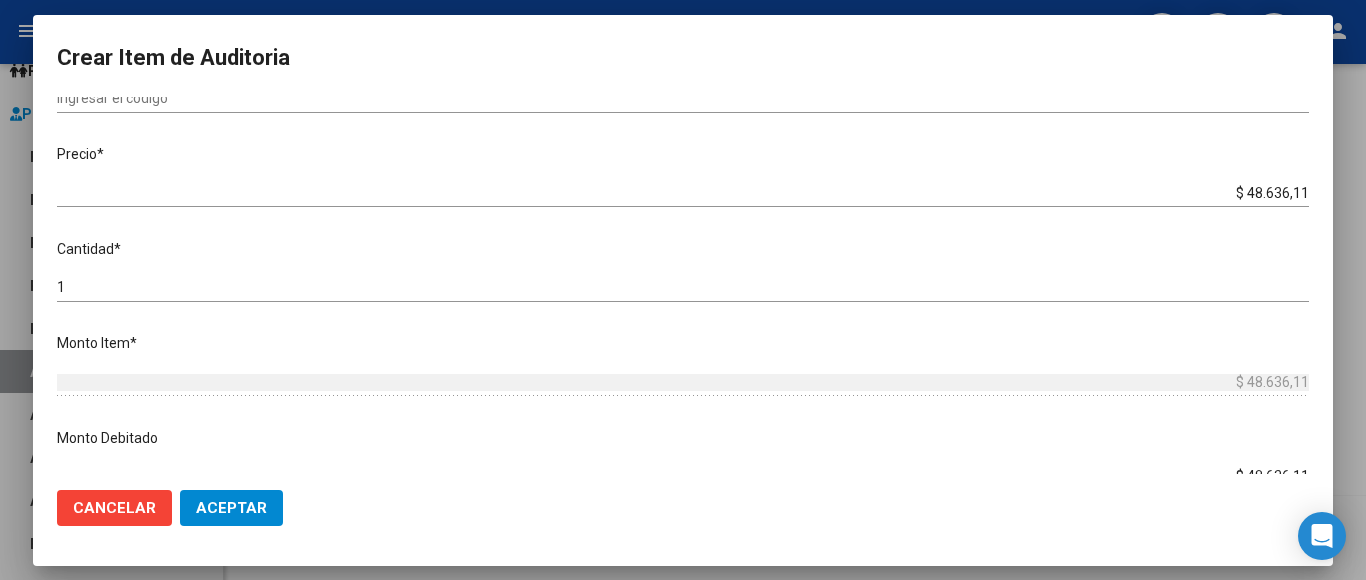 click on "Aceptar" 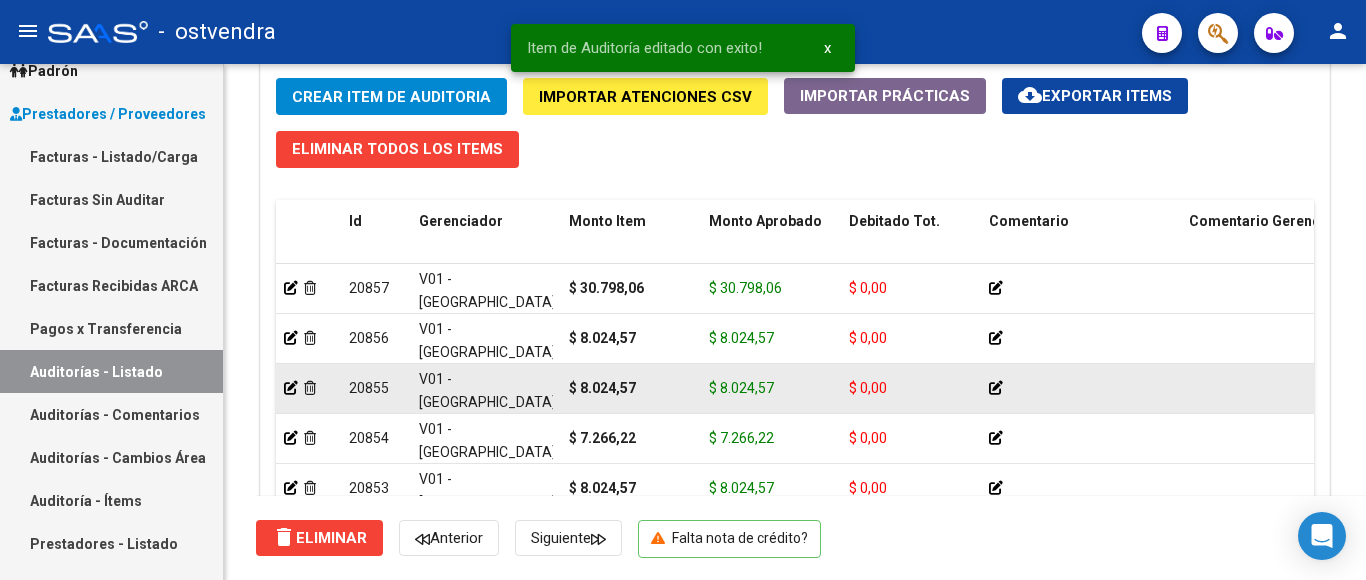 scroll, scrollTop: 1678, scrollLeft: 0, axis: vertical 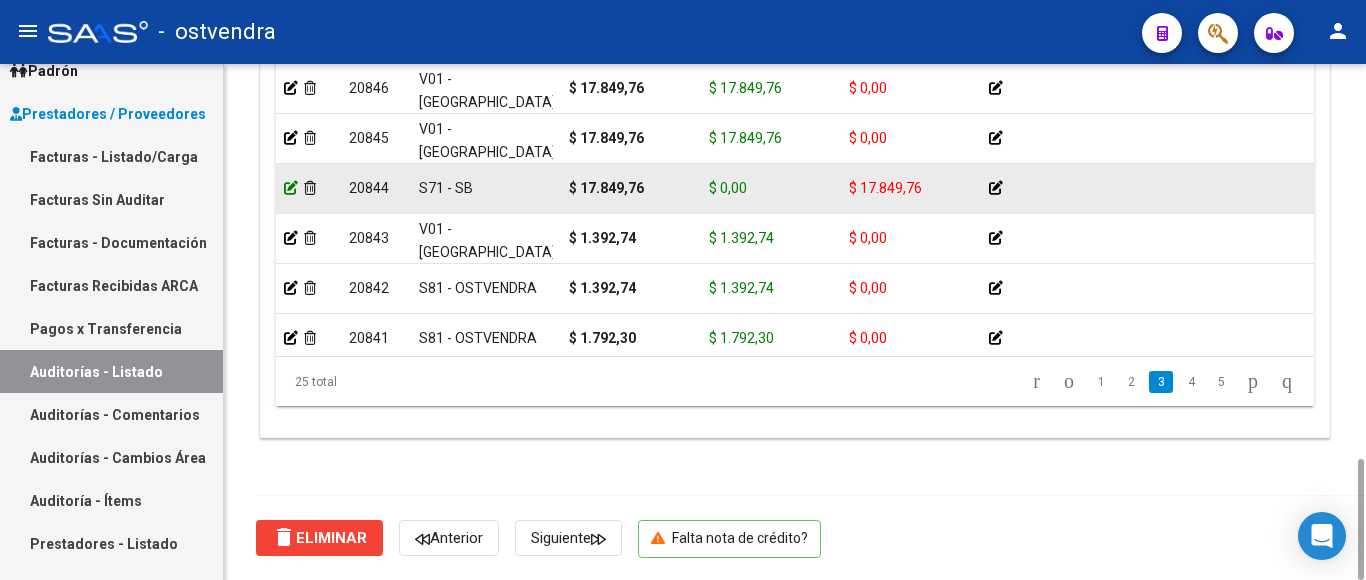 click 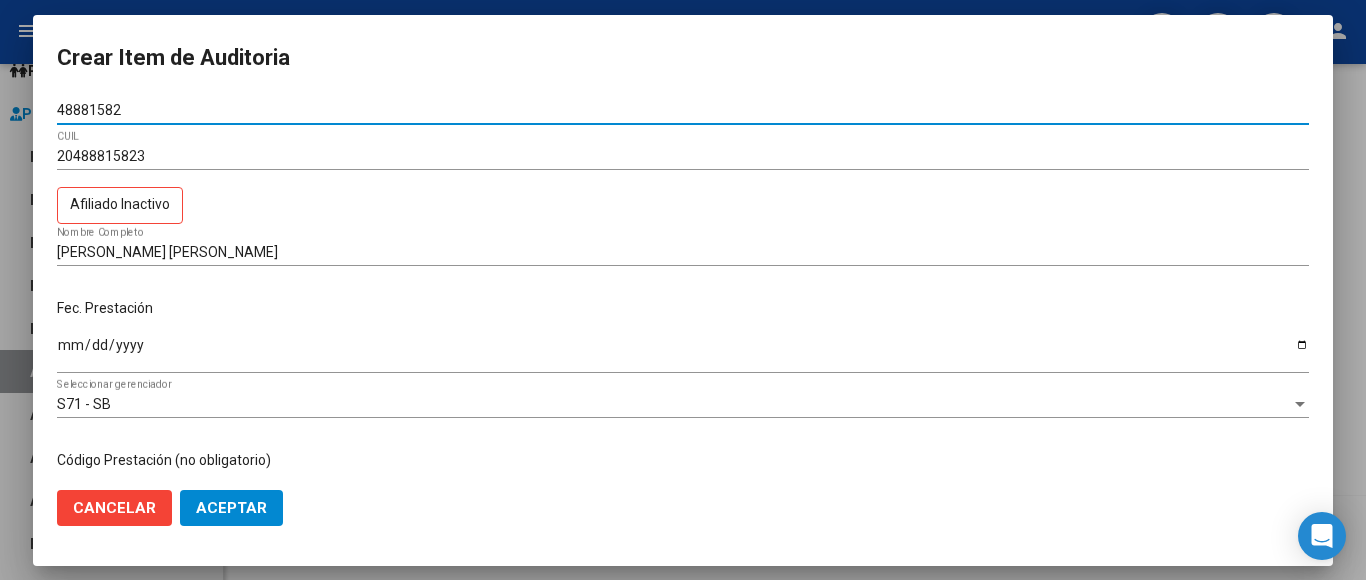 scroll, scrollTop: 200, scrollLeft: 0, axis: vertical 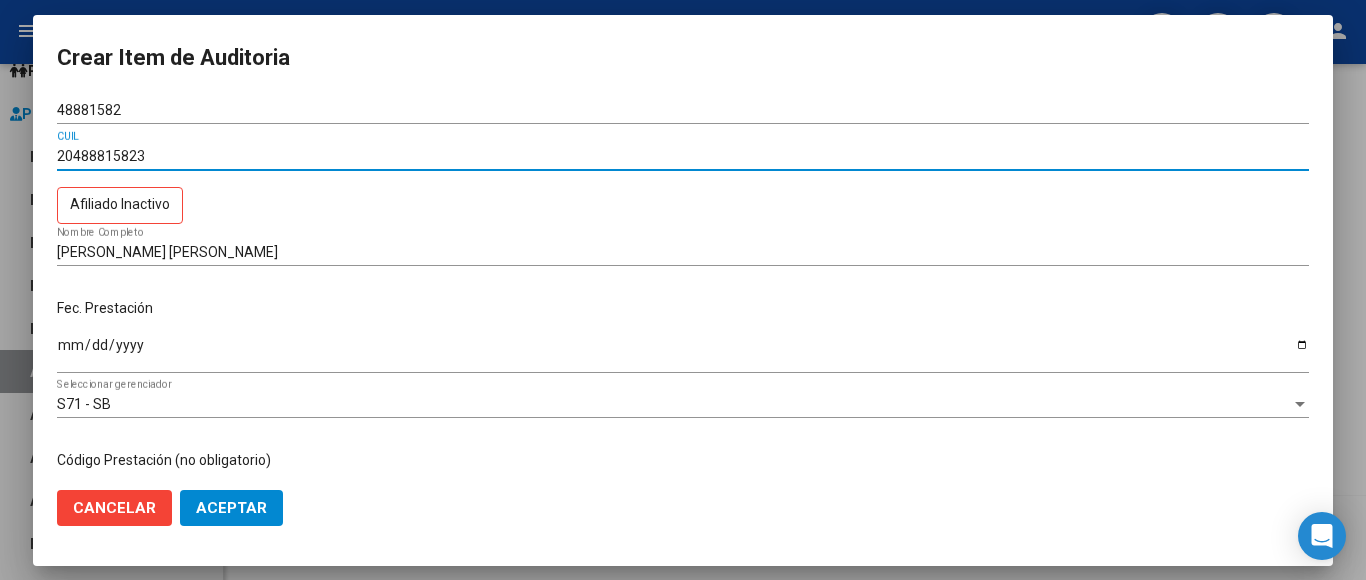 drag, startPoint x: 155, startPoint y: 157, endPoint x: 60, endPoint y: 151, distance: 95.189285 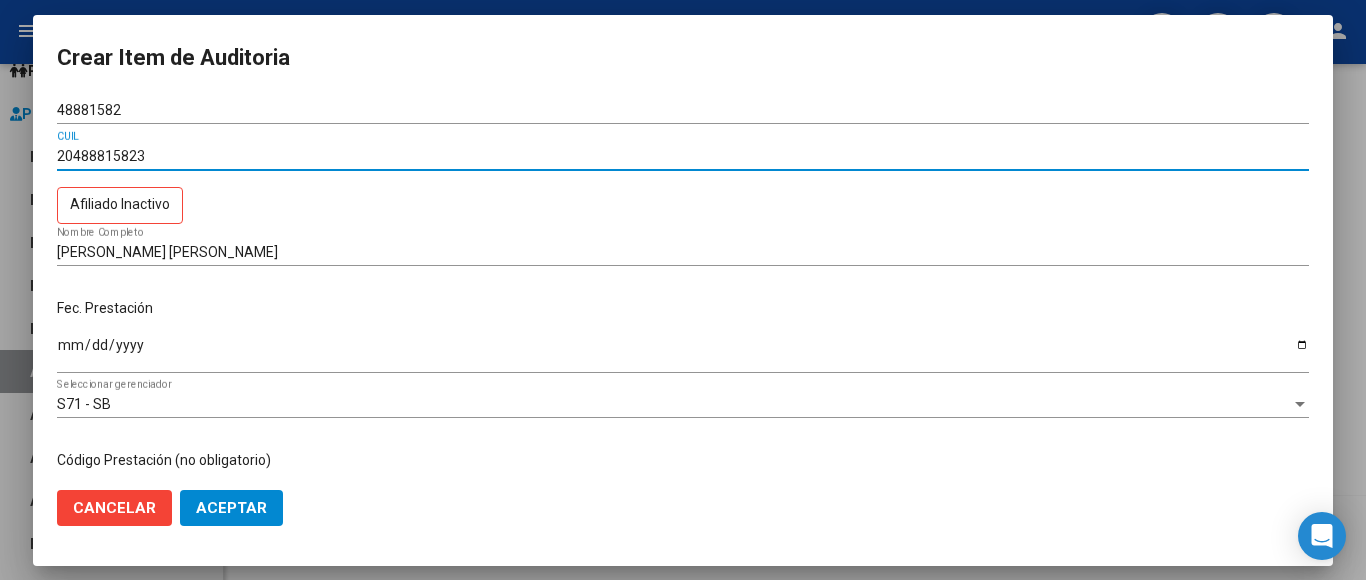 click on "20488815823" at bounding box center (683, 156) 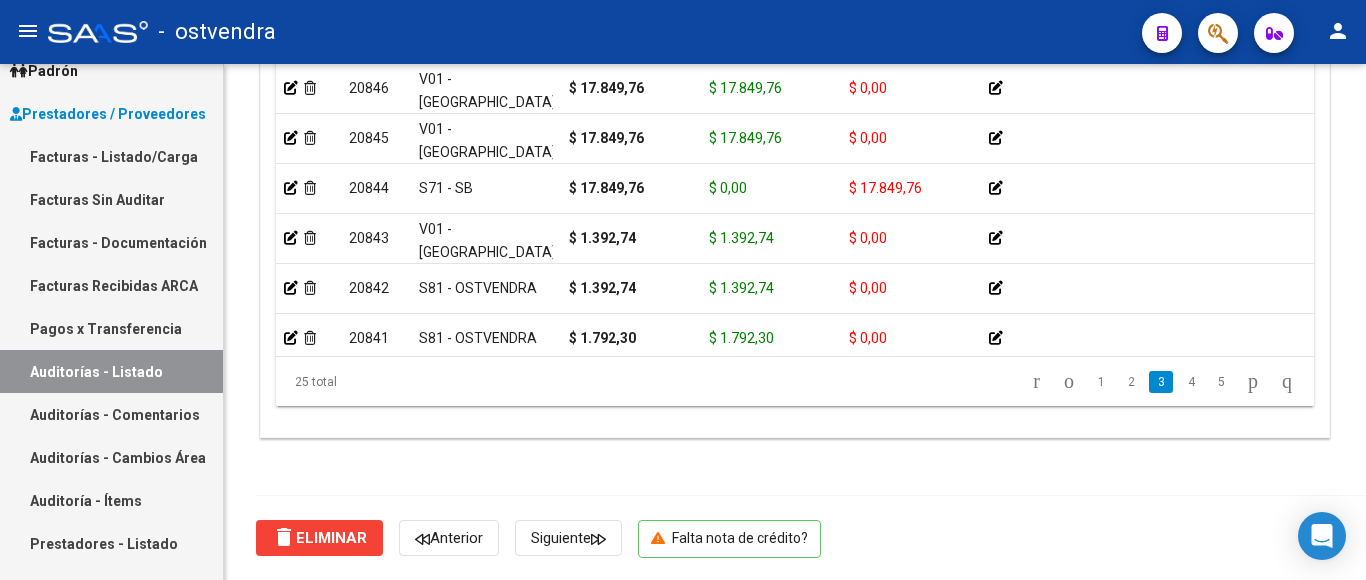 click on "Auditorías - Listado" at bounding box center (111, 371) 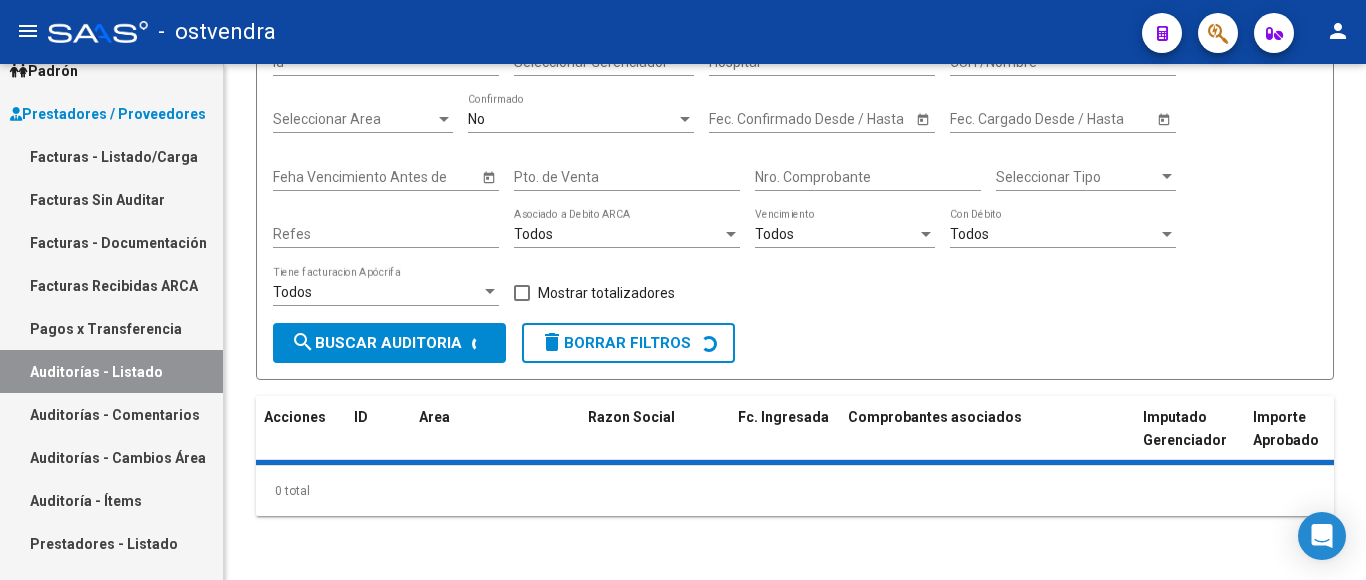 scroll, scrollTop: 0, scrollLeft: 0, axis: both 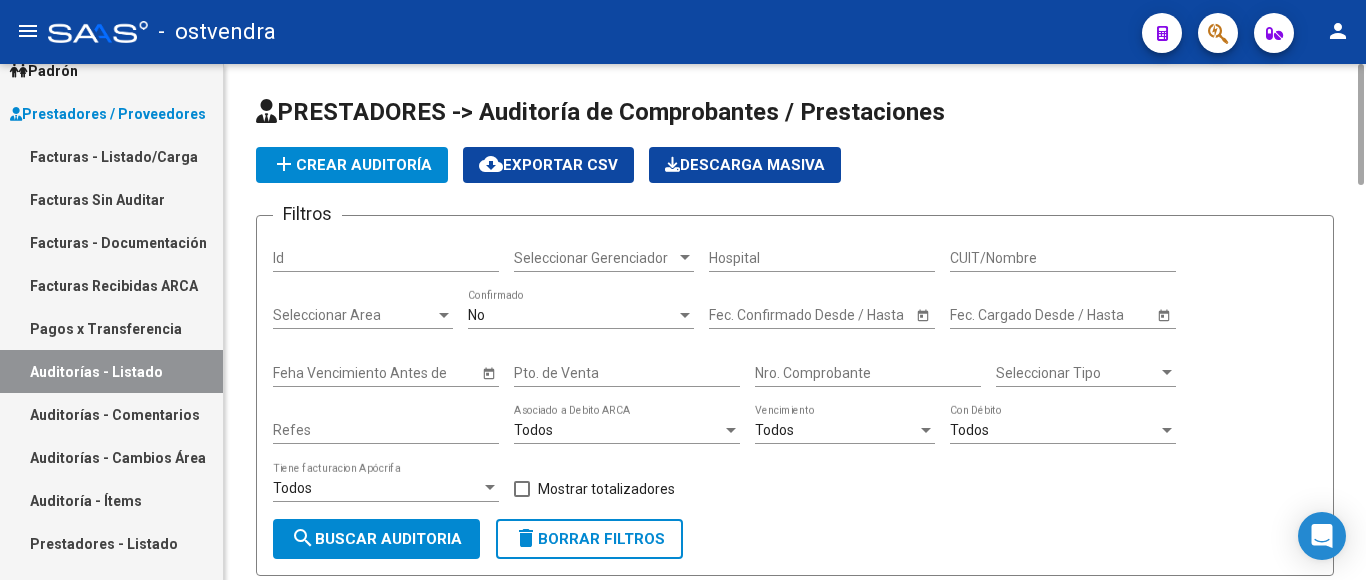 click on "Nro. Comprobante" at bounding box center [868, 373] 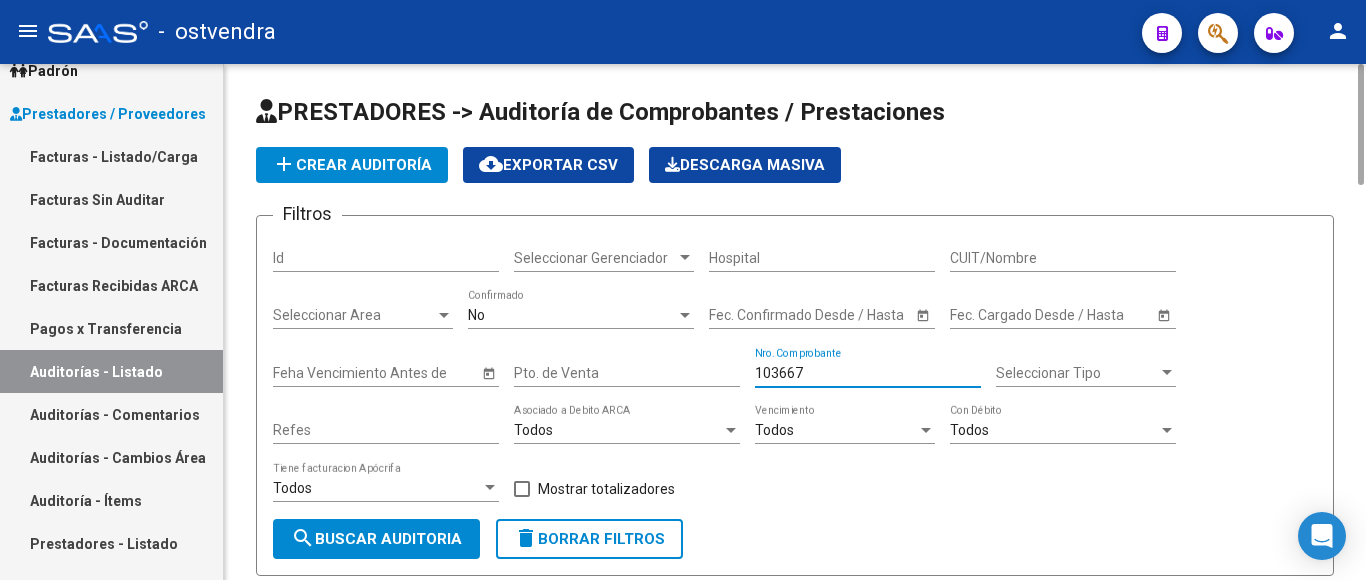 type on "103667" 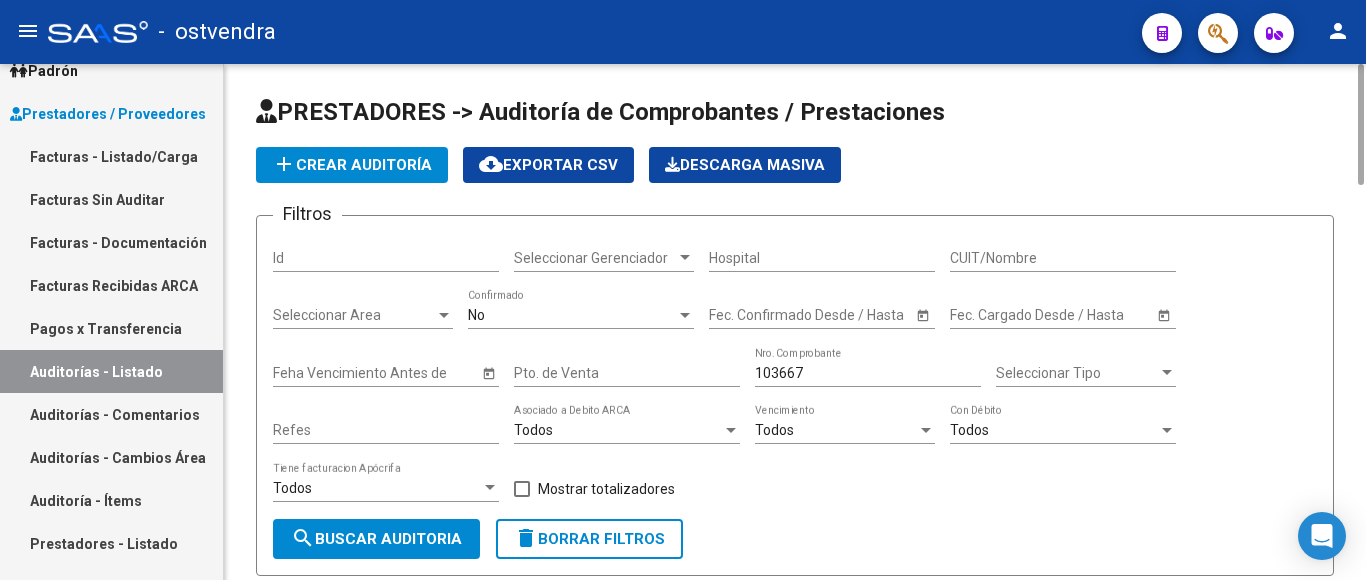 scroll, scrollTop: 273, scrollLeft: 0, axis: vertical 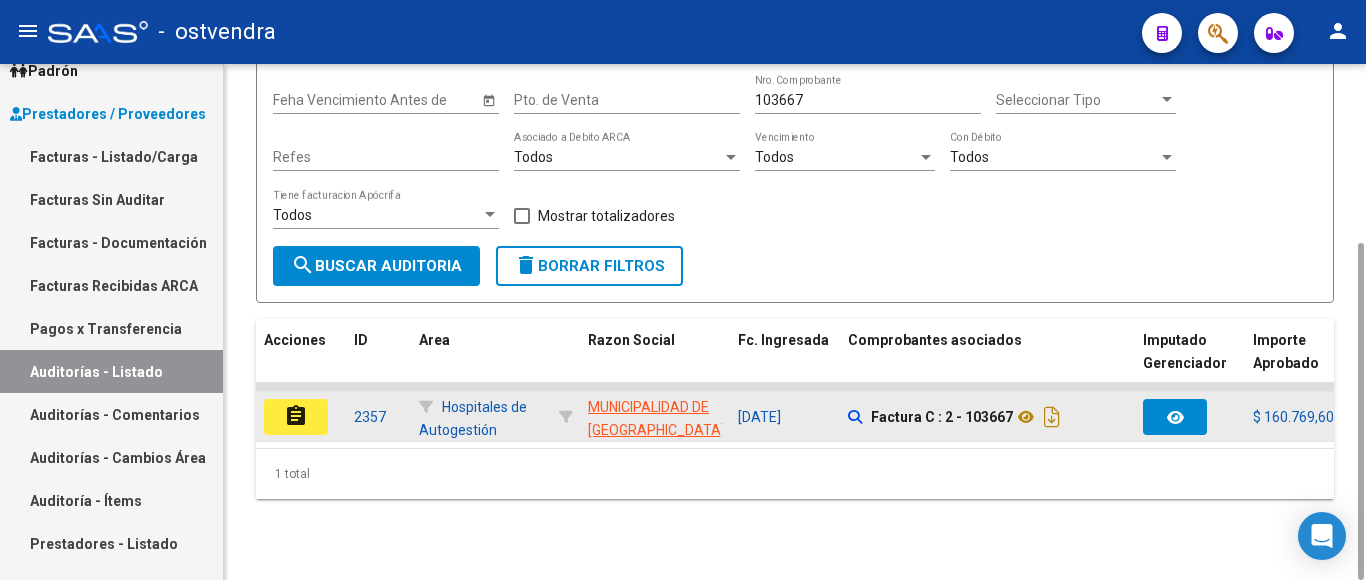 click on "assignment" 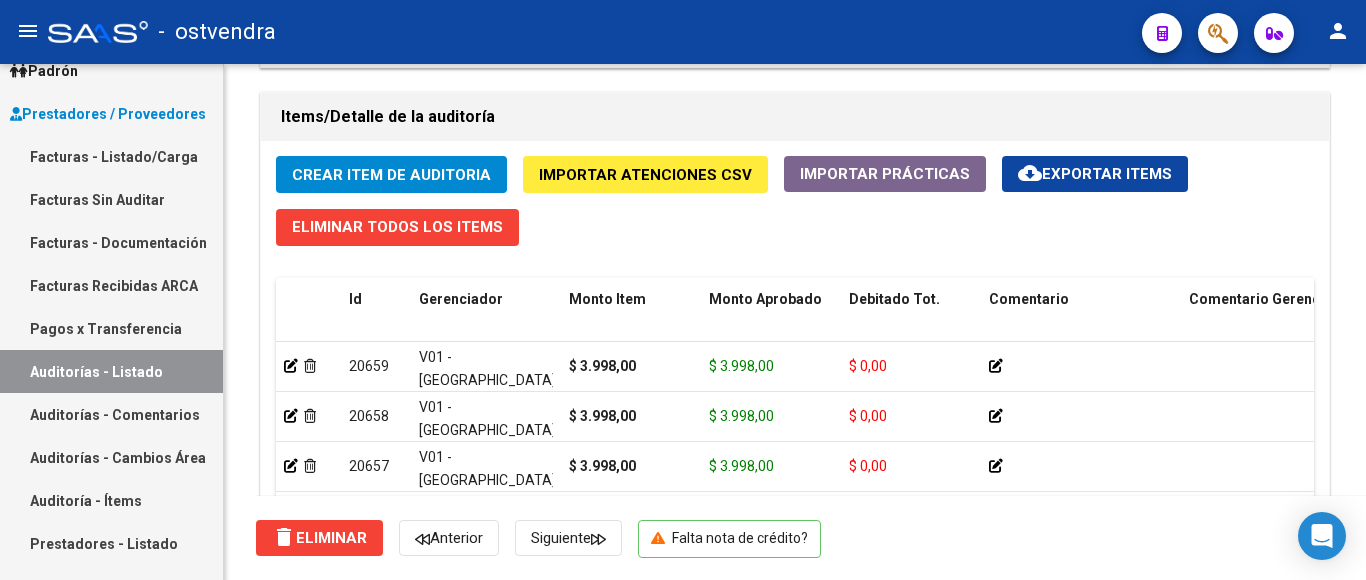 scroll, scrollTop: 1600, scrollLeft: 0, axis: vertical 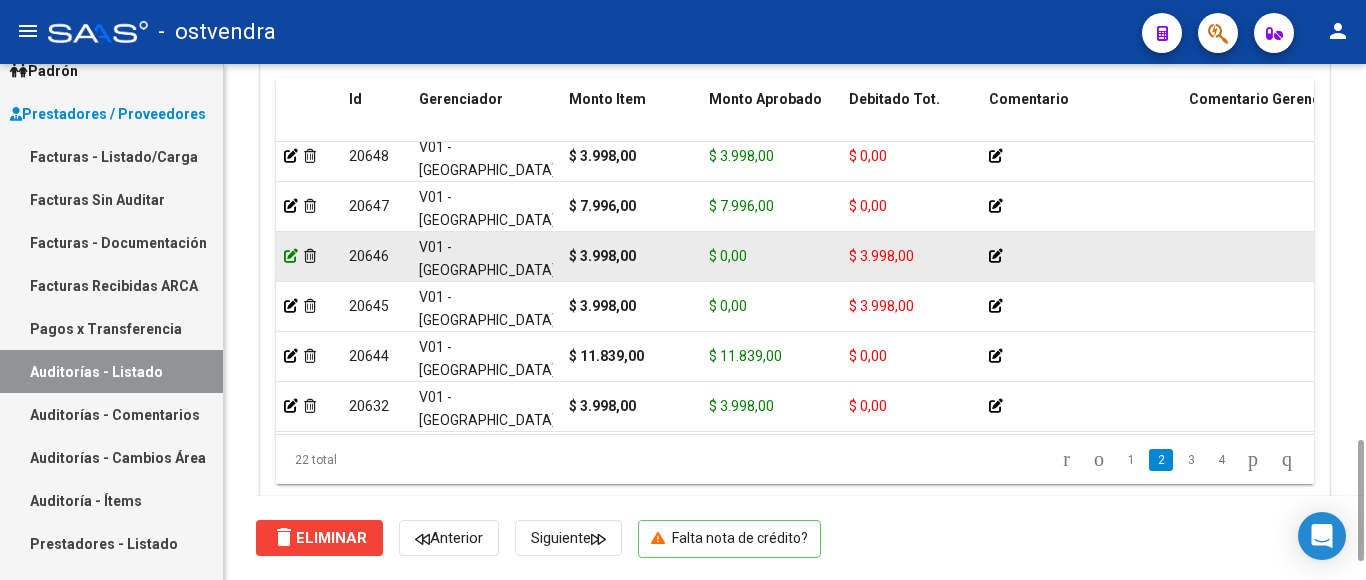 click 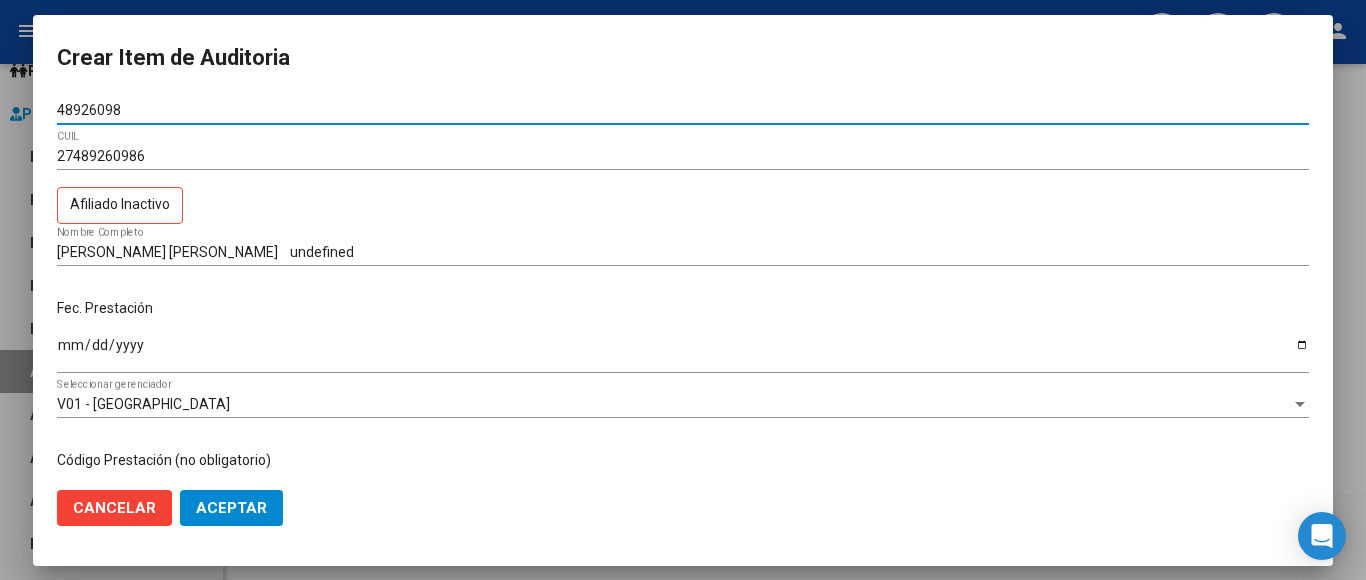 click on "Aceptar" 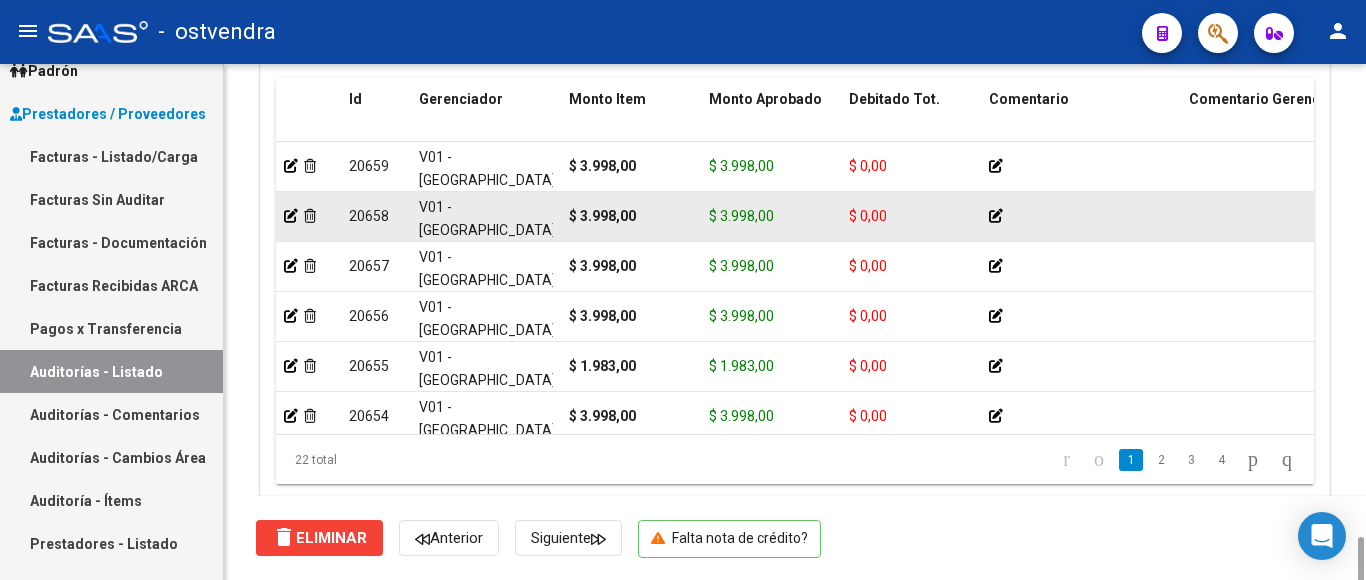 scroll, scrollTop: 1678, scrollLeft: 0, axis: vertical 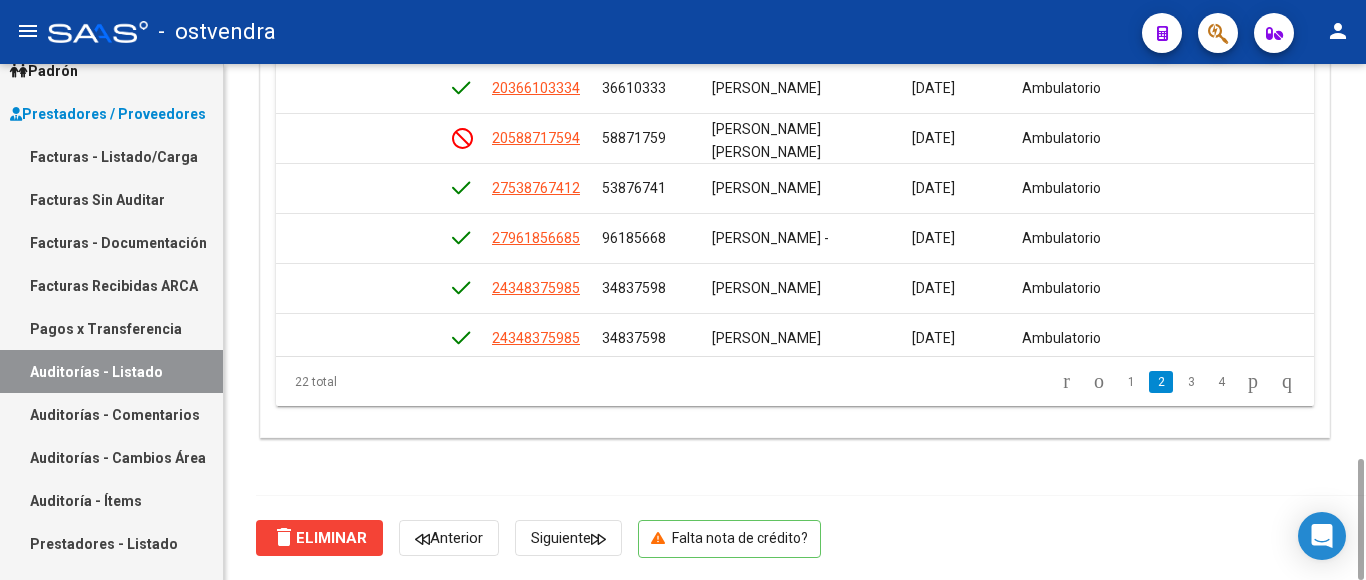 click on "1   2   3   4" 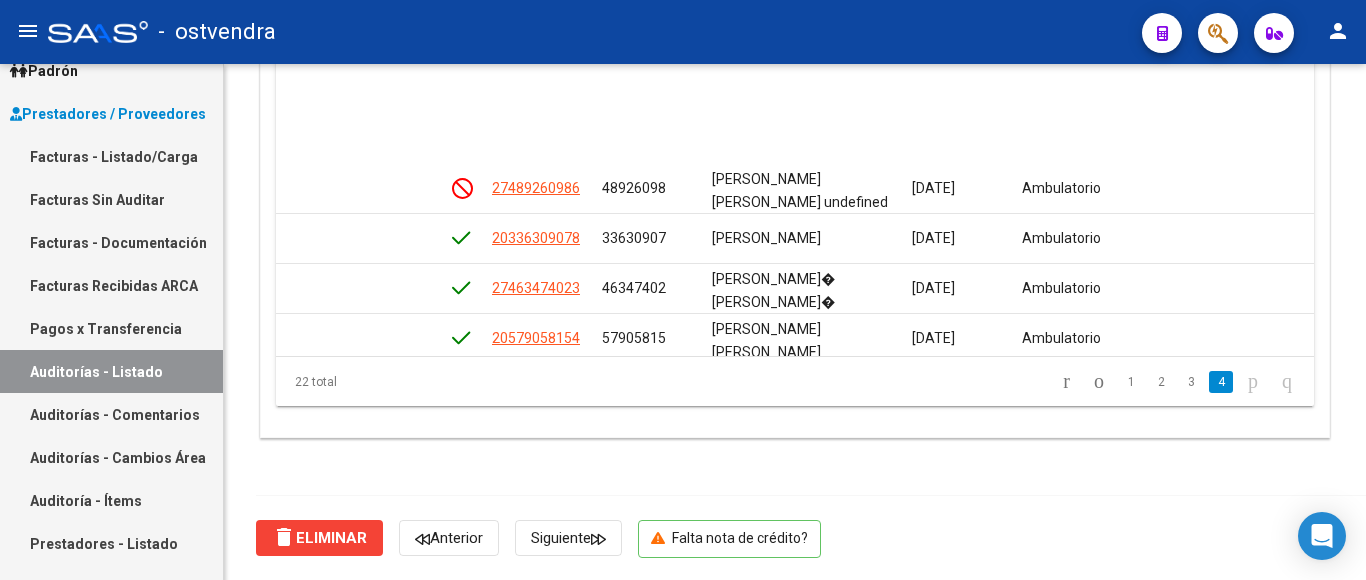 scroll, scrollTop: 831, scrollLeft: 1137, axis: both 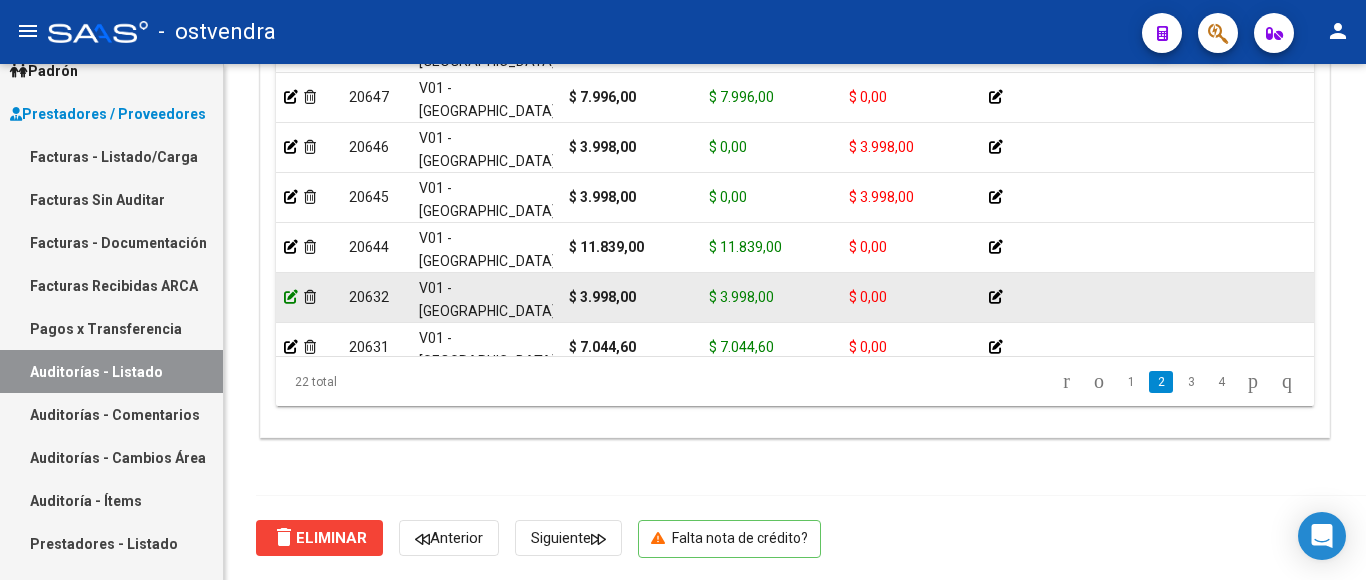 click 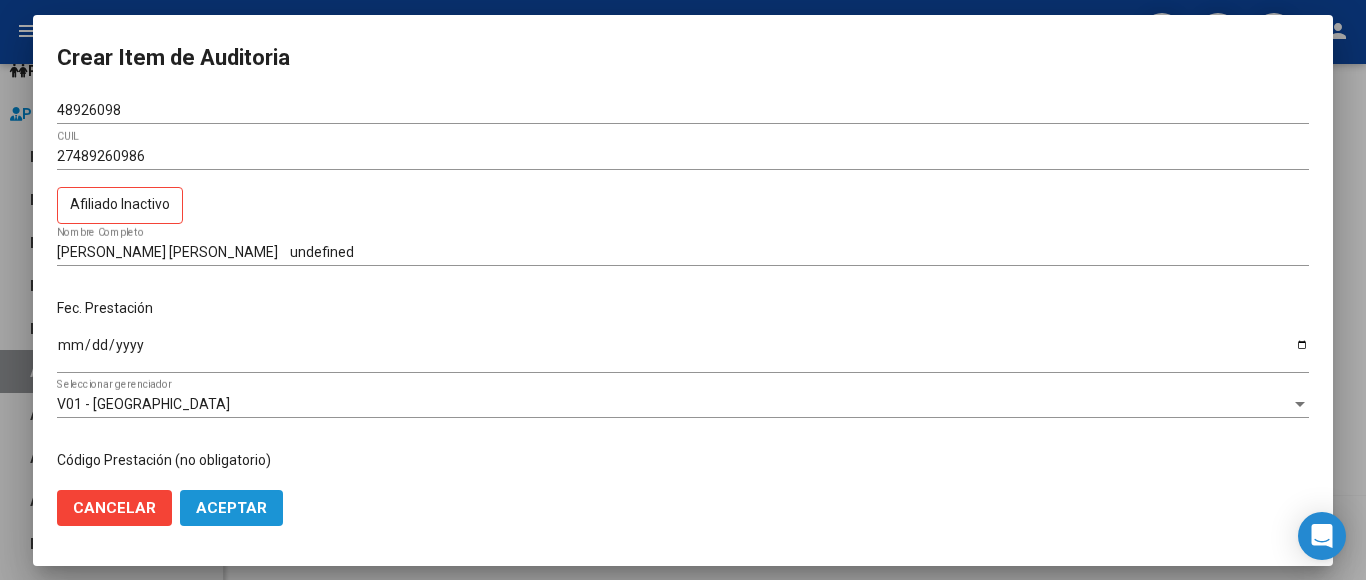 click on "Aceptar" 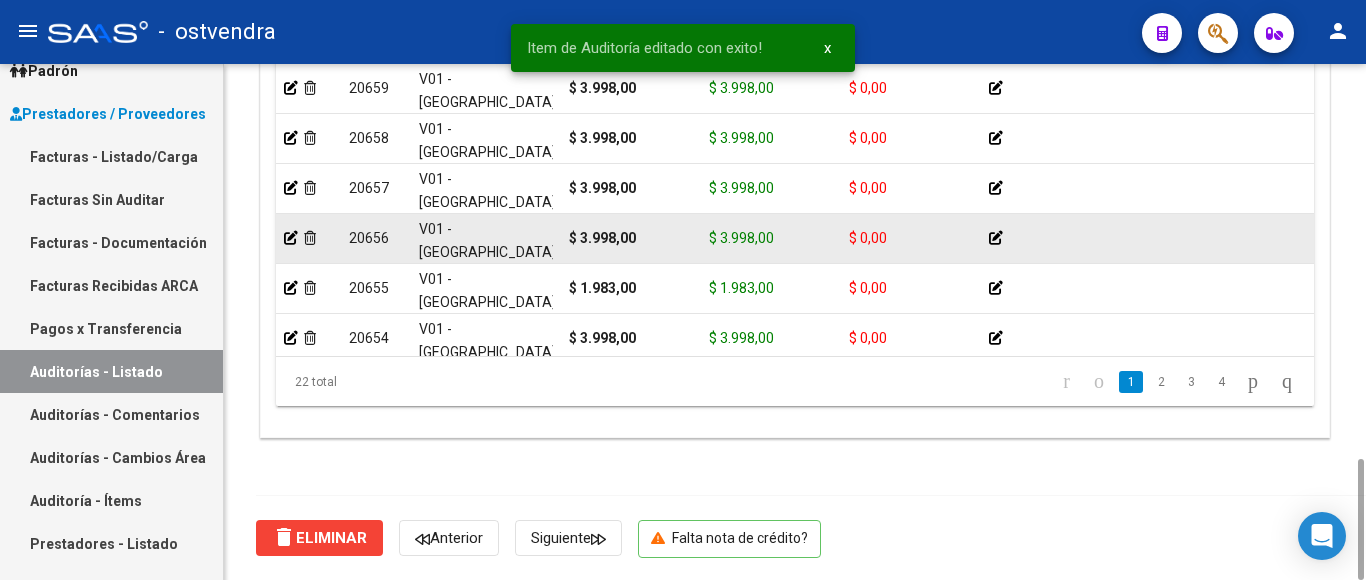 scroll, scrollTop: 200, scrollLeft: 0, axis: vertical 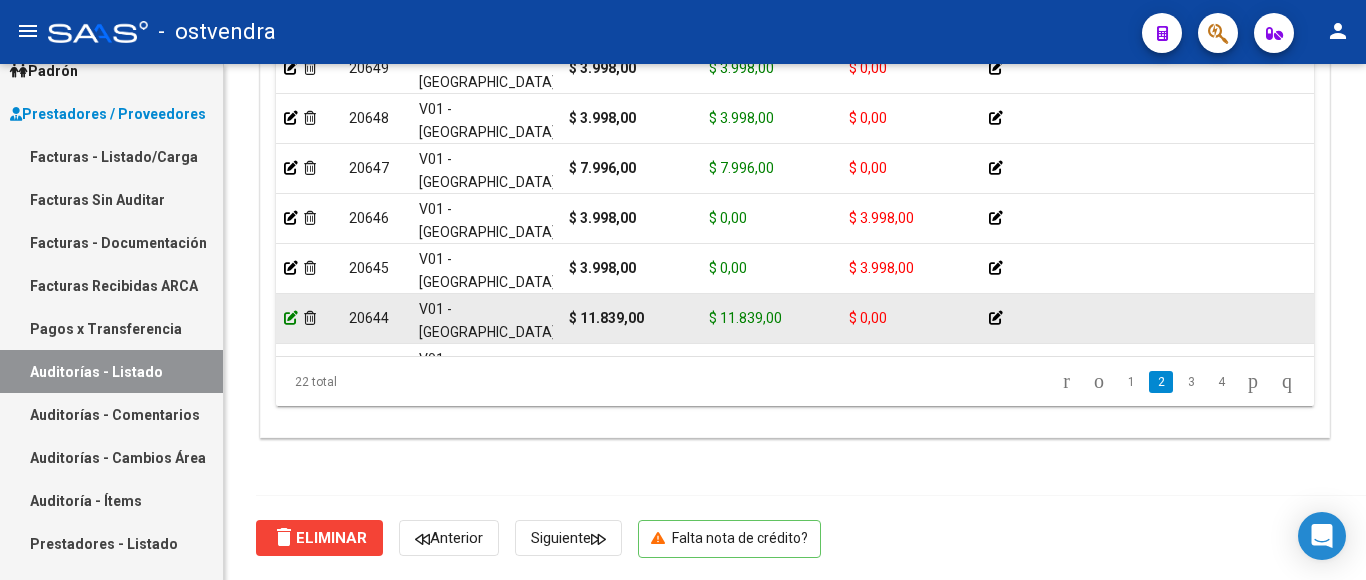 click 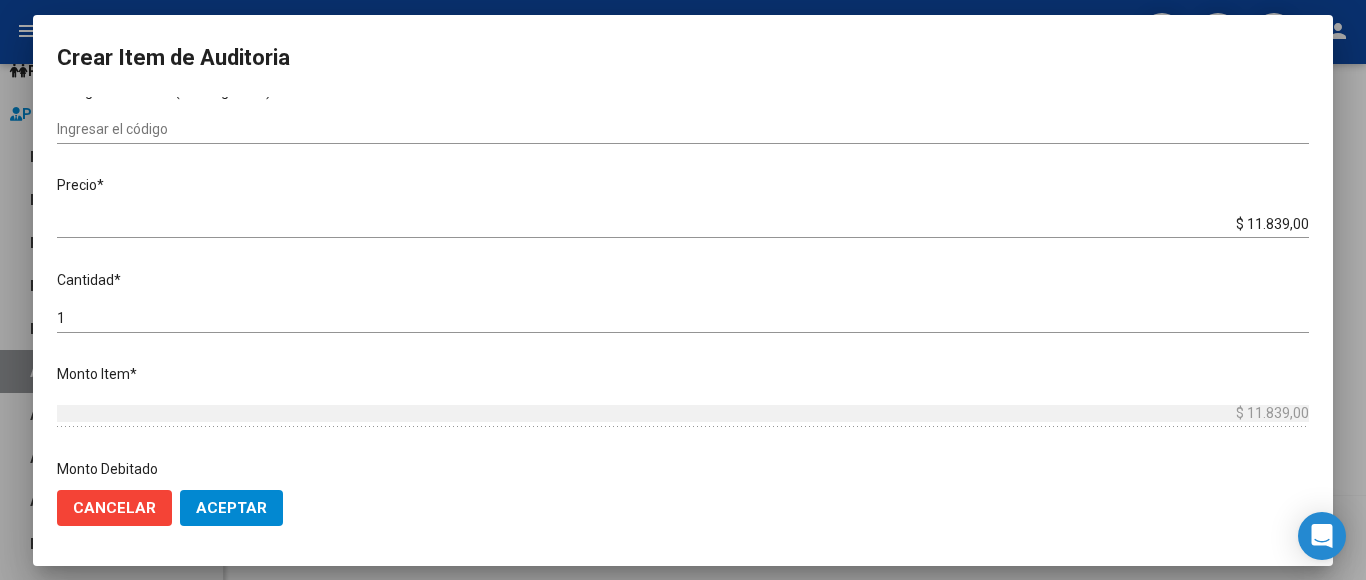 scroll, scrollTop: 400, scrollLeft: 0, axis: vertical 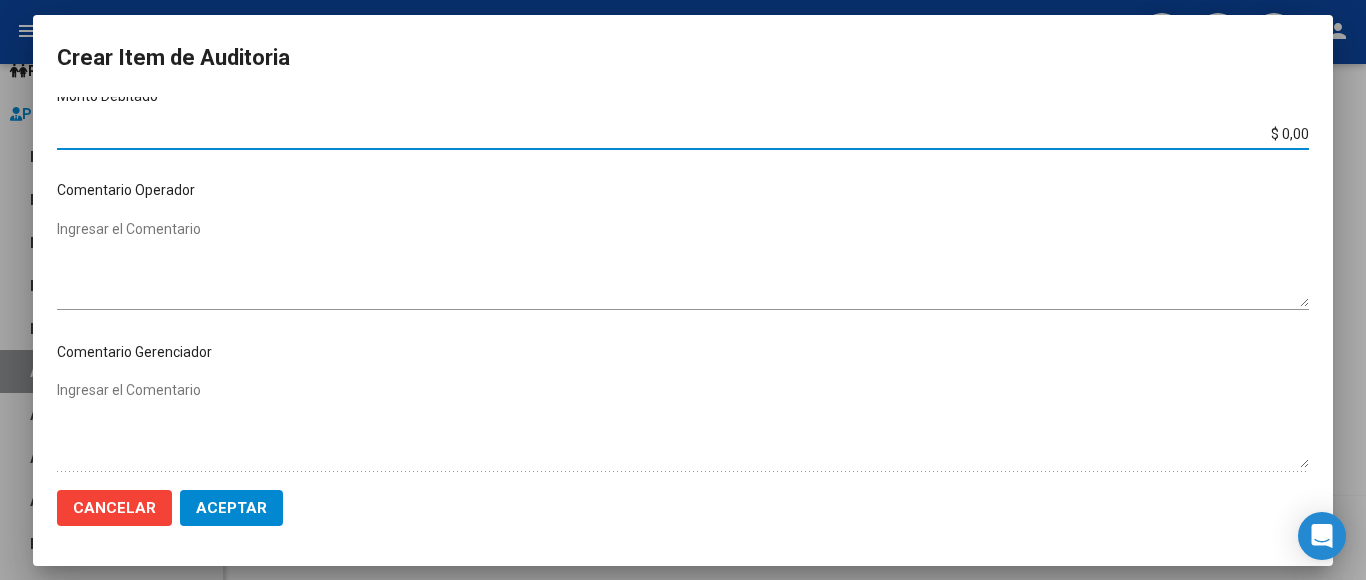 drag, startPoint x: 1247, startPoint y: 471, endPoint x: 1315, endPoint y: 470, distance: 68.007355 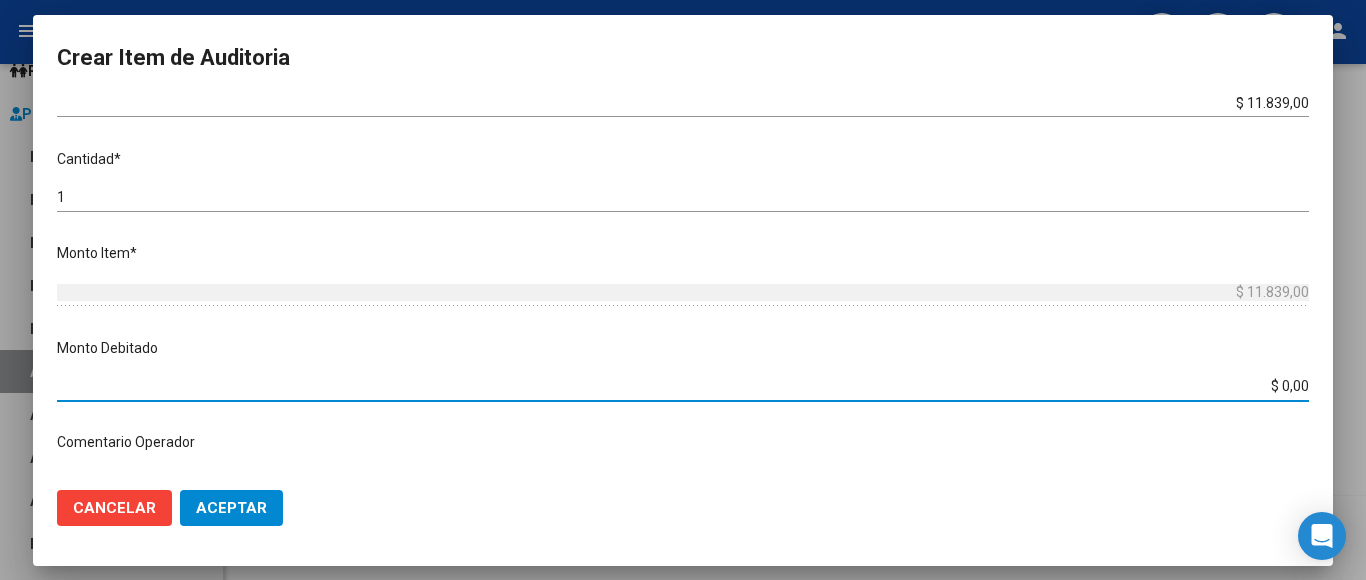 scroll, scrollTop: 396, scrollLeft: 0, axis: vertical 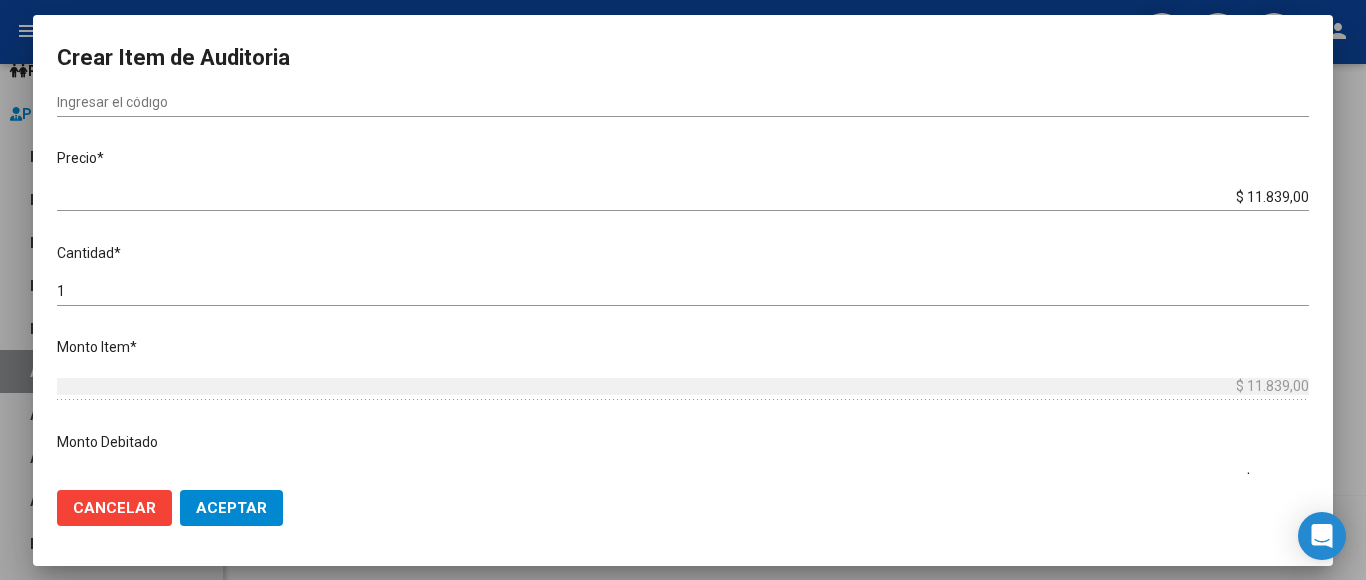type on "$ 11.839,00" 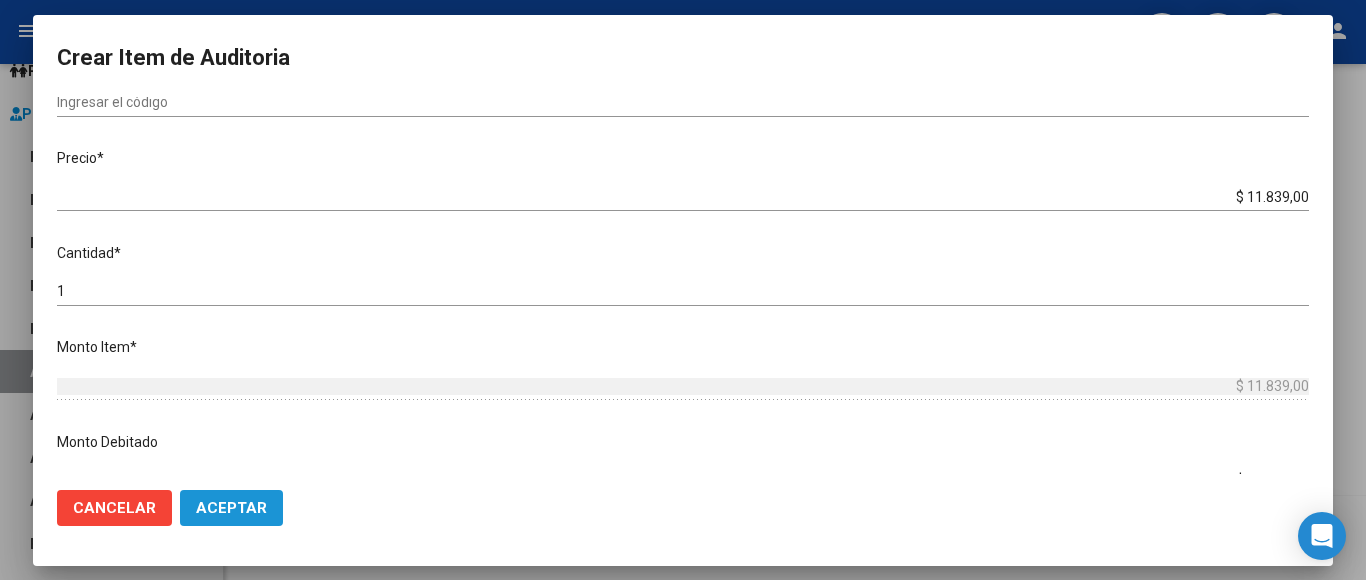 click on "Aceptar" 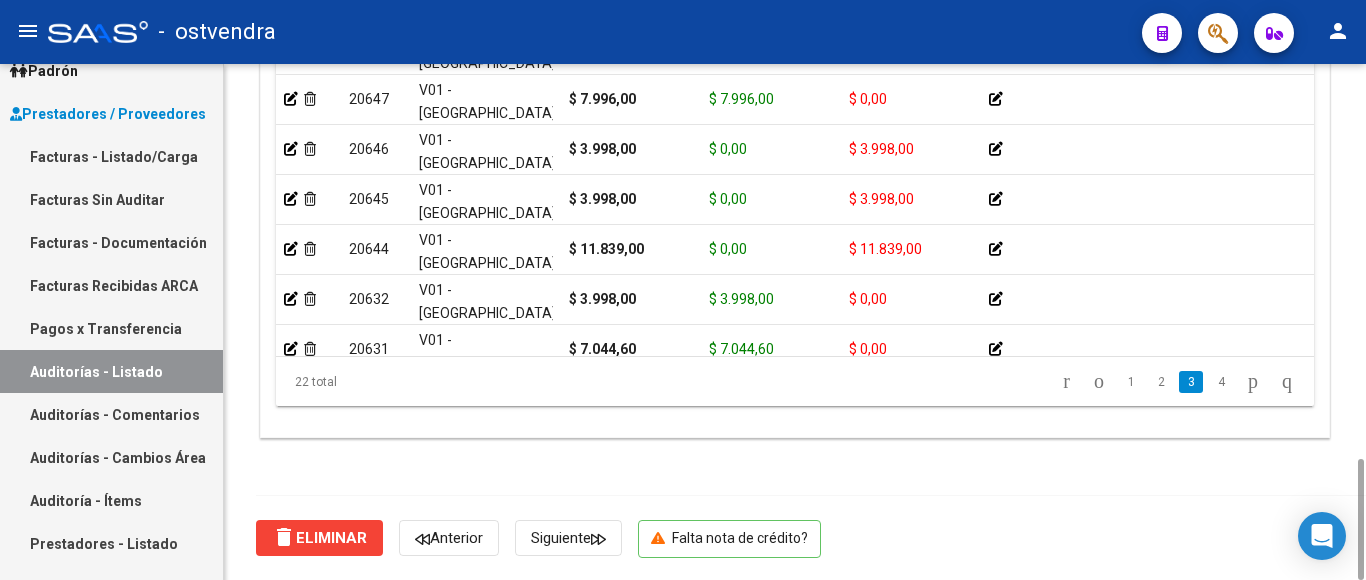 scroll, scrollTop: 600, scrollLeft: 0, axis: vertical 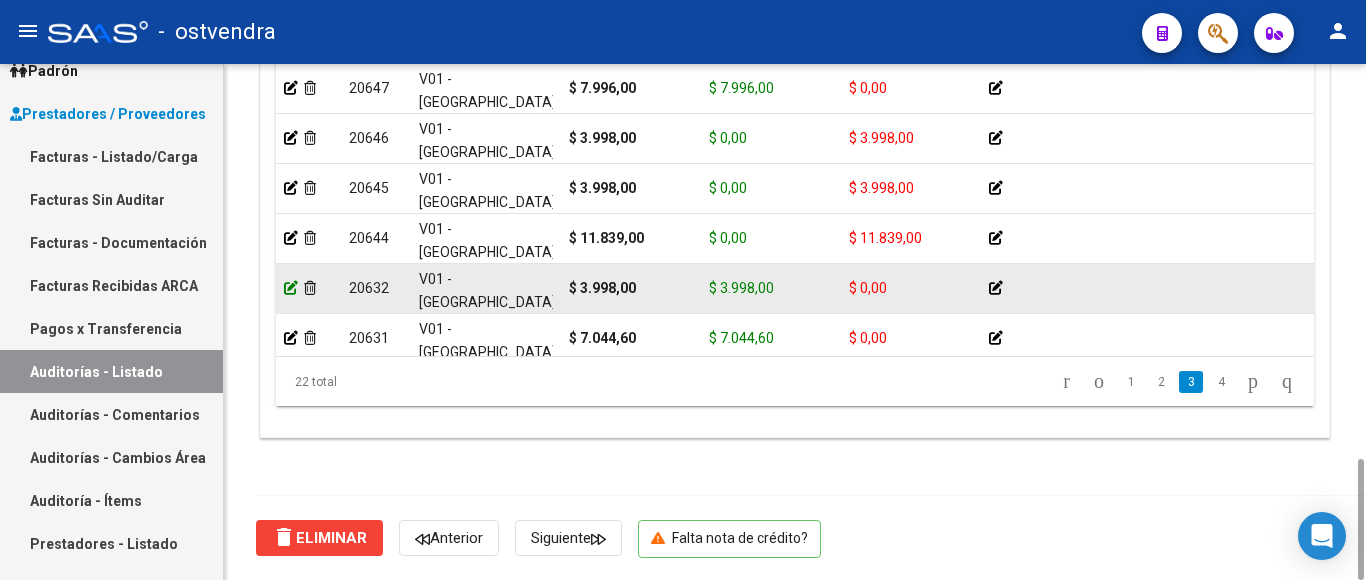 click 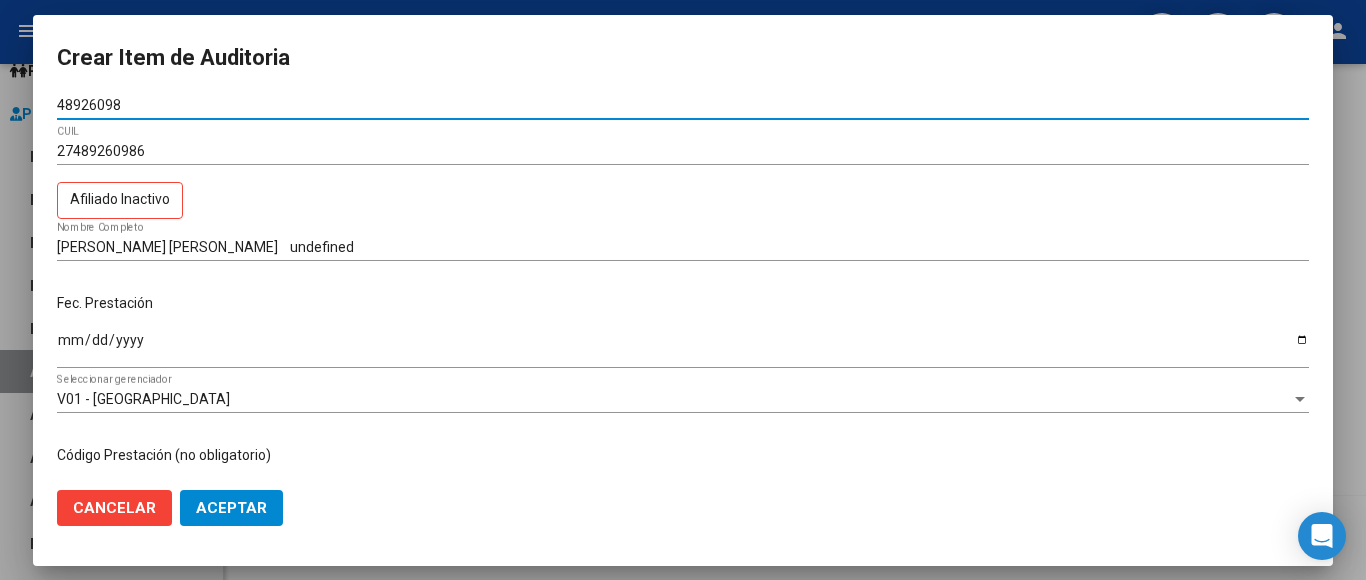 scroll, scrollTop: 0, scrollLeft: 0, axis: both 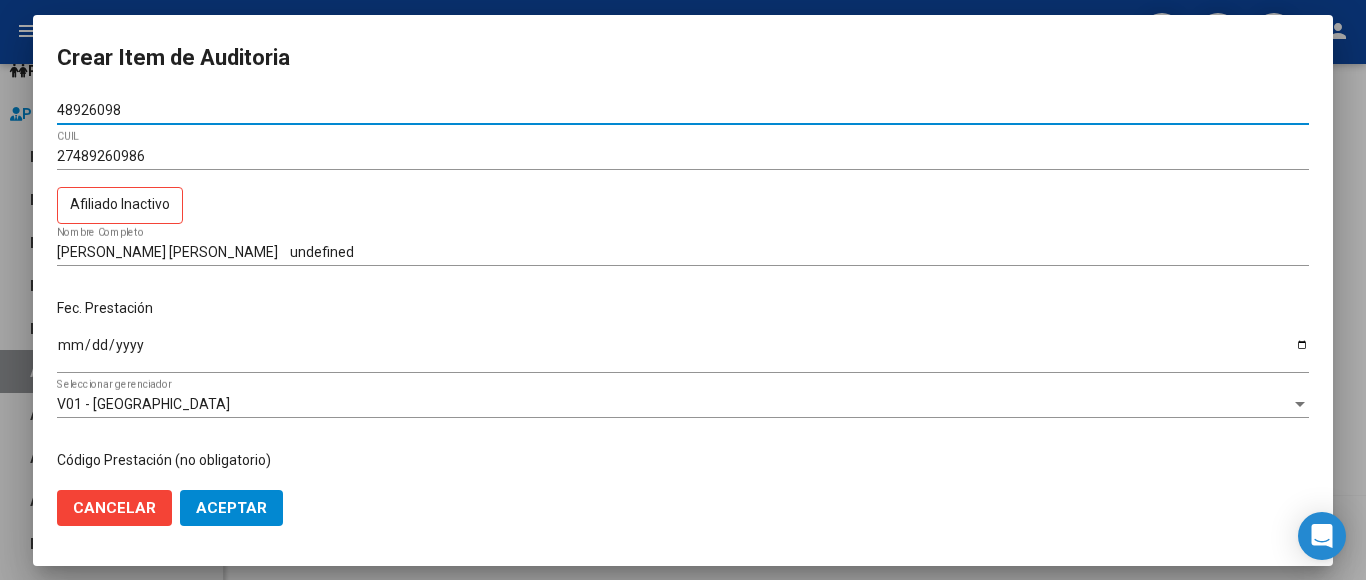 click on "Aceptar" 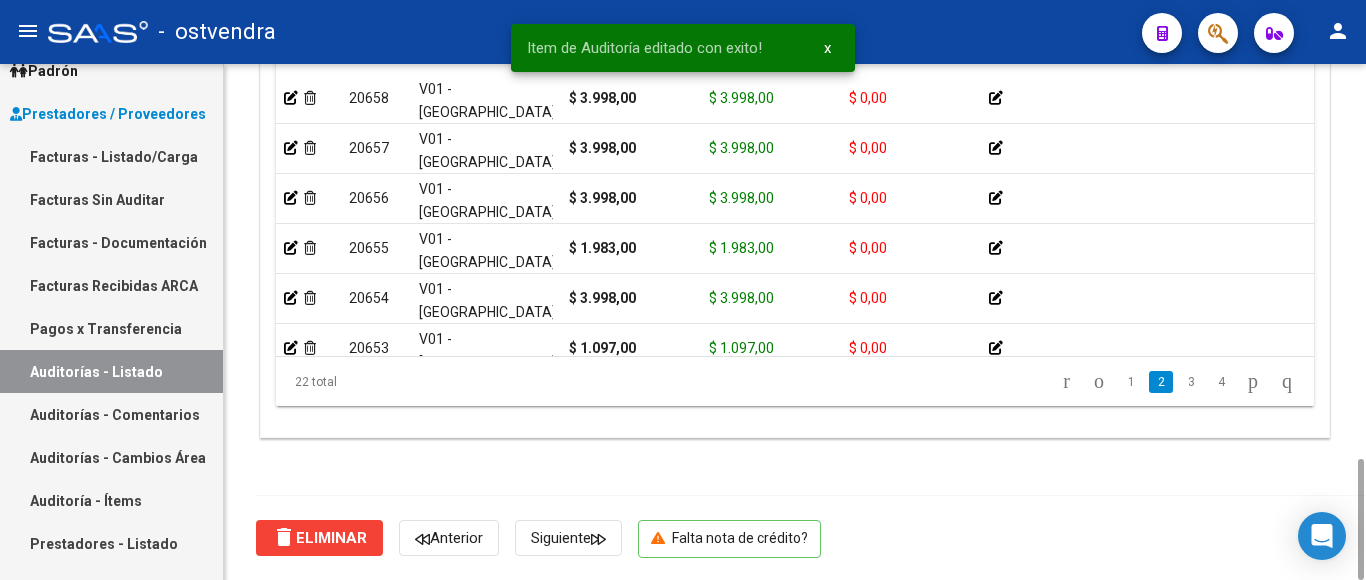 scroll, scrollTop: 80, scrollLeft: 0, axis: vertical 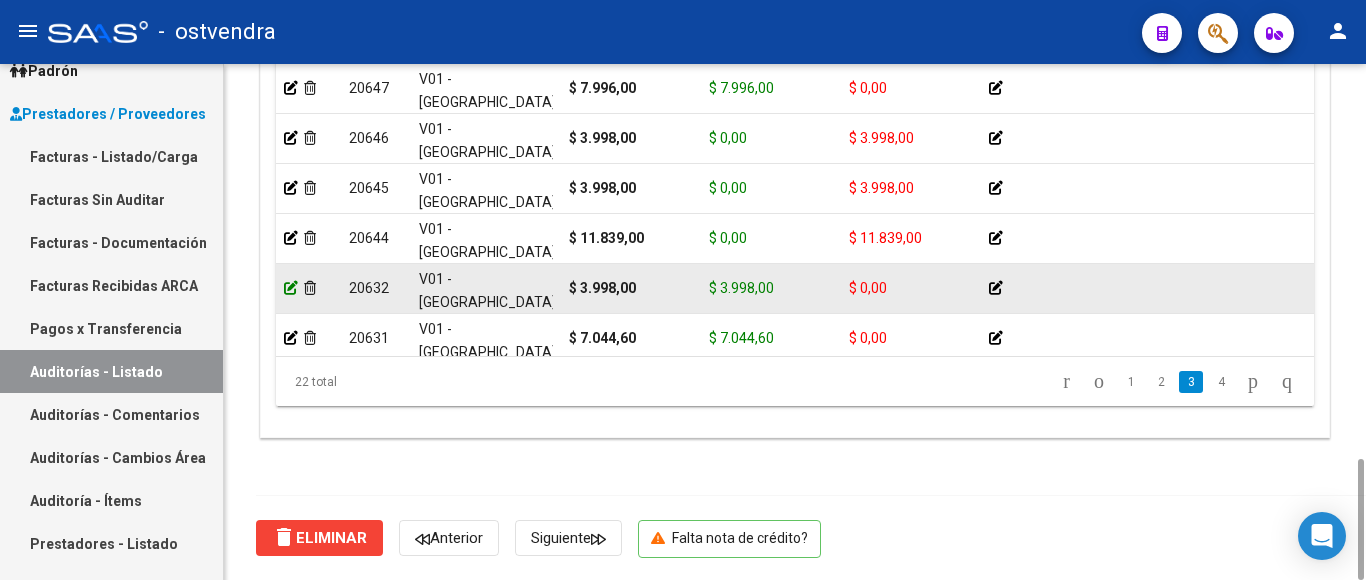 click 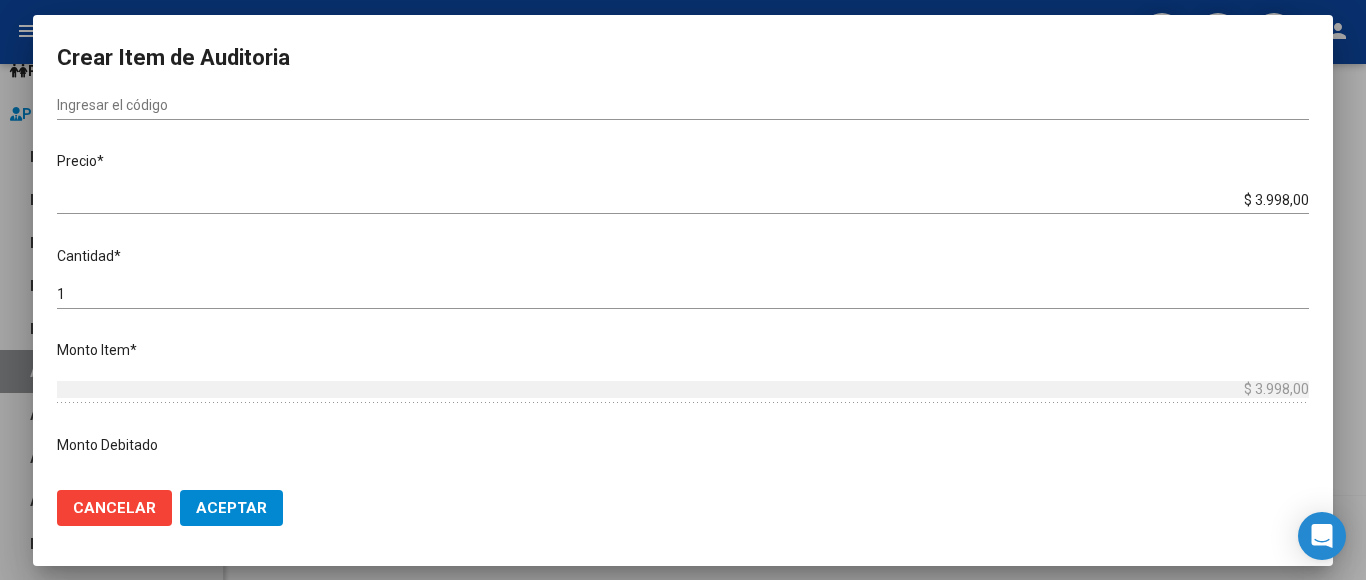 scroll, scrollTop: 400, scrollLeft: 0, axis: vertical 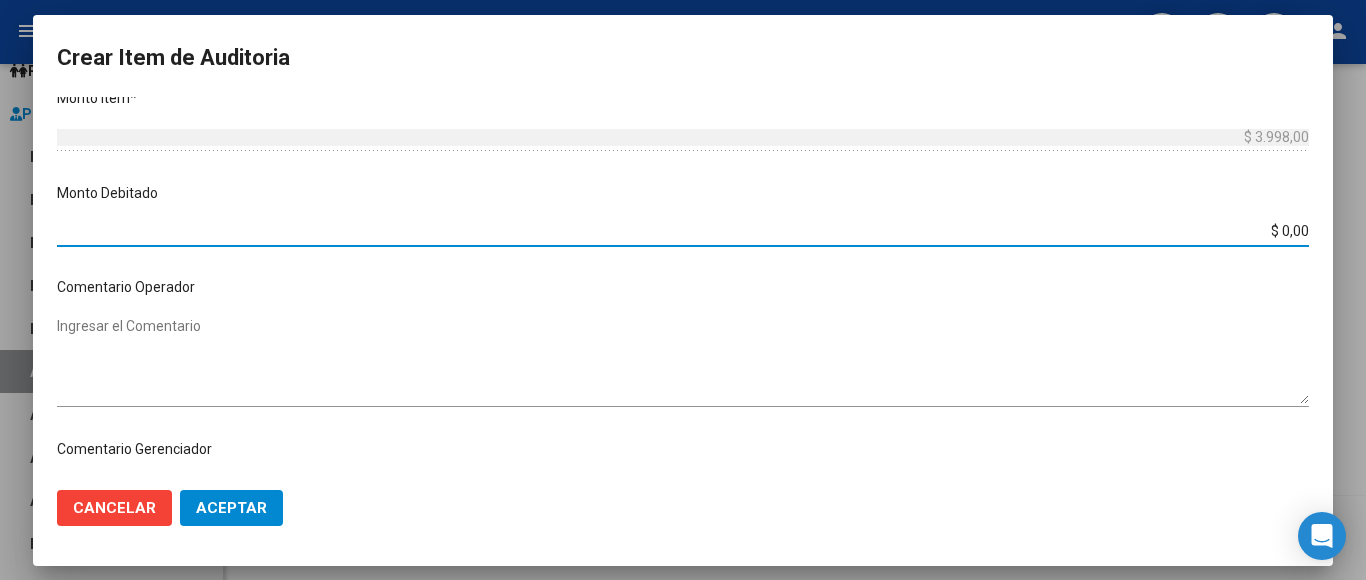 drag, startPoint x: 1222, startPoint y: 460, endPoint x: 1310, endPoint y: 461, distance: 88.005684 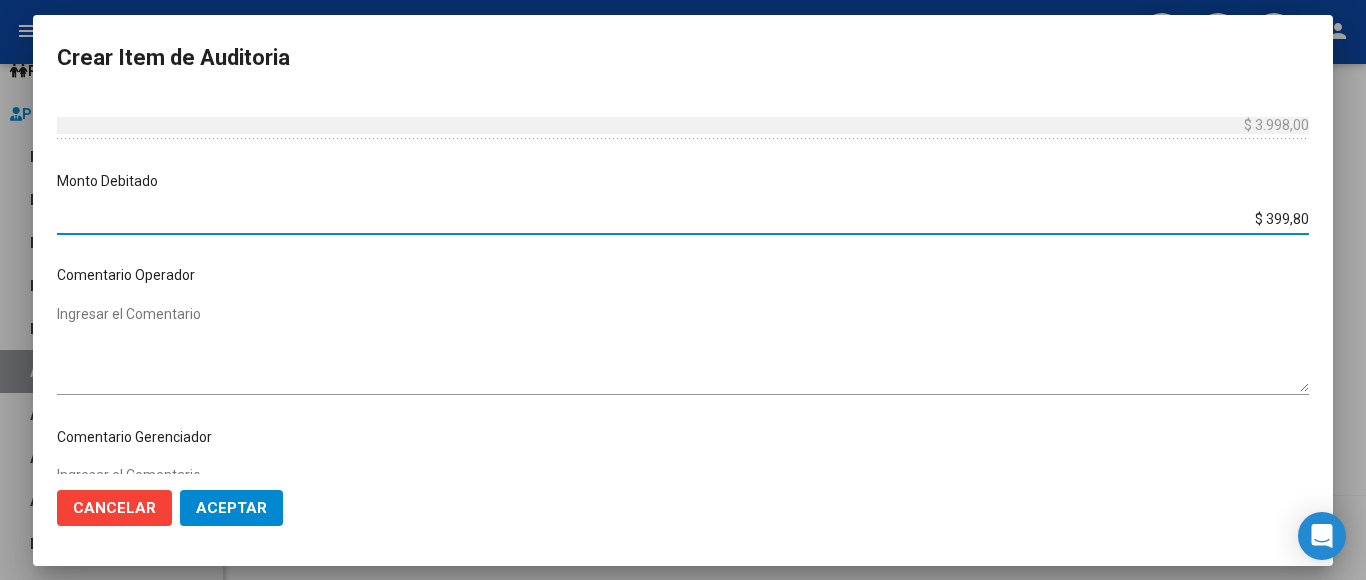 type on "$ 3.998,00" 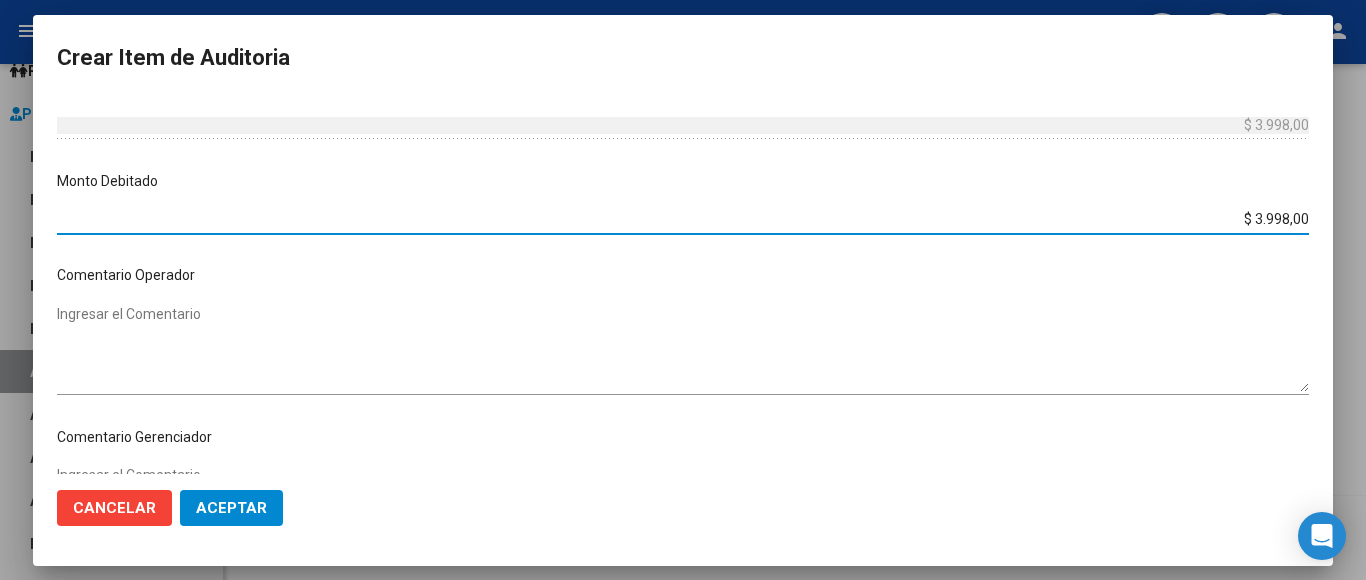 click on "Aceptar" 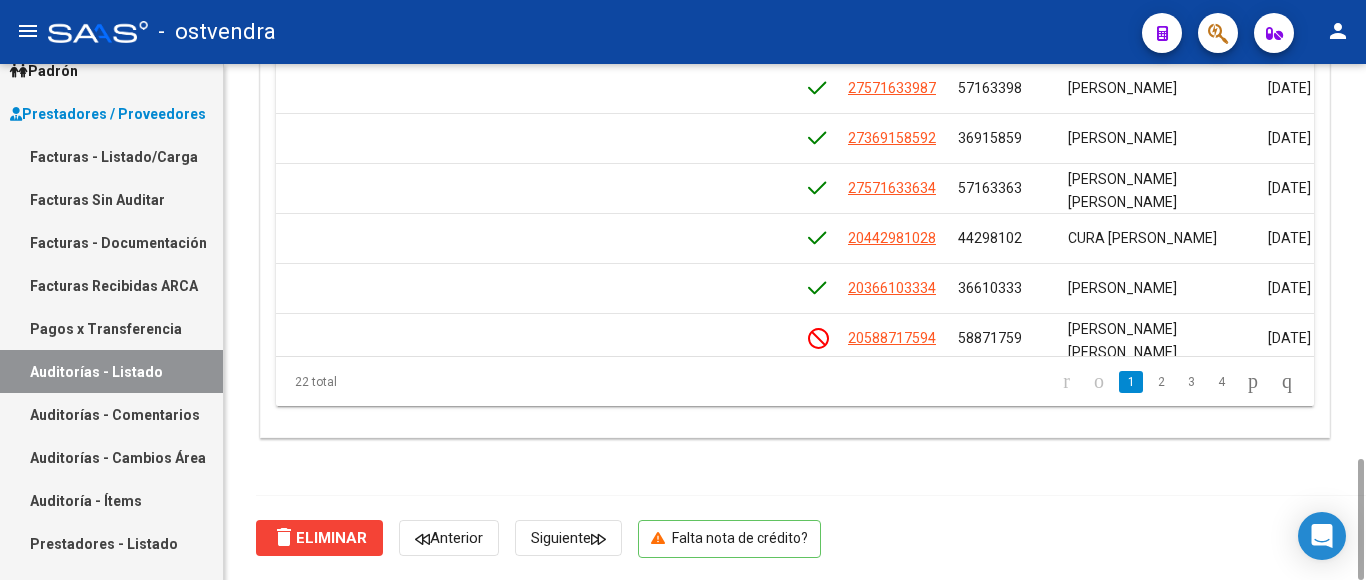 scroll, scrollTop: 0, scrollLeft: 933, axis: horizontal 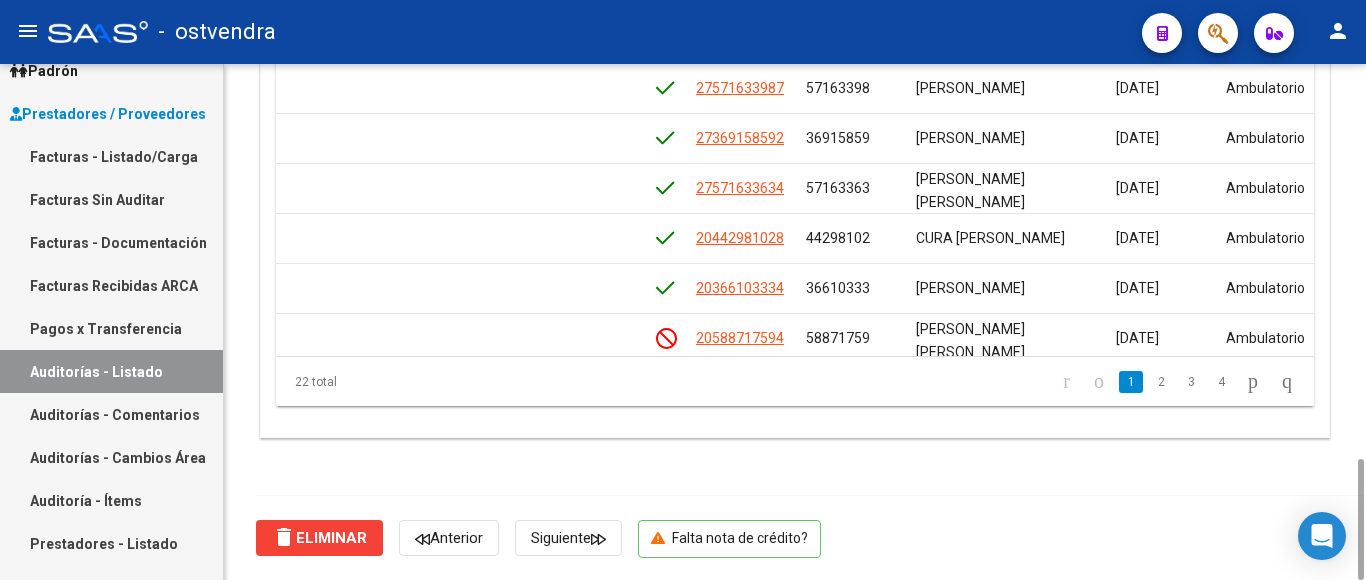 click on "1   2   3   4" 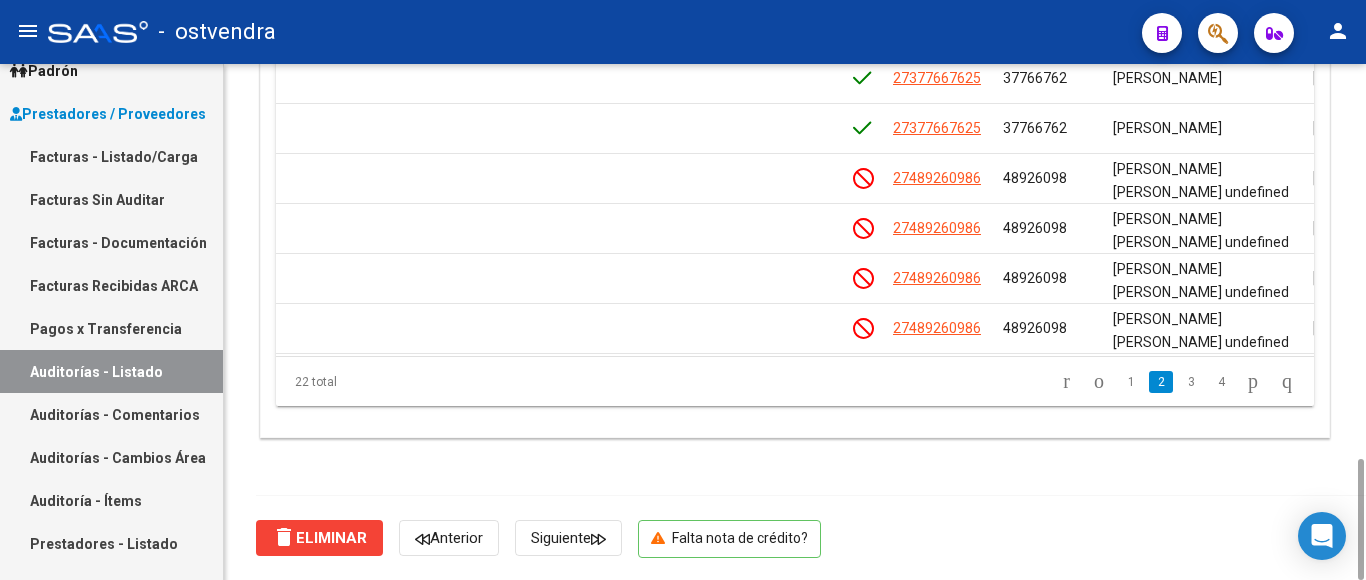 scroll, scrollTop: 520, scrollLeft: 736, axis: both 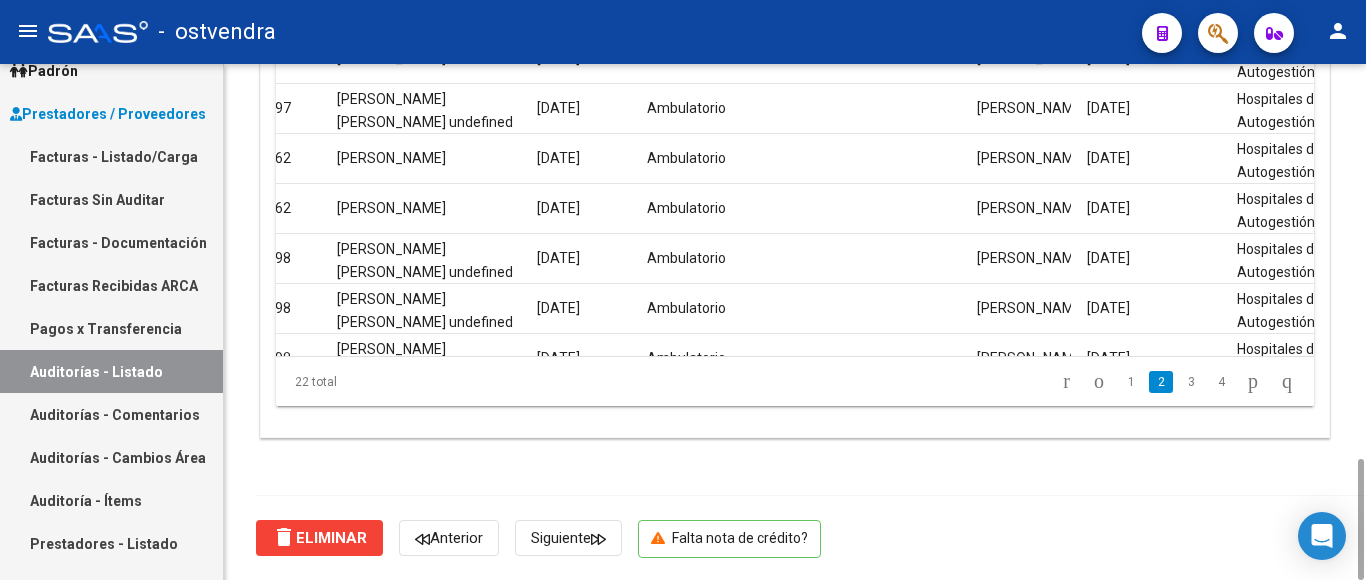 click on "Información del área Cambiar de área a esta auditoría  Area * Hospitales de Autogestión Seleccionar area Comentario    Ingresar comentario  save  Guardar Comentario  Comprobantes Asociados a la Auditoría Agregar Comprobante cloud_download  Exportar Comprobantes  ID CAE Razon Social CPBT Monto Fecha Cpbt Fecha Recibido Doc Respaldatoria Doc Trazabilidad Expte. Interno Creado Usuario $ 168.765,60 9600 MUNICIPALIDAD DE [GEOGRAPHIC_DATA][PERSON_NAME]  Factura C: 2 - 103667  $ 168.765,60 [DATE] [DATE] [DATE] [PERSON_NAME] - [EMAIL_ADDRESS][DOMAIN_NAME] Items/Detalle de la auditoría Crear Item de Auditoria Importar Atenciones CSV  Importar Prácticas
cloud_download  Exportar Items   Eliminar Todos los Items  Id Gerenciador Monto Item Monto Aprobado Debitado Tot. Comentario Comentario Gerenciador Descripción Afiliado Estado CUIL Documento Nombre Completo Fec. Prestación Atencion Tipo Nomenclador Código Nomenclador Nombre Usuario Creado Area Creado Area Modificado     20650  V01 - [PERSON_NAME] $ 8.939,00 $ 0,00" 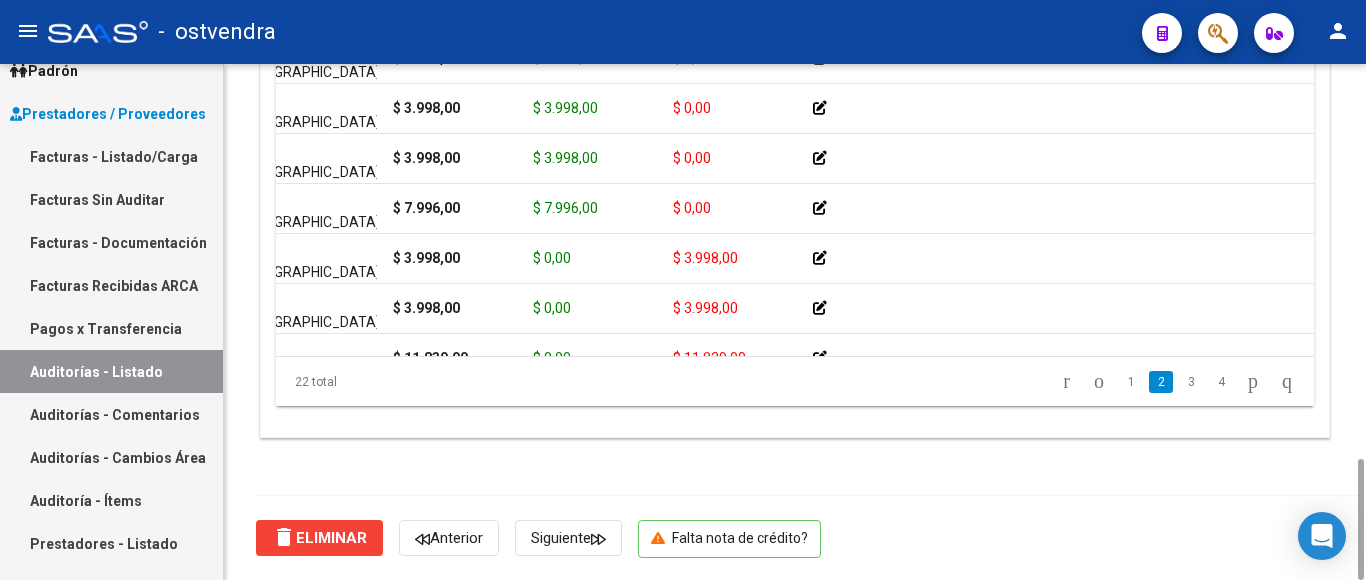 scroll, scrollTop: 480, scrollLeft: 0, axis: vertical 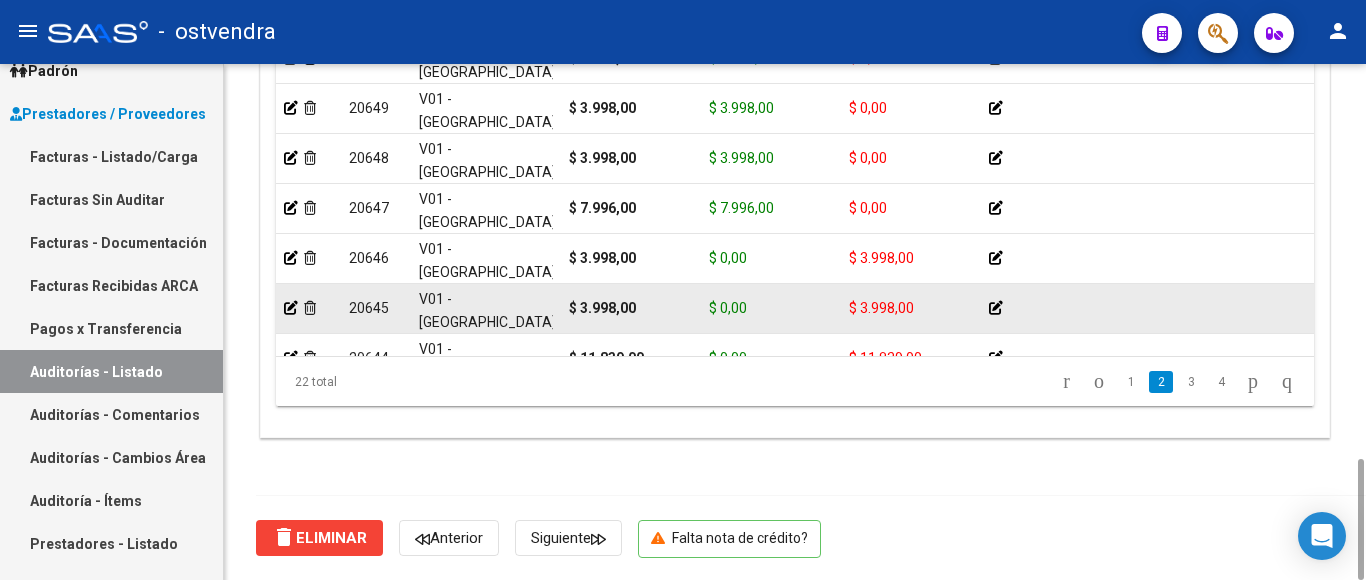 click on "V01 - [GEOGRAPHIC_DATA]" 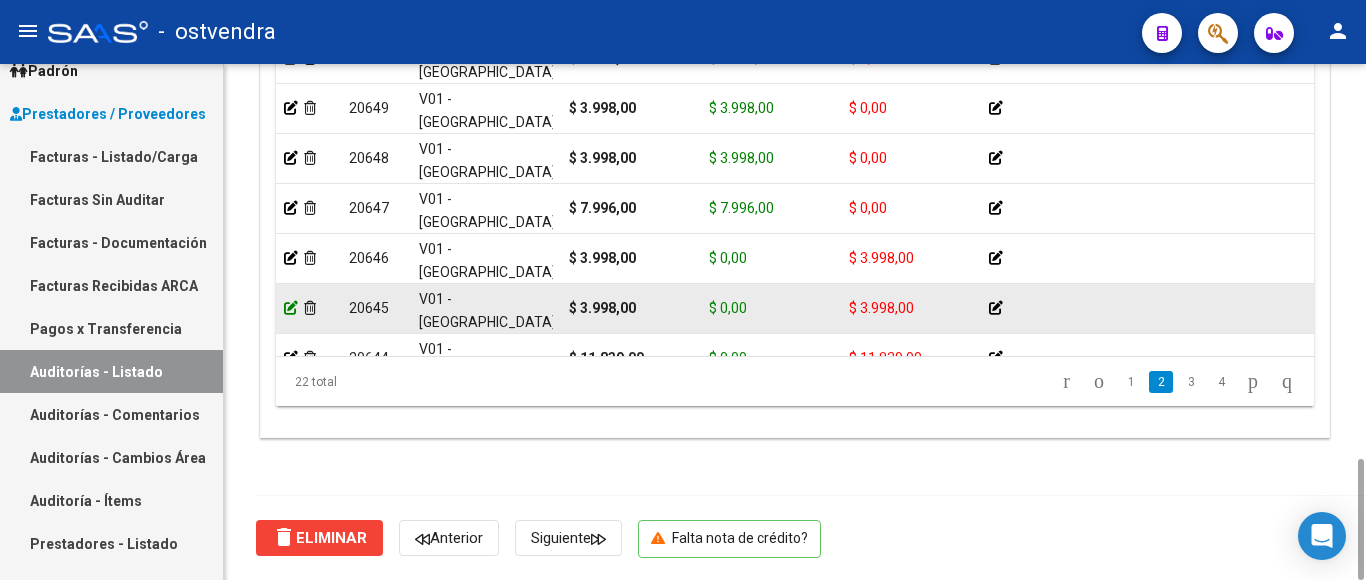 click 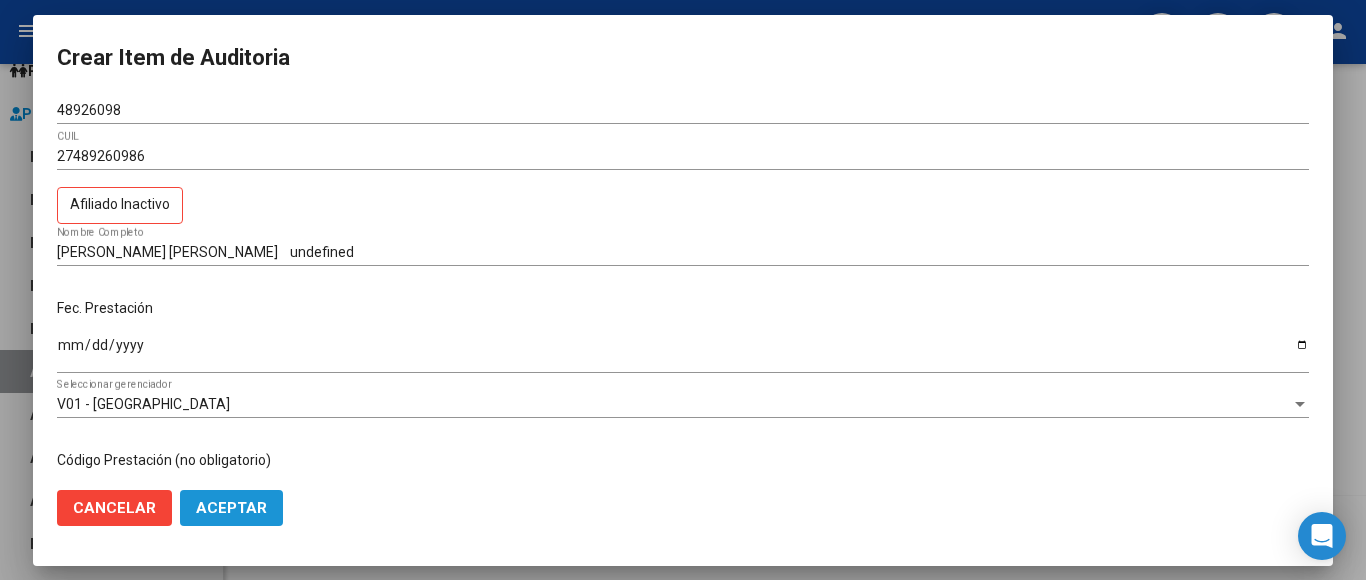click on "Aceptar" 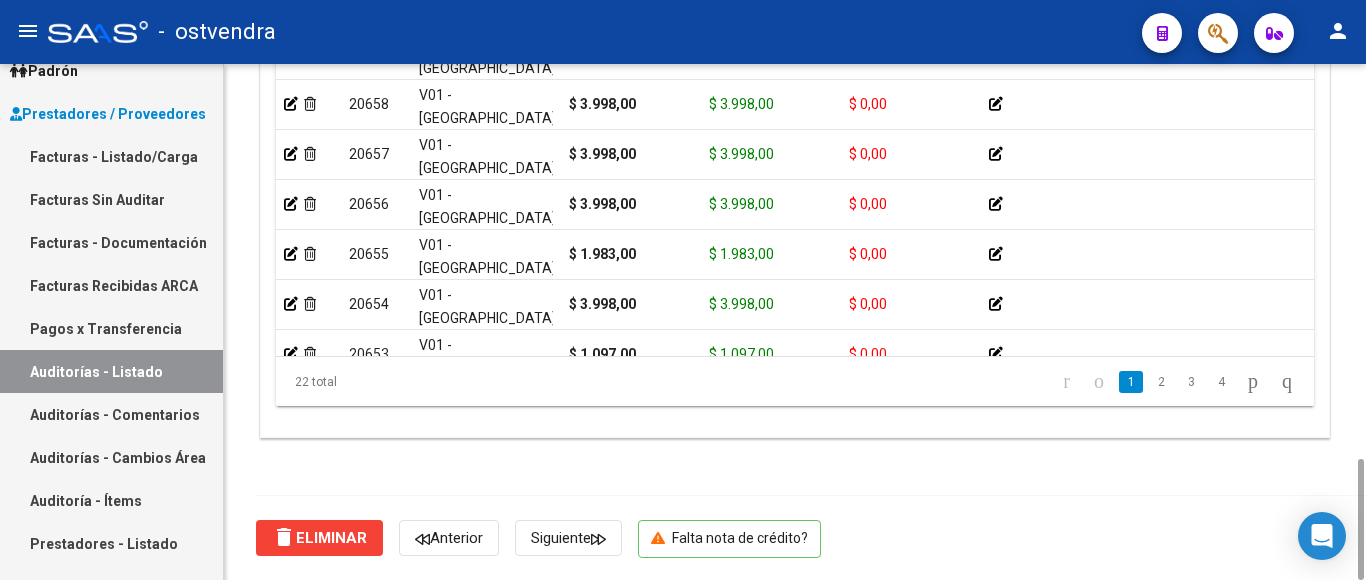 scroll, scrollTop: 40, scrollLeft: 0, axis: vertical 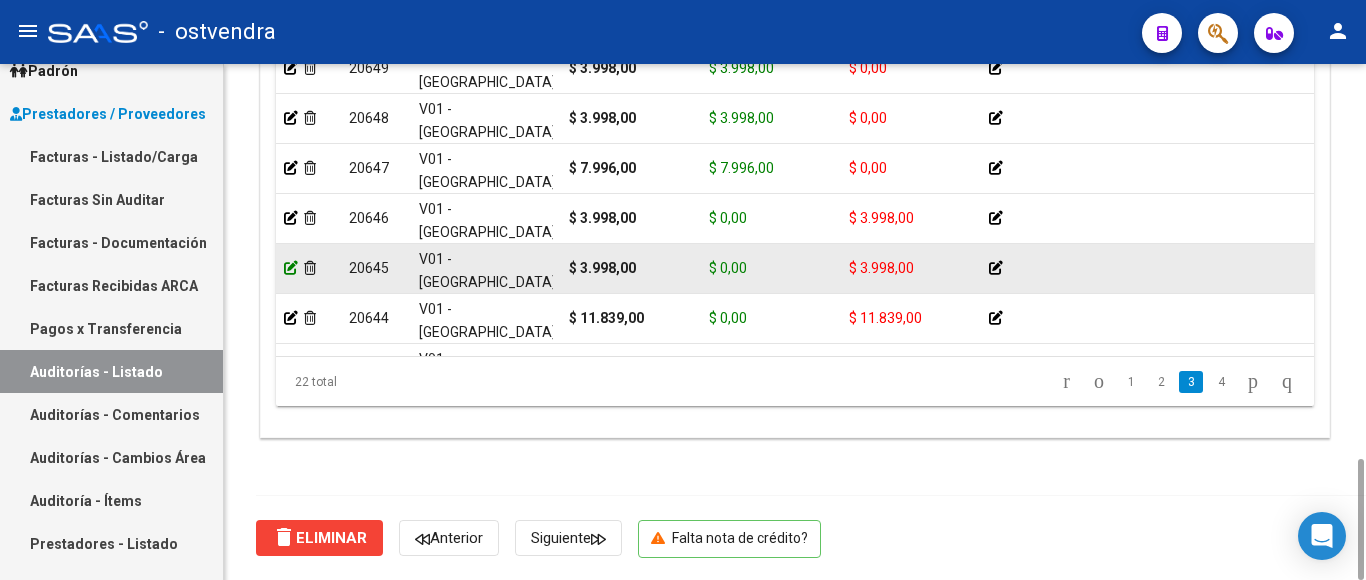 click 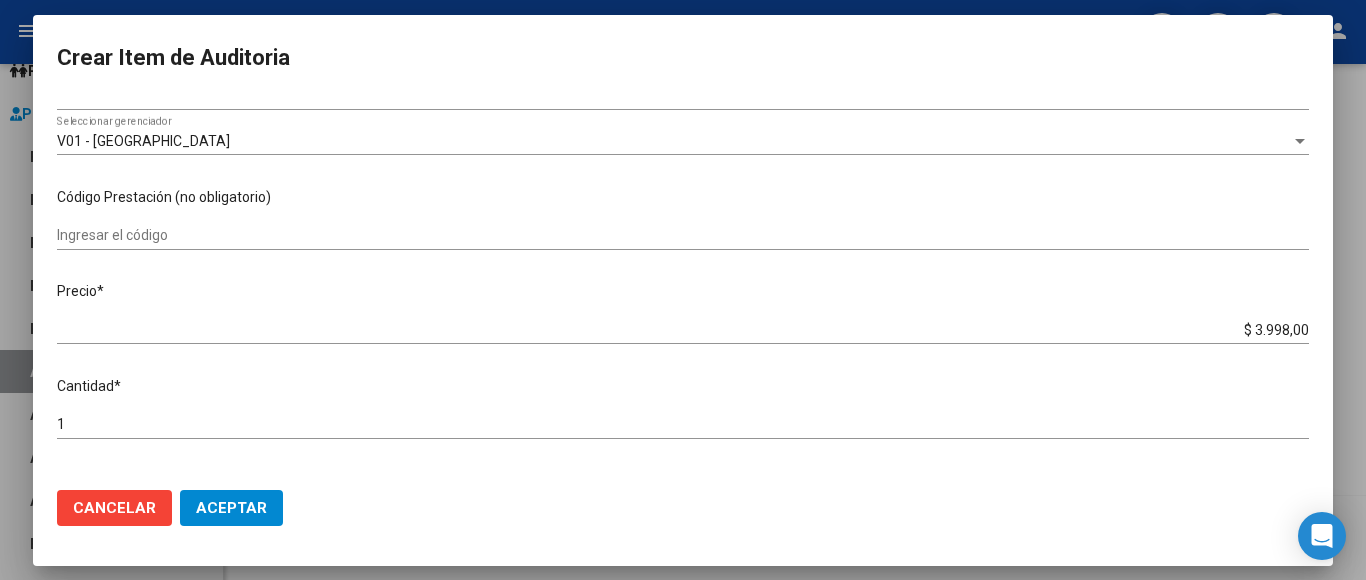 scroll, scrollTop: 500, scrollLeft: 0, axis: vertical 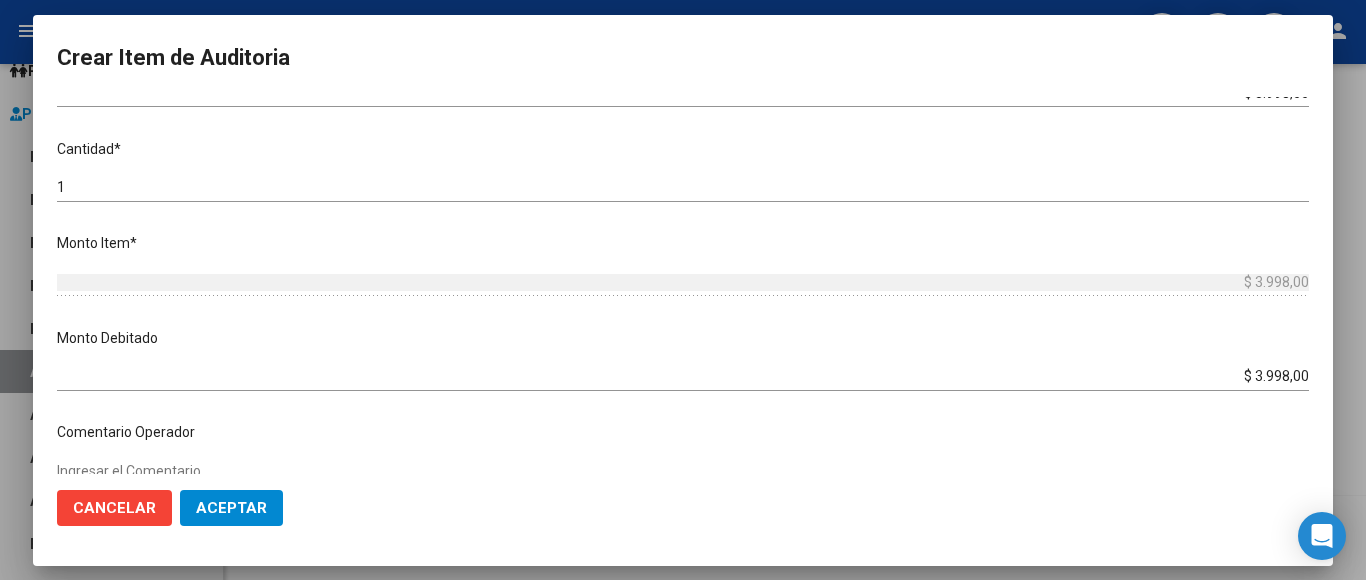 click on "Aceptar" 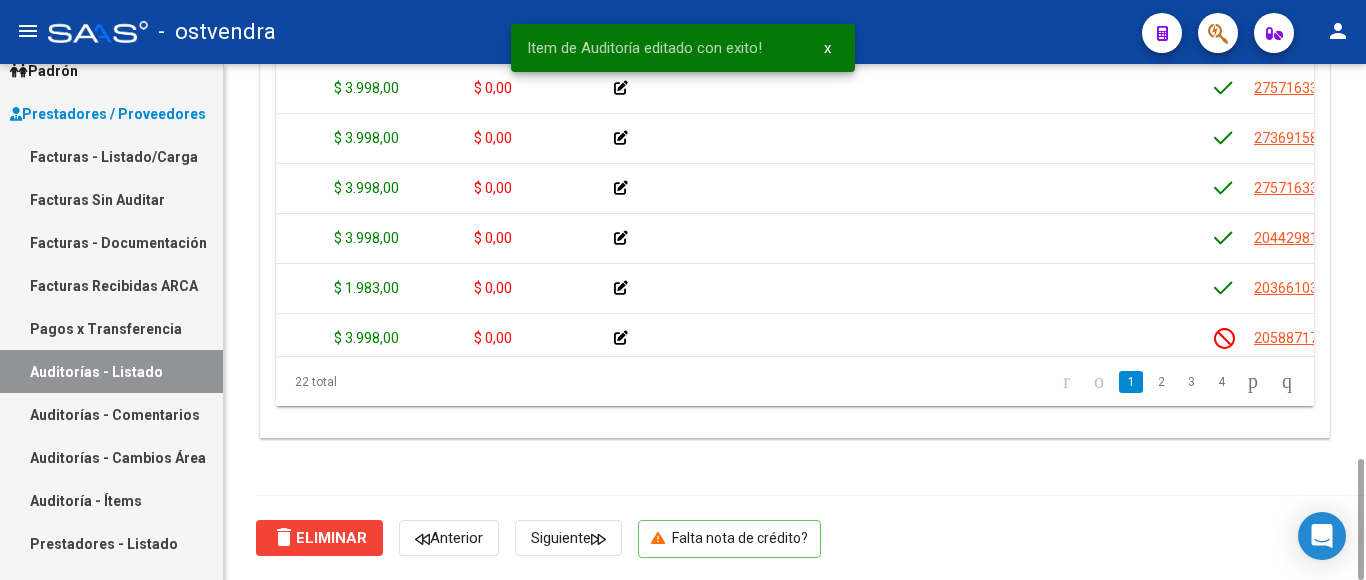 scroll, scrollTop: 0, scrollLeft: 389, axis: horizontal 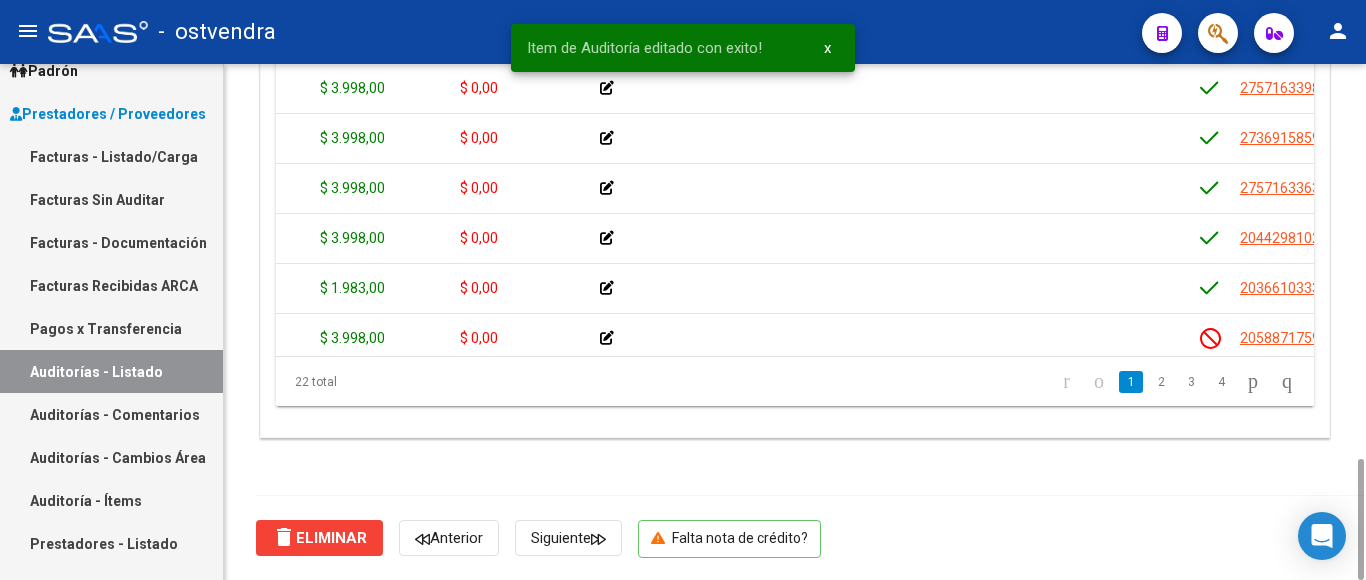 click on "20659  V01 - [PERSON_NAME] $ 3.998,00 $ 3.998,00 $ 0,00         27571633987  57163398   [PERSON_NAME]               [DATE]   Ambulatorio  [PERSON_NAME] Di Nardo   [DATE]   Hospitales de Autogestión     20658  V01 - [PERSON_NAME] $ 3.998,00 $ 3.998,00 $ 0,00         27369158592  36915859   [PERSON_NAME]    [DATE]   Ambulatorio  [PERSON_NAME] Di Nardo   [DATE]   Hospitales de Autogestión     20657  V01 - [PERSON_NAME] $ 3.998,00 $ 3.998,00 $ 0,00         27571633634  57163363   [PERSON_NAME] [PERSON_NAME]    [DATE]   Ambulatorio  [PERSON_NAME] Di Nardo   [DATE]   Hospitales de Autogestión     20656  V01 - [PERSON_NAME] $ 3.998,00 $ 3.998,00 $ 0,00         20442981028  44298102   CURA  [PERSON_NAME]   [DATE]   Ambulatorio  [PERSON_NAME]   [DATE]   Hospitales de Autogestión     20655  V01 - [PERSON_NAME] $ 1.983,00 $ 1.983,00 $ 0,00         20366103334  36610333   [PERSON_NAME]                  [DATE]   Ambulatorio  [PERSON_NAME]   [DATE]      20654" 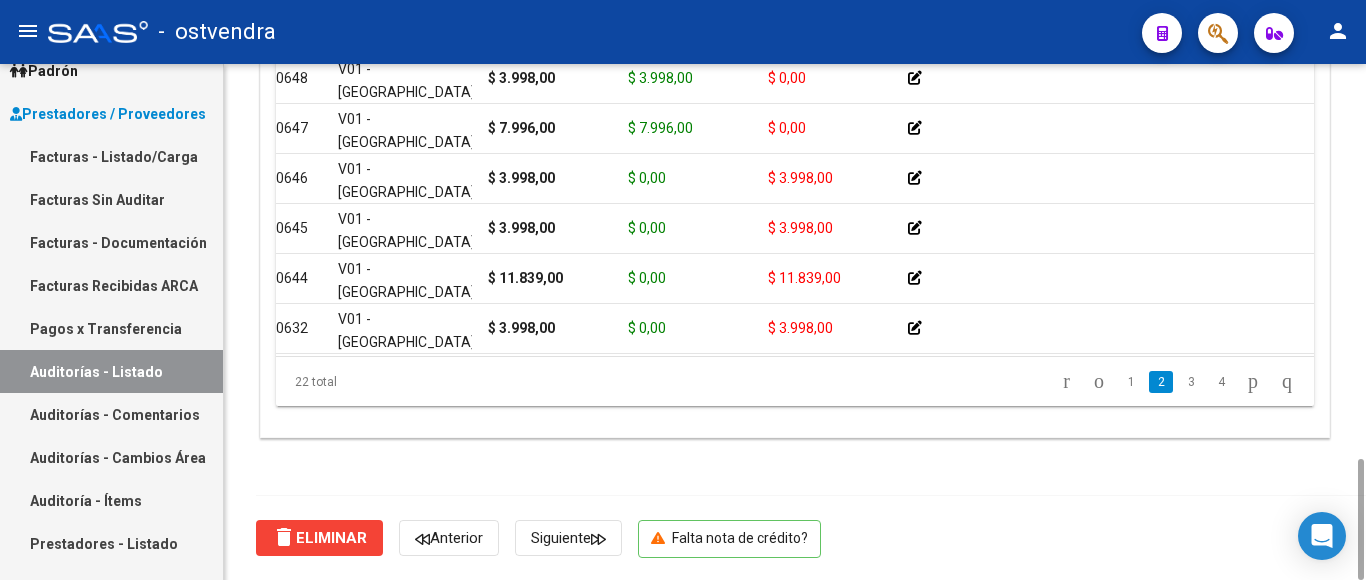 scroll, scrollTop: 560, scrollLeft: 0, axis: vertical 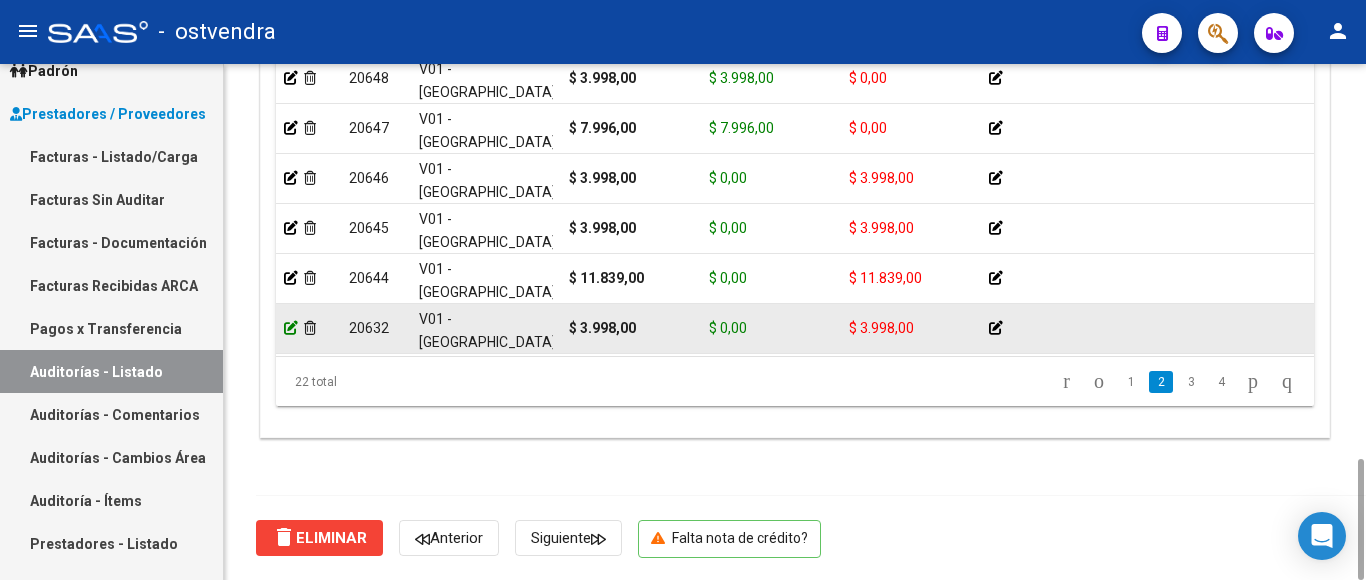 click 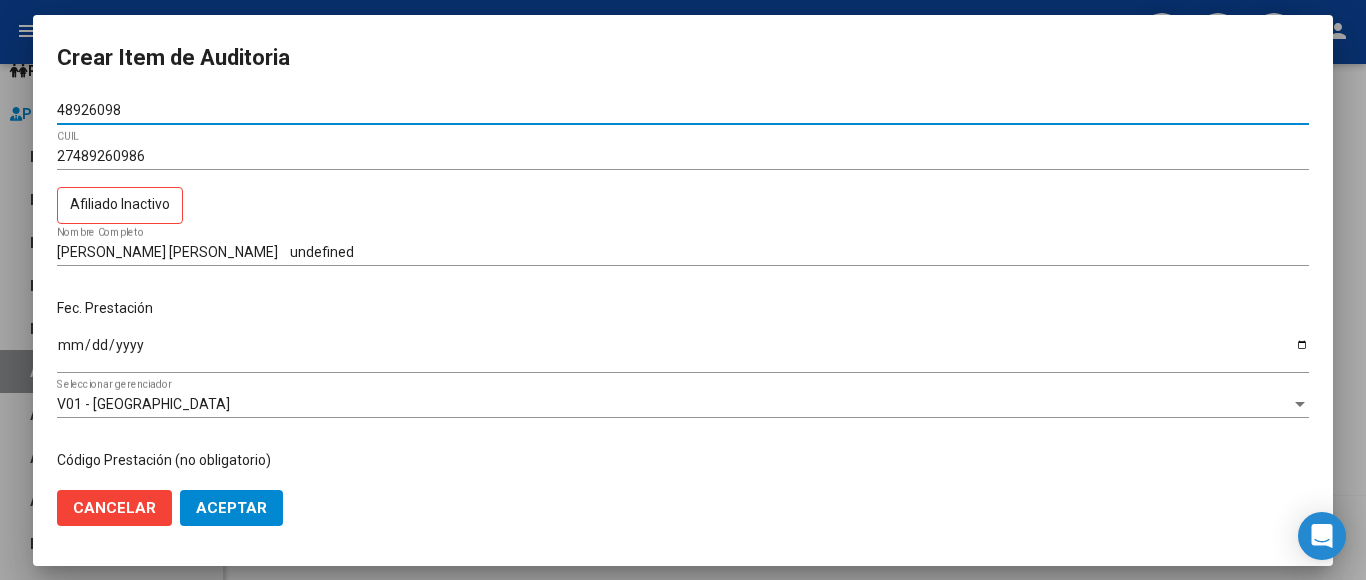 click on "Aceptar" 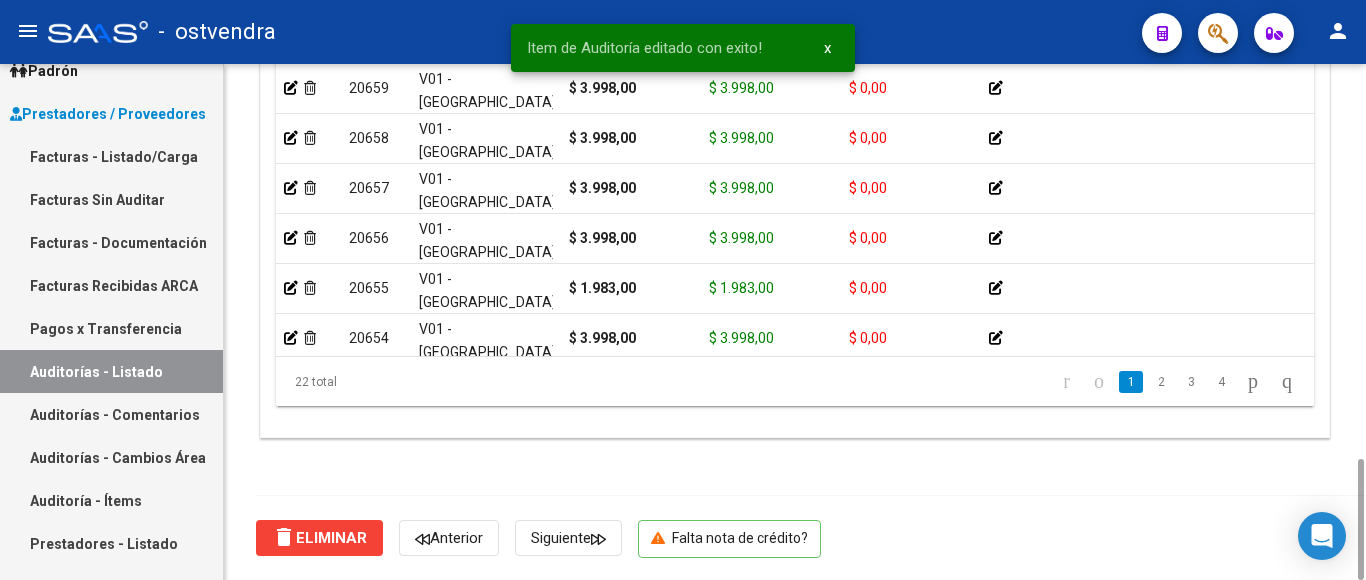 click on "20659  V01 - [PERSON_NAME] $ 3.998,00 $ 3.998,00 $ 0,00         27571633987  57163398   [PERSON_NAME]               [DATE]   Ambulatorio  [PERSON_NAME] Di Nardo   [DATE]   Hospitales de Autogestión     20658  V01 - [PERSON_NAME] $ 3.998,00 $ 3.998,00 $ 0,00         27369158592  36915859   [PERSON_NAME]    [DATE]   Ambulatorio  [PERSON_NAME] Di Nardo   [DATE]   Hospitales de Autogestión     20657  V01 - [PERSON_NAME] $ 3.998,00 $ 3.998,00 $ 0,00         27571633634  57163363   [PERSON_NAME] [PERSON_NAME]    [DATE]   Ambulatorio  [PERSON_NAME] Di Nardo   [DATE]   Hospitales de Autogestión     20656  V01 - [PERSON_NAME] $ 3.998,00 $ 3.998,00 $ 0,00         20442981028  44298102   CURA  [PERSON_NAME]   [DATE]   Ambulatorio  [PERSON_NAME]   [DATE]   Hospitales de Autogestión     20655  V01 - [PERSON_NAME] $ 1.983,00 $ 1.983,00 $ 0,00         20366103334  36610333   [PERSON_NAME]                  [DATE]   Ambulatorio  [PERSON_NAME]   [DATE]      20654" 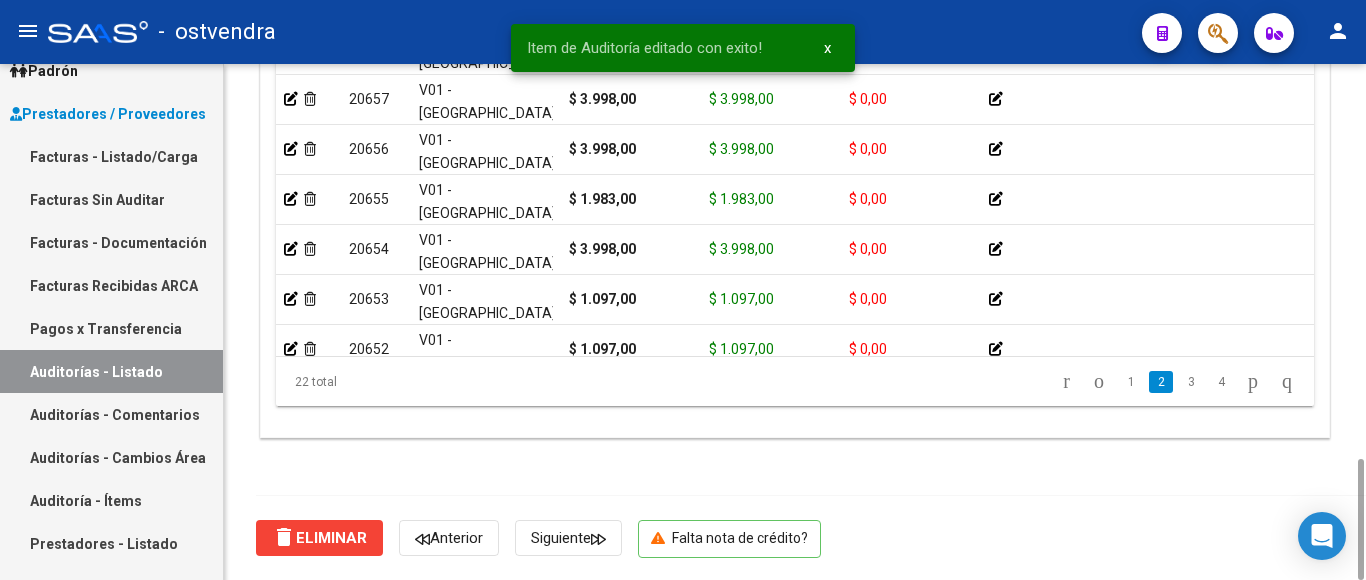scroll, scrollTop: 120, scrollLeft: 0, axis: vertical 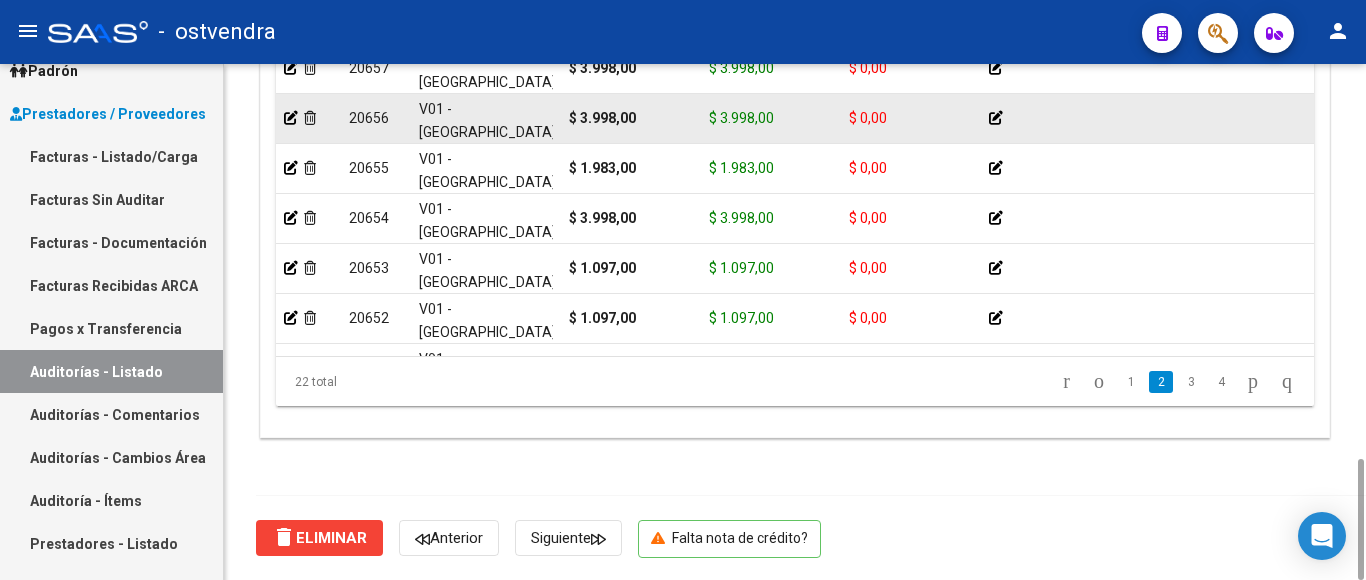 click 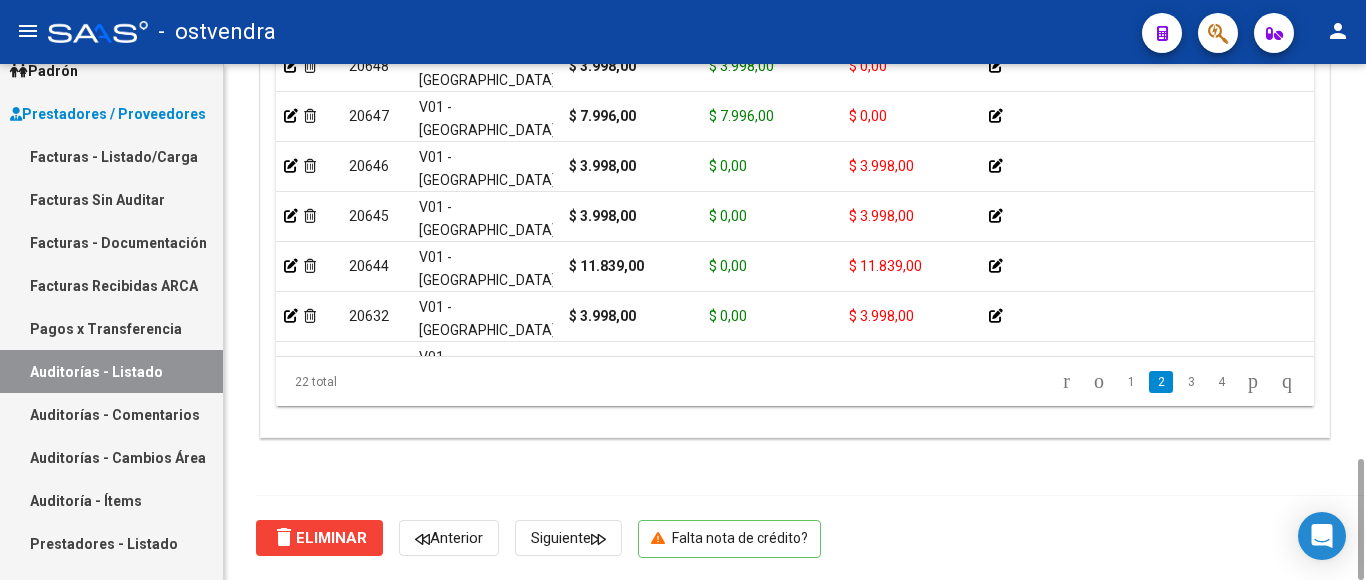 scroll, scrollTop: 560, scrollLeft: 0, axis: vertical 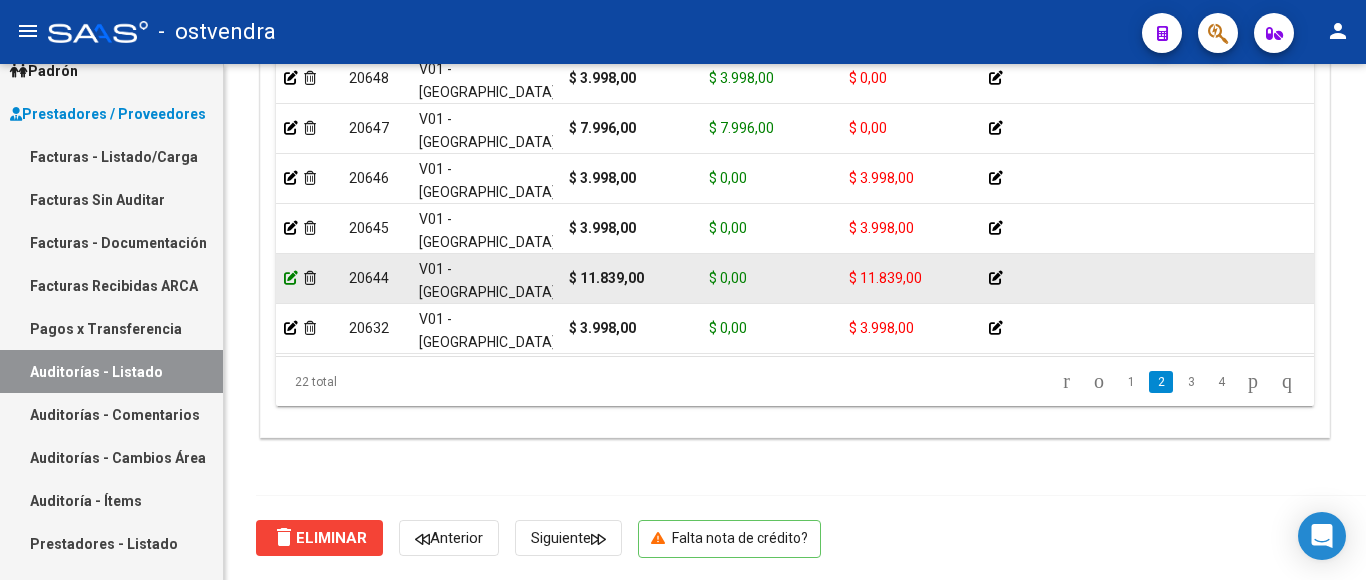 click 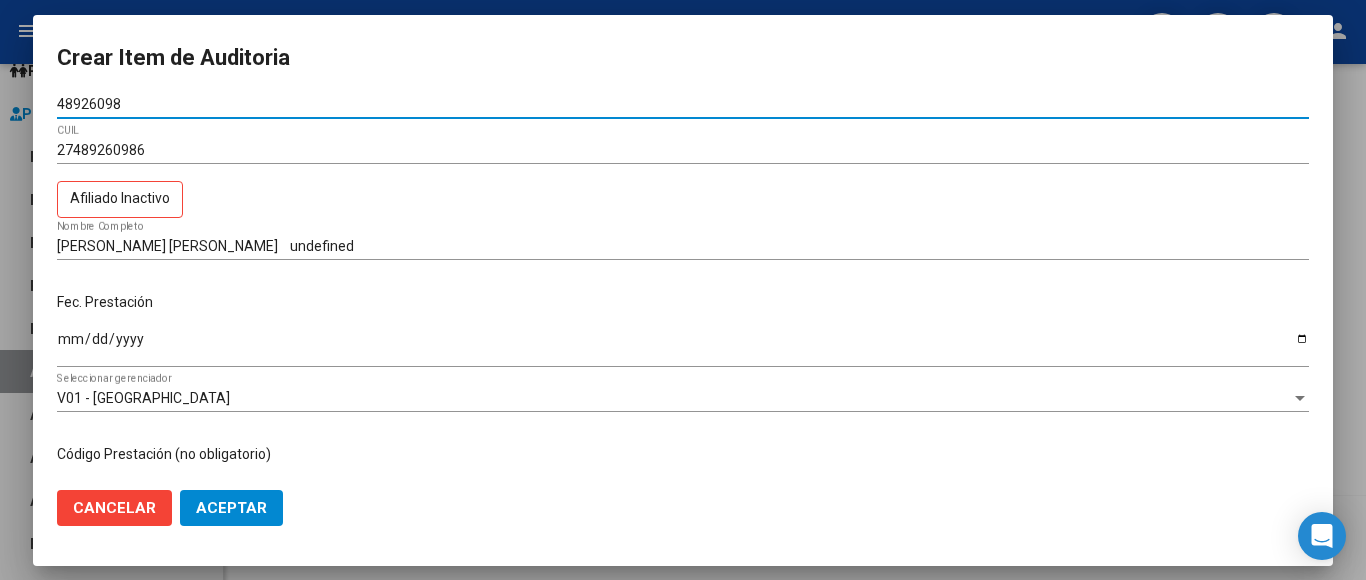 scroll, scrollTop: 0, scrollLeft: 0, axis: both 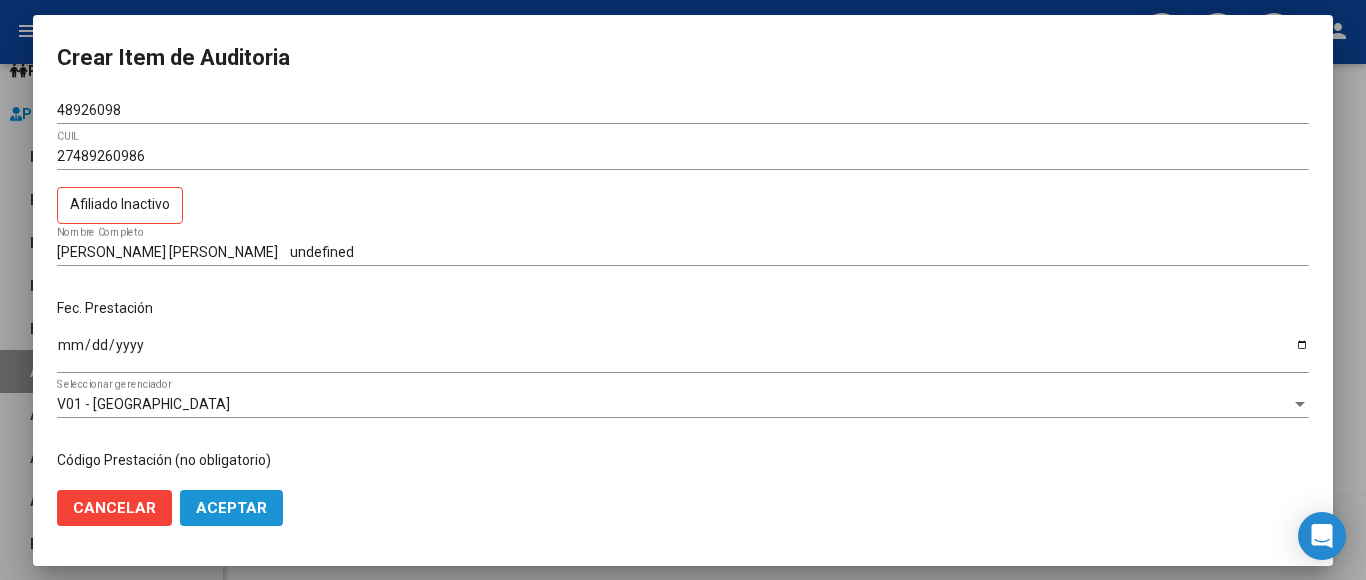 click on "Aceptar" 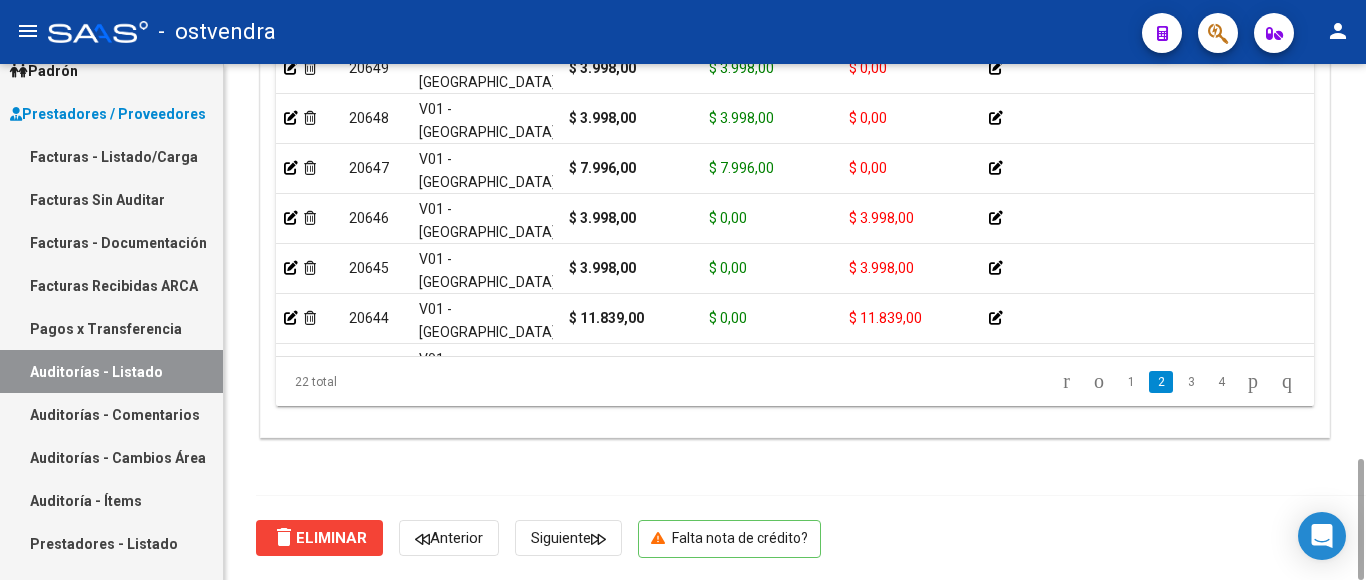 scroll, scrollTop: 480, scrollLeft: 0, axis: vertical 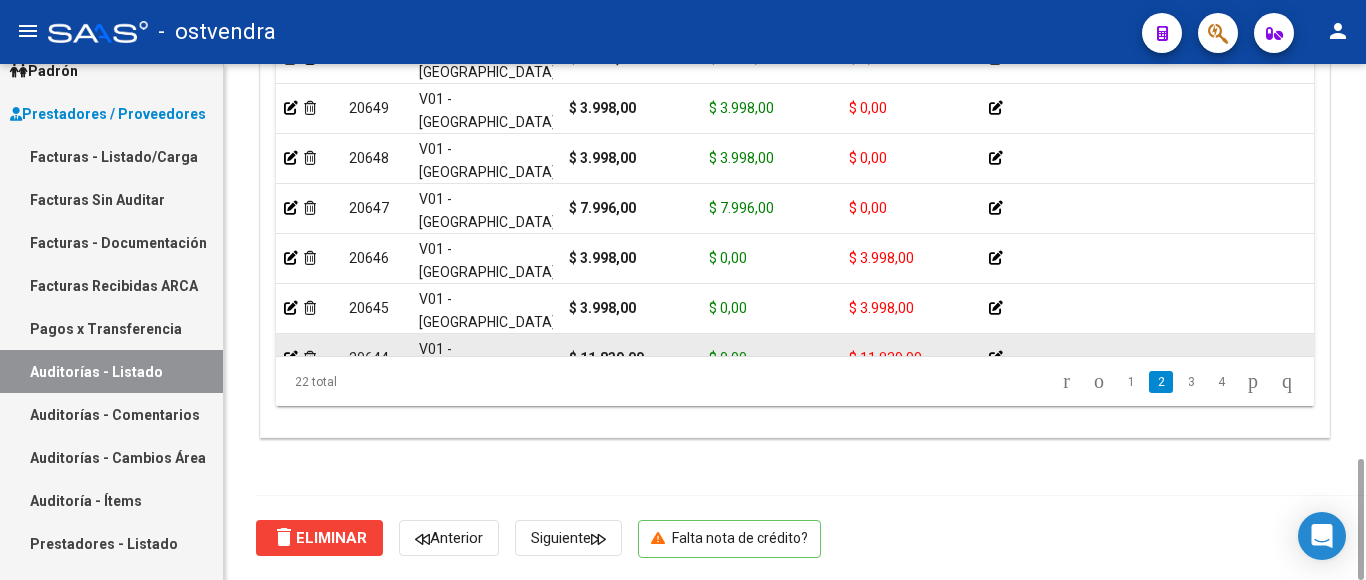 click on "V01 - [GEOGRAPHIC_DATA]" 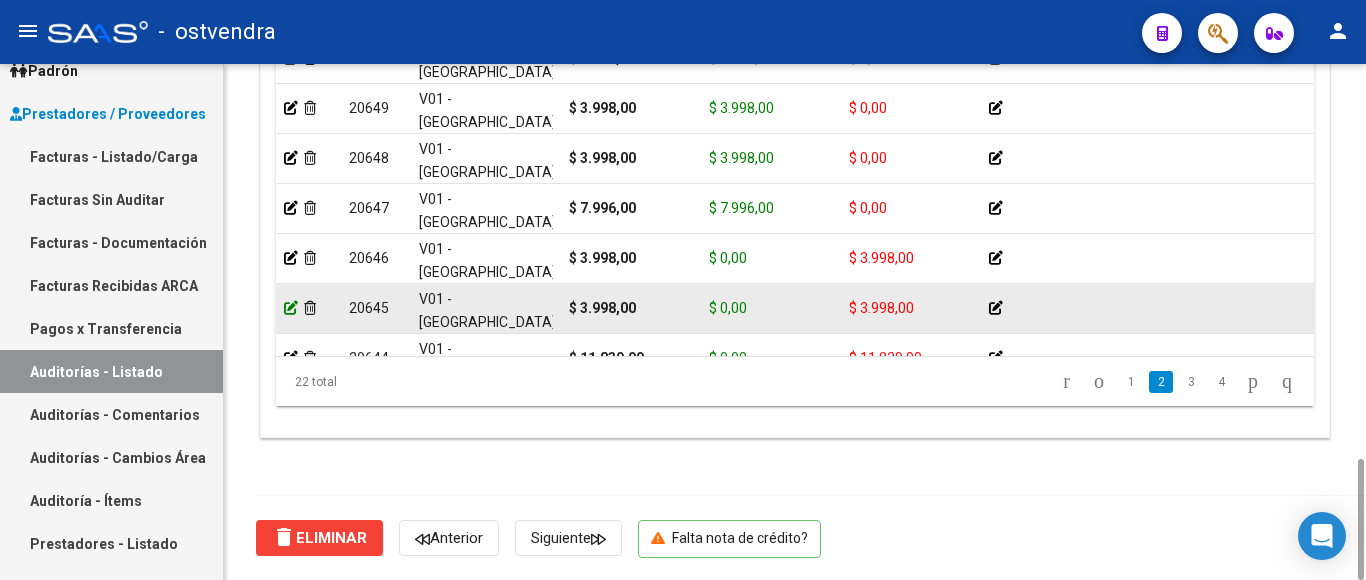click 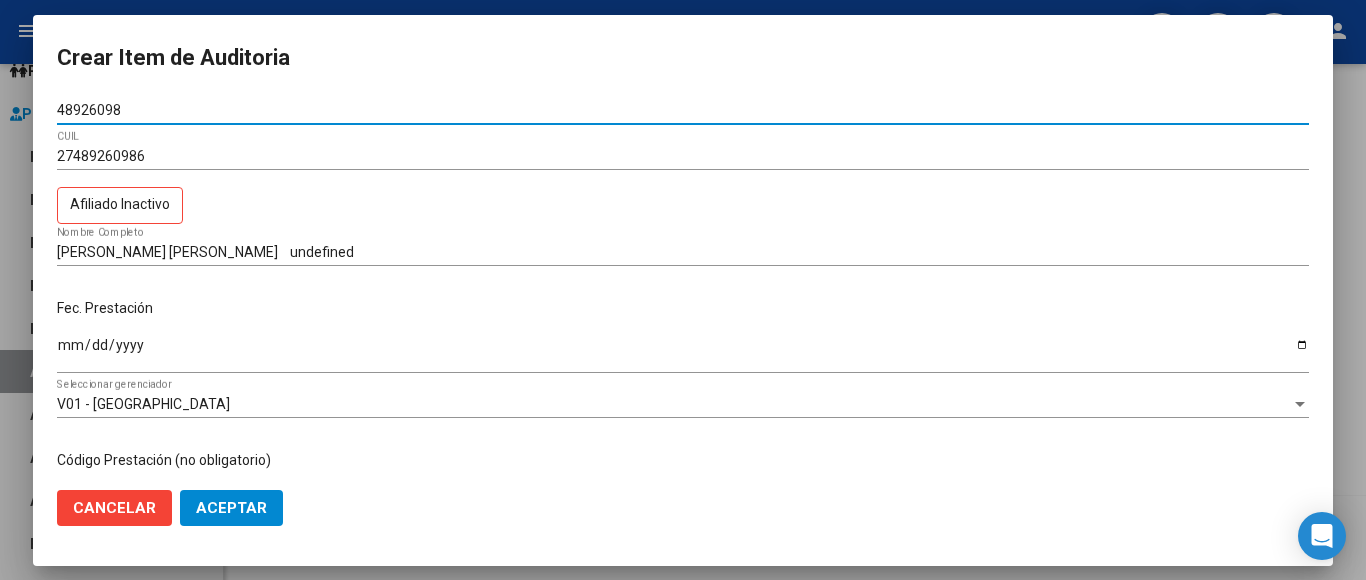 click on "[DATE]" at bounding box center (683, 352) 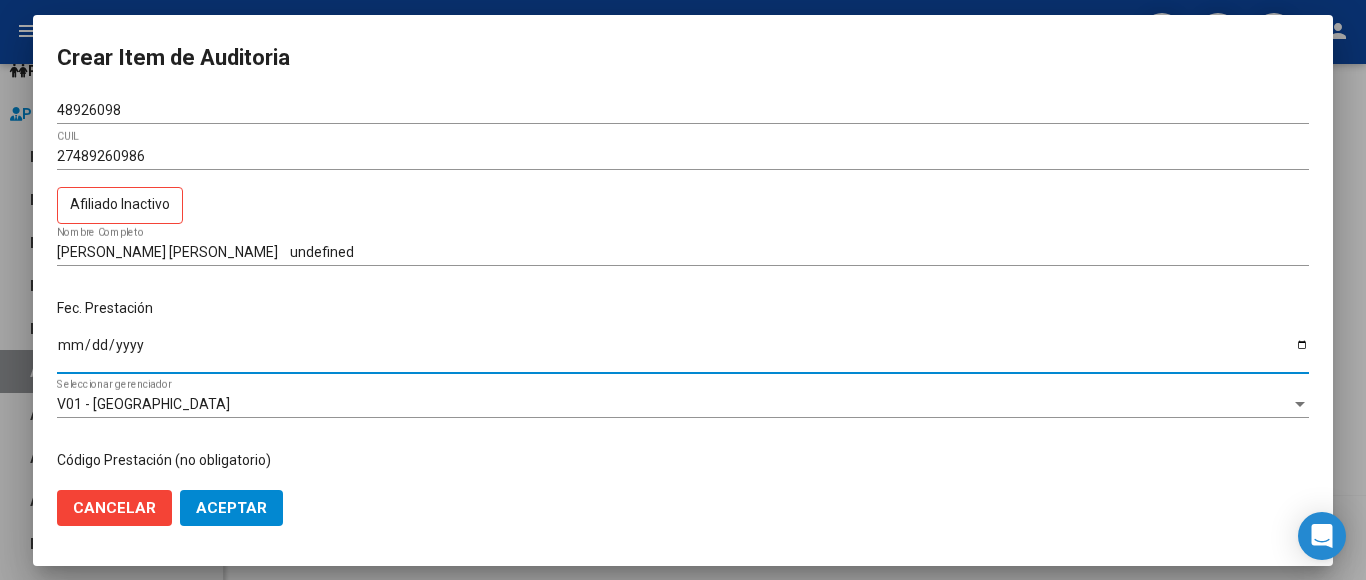 type on "[DATE]" 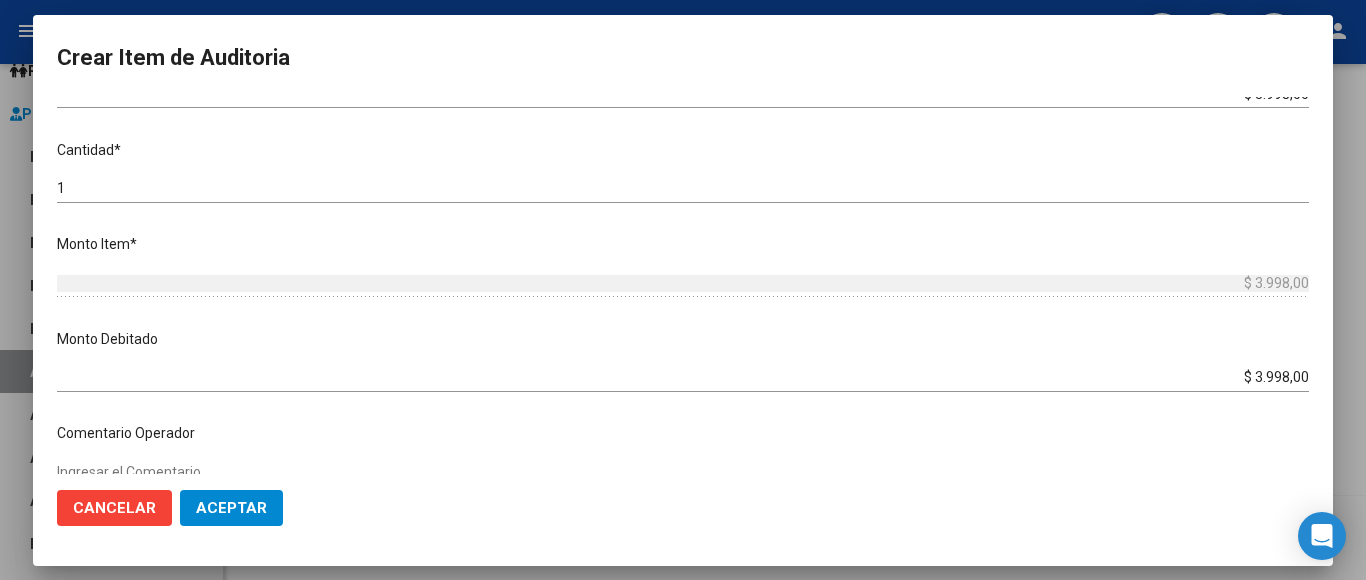 scroll, scrollTop: 500, scrollLeft: 0, axis: vertical 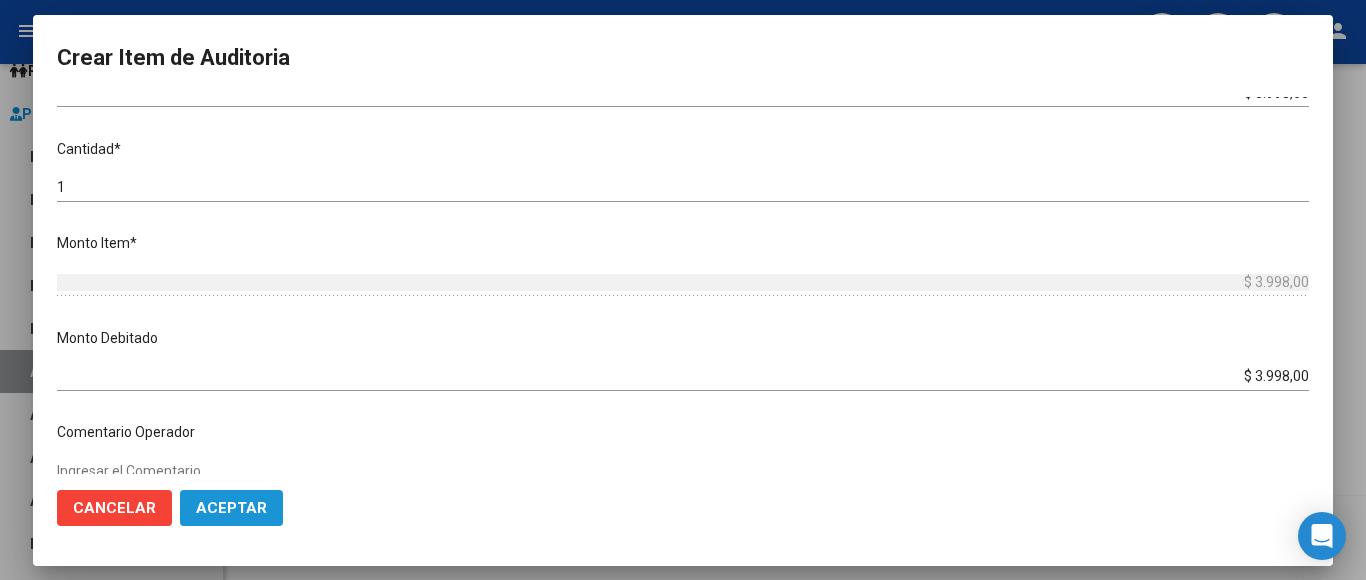 click on "Aceptar" 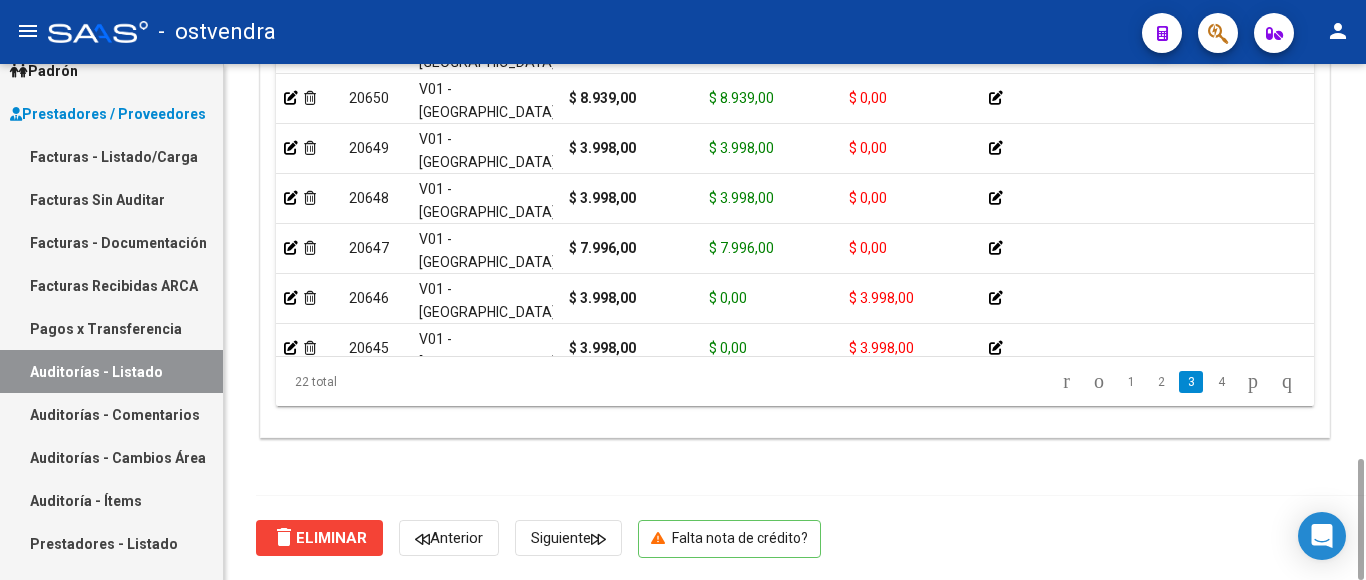 scroll, scrollTop: 480, scrollLeft: 0, axis: vertical 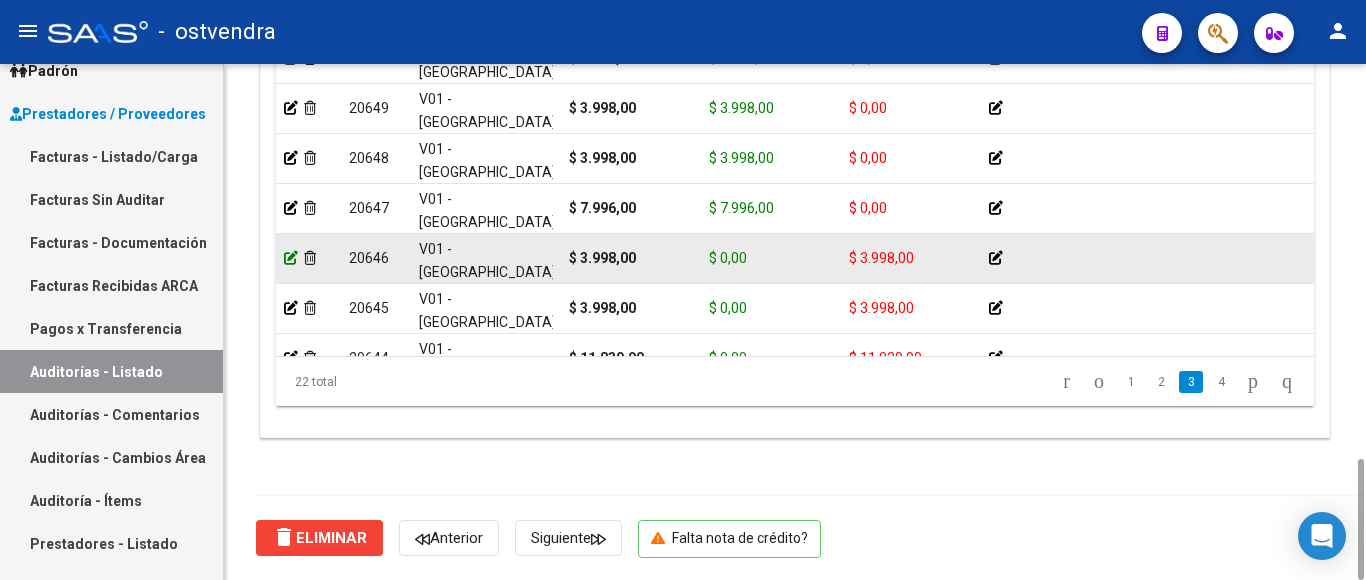 click 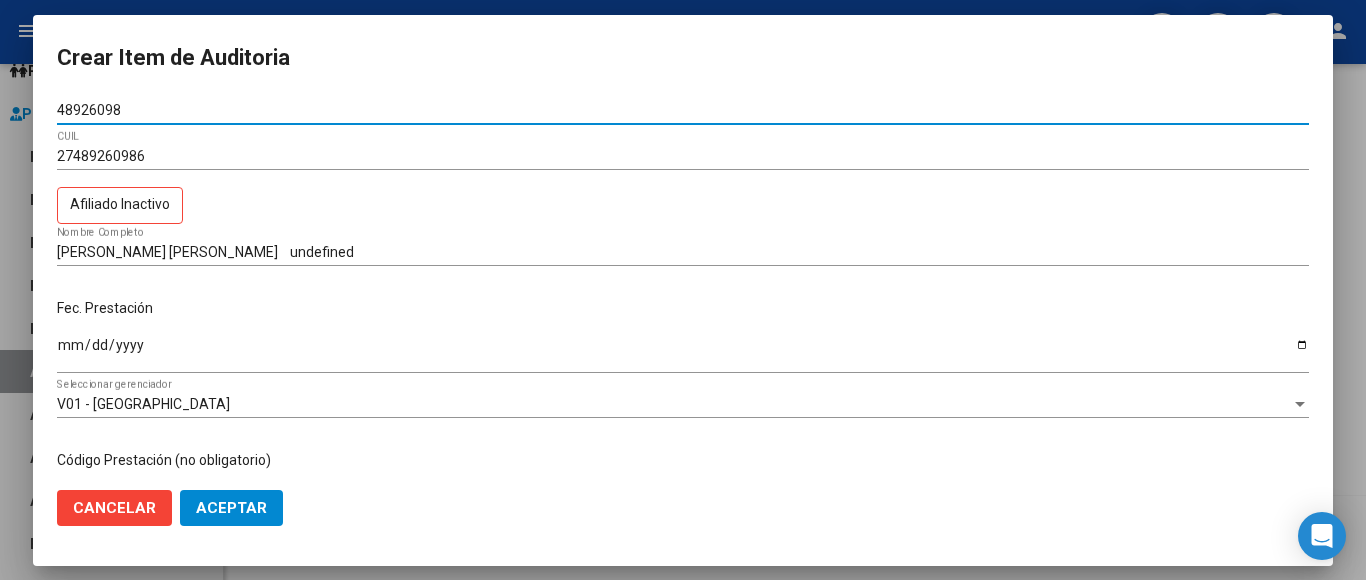click on "Aceptar" 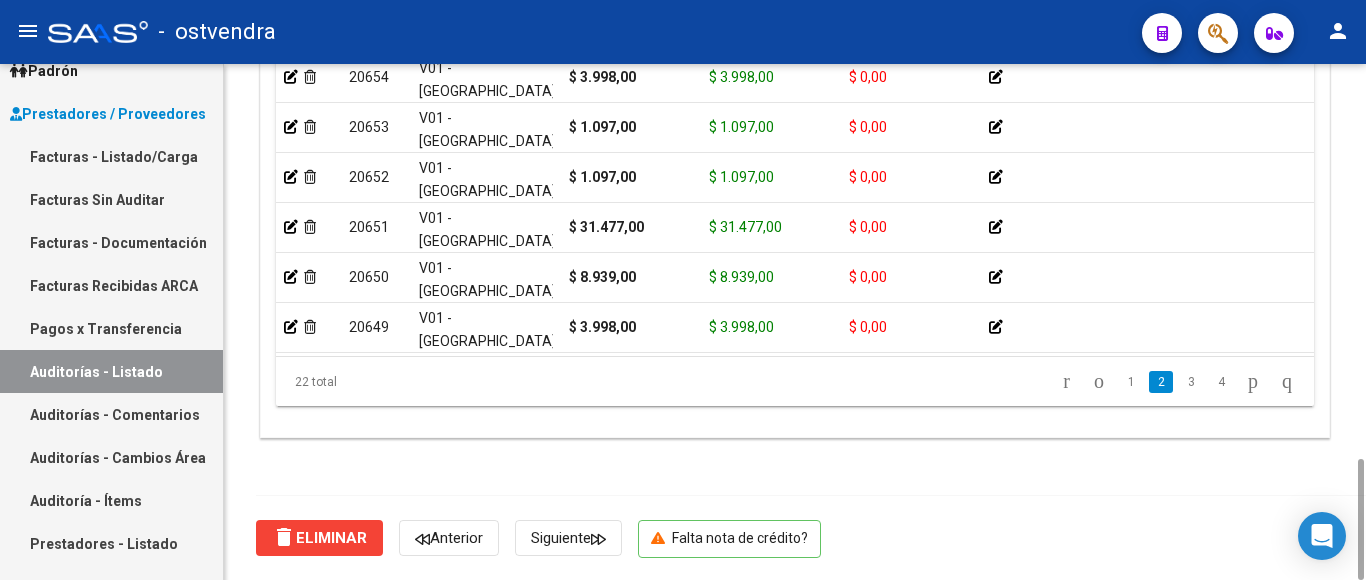 scroll, scrollTop: 280, scrollLeft: 0, axis: vertical 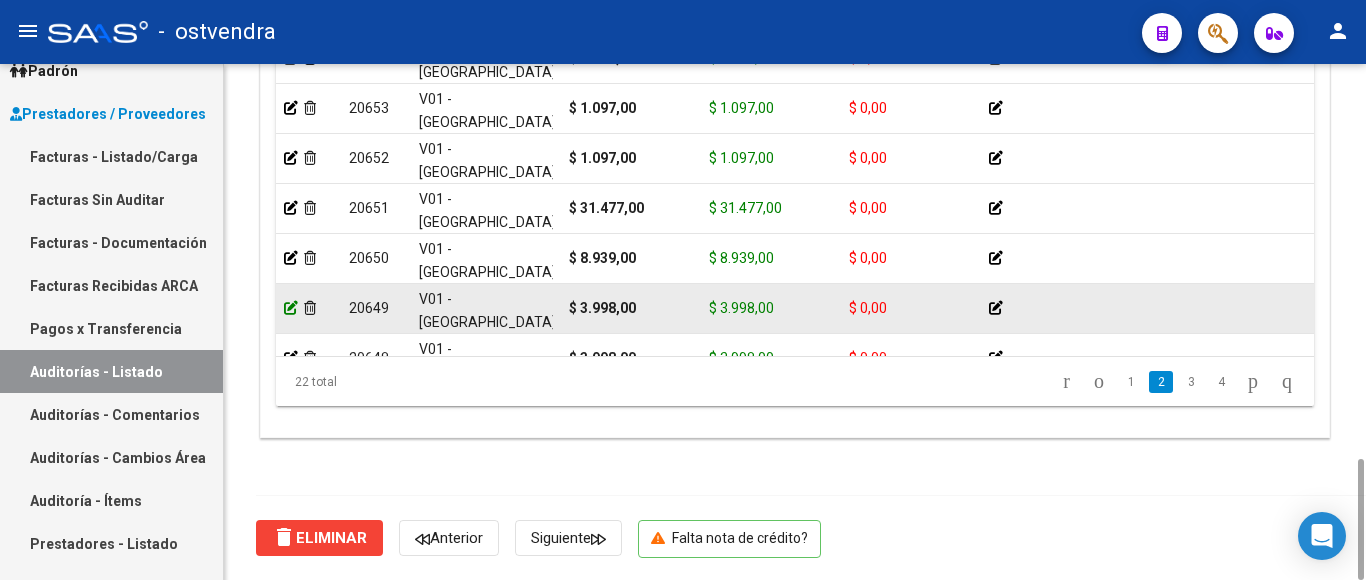 click 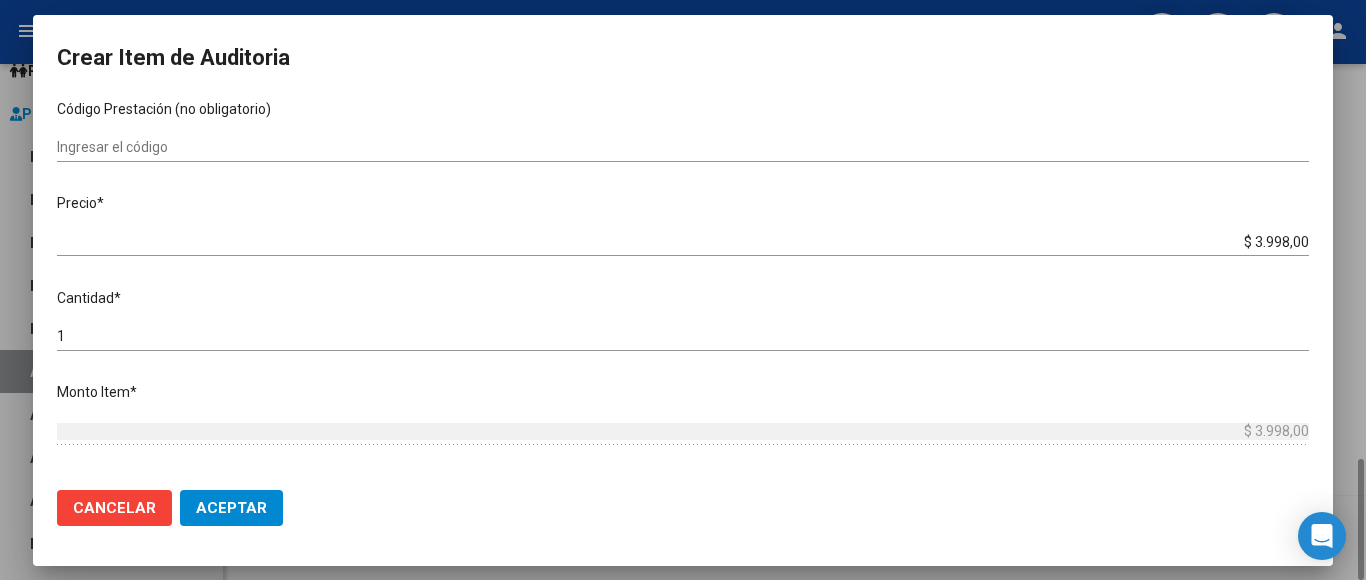 scroll, scrollTop: 400, scrollLeft: 0, axis: vertical 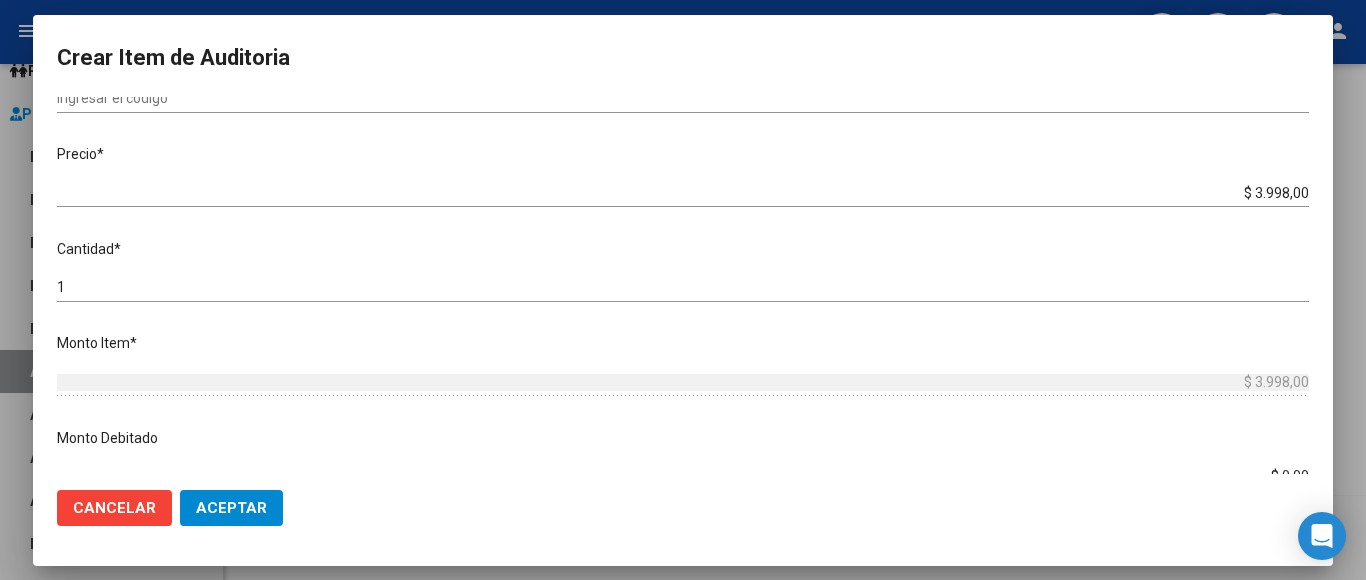 click on "Aceptar" 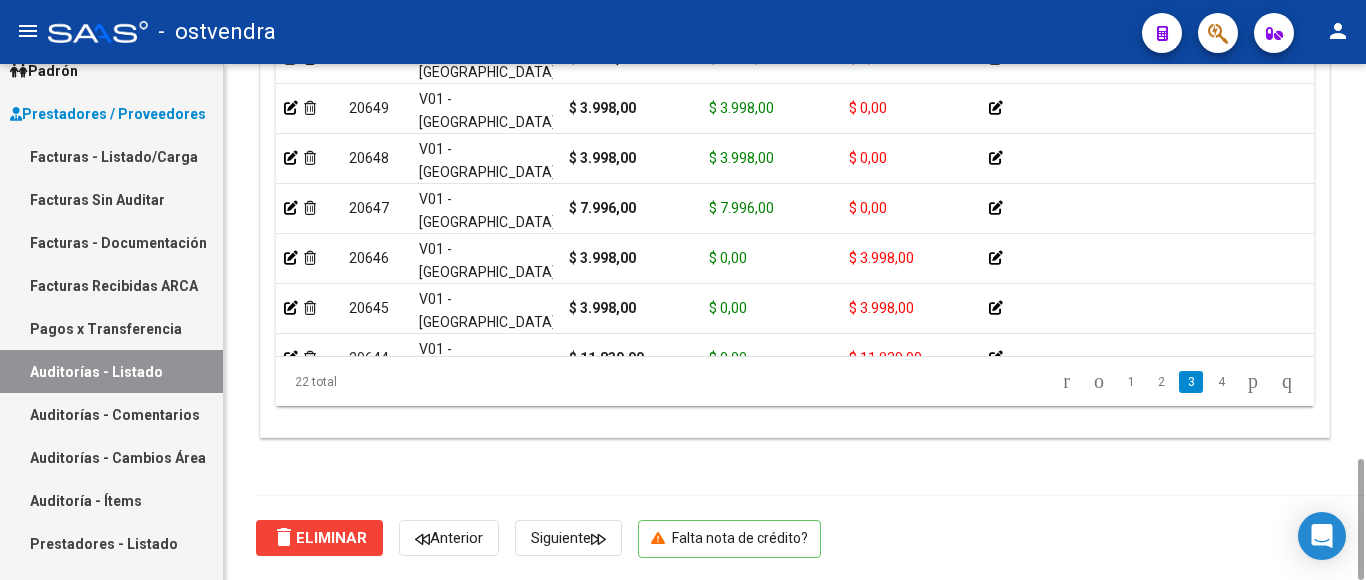 scroll, scrollTop: 520, scrollLeft: 0, axis: vertical 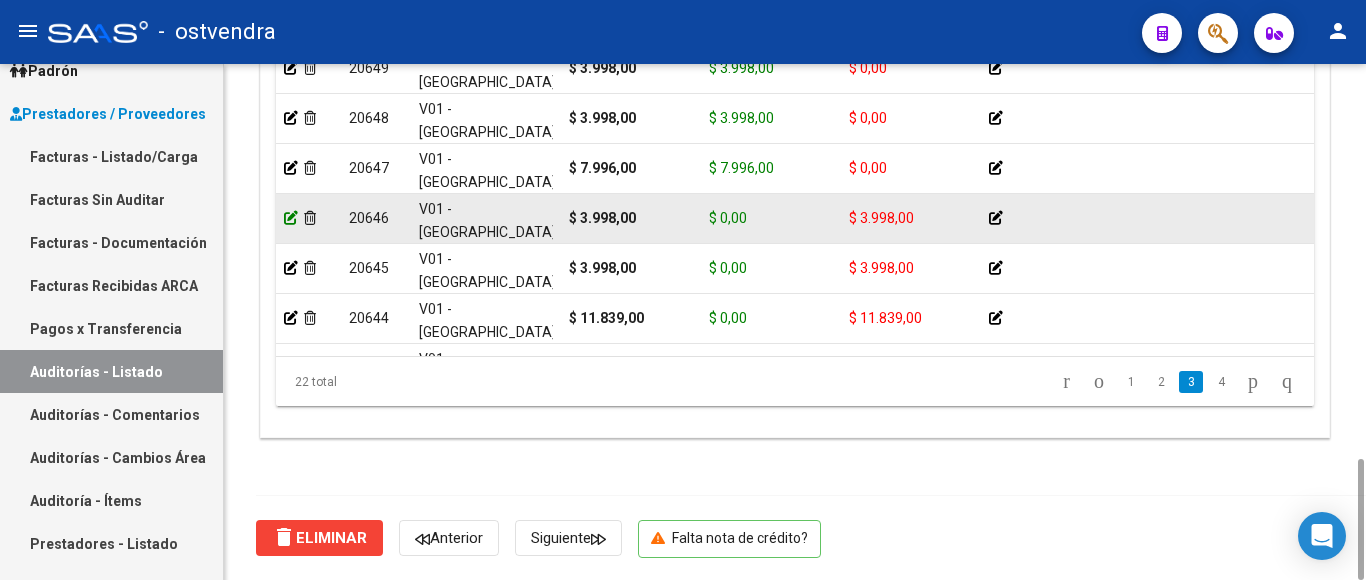 click 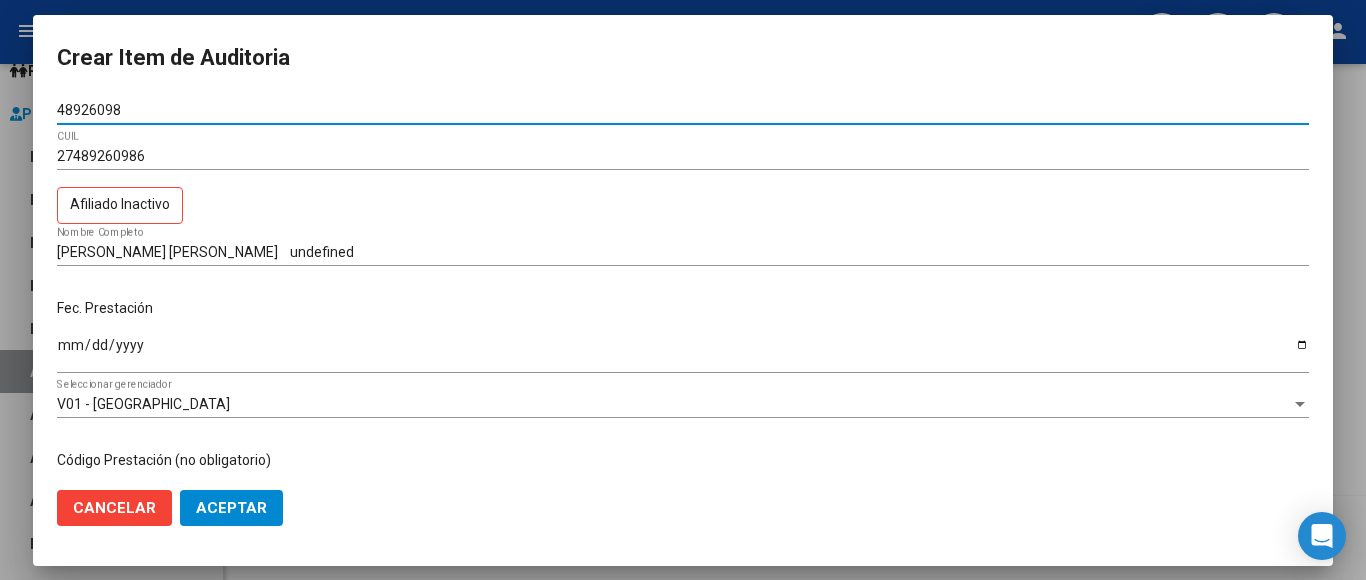 click on "Cancelar" 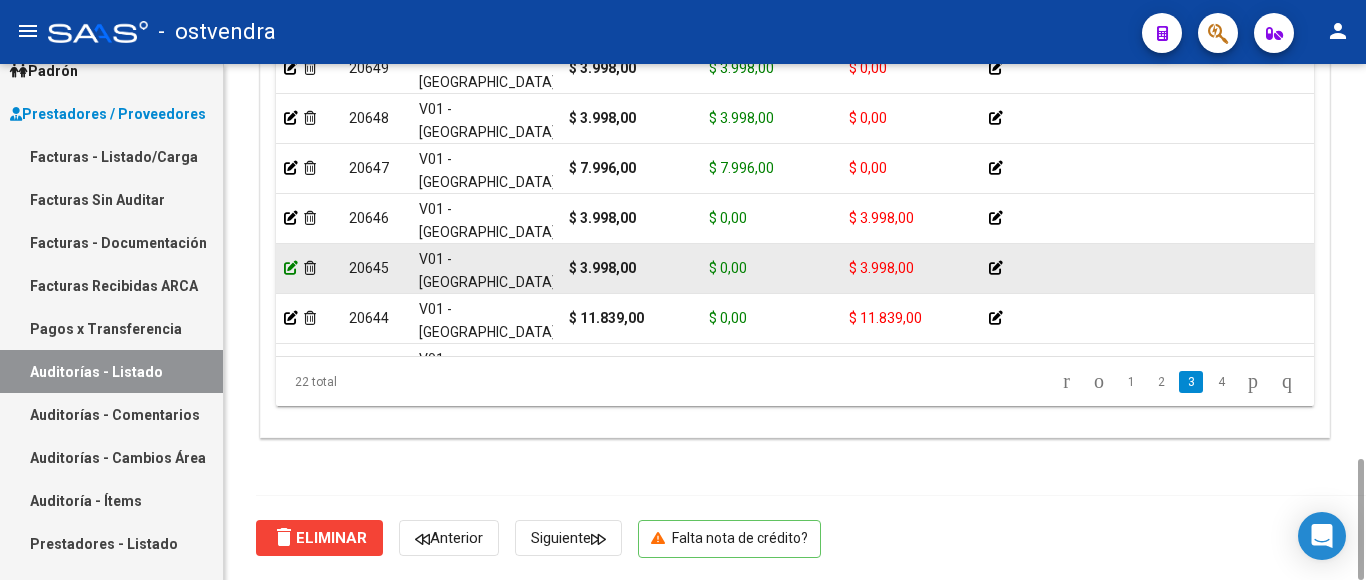click 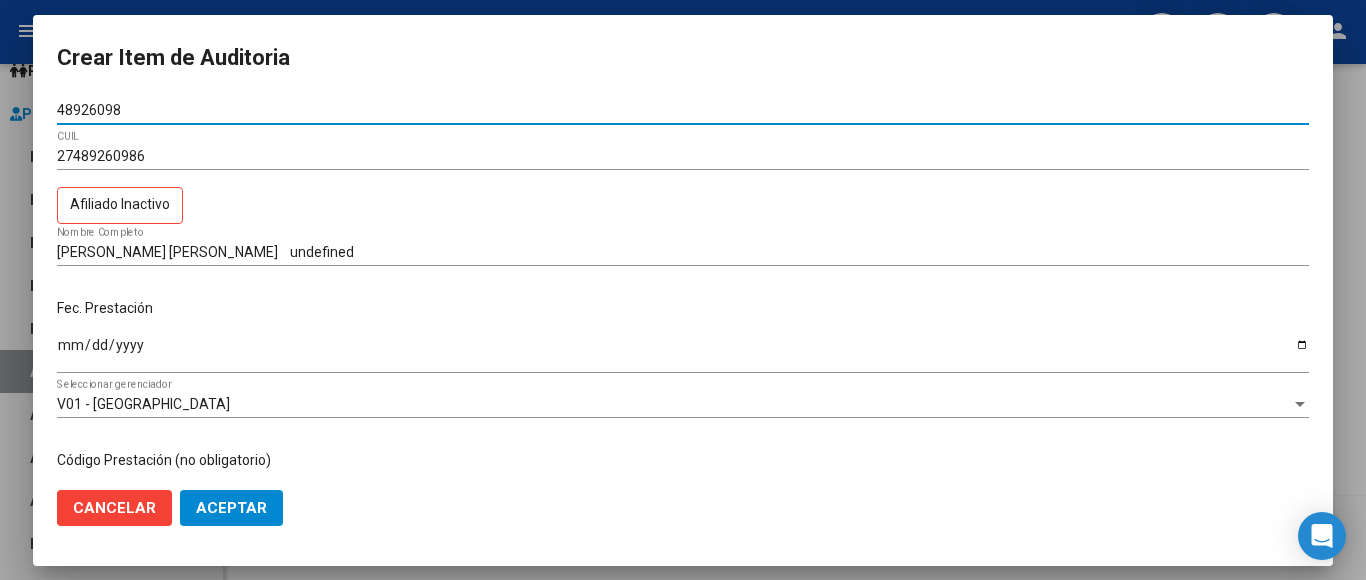 click on "Aceptar" 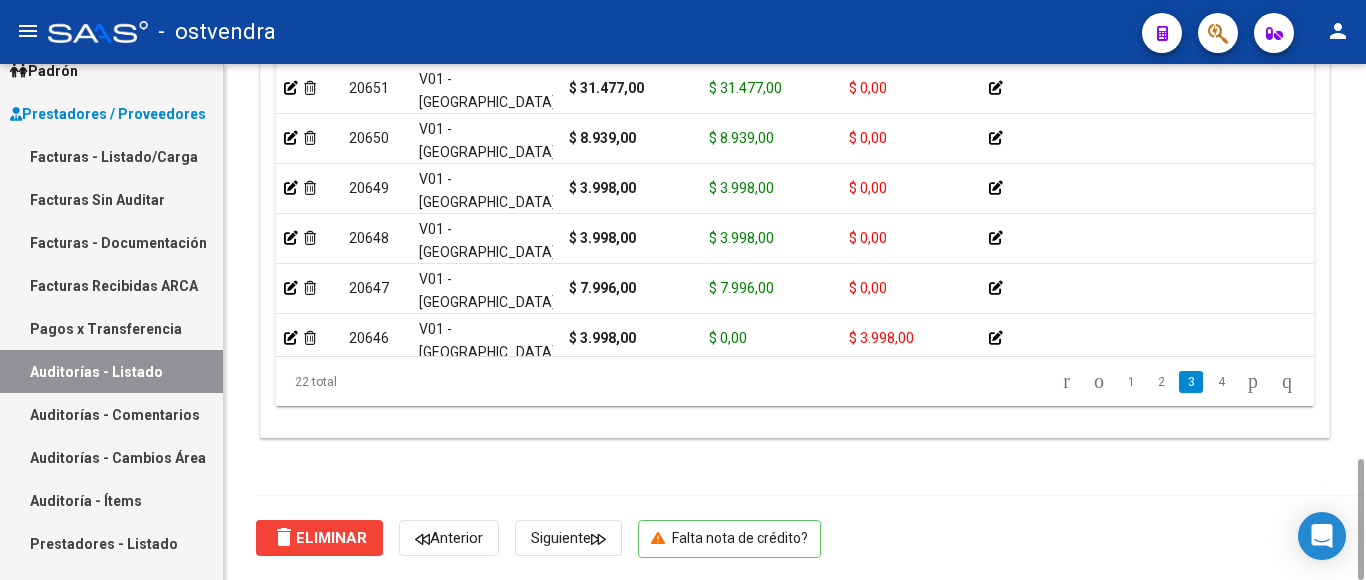 scroll, scrollTop: 440, scrollLeft: 0, axis: vertical 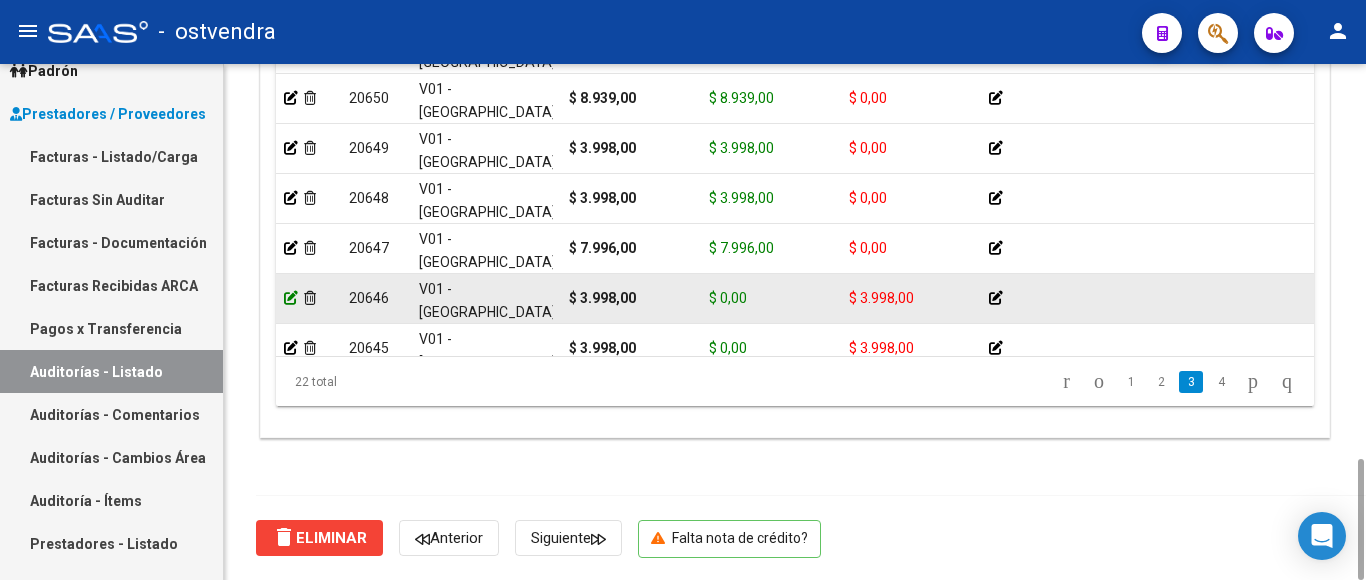 click 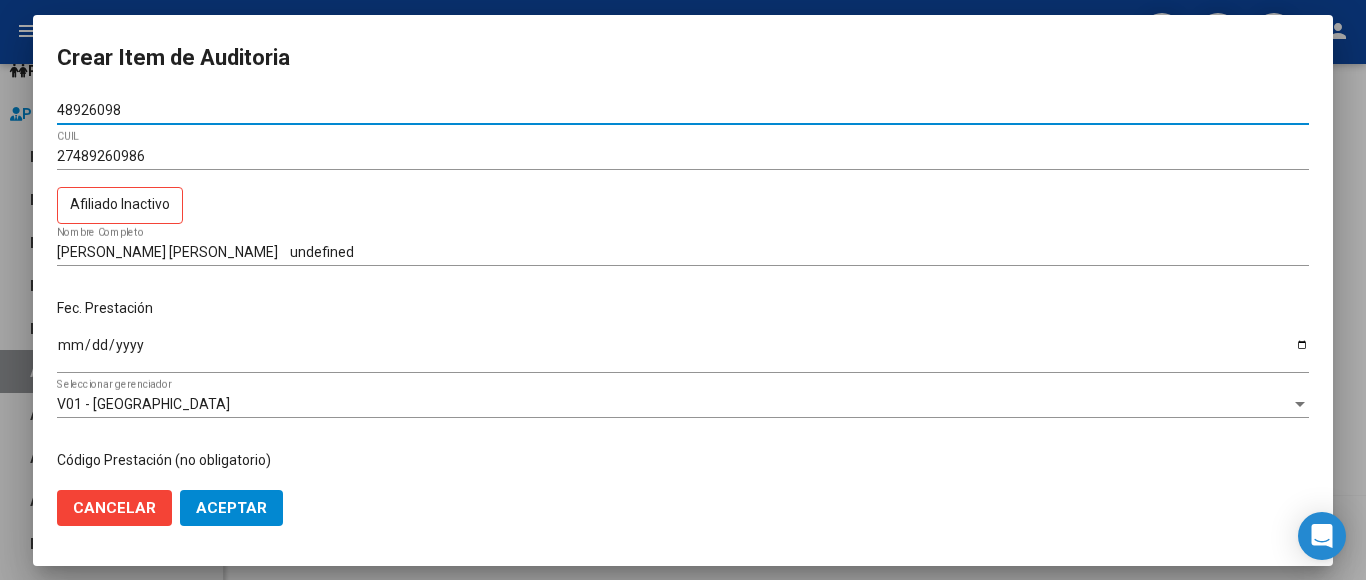 click on "Cancelar" 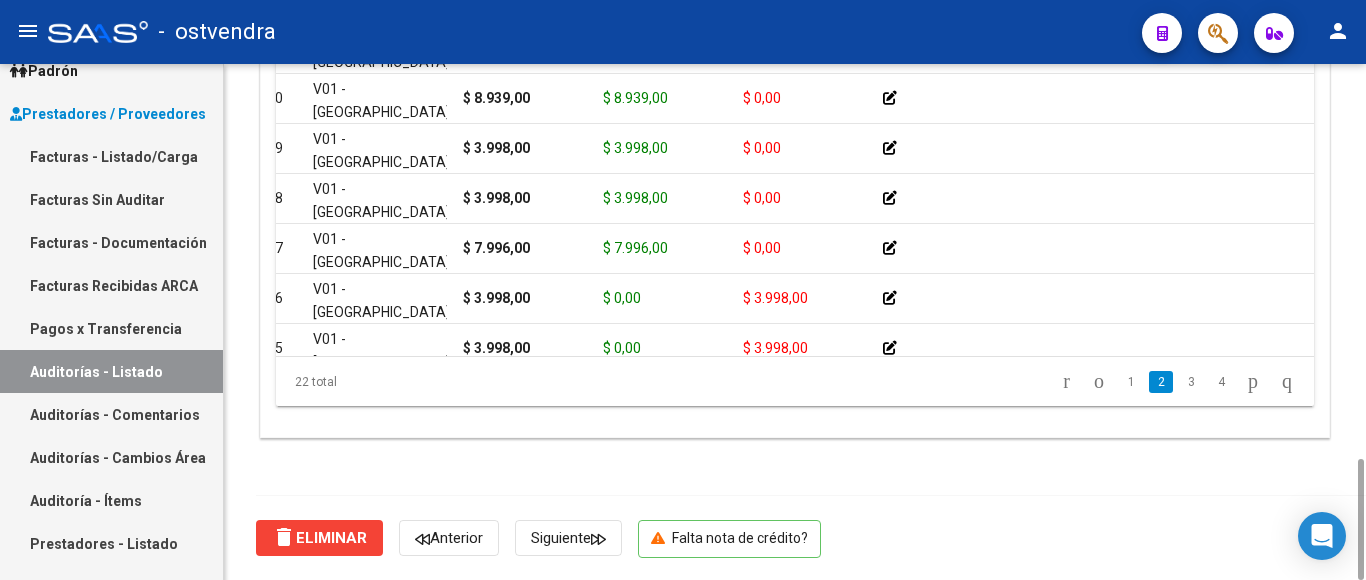 scroll, scrollTop: 440, scrollLeft: 0, axis: vertical 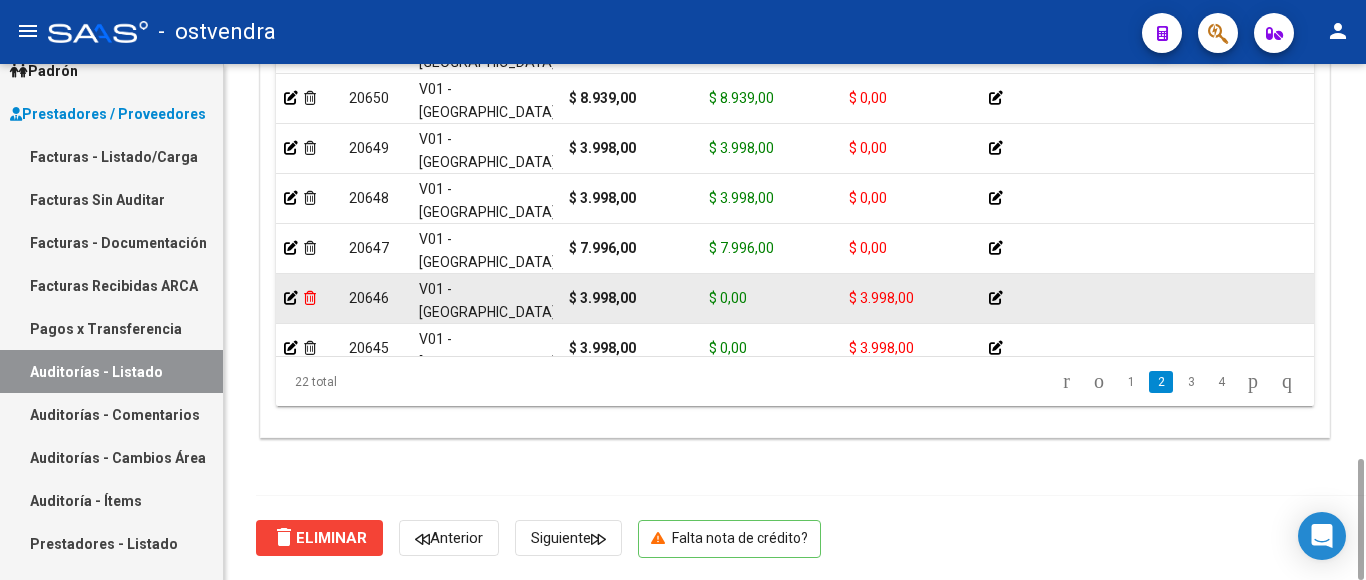 click 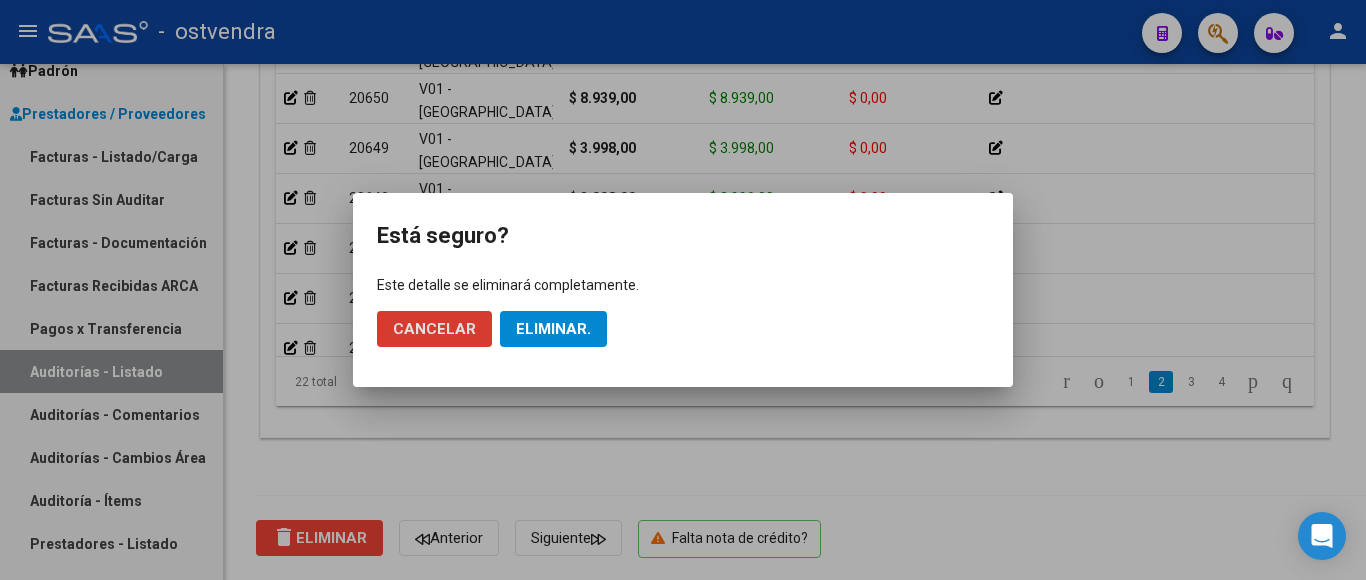 click on "Eliminar." 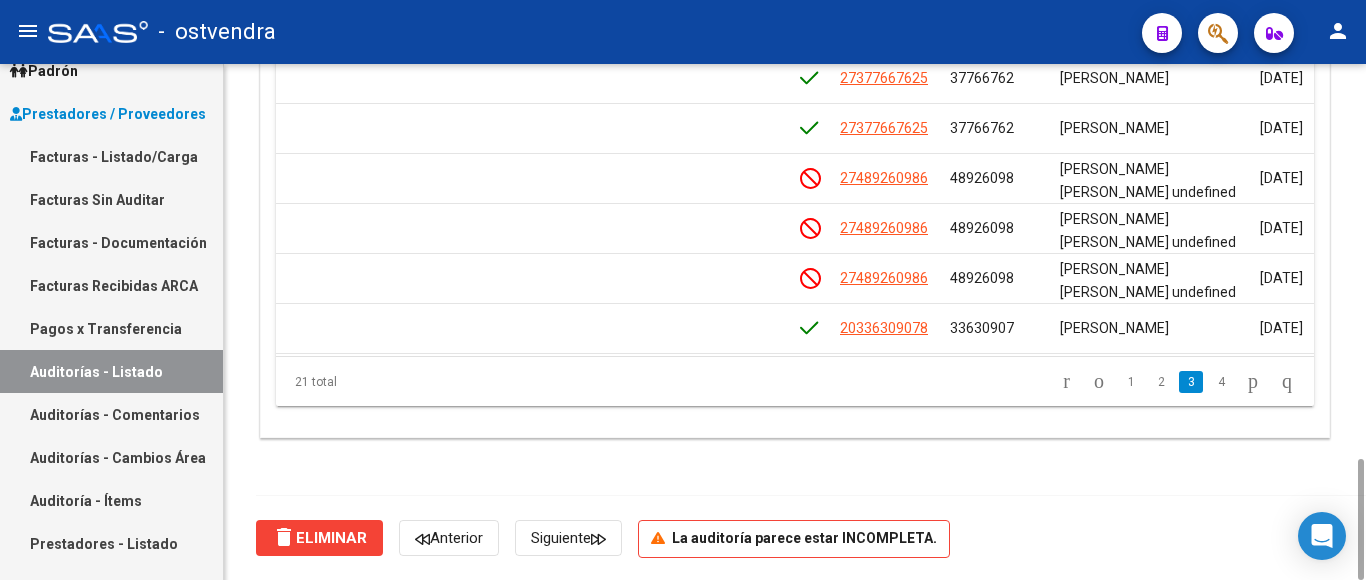 scroll, scrollTop: 560, scrollLeft: 795, axis: both 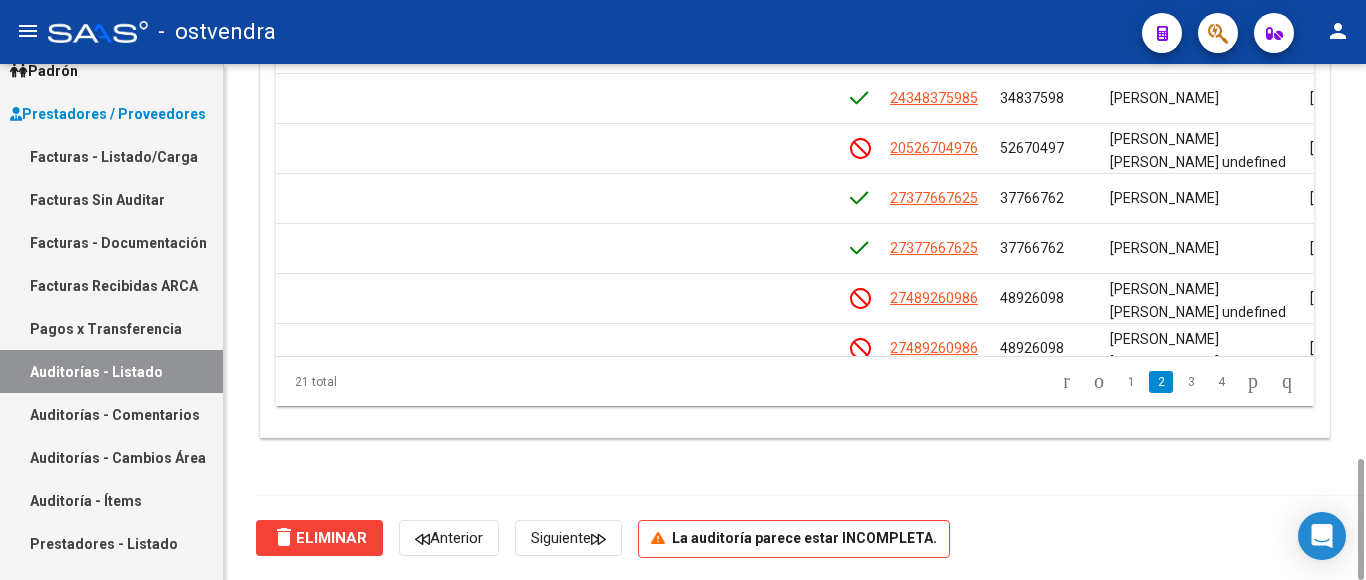 click on "21 total   1   2   3   4" 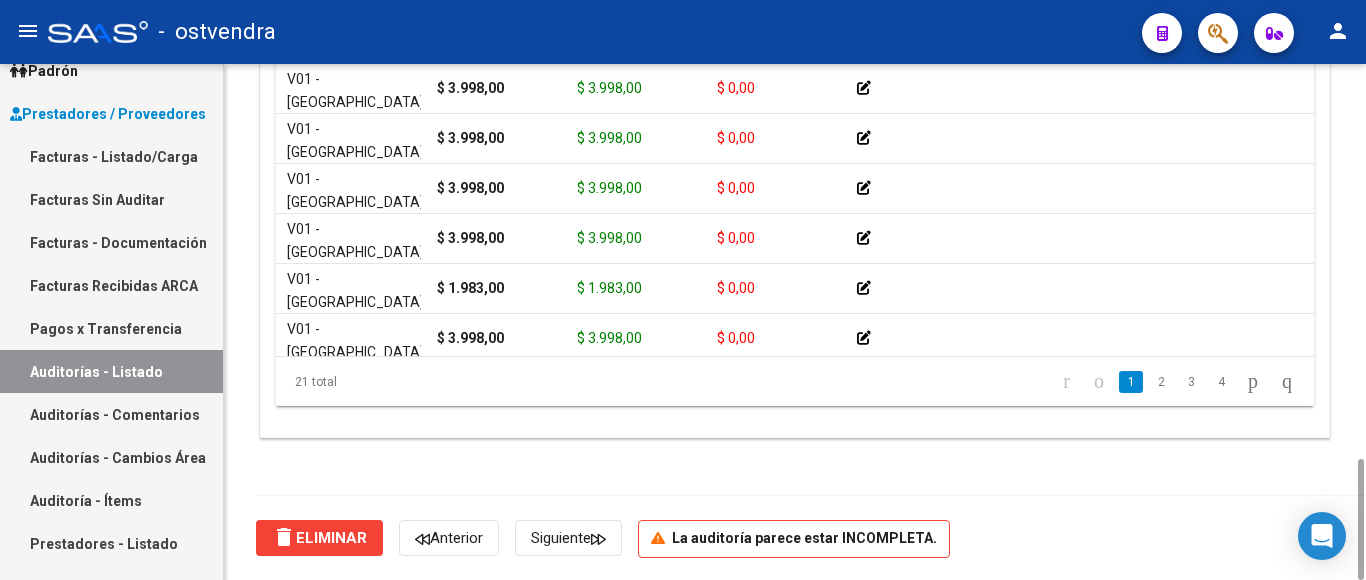 scroll, scrollTop: 0, scrollLeft: 0, axis: both 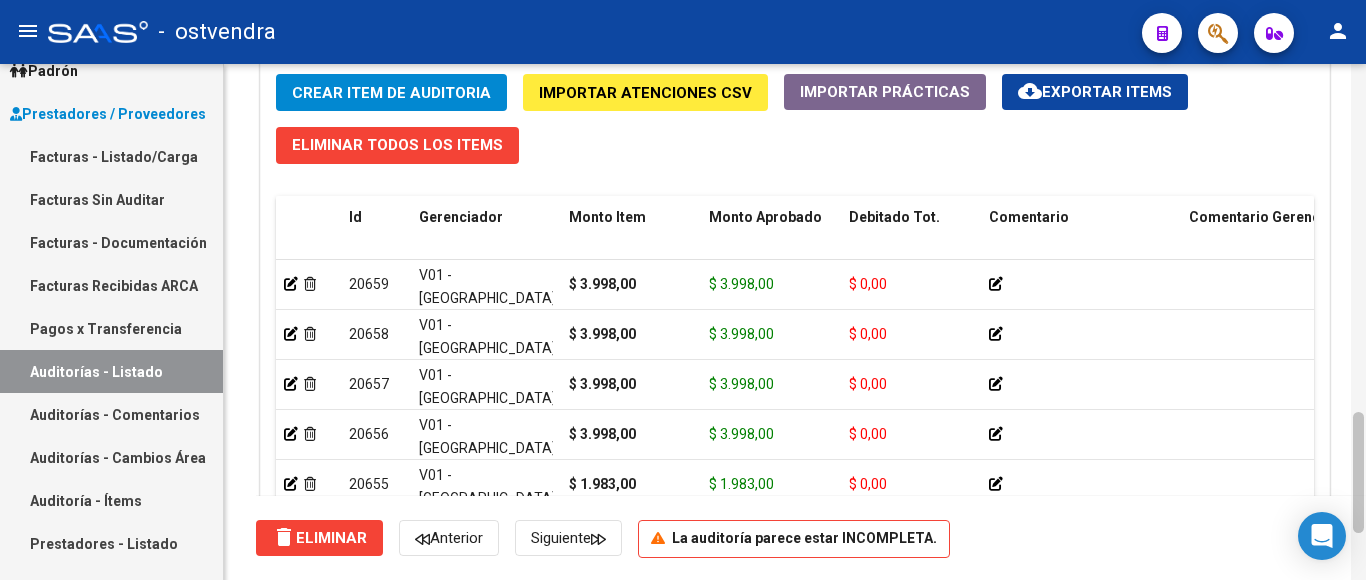 drag, startPoint x: 1359, startPoint y: 486, endPoint x: 1353, endPoint y: 440, distance: 46.389652 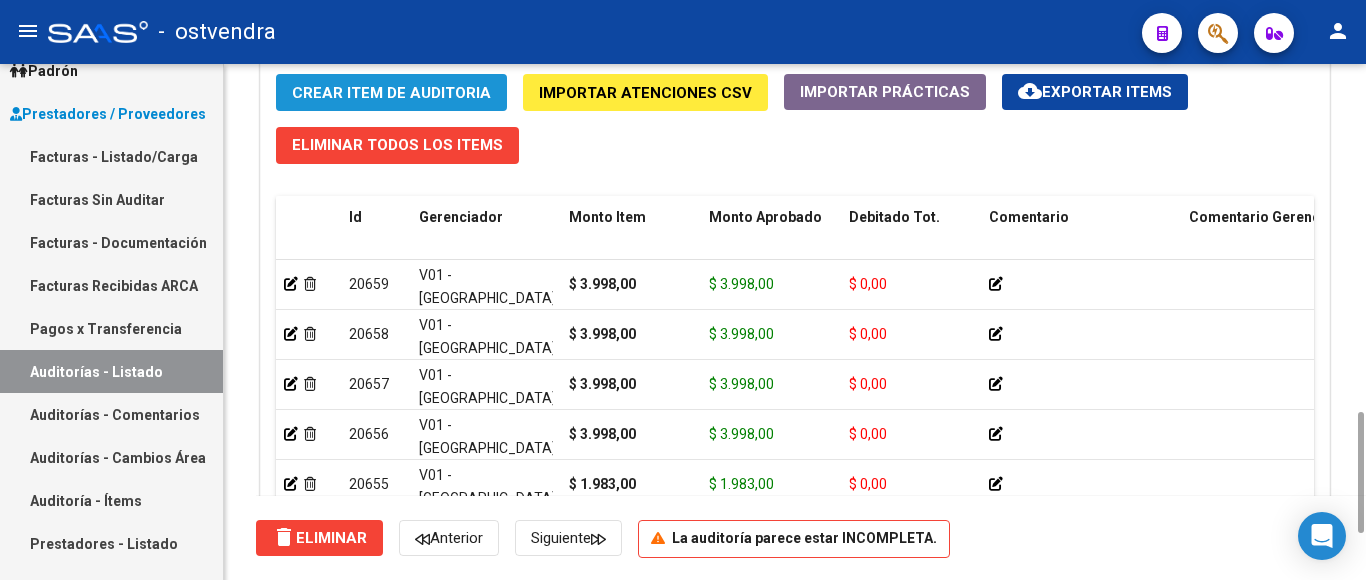 click on "Crear Item de Auditoria" 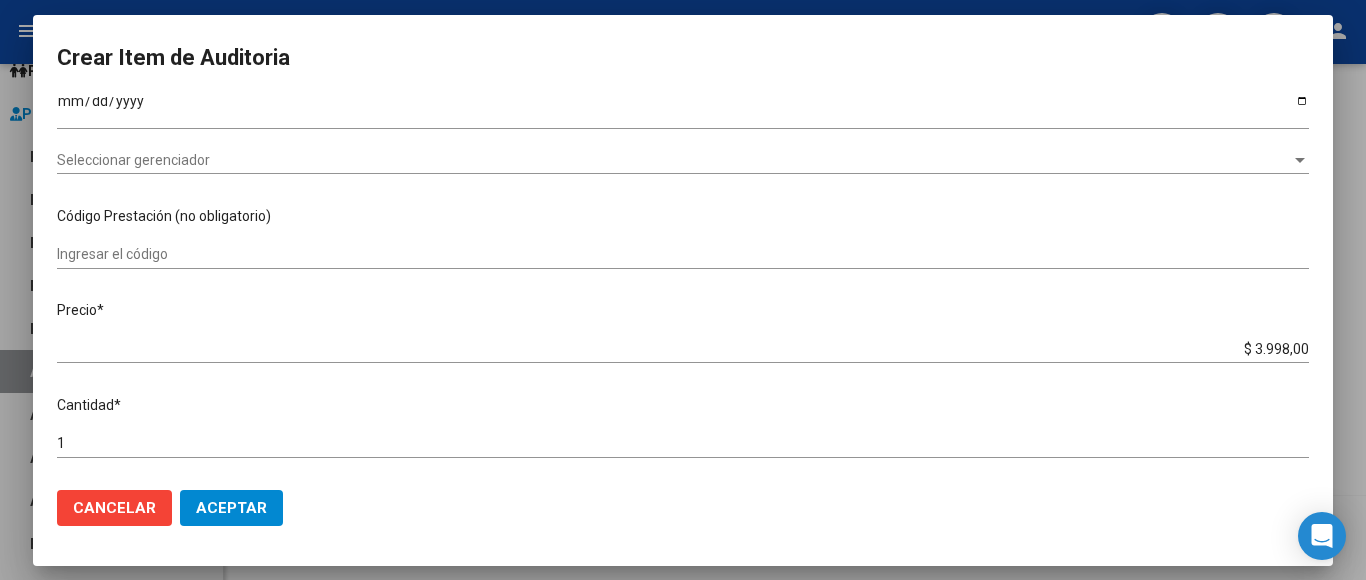 scroll, scrollTop: 200, scrollLeft: 0, axis: vertical 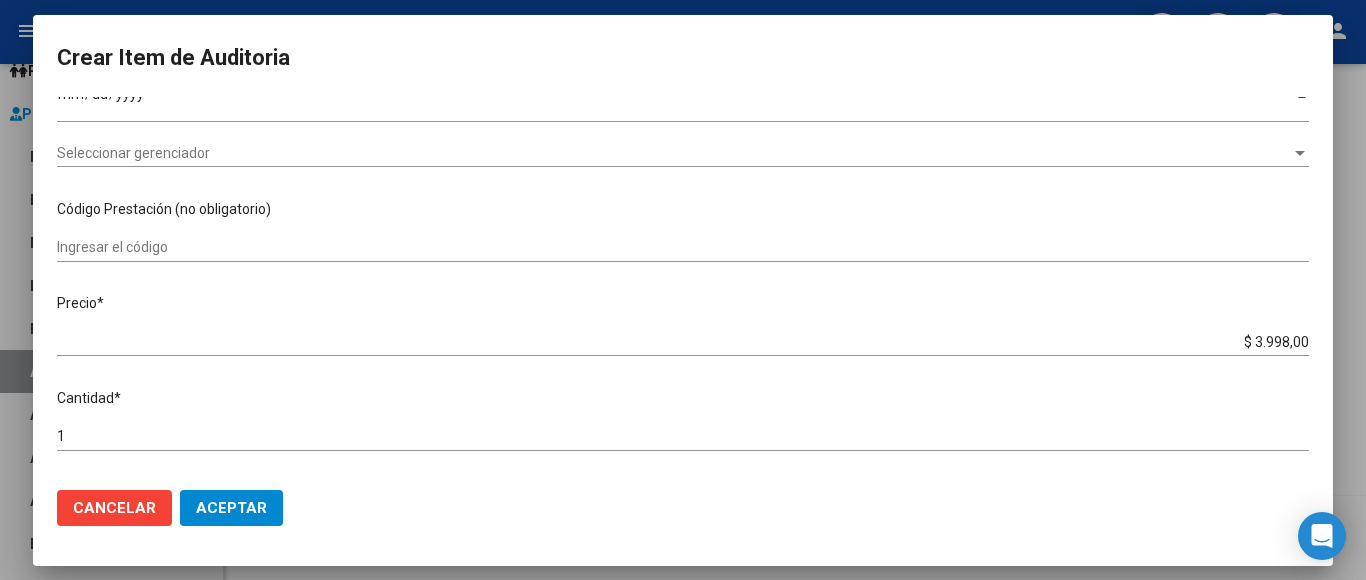 click on "Cancelar" 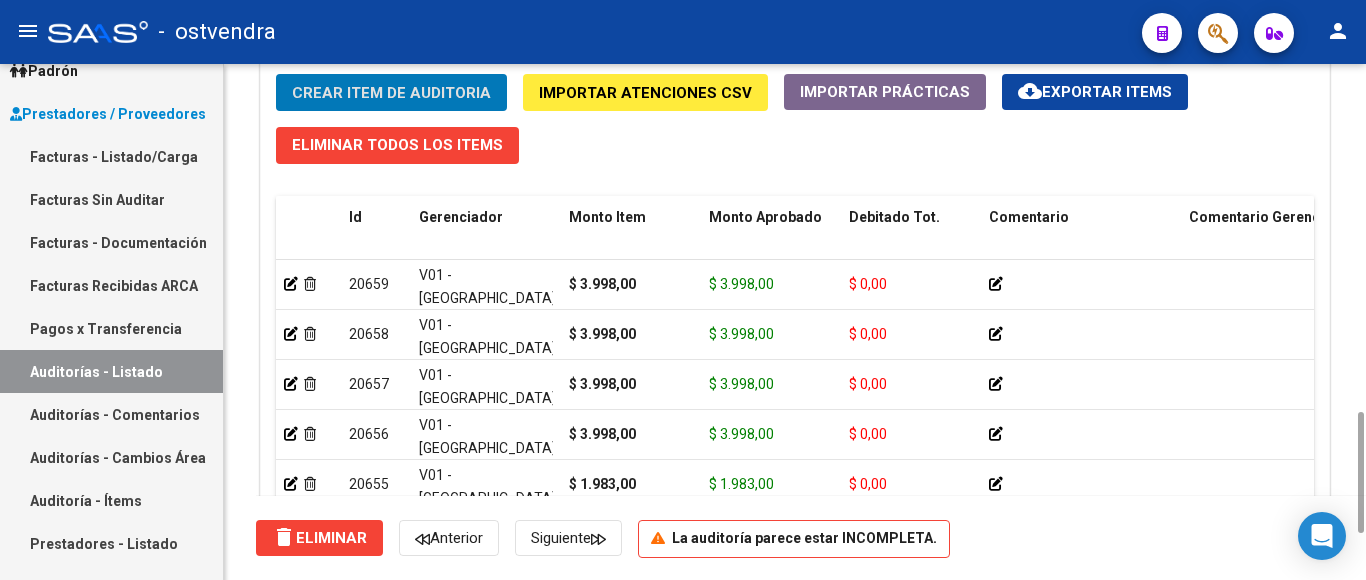 scroll, scrollTop: 1678, scrollLeft: 0, axis: vertical 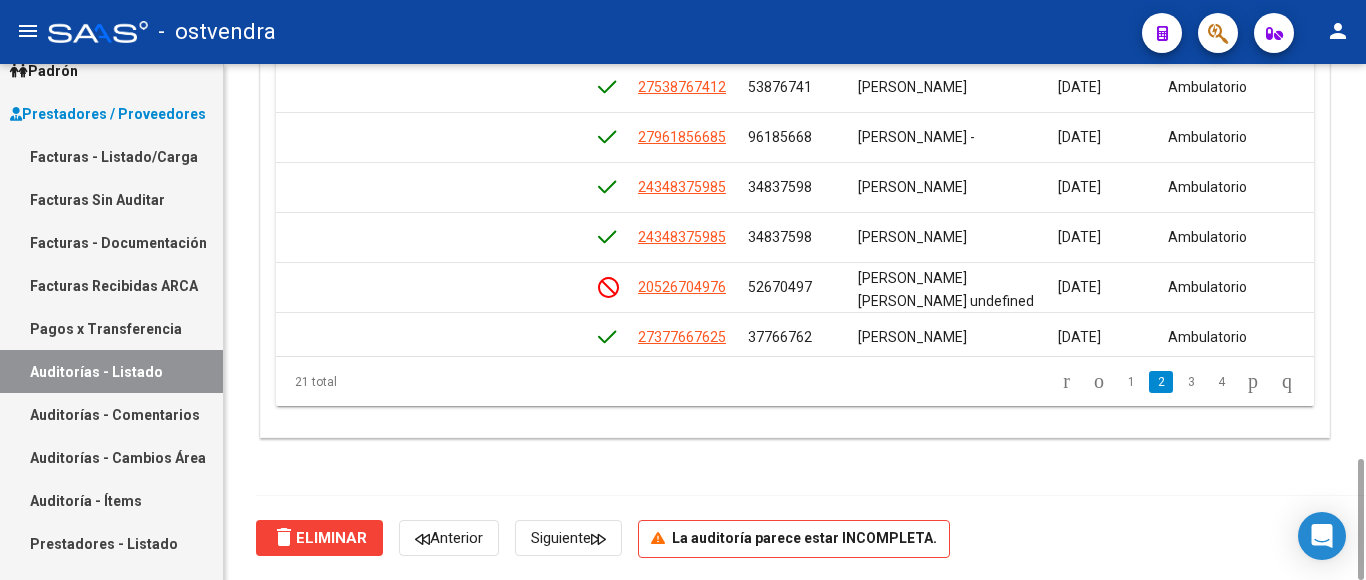 click on "1   2   3   4" 